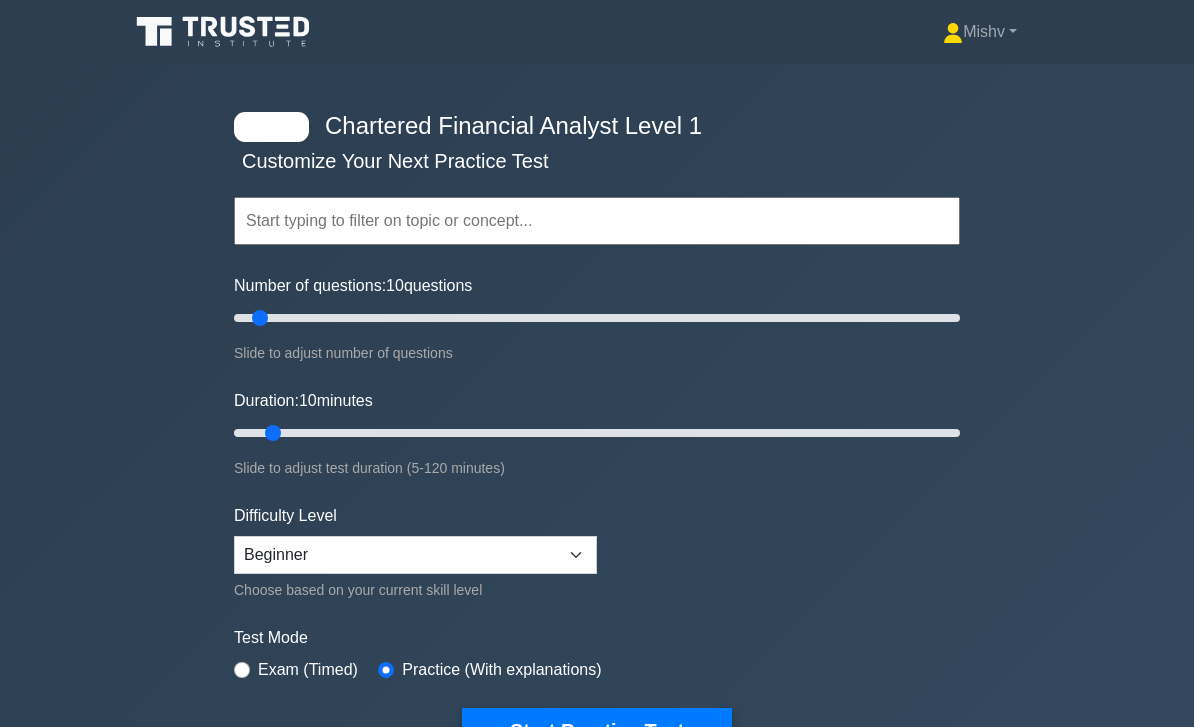 scroll, scrollTop: 64, scrollLeft: 0, axis: vertical 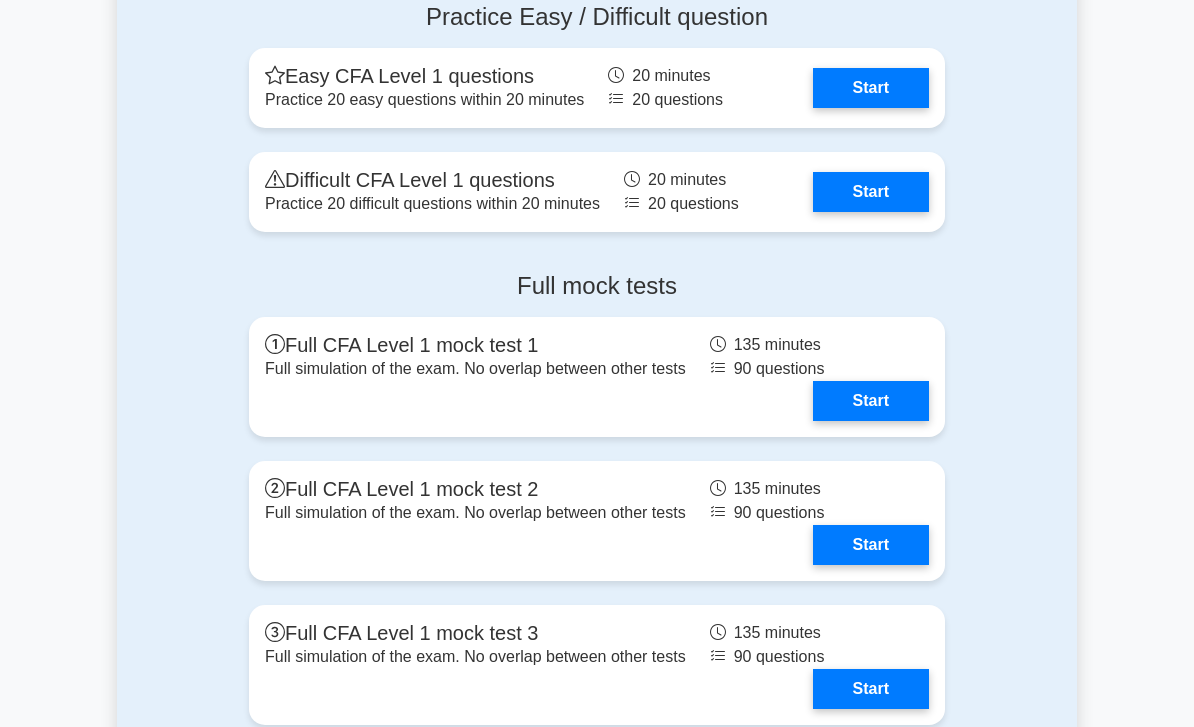 click on "Start" at bounding box center (871, 88) 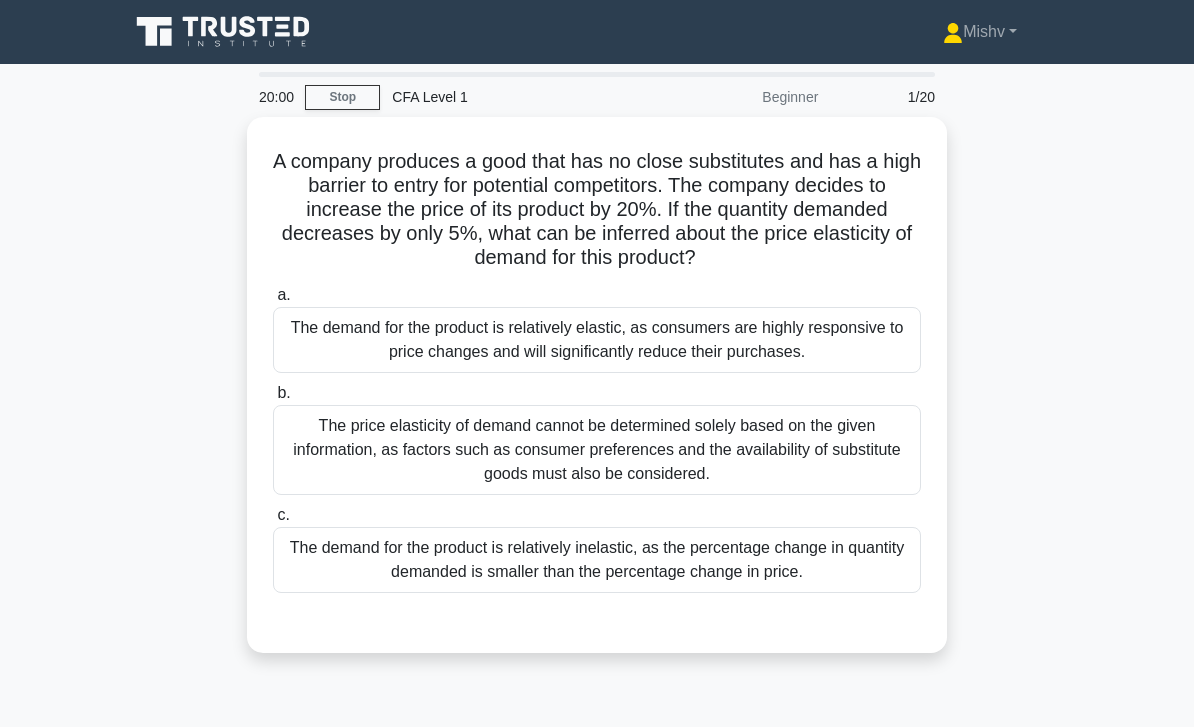 scroll, scrollTop: 0, scrollLeft: 0, axis: both 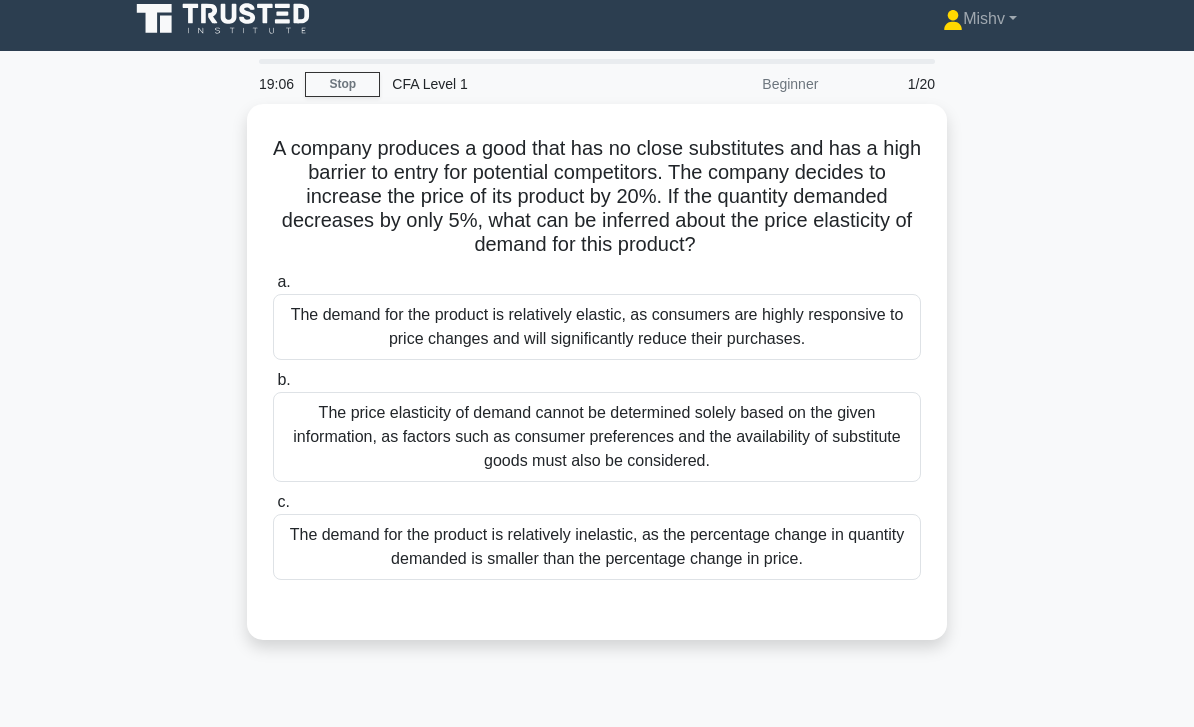 click on "The demand for the product is relatively inelastic, as the percentage change in quantity demanded is smaller than the percentage change in price." at bounding box center (597, 547) 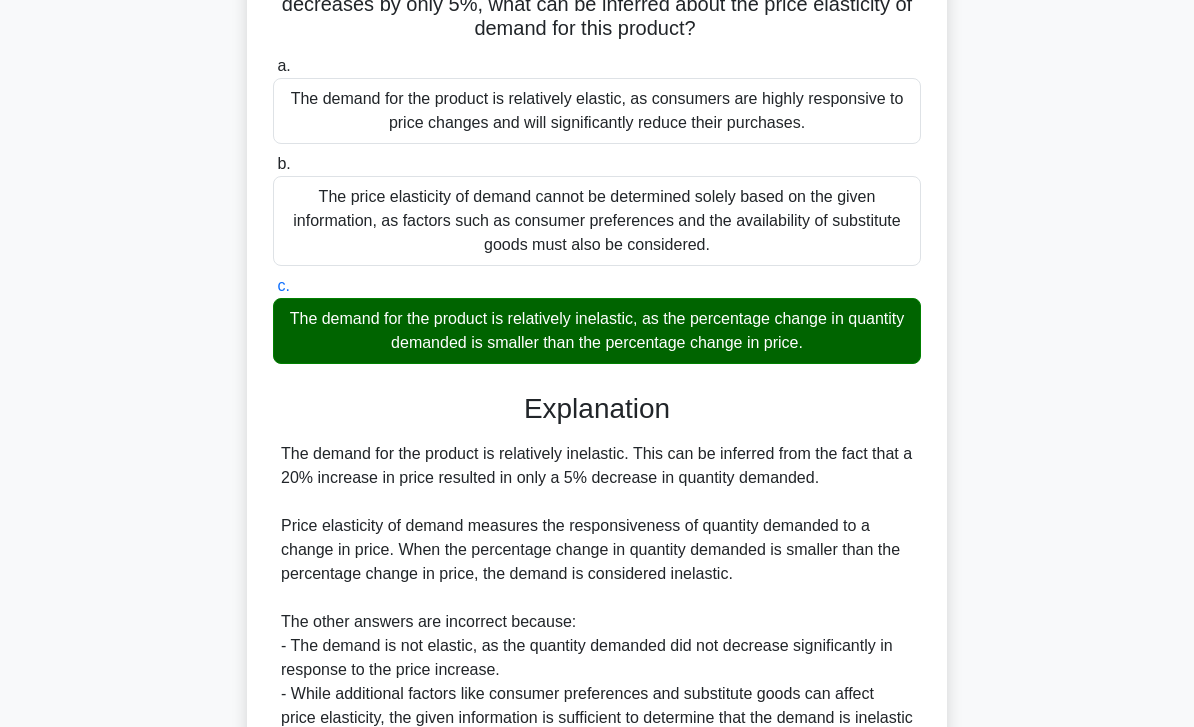 scroll, scrollTop: 416, scrollLeft: 0, axis: vertical 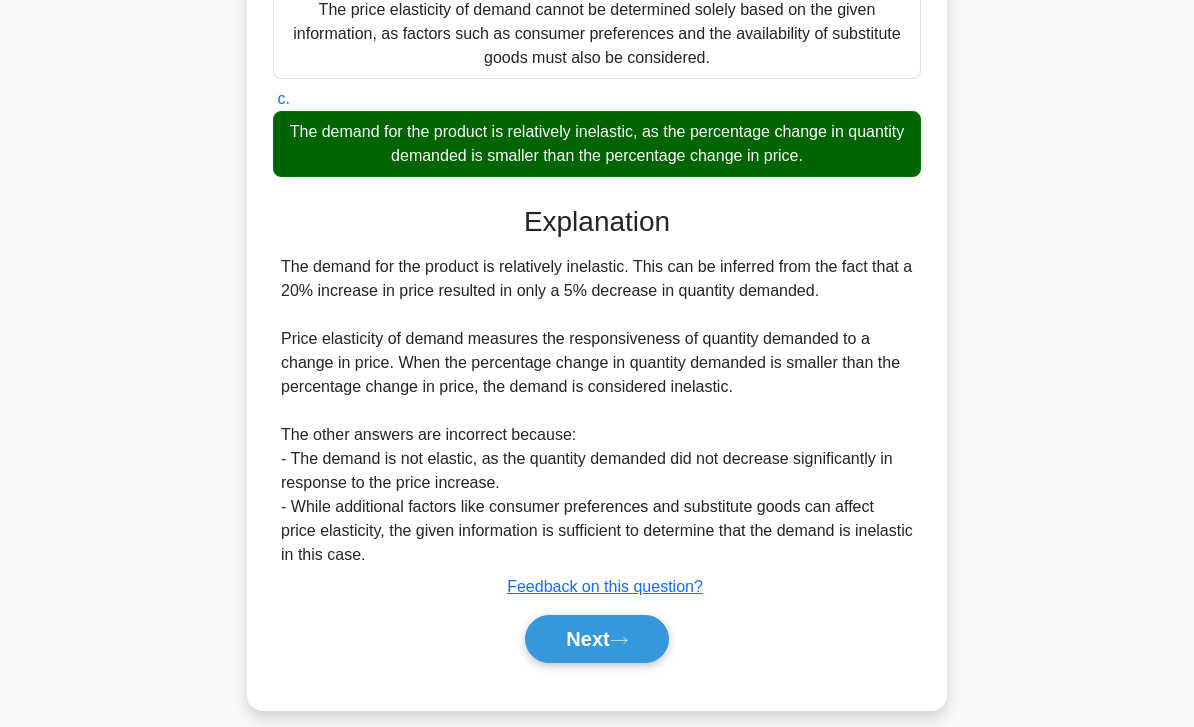 click on "Next" at bounding box center [596, 639] 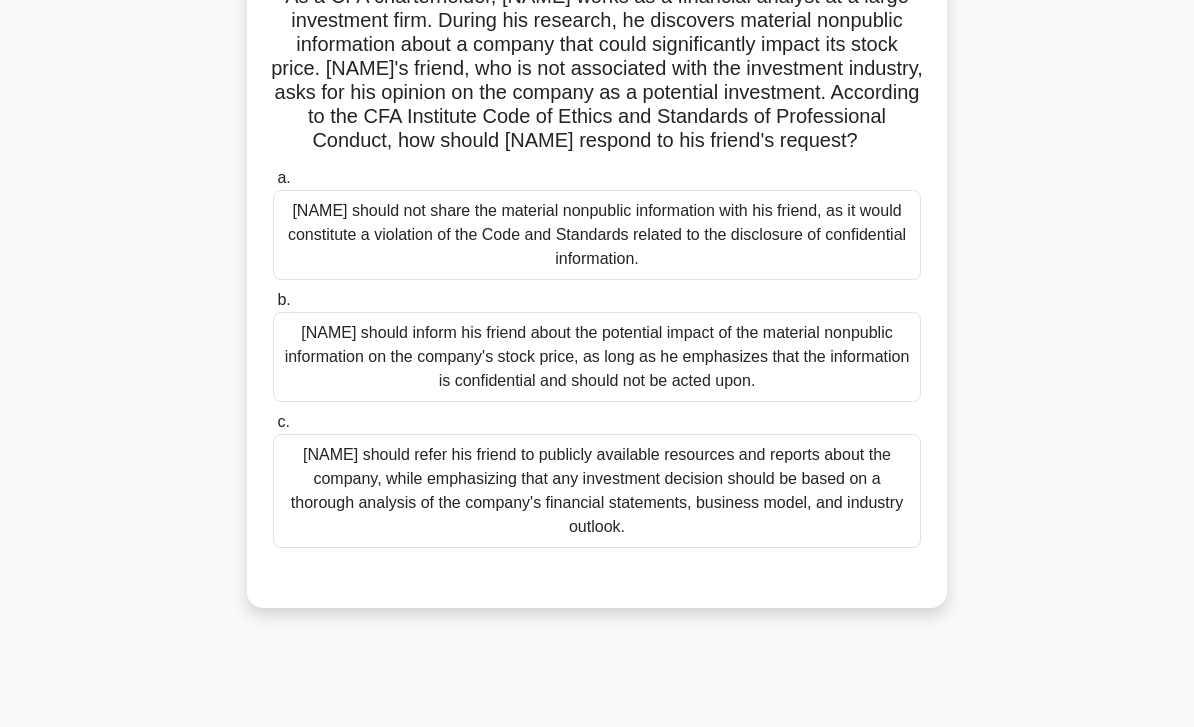 scroll, scrollTop: 0, scrollLeft: 0, axis: both 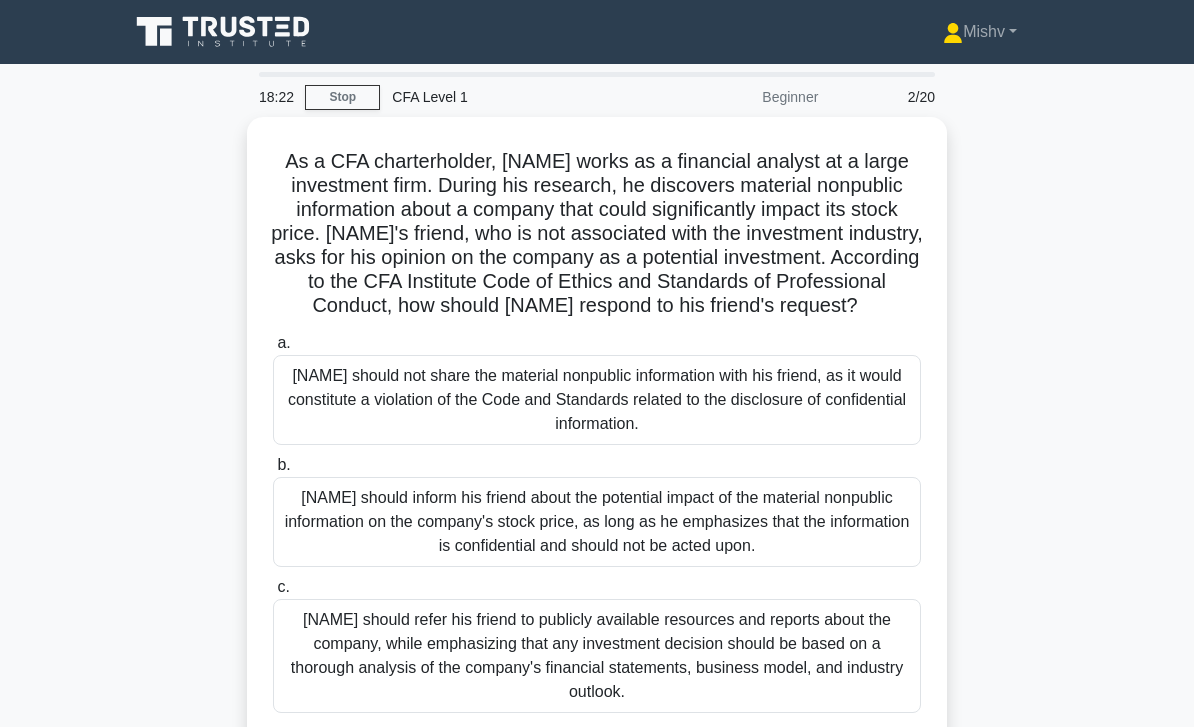 click on "Michael should not share the material nonpublic information with his friend, as it would constitute a violation of the Code and Standards related to the disclosure of confidential information." at bounding box center (597, 400) 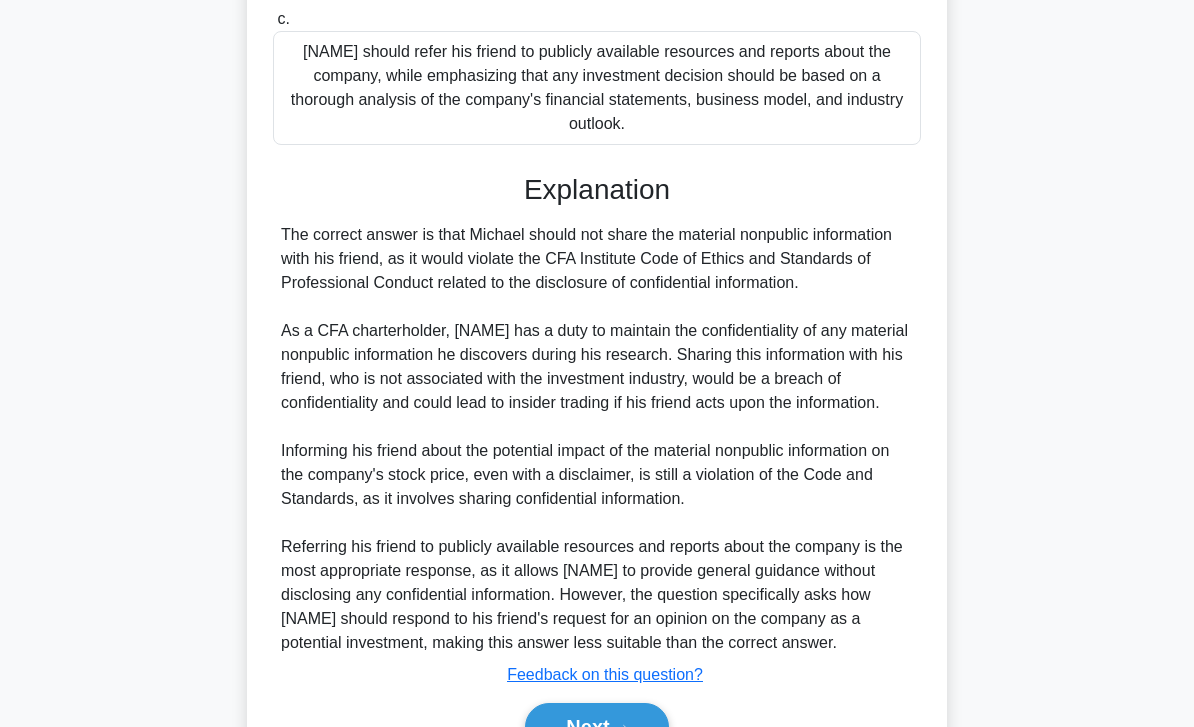 scroll, scrollTop: 728, scrollLeft: 0, axis: vertical 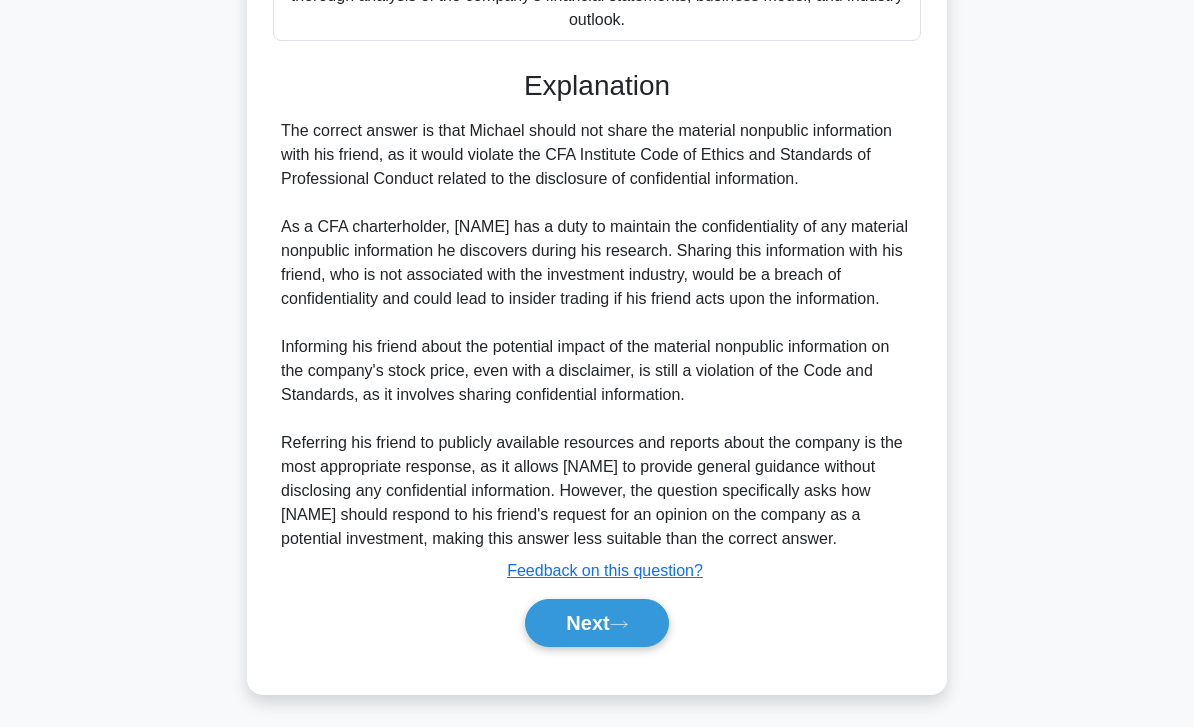 click on "Next" at bounding box center [596, 623] 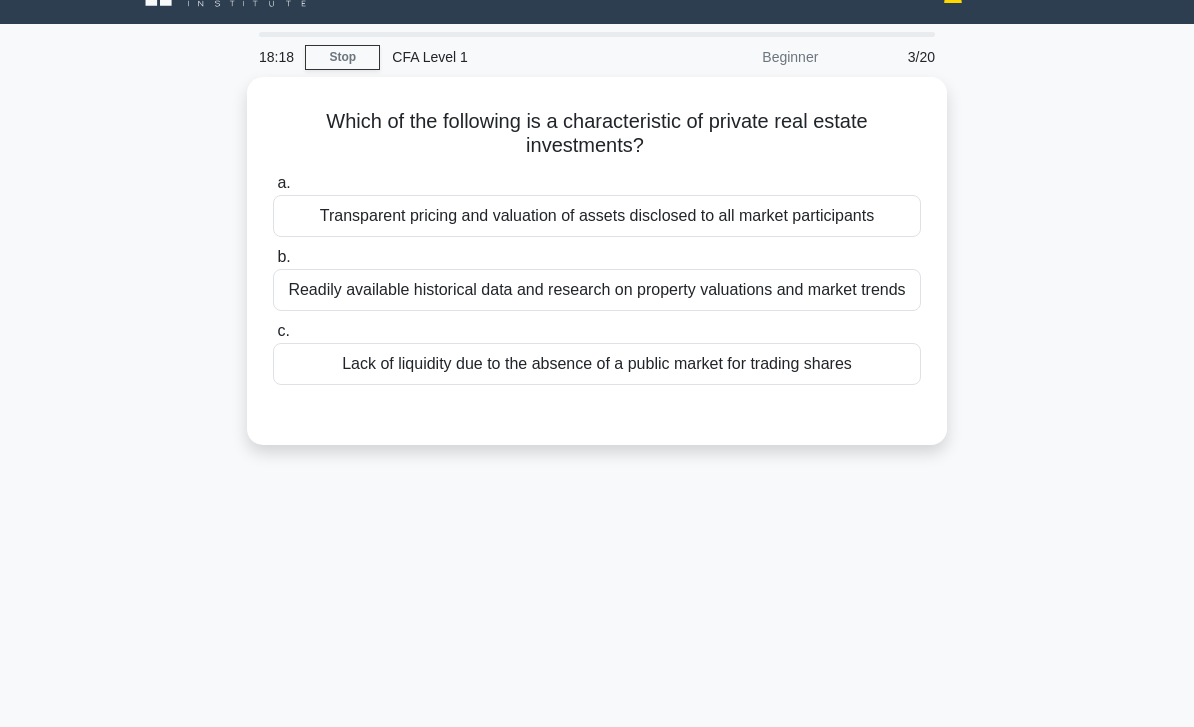 scroll, scrollTop: 0, scrollLeft: 0, axis: both 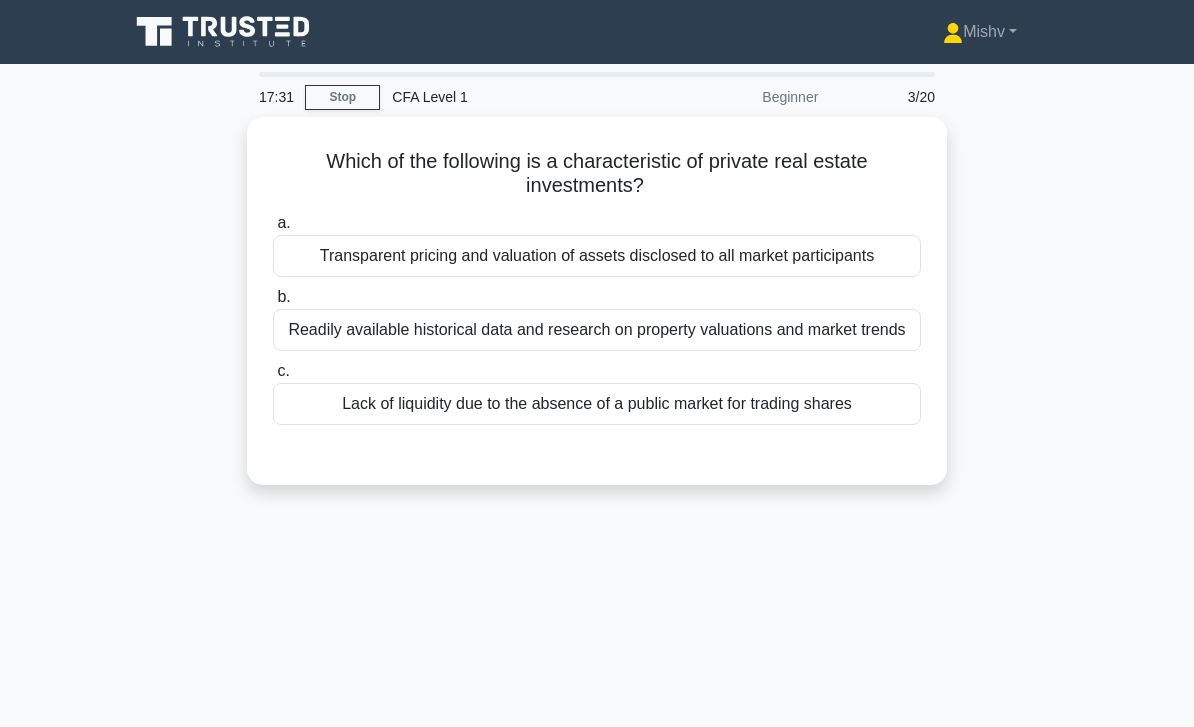 click on "Lack of liquidity due to the absence of a public market for trading shares" at bounding box center [597, 404] 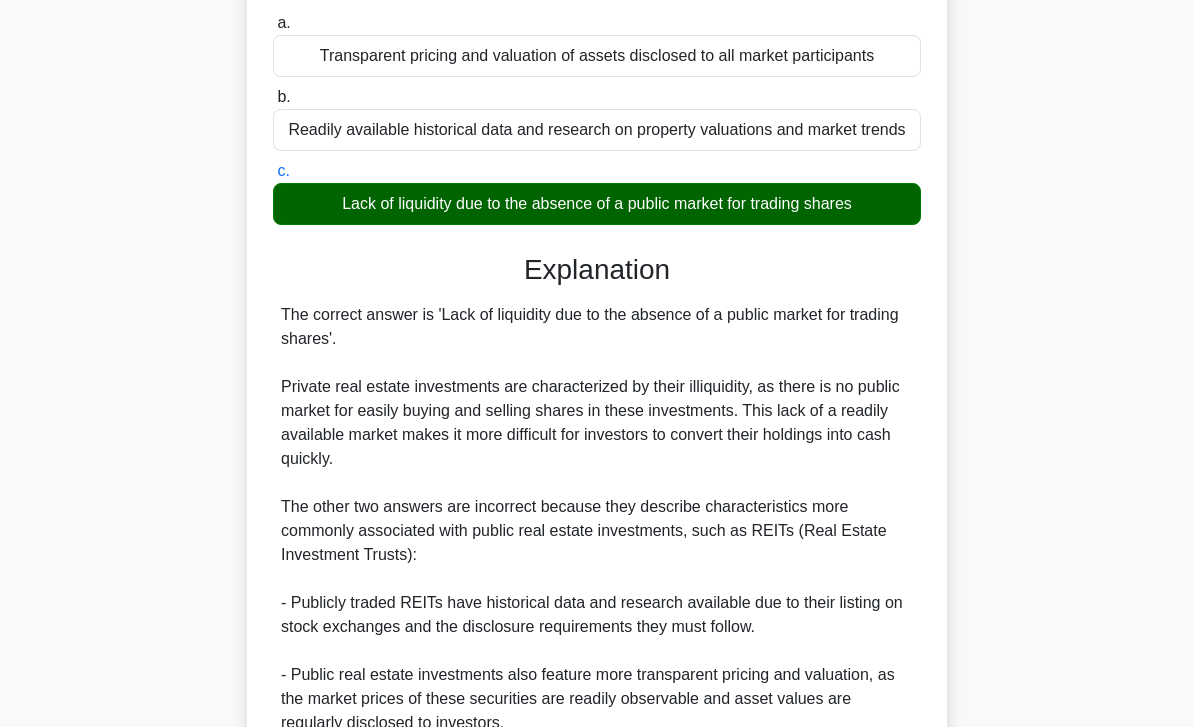 scroll, scrollTop: 368, scrollLeft: 0, axis: vertical 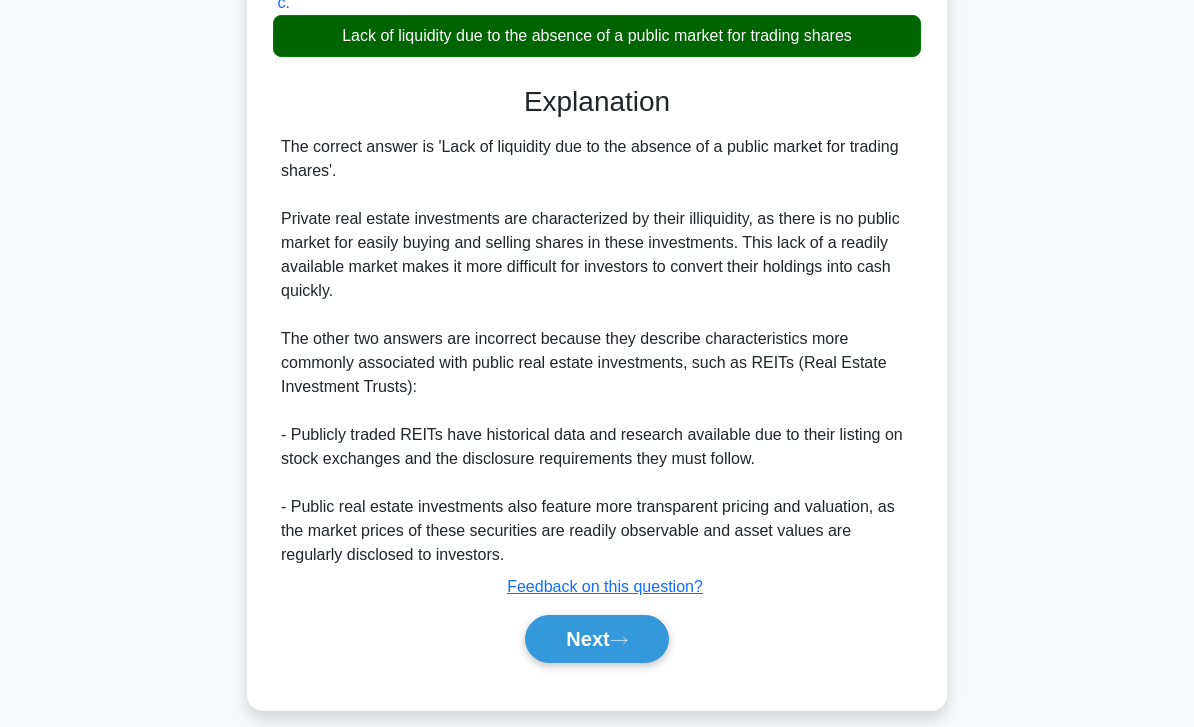 click 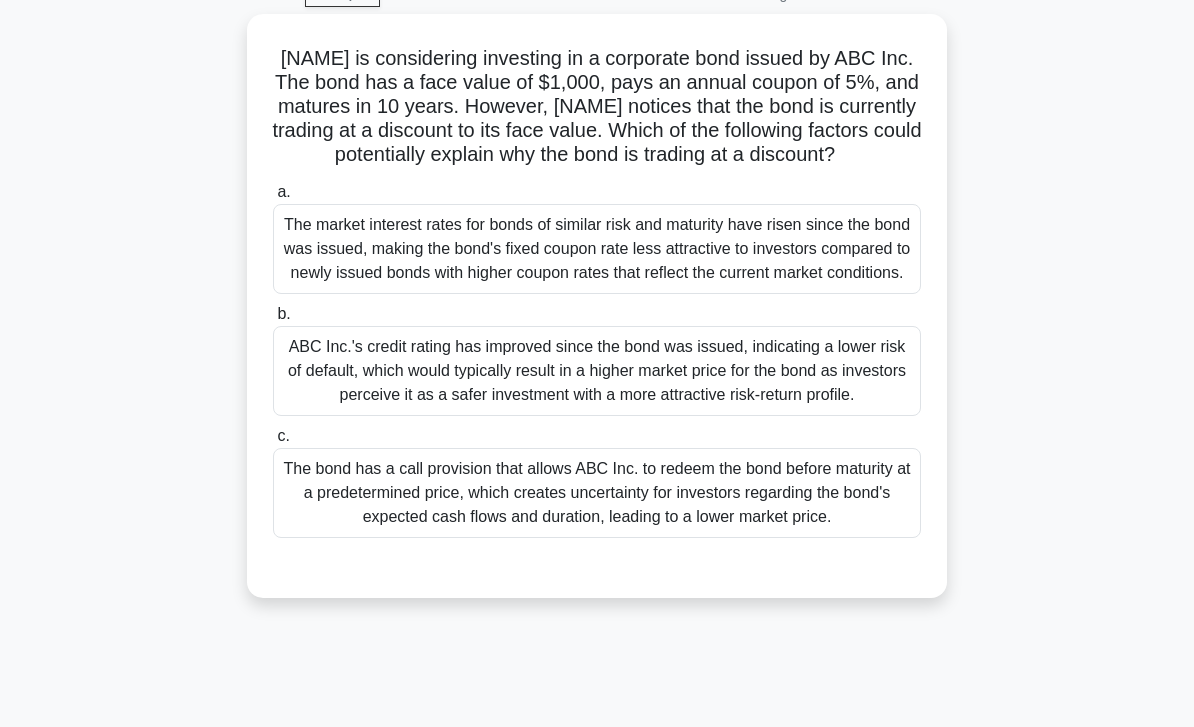 scroll, scrollTop: 97, scrollLeft: 0, axis: vertical 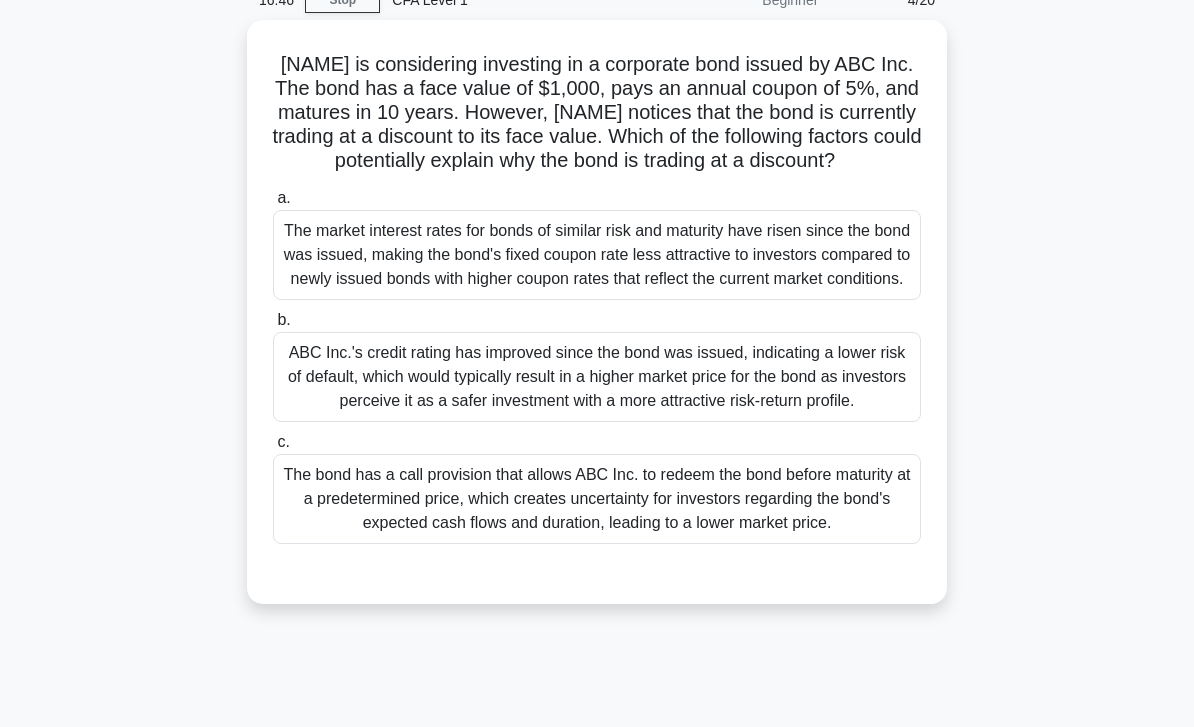 click on "The bond has a call provision that allows ABC Inc. to redeem the bond before maturity at a predetermined price, which creates uncertainty for investors regarding the bond's expected cash flows and duration, leading to a lower market price." at bounding box center (597, 499) 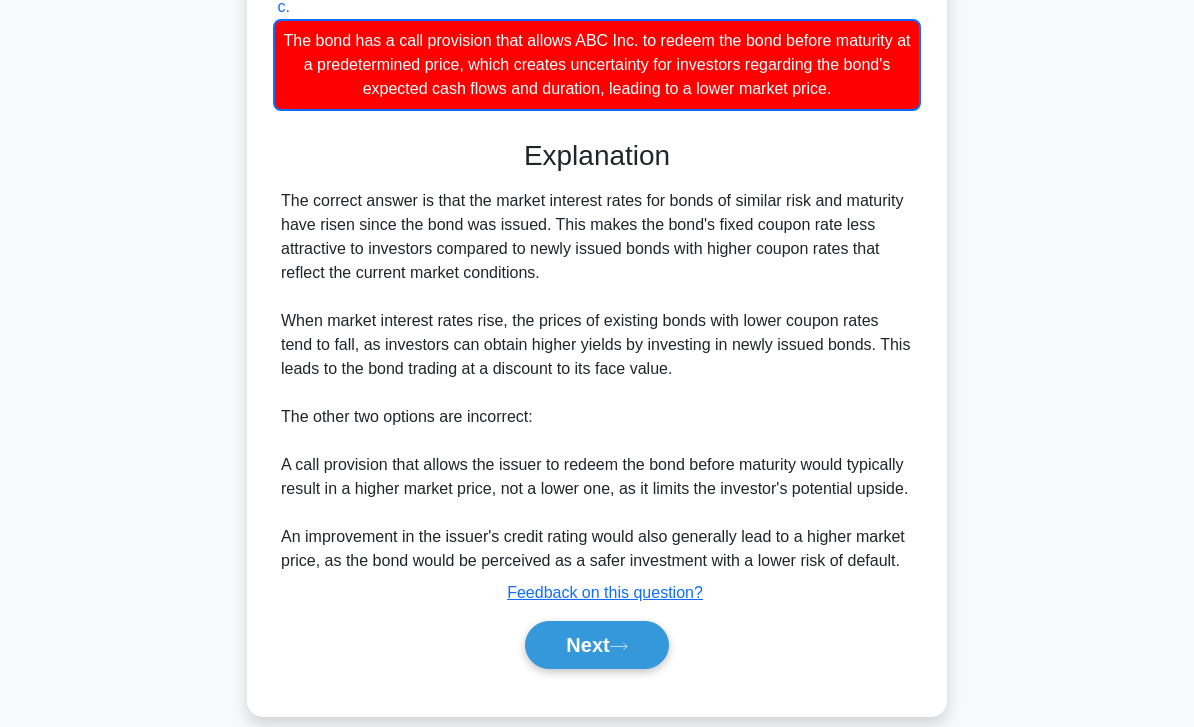 scroll, scrollTop: 658, scrollLeft: 0, axis: vertical 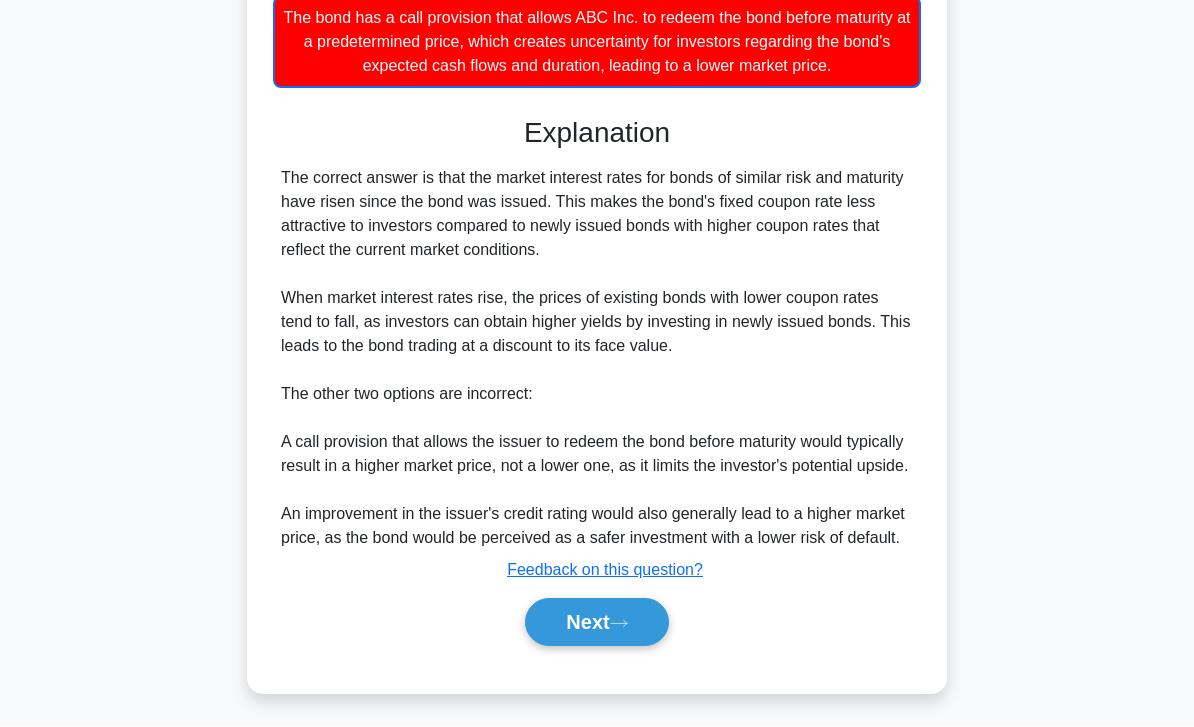 click on "Next" at bounding box center (596, 623) 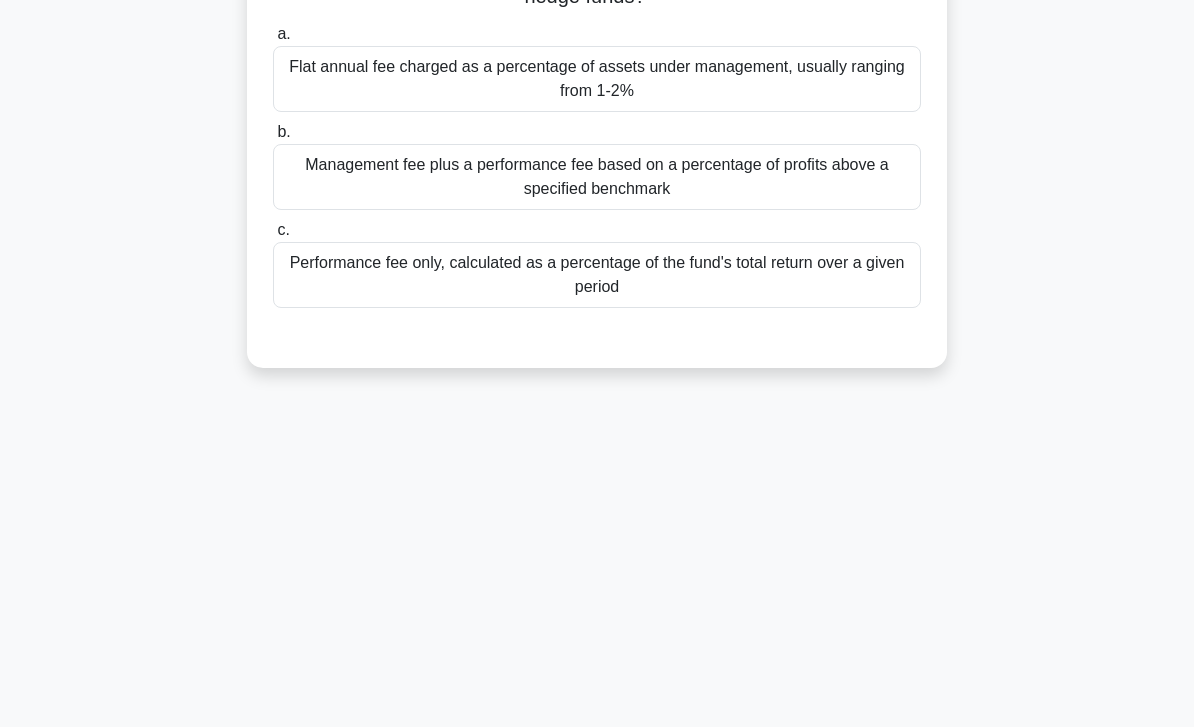 scroll, scrollTop: 0, scrollLeft: 0, axis: both 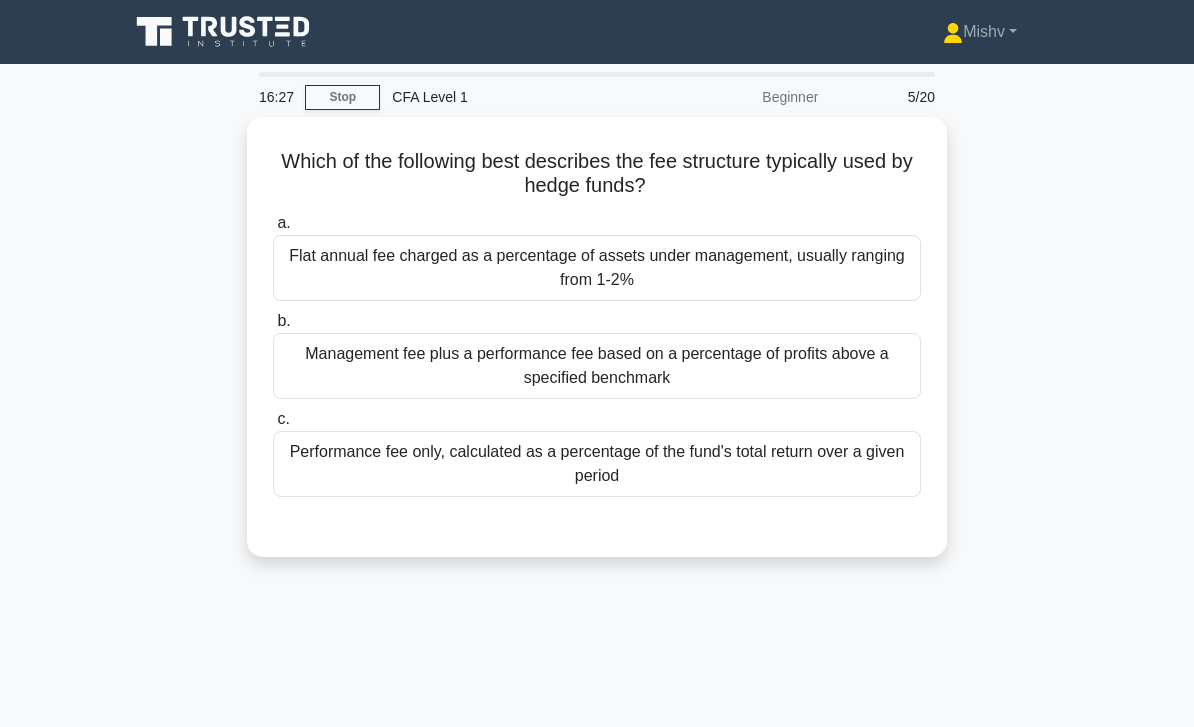 click on "Management fee plus a performance fee based on a percentage of profits above a specified benchmark" at bounding box center (597, 366) 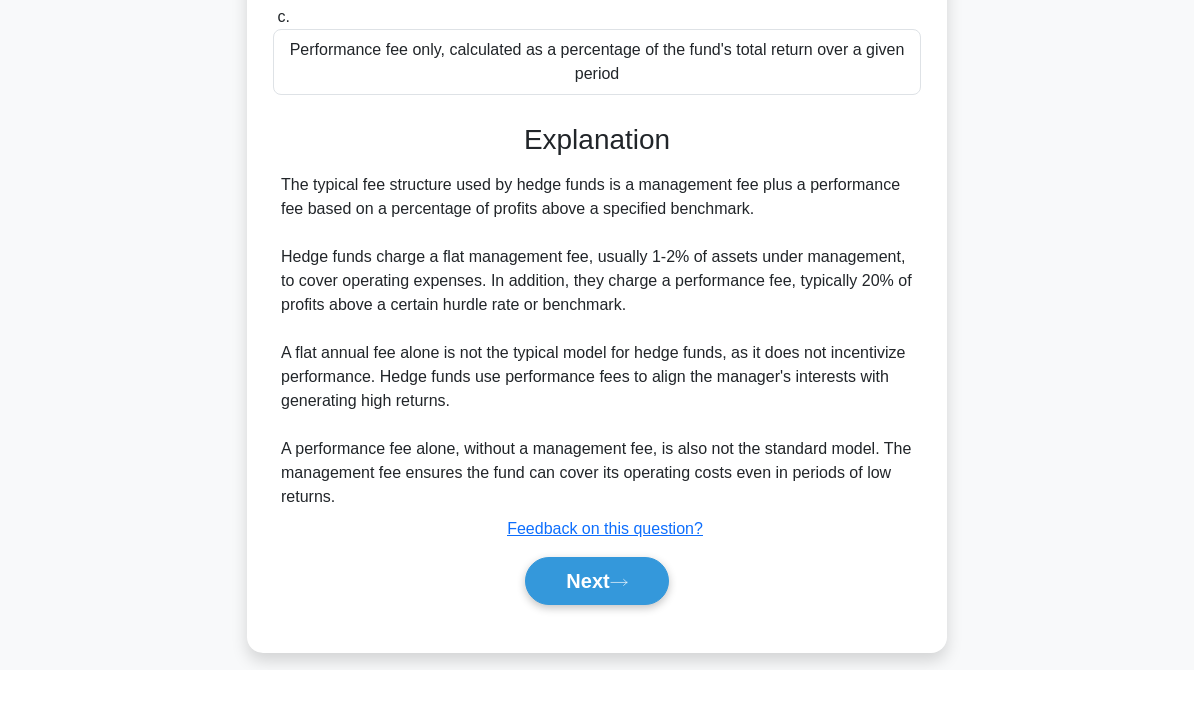 scroll, scrollTop: 344, scrollLeft: 0, axis: vertical 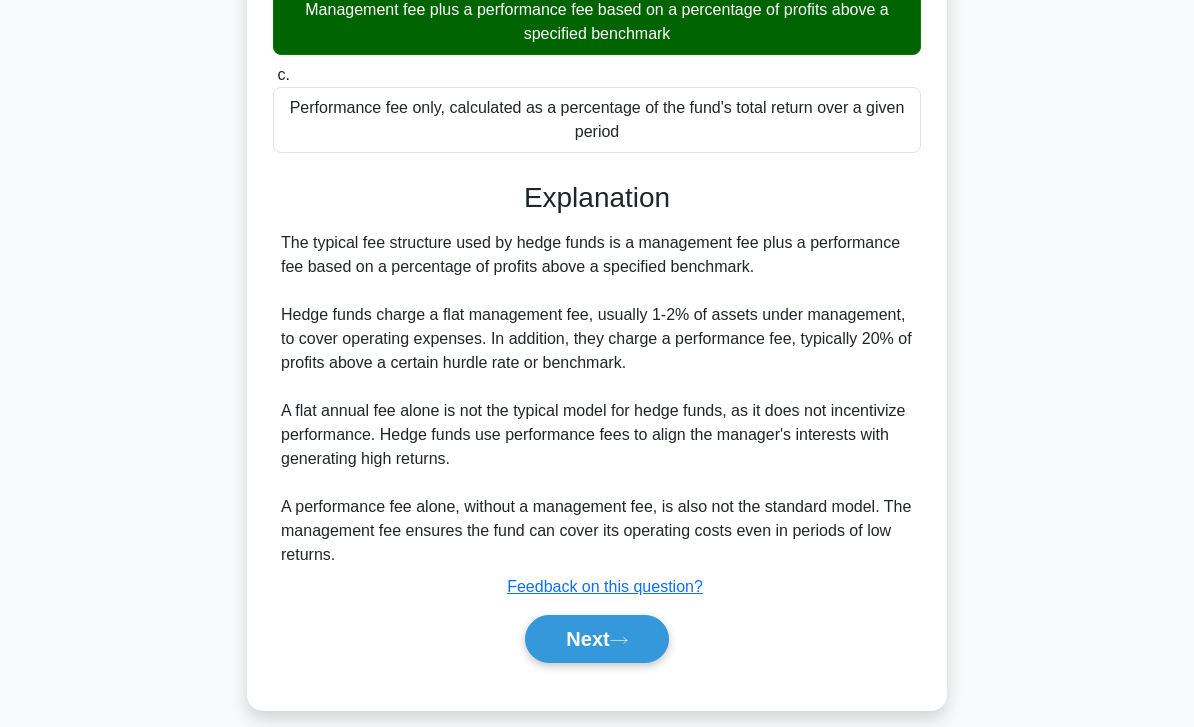 click on "Next" at bounding box center (596, 639) 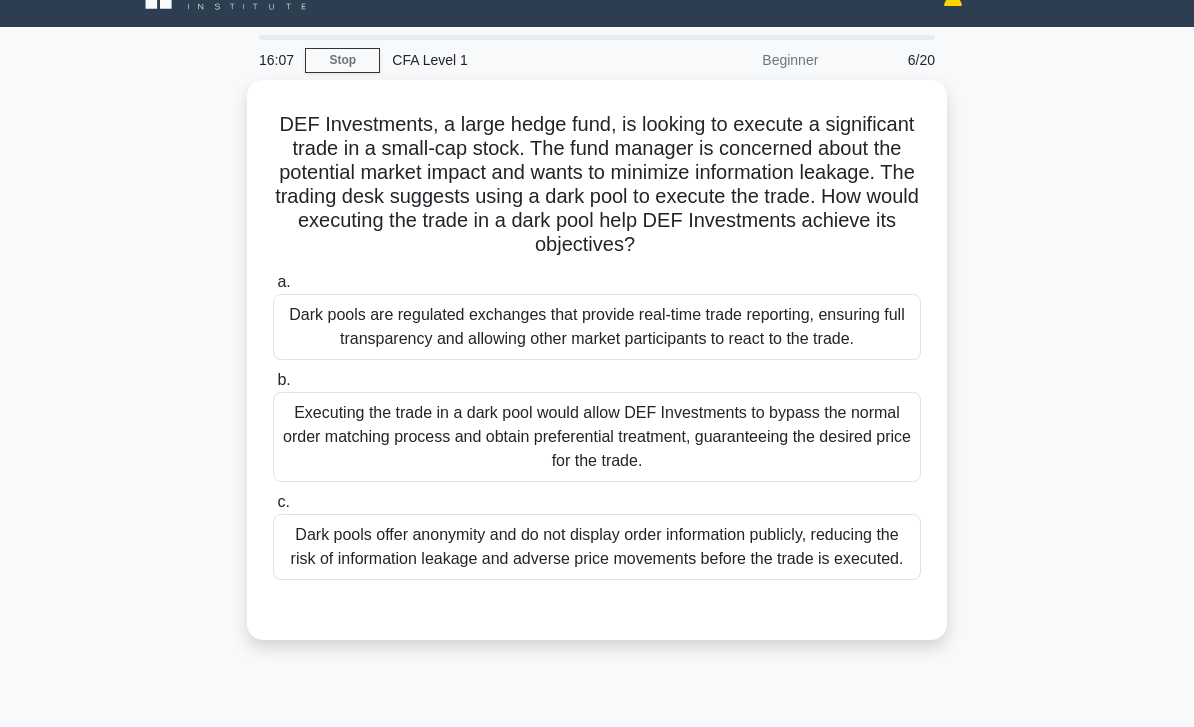 scroll, scrollTop: 43, scrollLeft: 0, axis: vertical 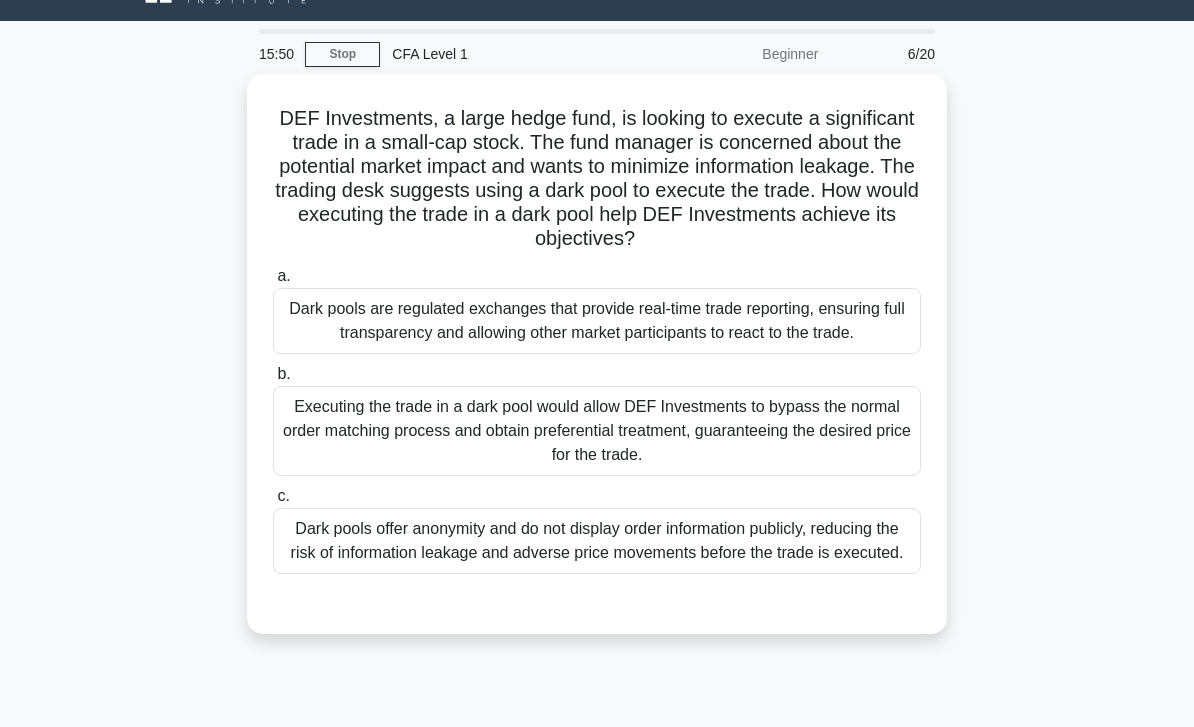 click on "Dark pools offer anonymity and do not display order information publicly, reducing the risk of information leakage and adverse price movements before the trade is executed." at bounding box center (597, 541) 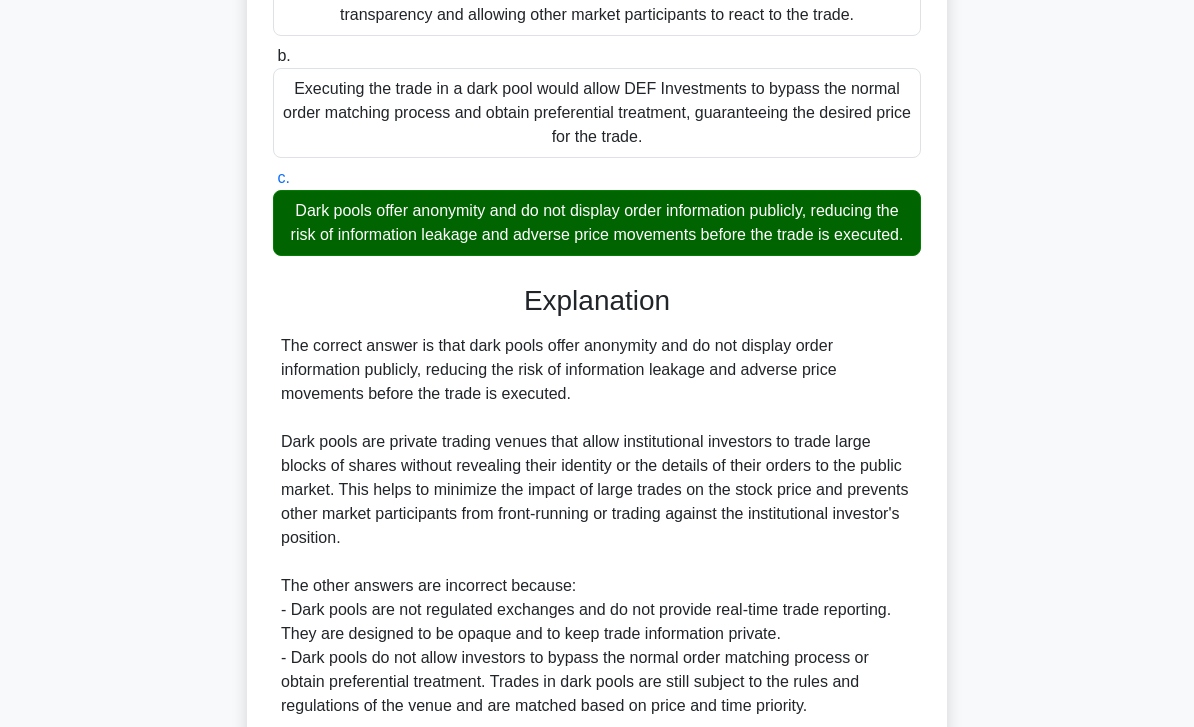 scroll, scrollTop: 560, scrollLeft: 0, axis: vertical 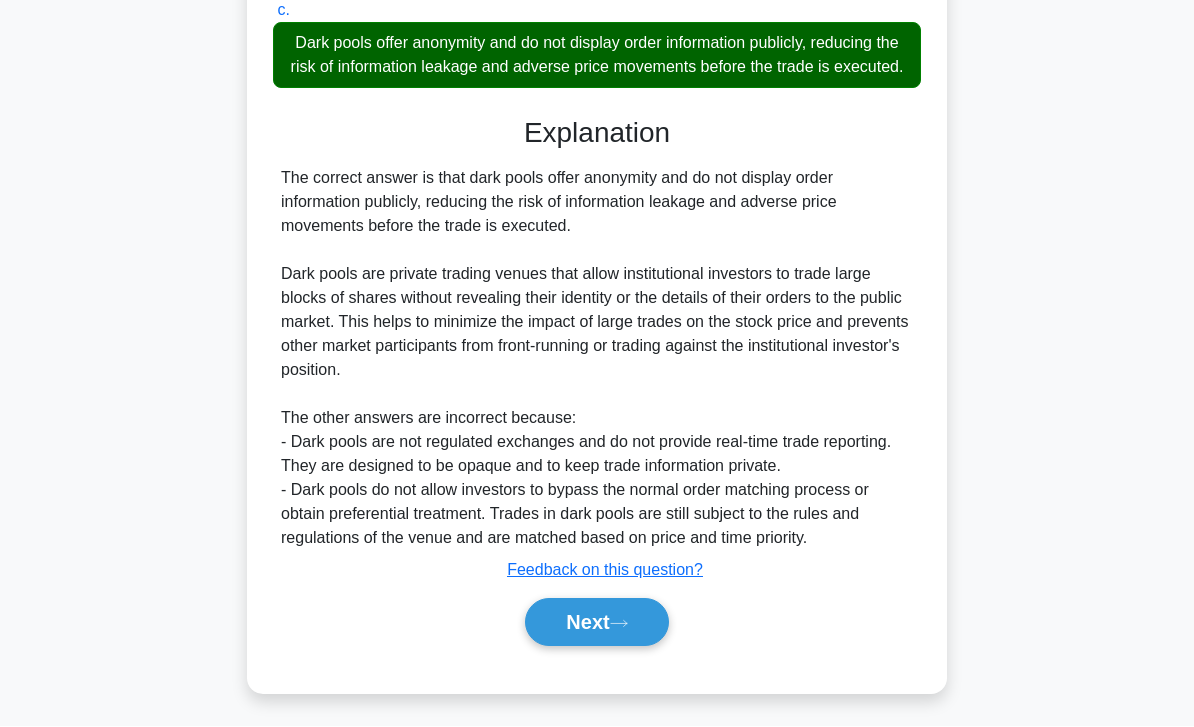 click on "Next" at bounding box center [596, 623] 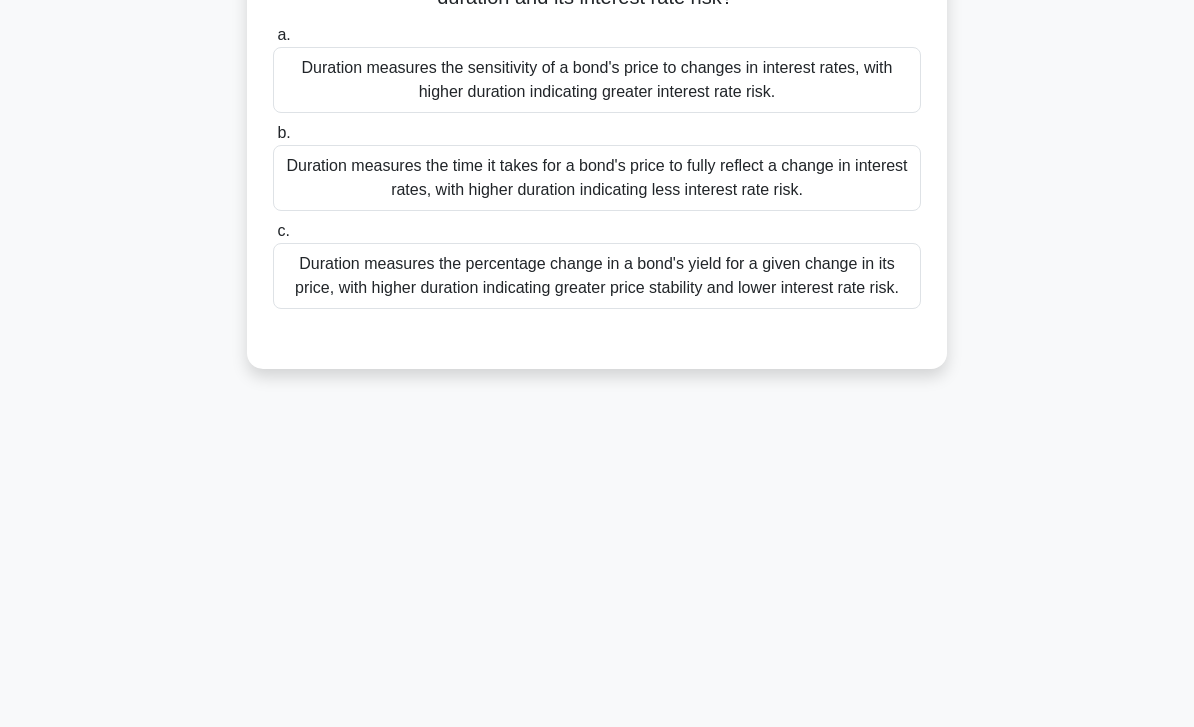 scroll, scrollTop: 0, scrollLeft: 0, axis: both 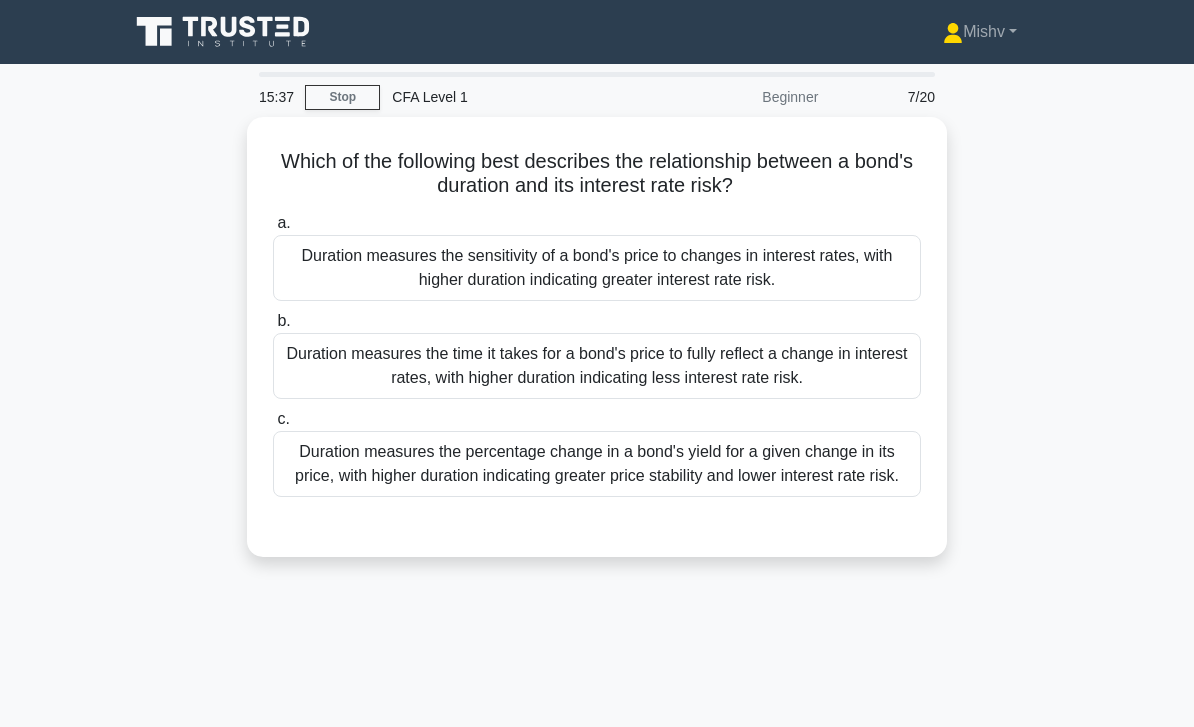 click on "Duration measures the sensitivity of a bond's price to changes in interest rates, with higher duration indicating greater interest rate risk." at bounding box center [597, 268] 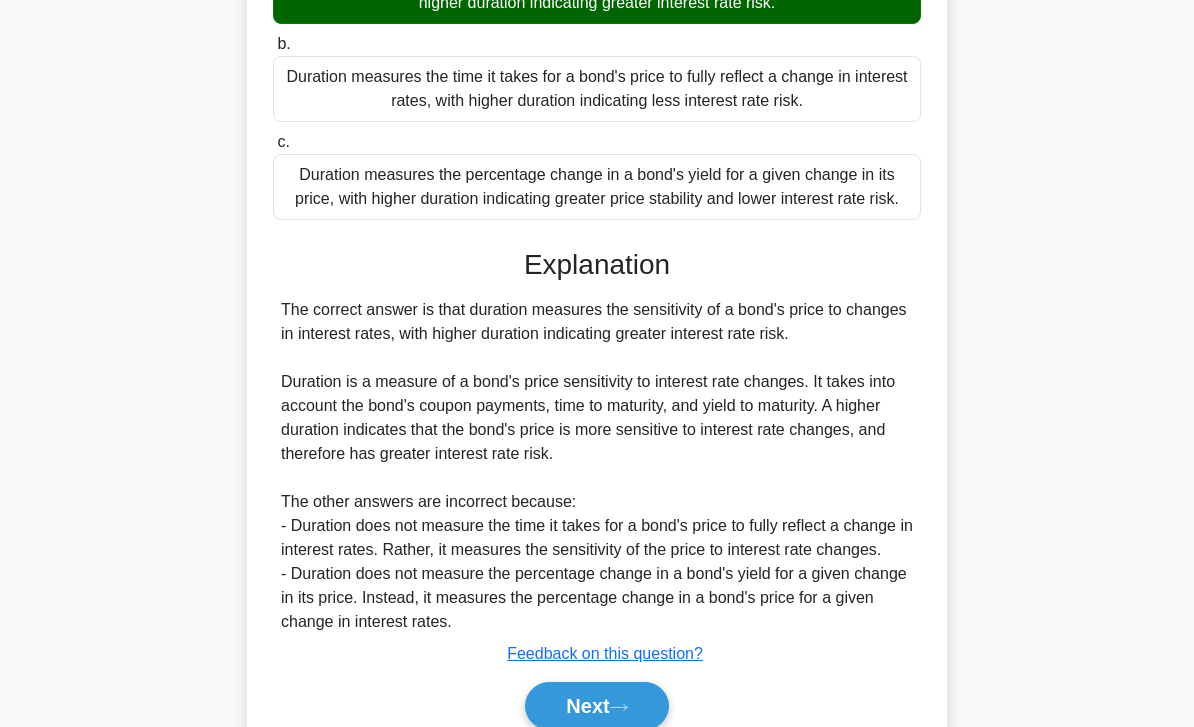 scroll, scrollTop: 368, scrollLeft: 0, axis: vertical 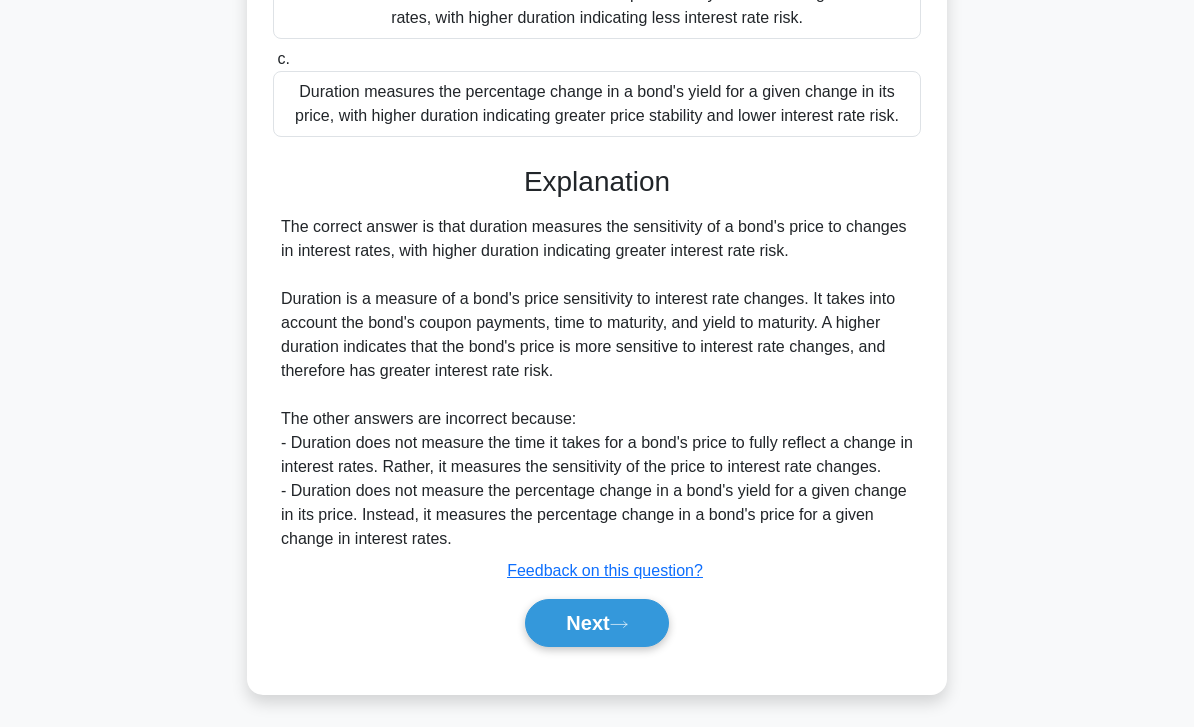 click on "Next" at bounding box center (596, 623) 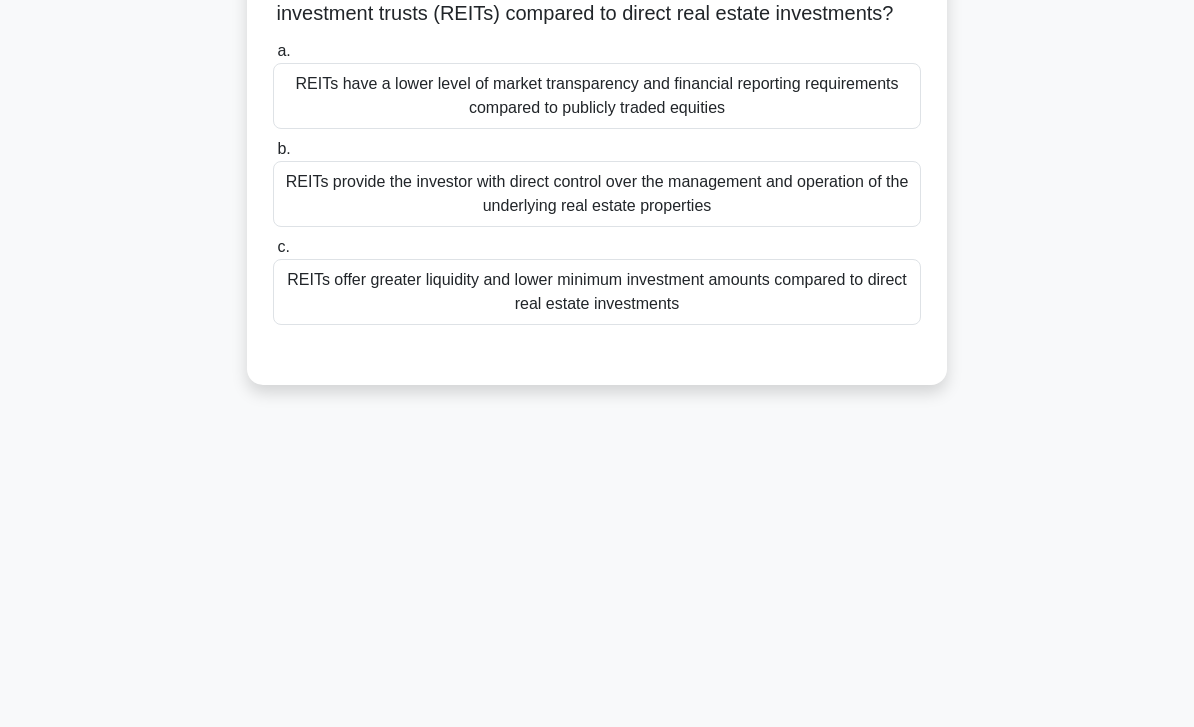 scroll, scrollTop: 0, scrollLeft: 0, axis: both 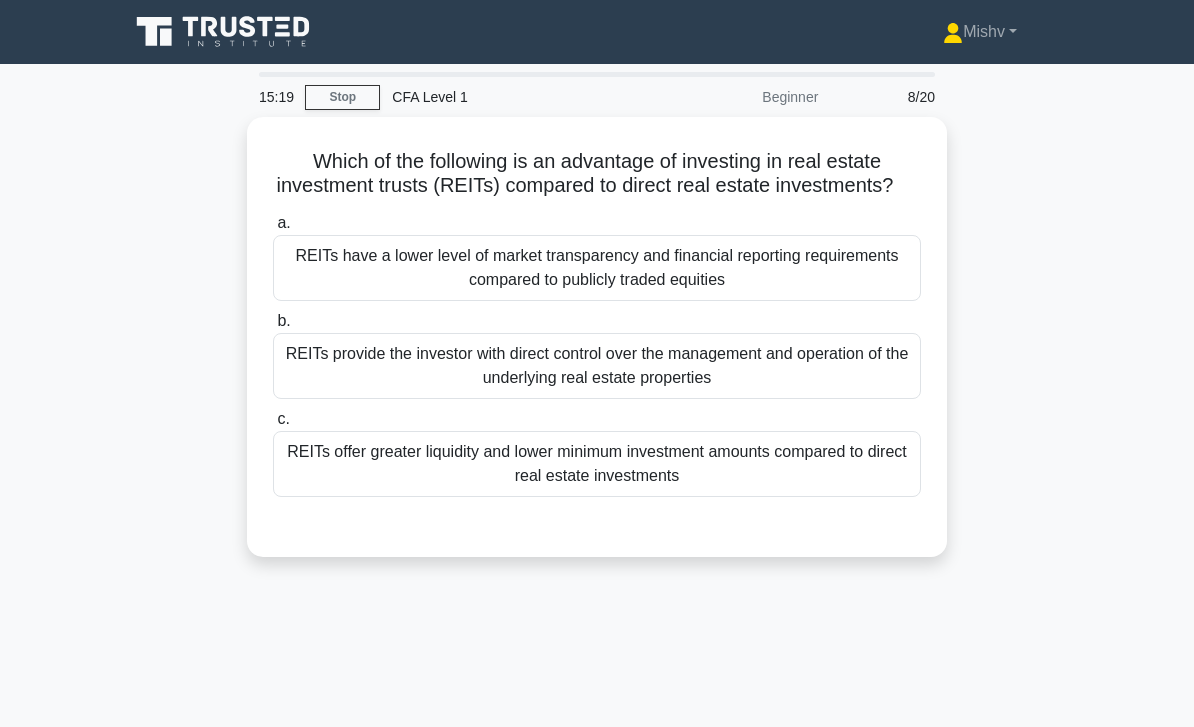 click on "REITs offer greater liquidity and lower minimum investment amounts compared to direct real estate investments" at bounding box center (597, 464) 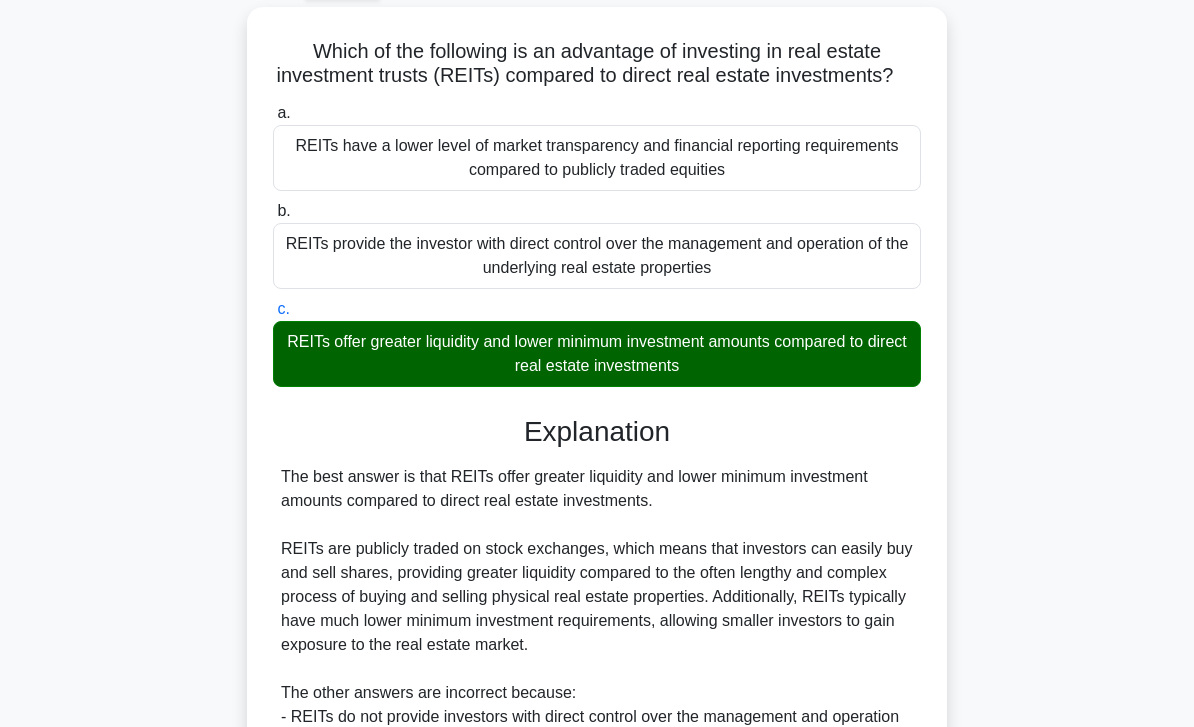 scroll, scrollTop: 392, scrollLeft: 0, axis: vertical 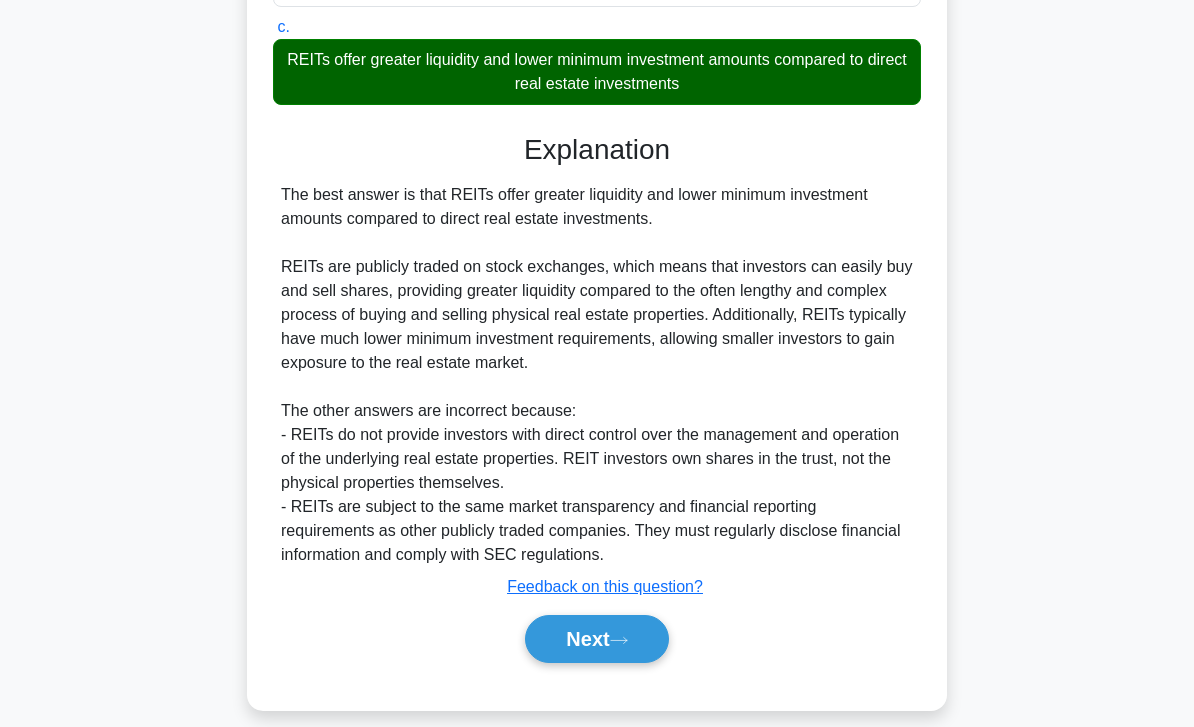 click on "Next" at bounding box center (596, 639) 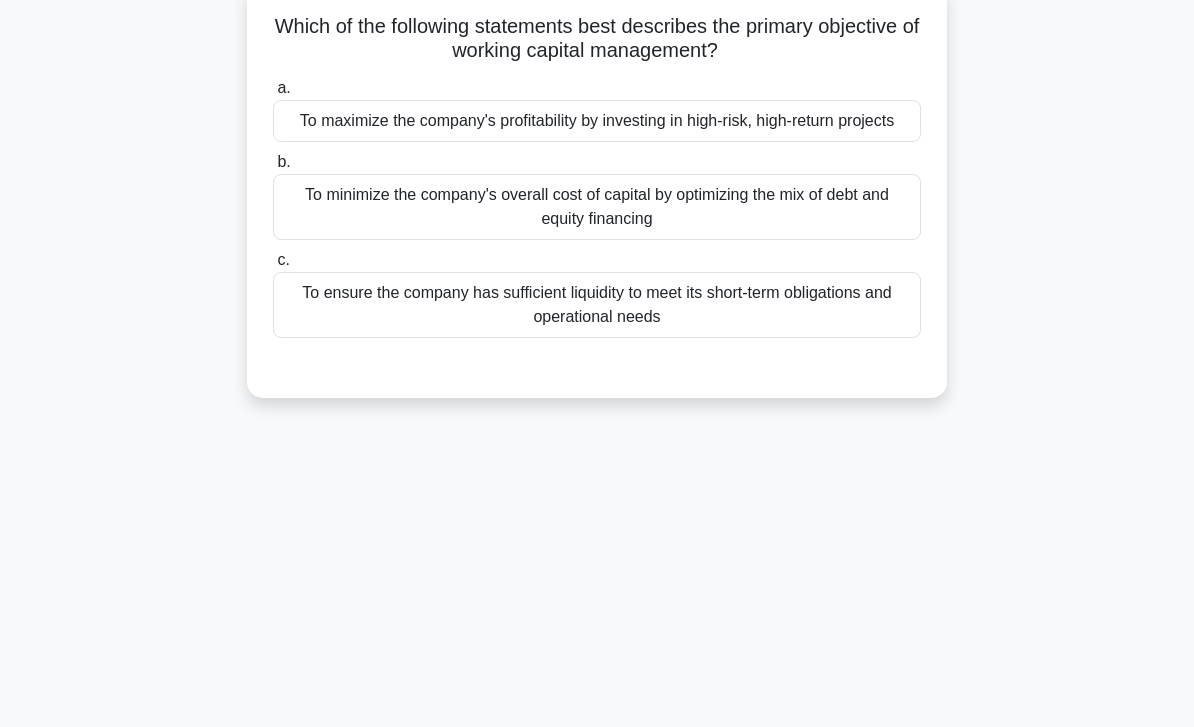 scroll, scrollTop: 0, scrollLeft: 0, axis: both 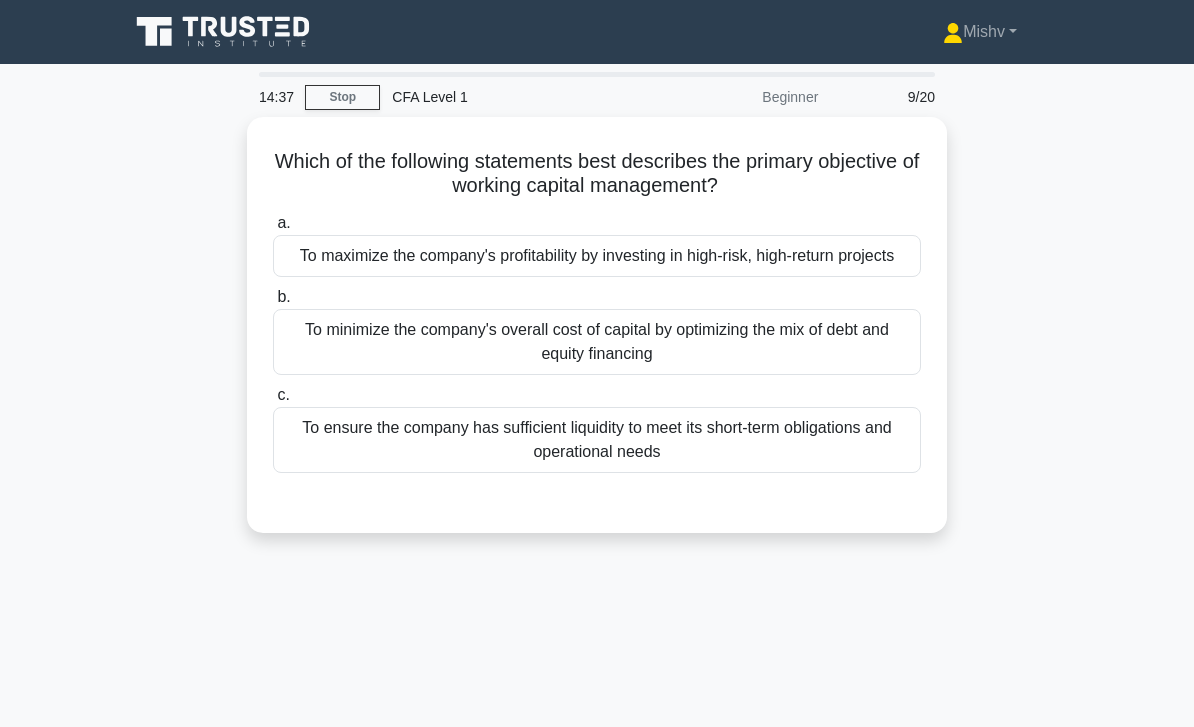 click on "To ensure the company has sufficient liquidity to meet its short-term obligations and operational needs" at bounding box center [597, 440] 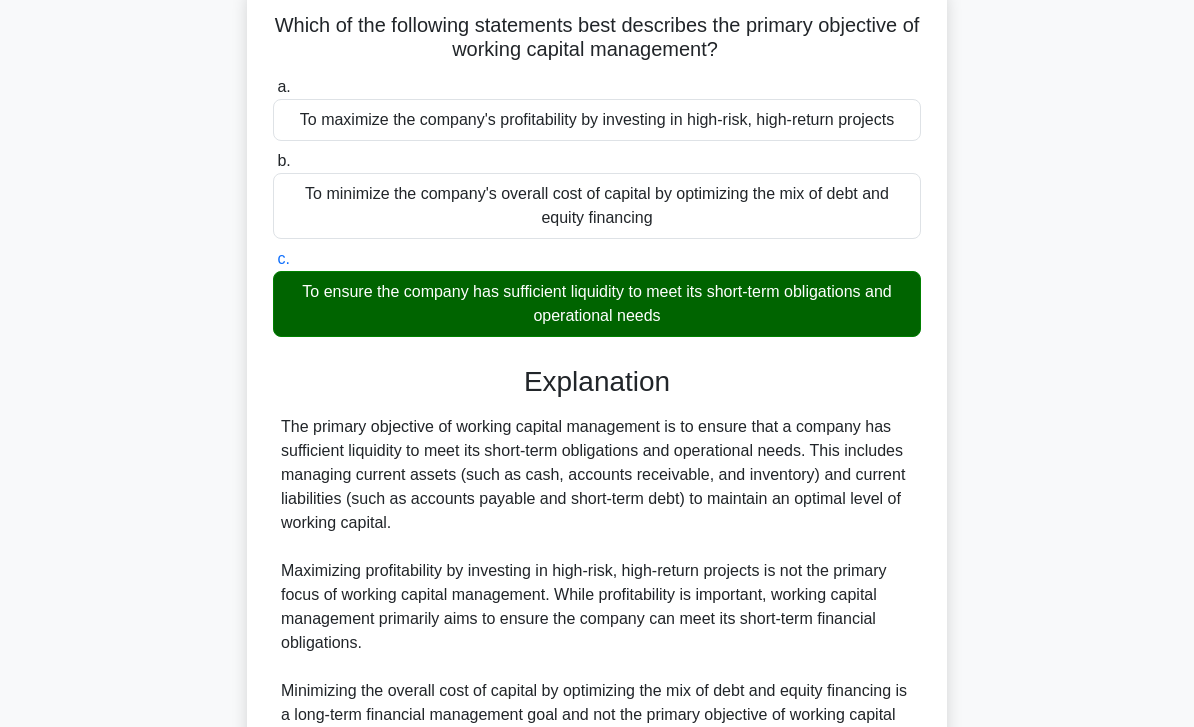 scroll, scrollTop: 320, scrollLeft: 0, axis: vertical 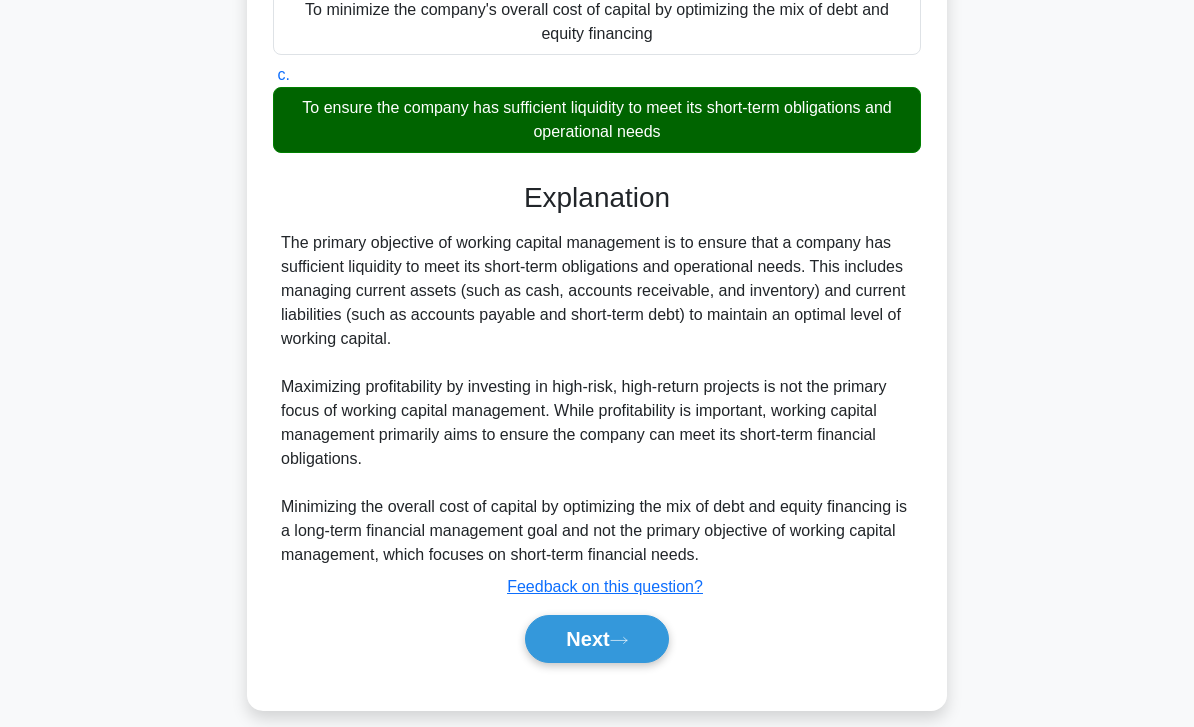 click on "Next" at bounding box center (596, 639) 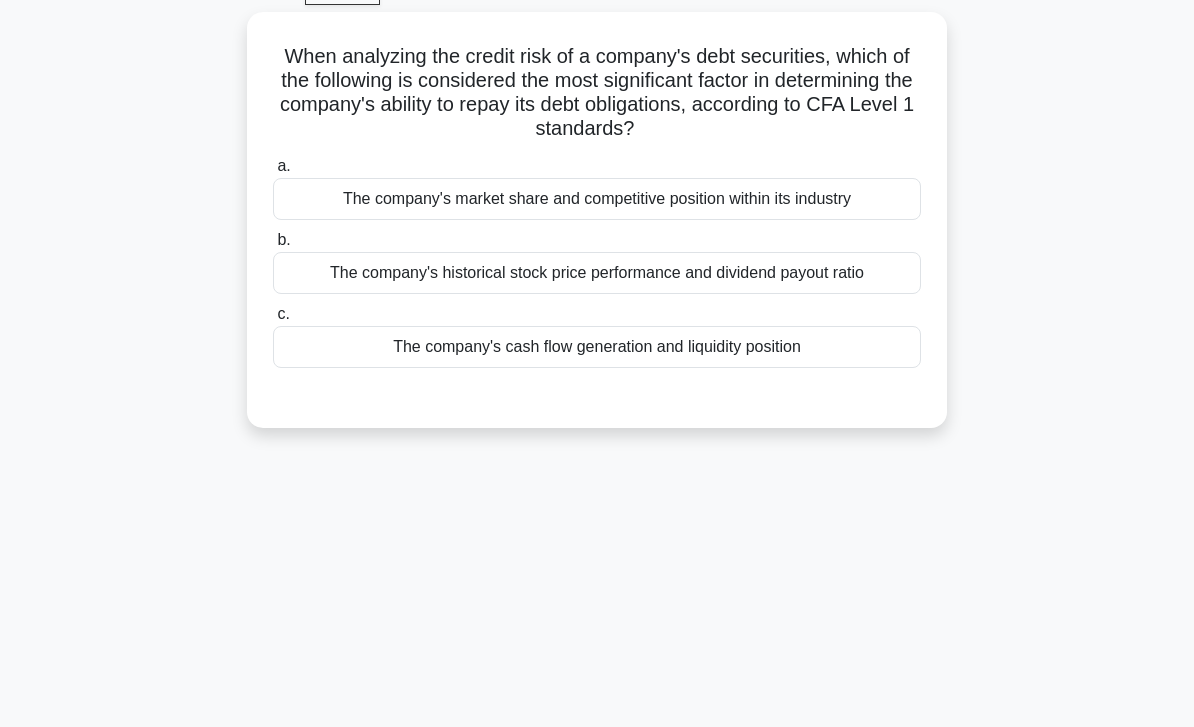 scroll, scrollTop: 0, scrollLeft: 0, axis: both 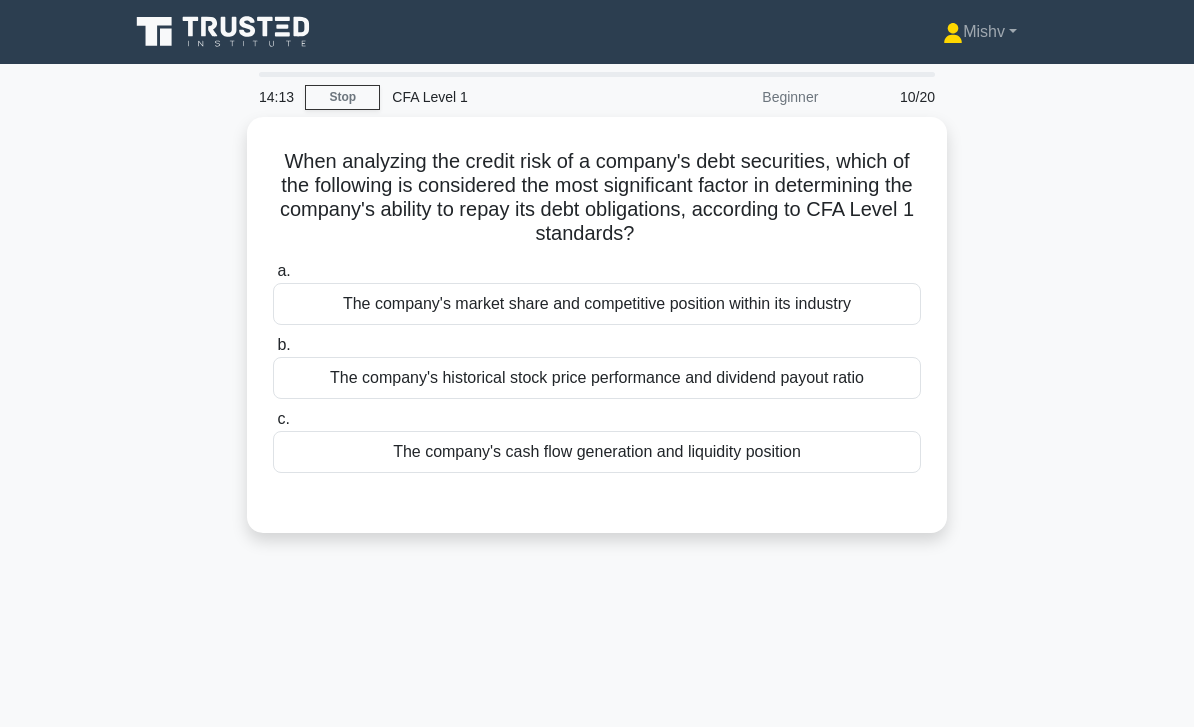 click on "The company's cash flow generation and liquidity position" at bounding box center [597, 452] 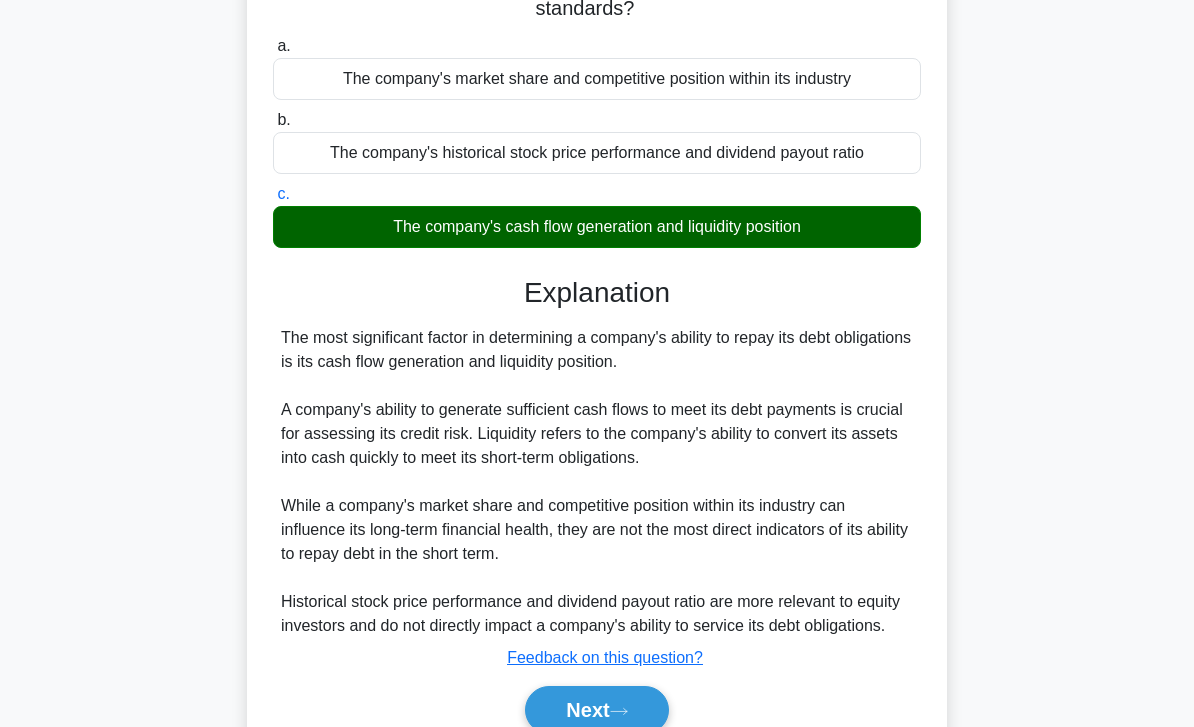 scroll, scrollTop: 296, scrollLeft: 0, axis: vertical 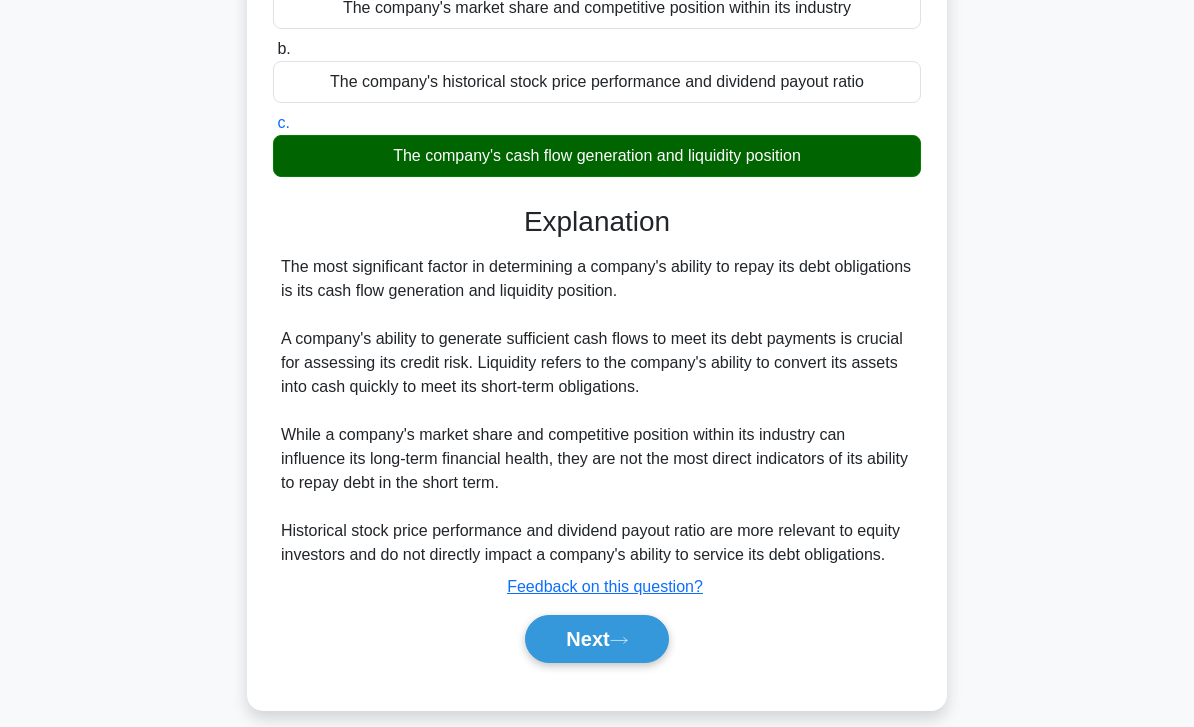 click on "Next" at bounding box center [596, 639] 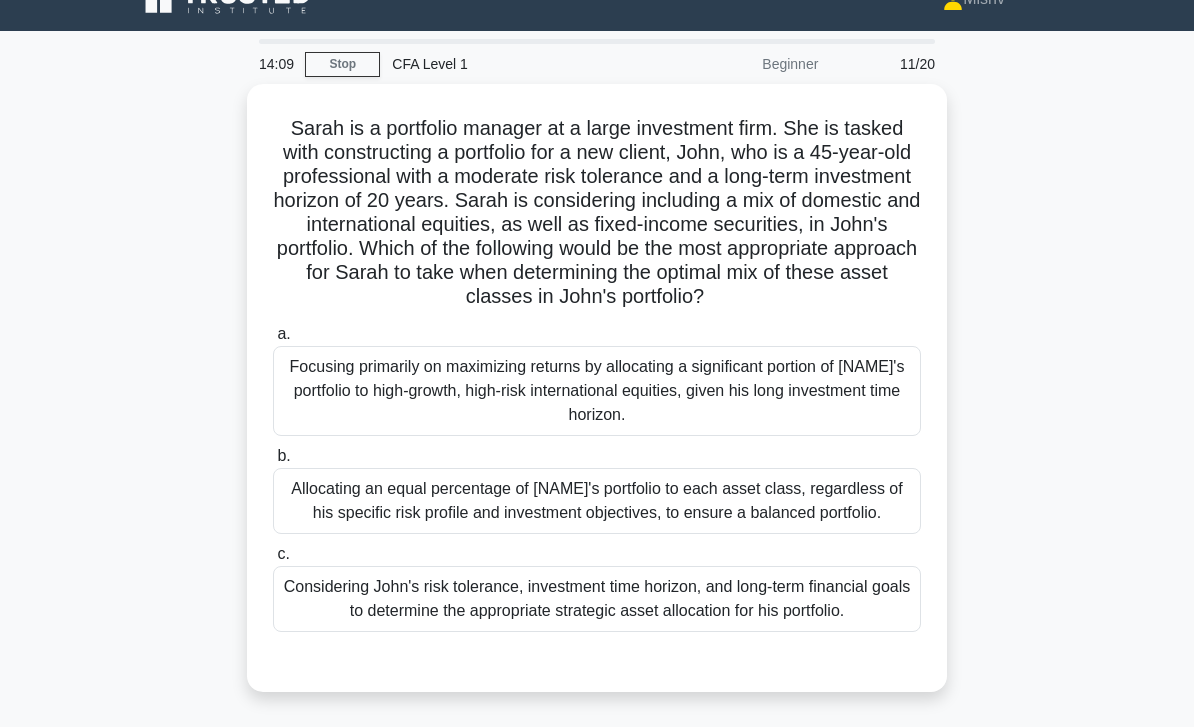scroll, scrollTop: 36, scrollLeft: 0, axis: vertical 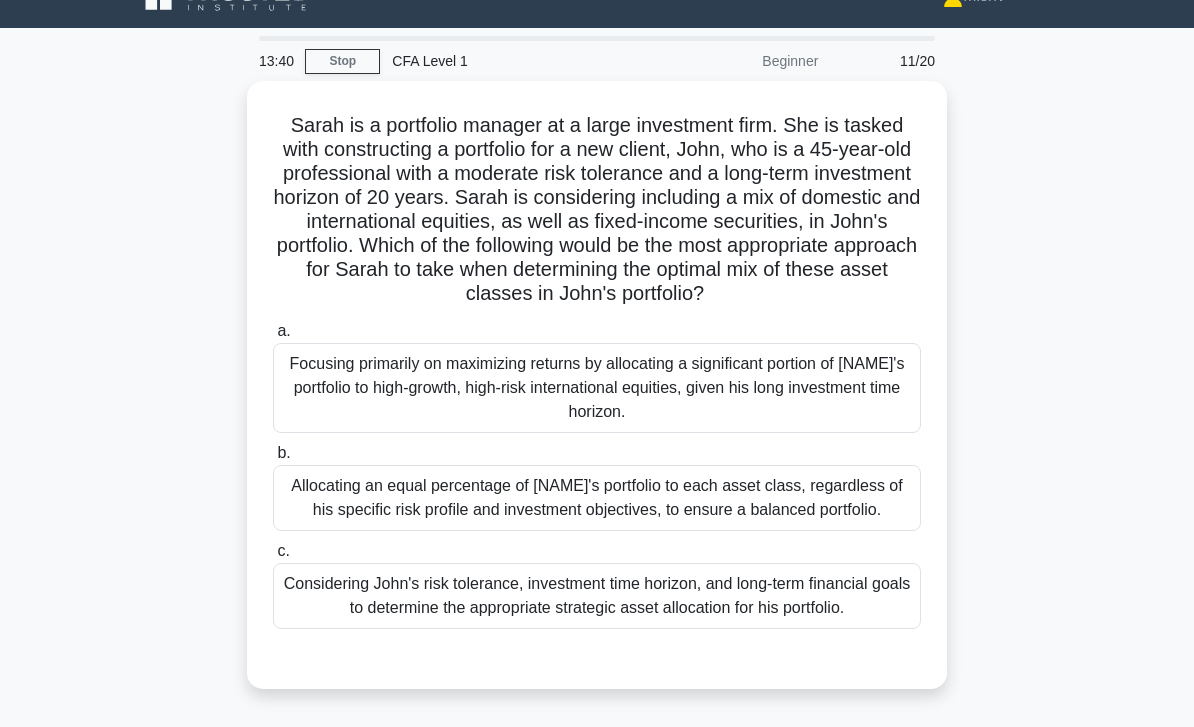 click on "Considering John's risk tolerance, investment time horizon, and long-term financial goals to determine the appropriate strategic asset allocation for his portfolio." at bounding box center (597, 596) 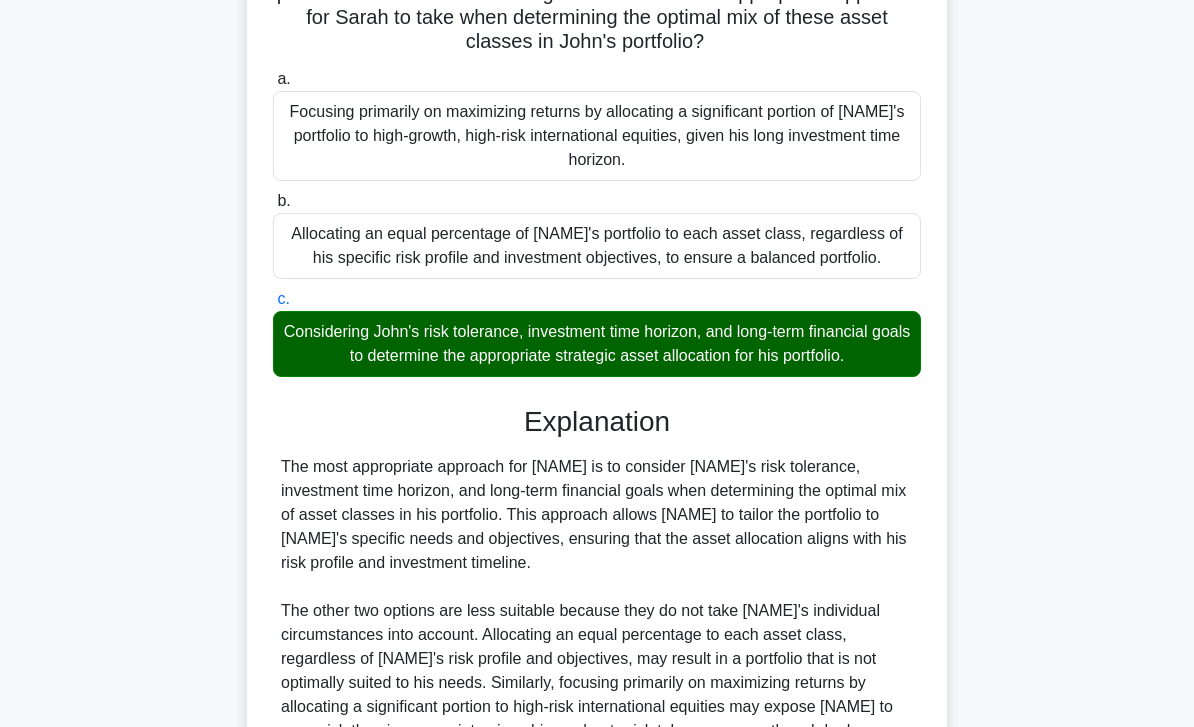 scroll, scrollTop: 512, scrollLeft: 0, axis: vertical 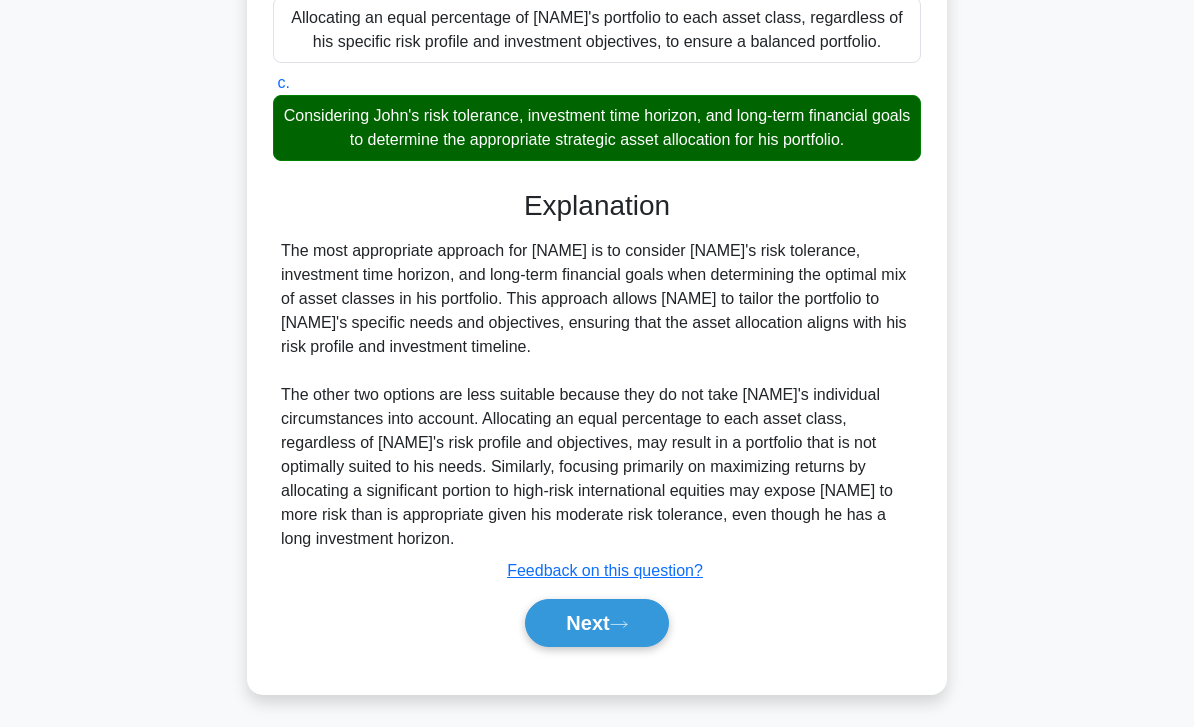 click on "Next" at bounding box center (596, 623) 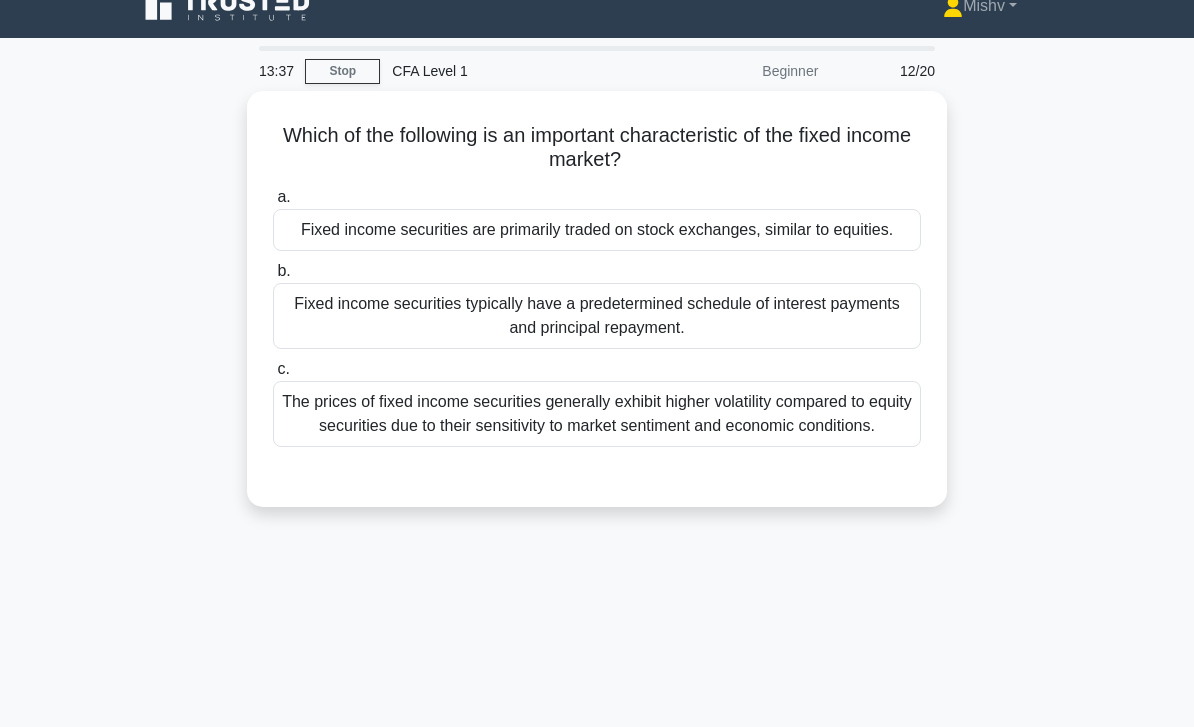 scroll, scrollTop: 0, scrollLeft: 0, axis: both 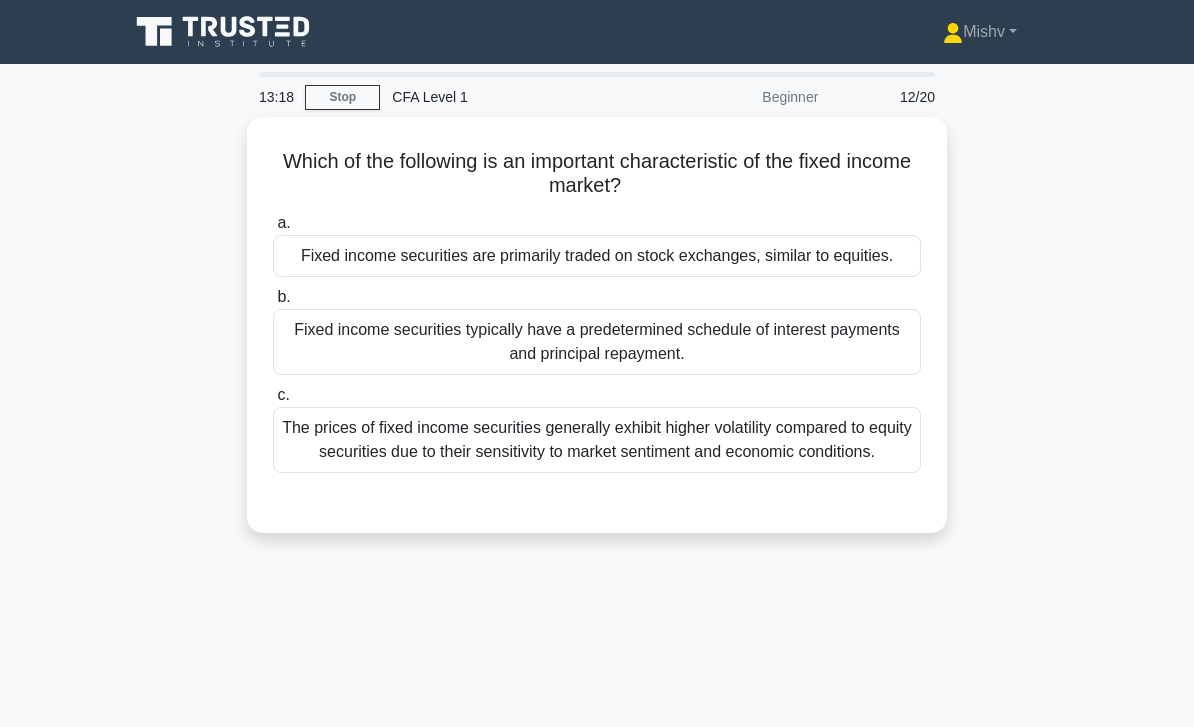 click on "Fixed income securities typically have a predetermined schedule of interest payments and principal repayment." at bounding box center [597, 342] 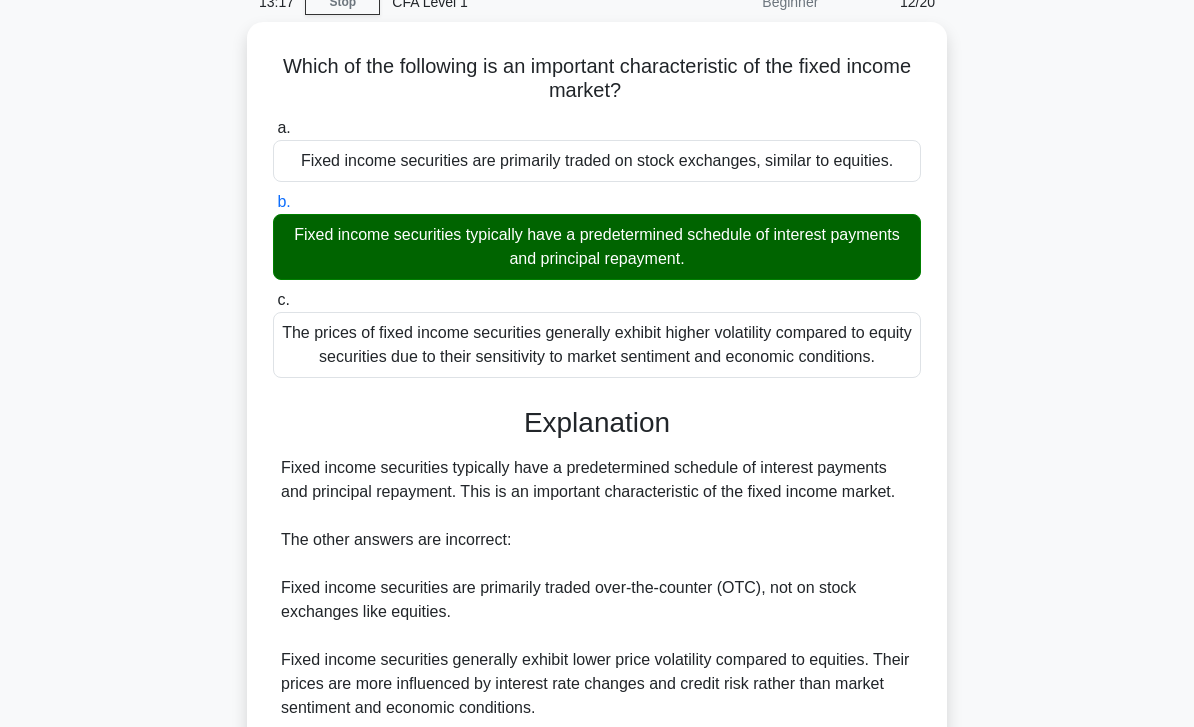 scroll, scrollTop: 289, scrollLeft: 0, axis: vertical 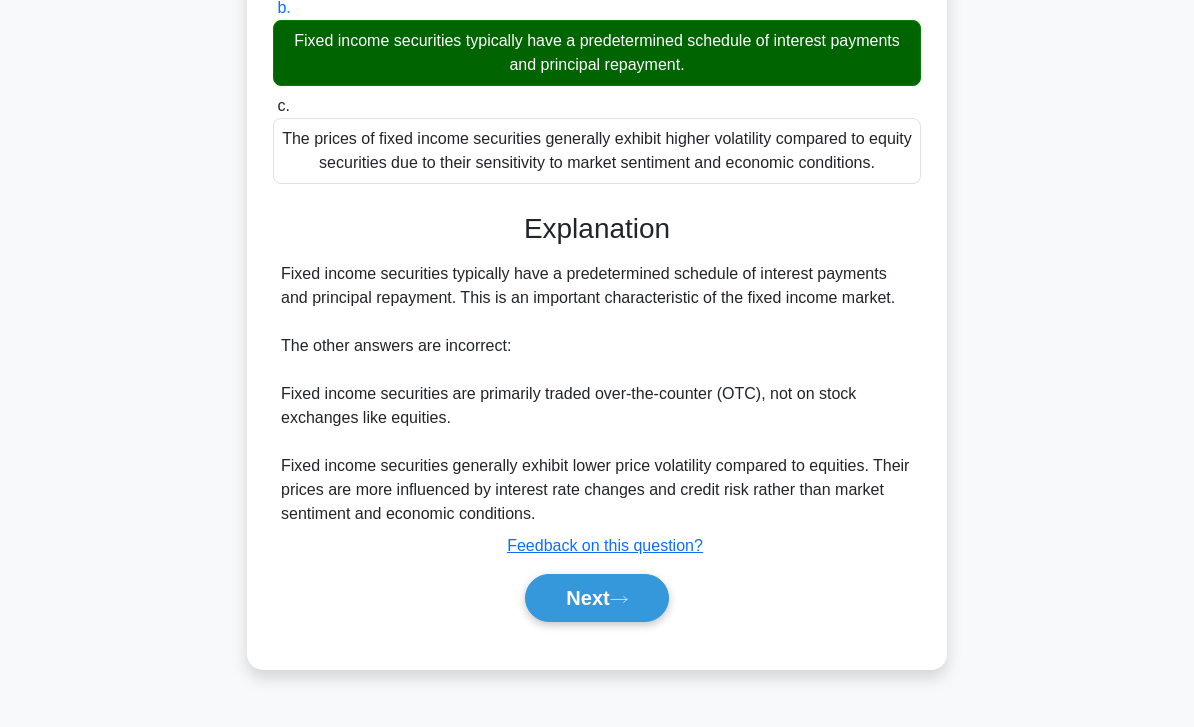 click on "Next" at bounding box center (596, 598) 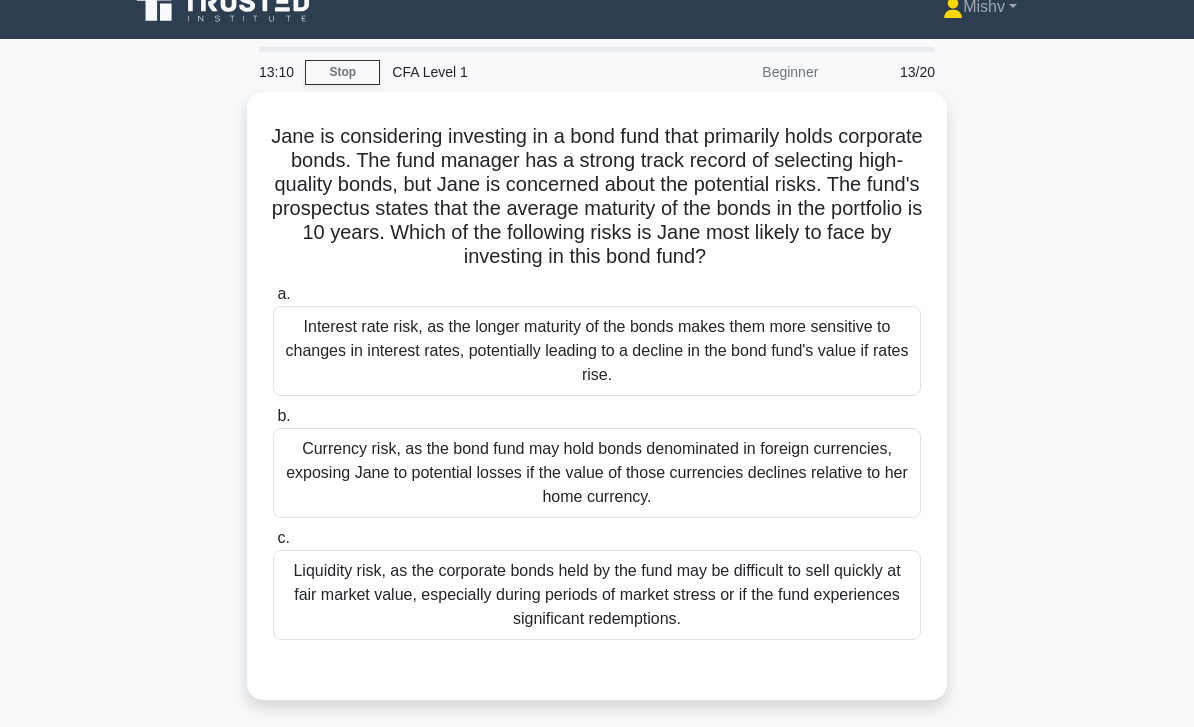 scroll, scrollTop: 30, scrollLeft: 0, axis: vertical 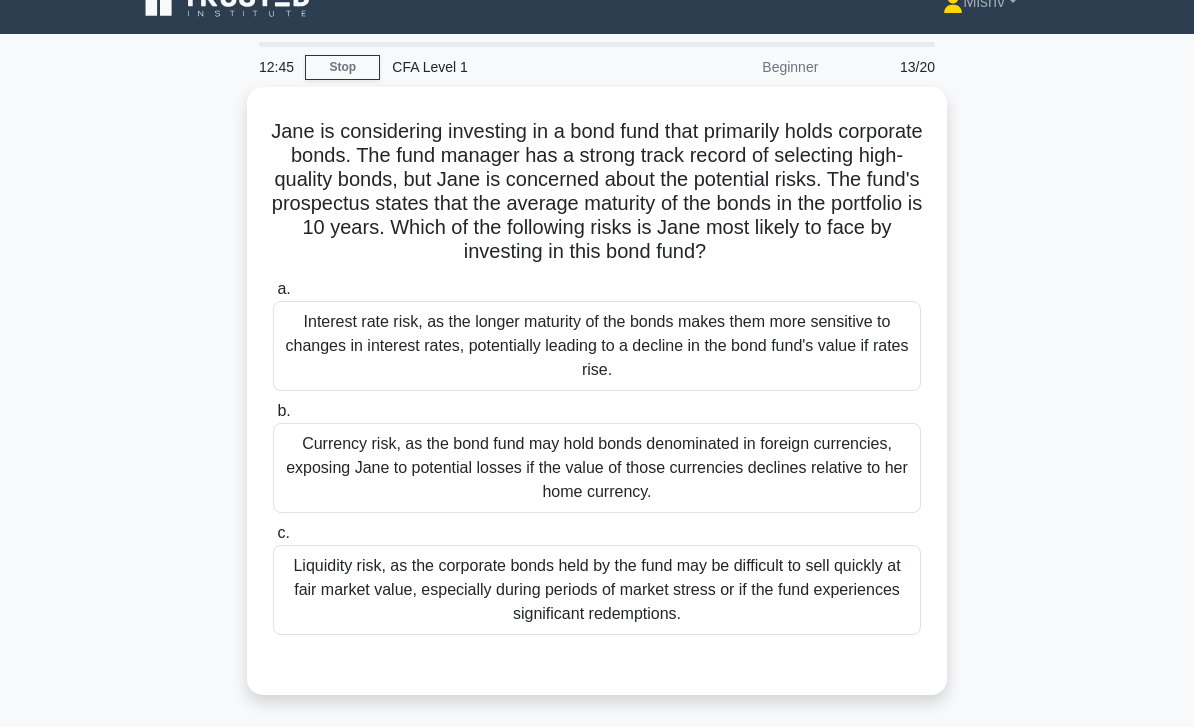 click on "Interest rate risk, as the longer maturity of the bonds makes them more sensitive to changes in interest rates, potentially leading to a decline in the bond fund's value if rates rise." at bounding box center [597, 346] 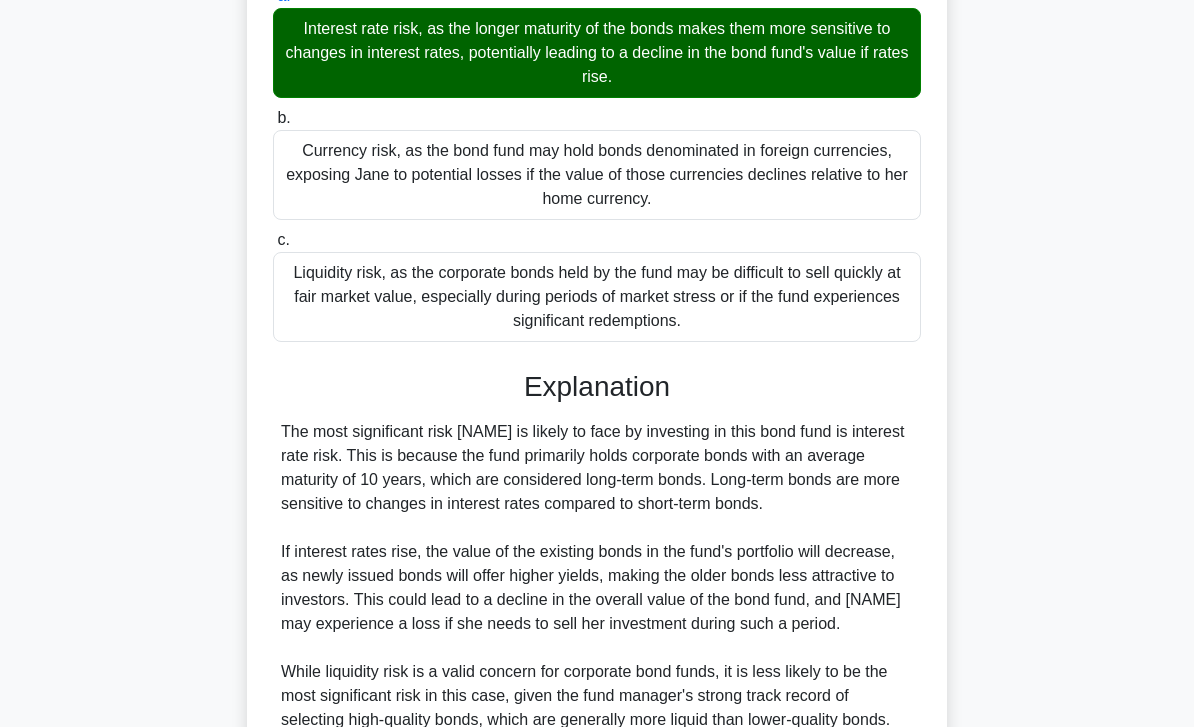 scroll, scrollTop: 608, scrollLeft: 0, axis: vertical 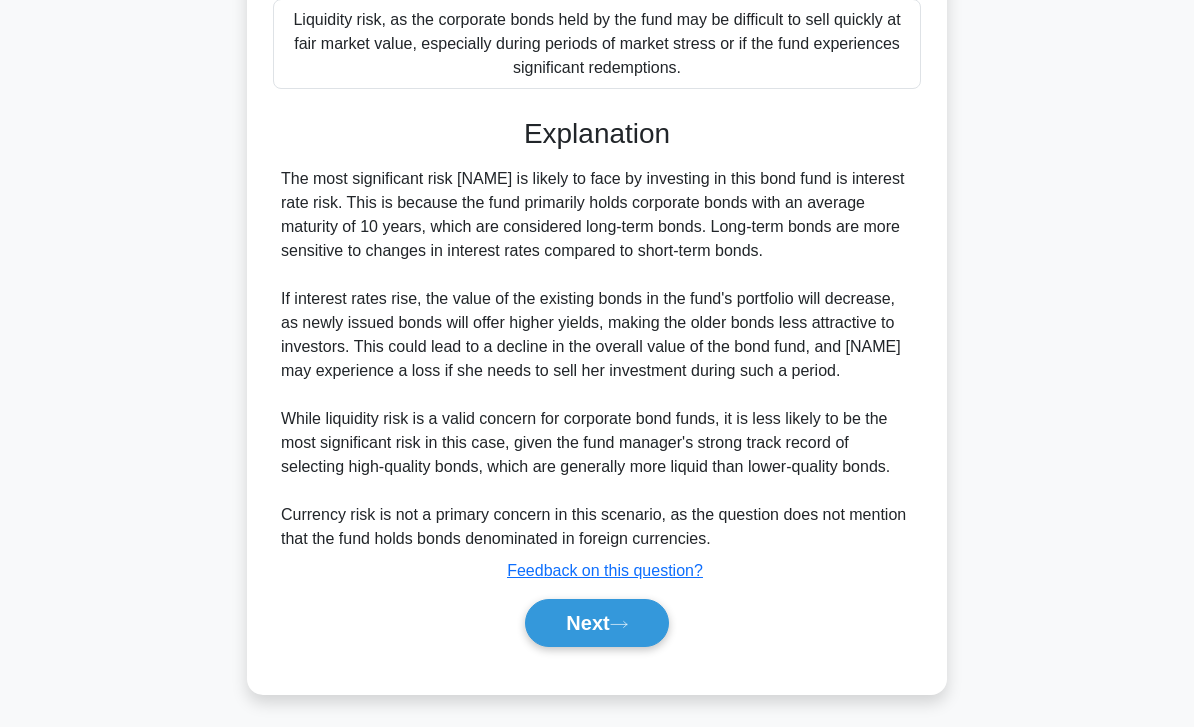 click on "Next" at bounding box center (596, 623) 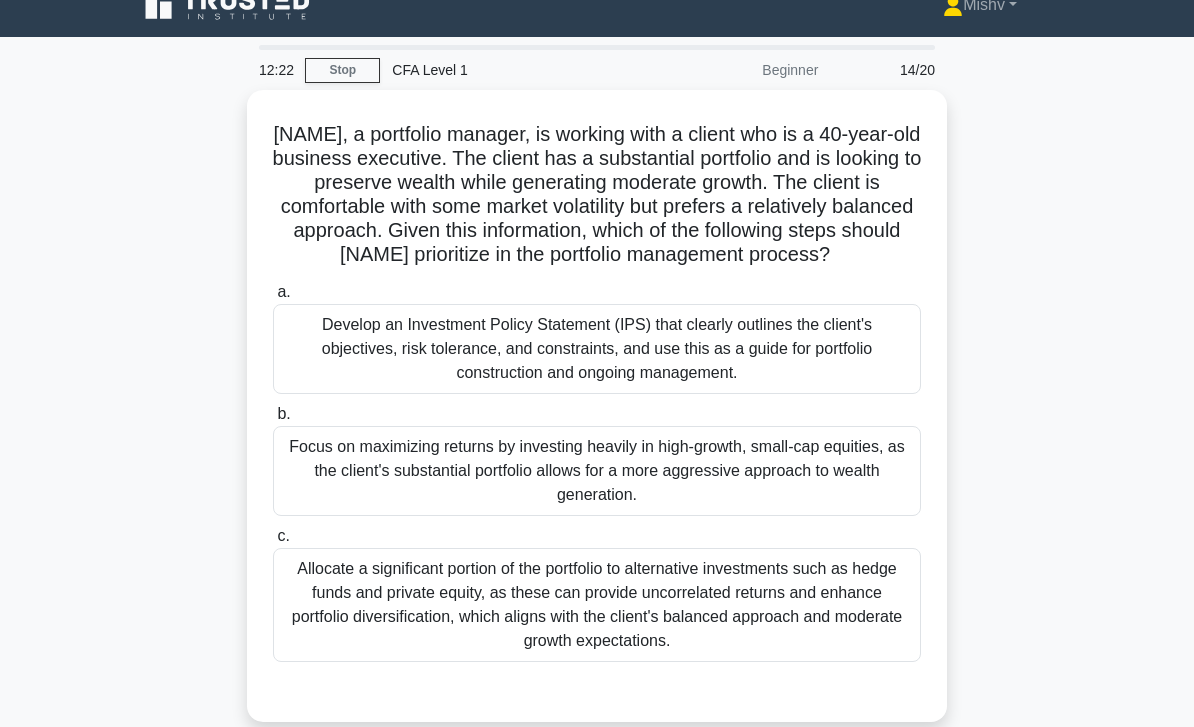 scroll, scrollTop: 28, scrollLeft: 0, axis: vertical 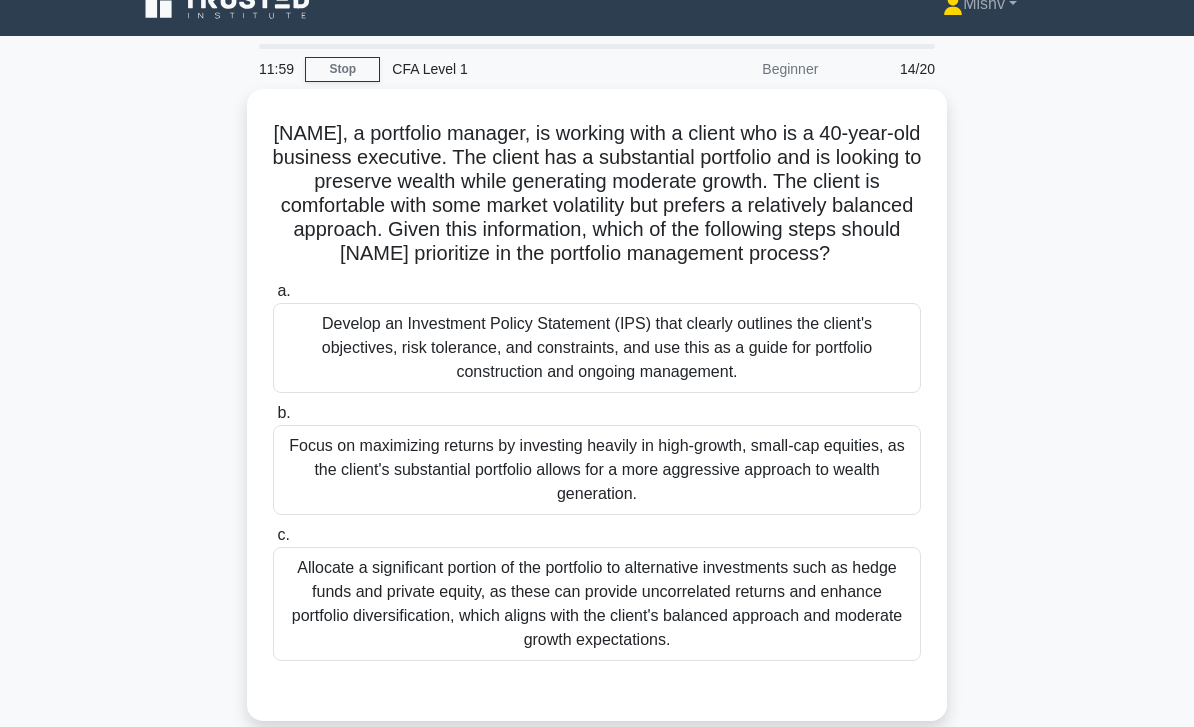 click on "Develop an Investment Policy Statement (IPS) that clearly outlines the client's objectives, risk tolerance, and constraints, and use this as a guide for portfolio construction and ongoing management." at bounding box center (597, 348) 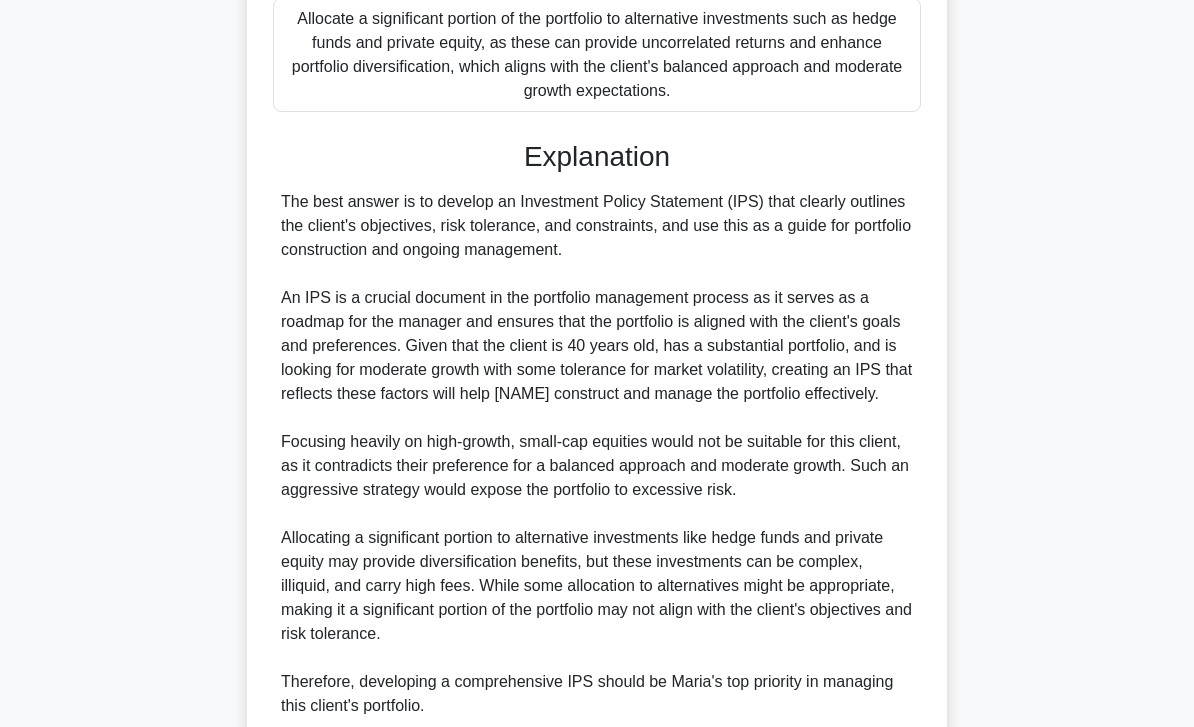 scroll, scrollTop: 752, scrollLeft: 0, axis: vertical 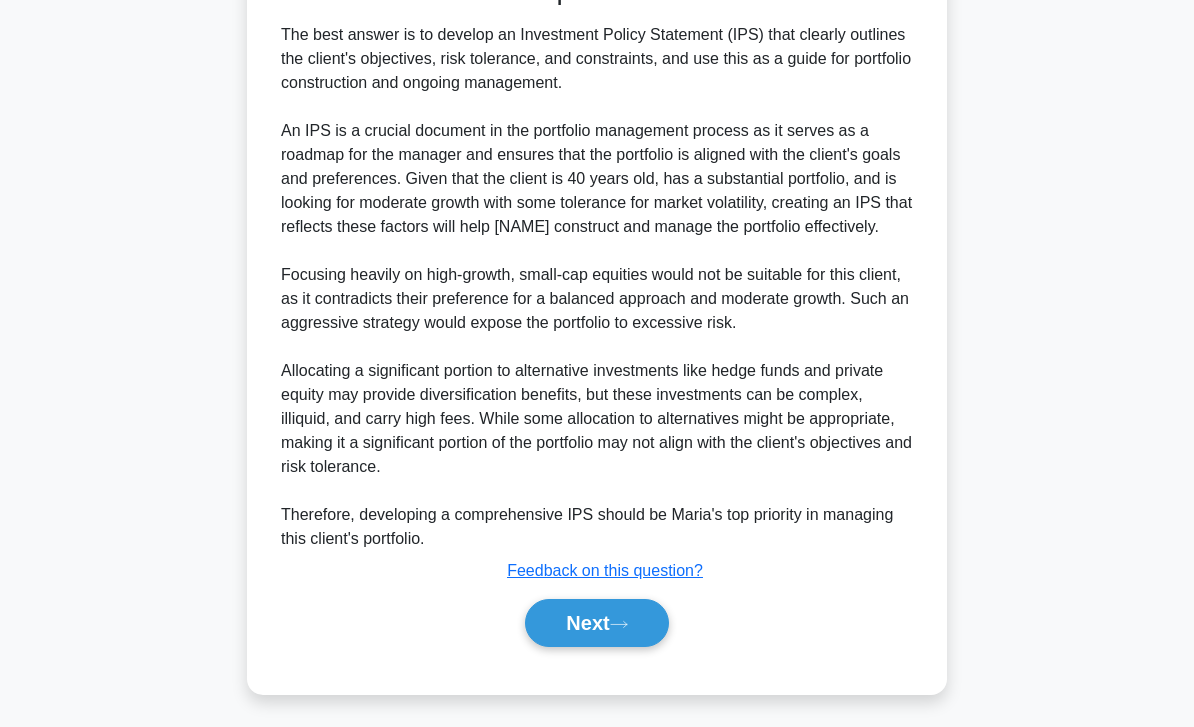 click on "Next" at bounding box center [596, 623] 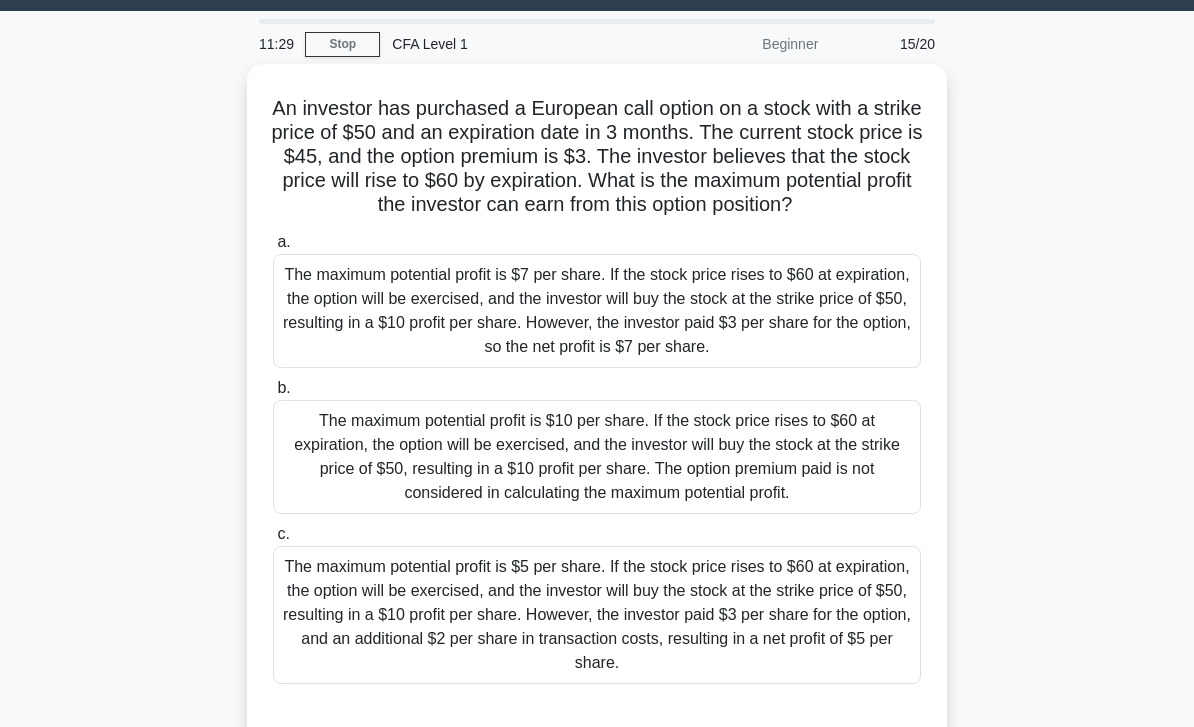 scroll, scrollTop: 59, scrollLeft: 0, axis: vertical 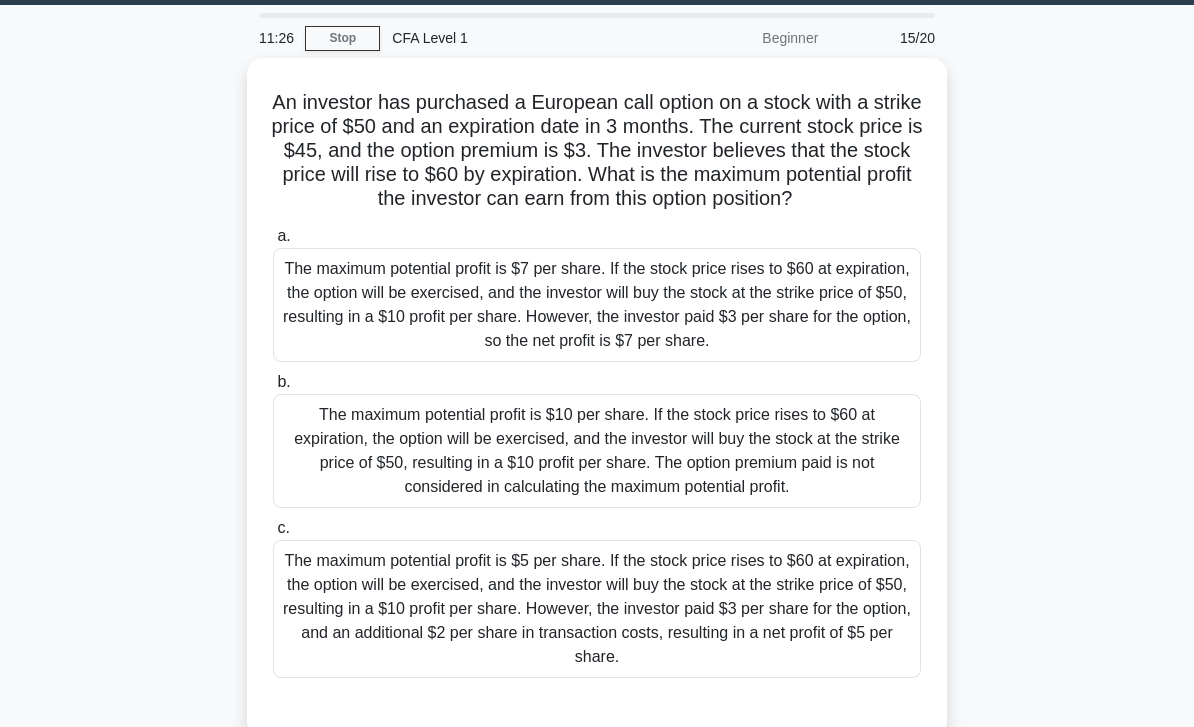 click on "The maximum potential profit is $10 per share. If the stock price rises to $60 at expiration, the option will be exercised, and the investor will buy the stock at the strike price of $50, resulting in a $10 profit per share. The option premium paid is not considered in calculating the maximum potential profit." at bounding box center [597, 451] 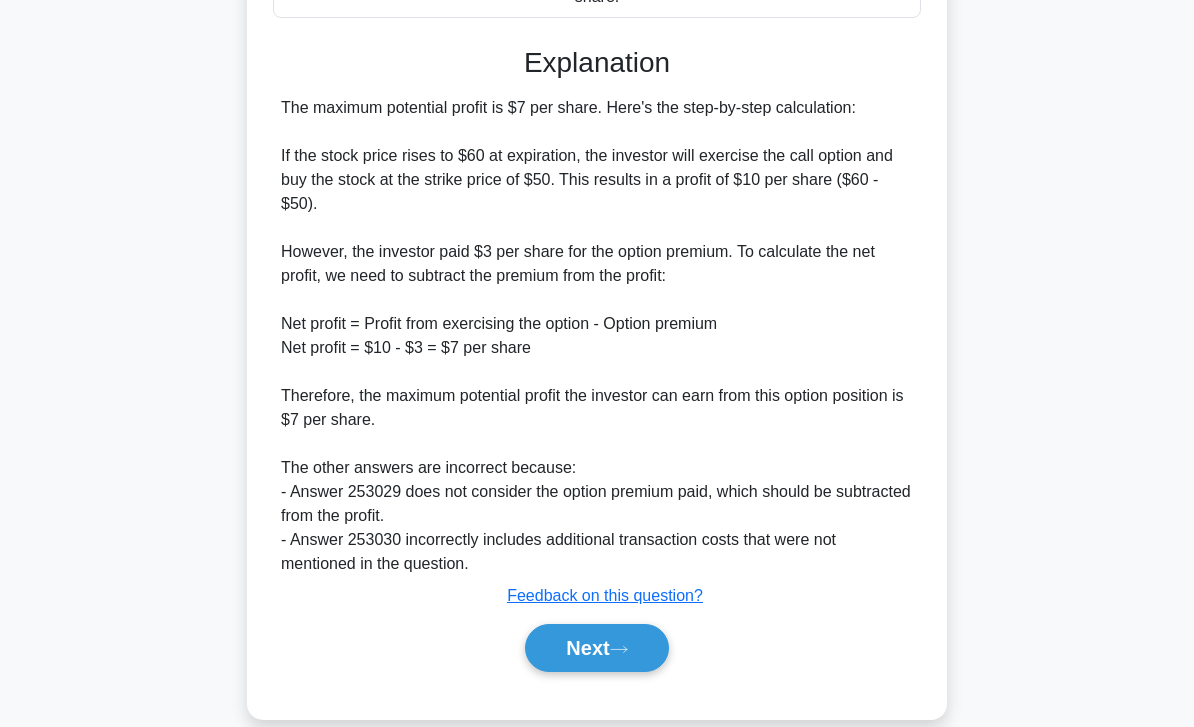 scroll, scrollTop: 730, scrollLeft: 0, axis: vertical 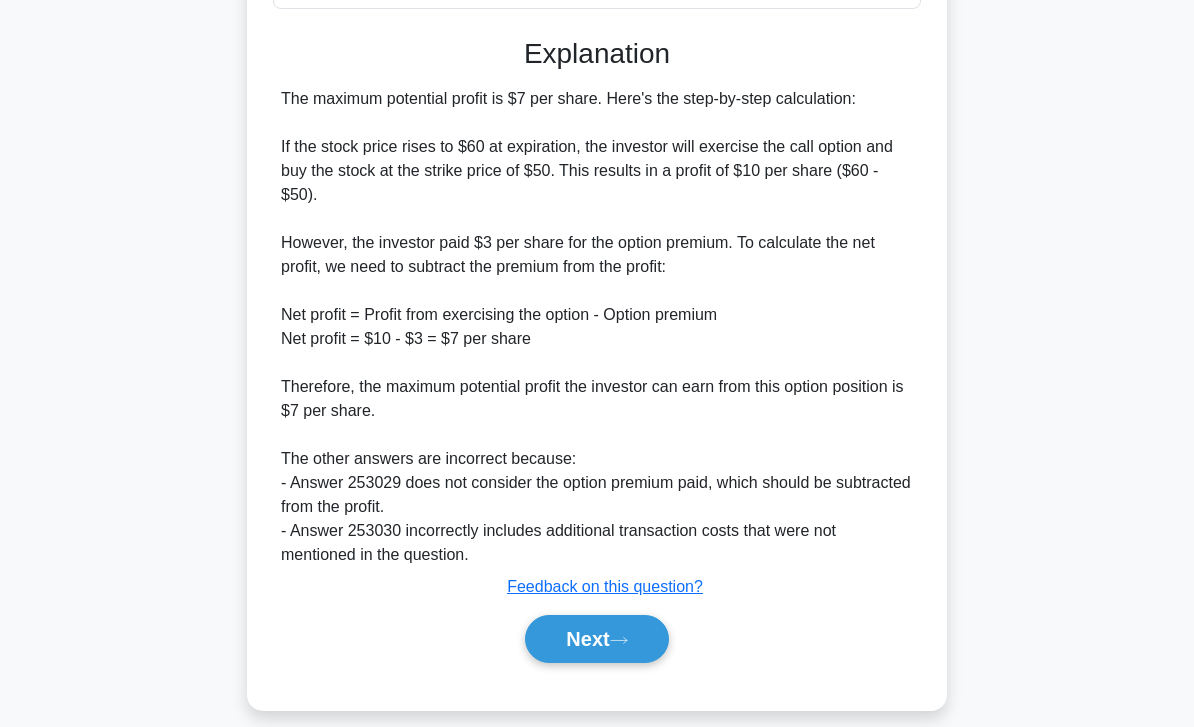click on "Next" at bounding box center (596, 639) 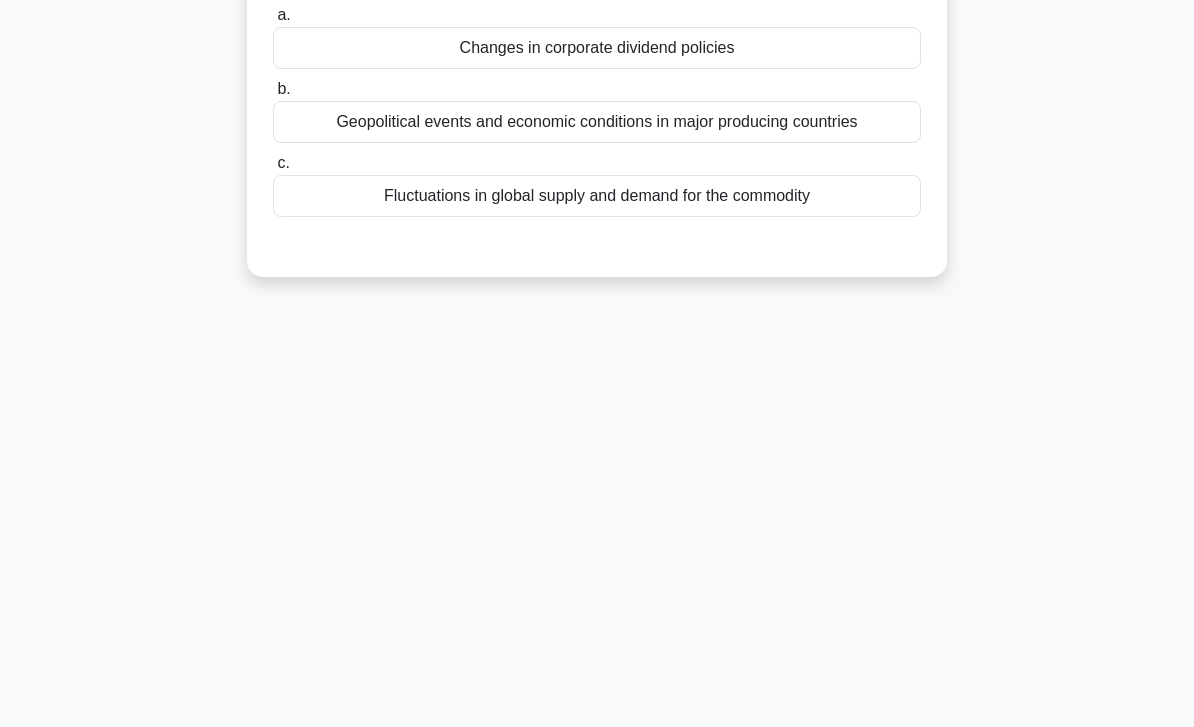 scroll, scrollTop: 0, scrollLeft: 0, axis: both 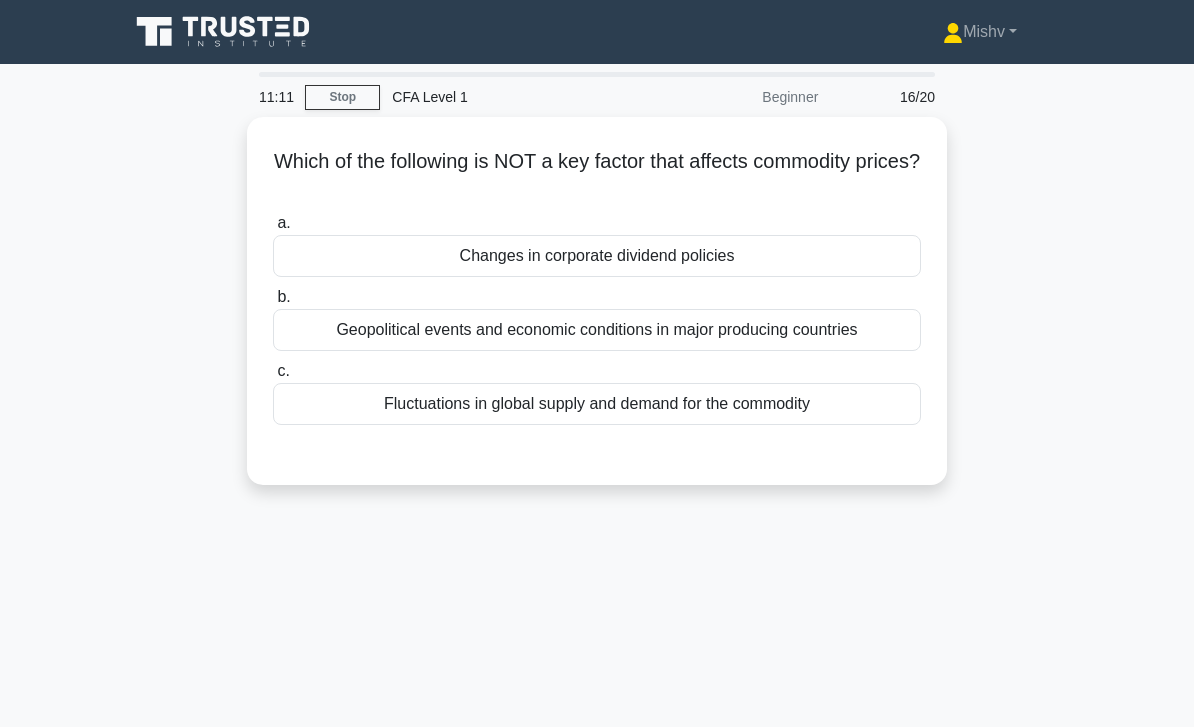 click on "Changes in corporate dividend policies" at bounding box center [597, 256] 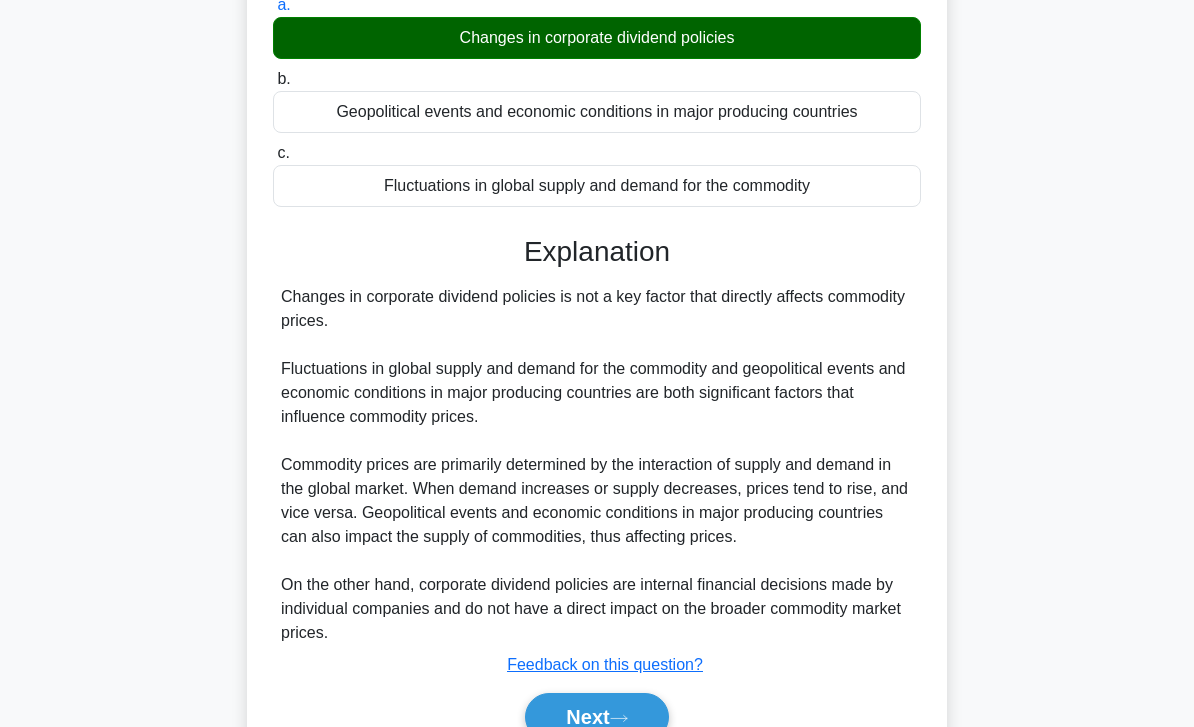scroll, scrollTop: 289, scrollLeft: 0, axis: vertical 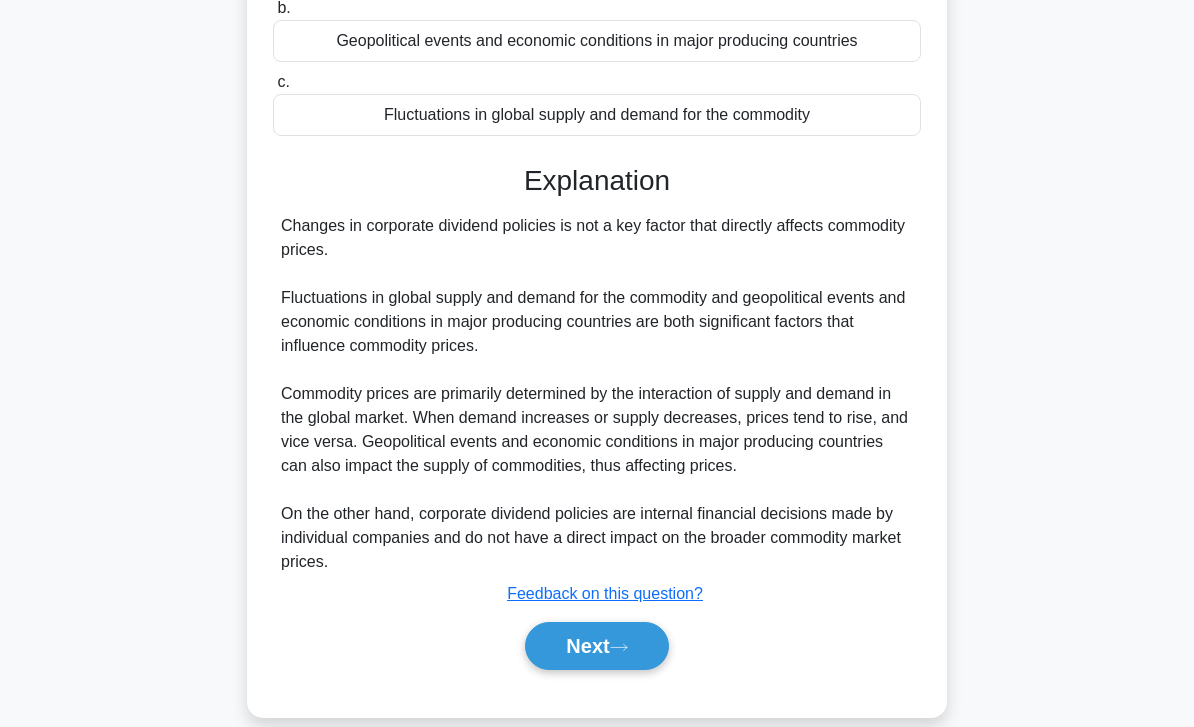 click on "Next" at bounding box center [596, 646] 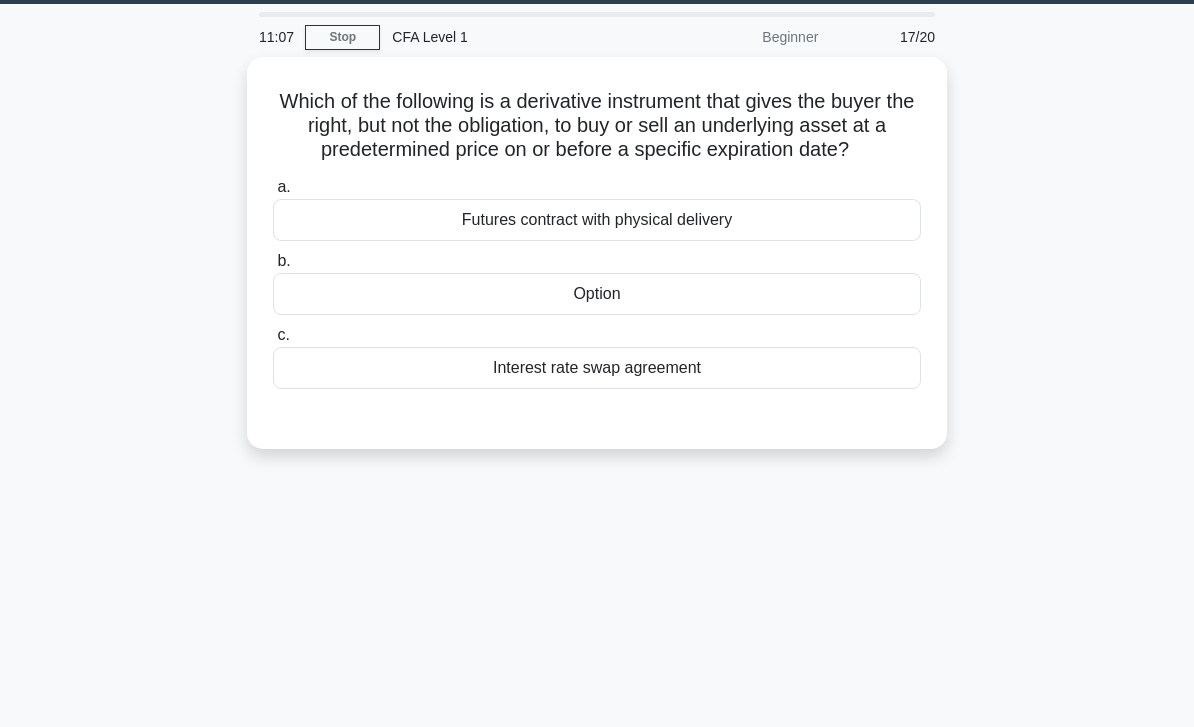 scroll, scrollTop: 0, scrollLeft: 0, axis: both 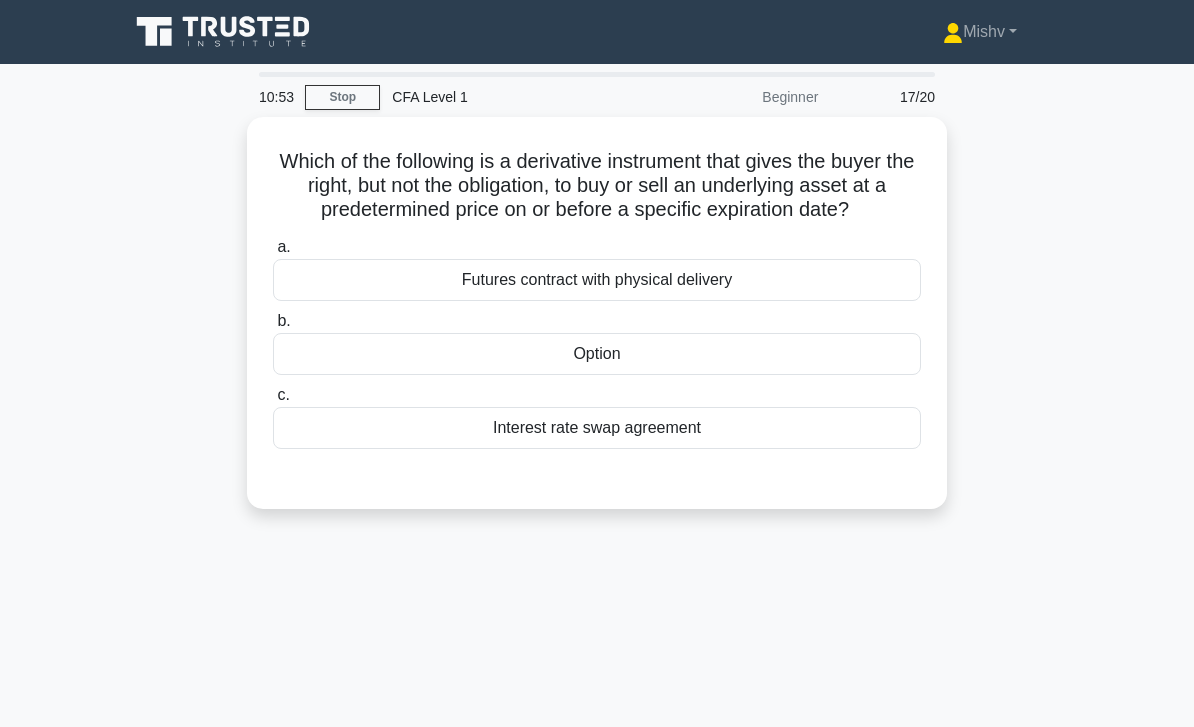 click on "Option" at bounding box center (597, 354) 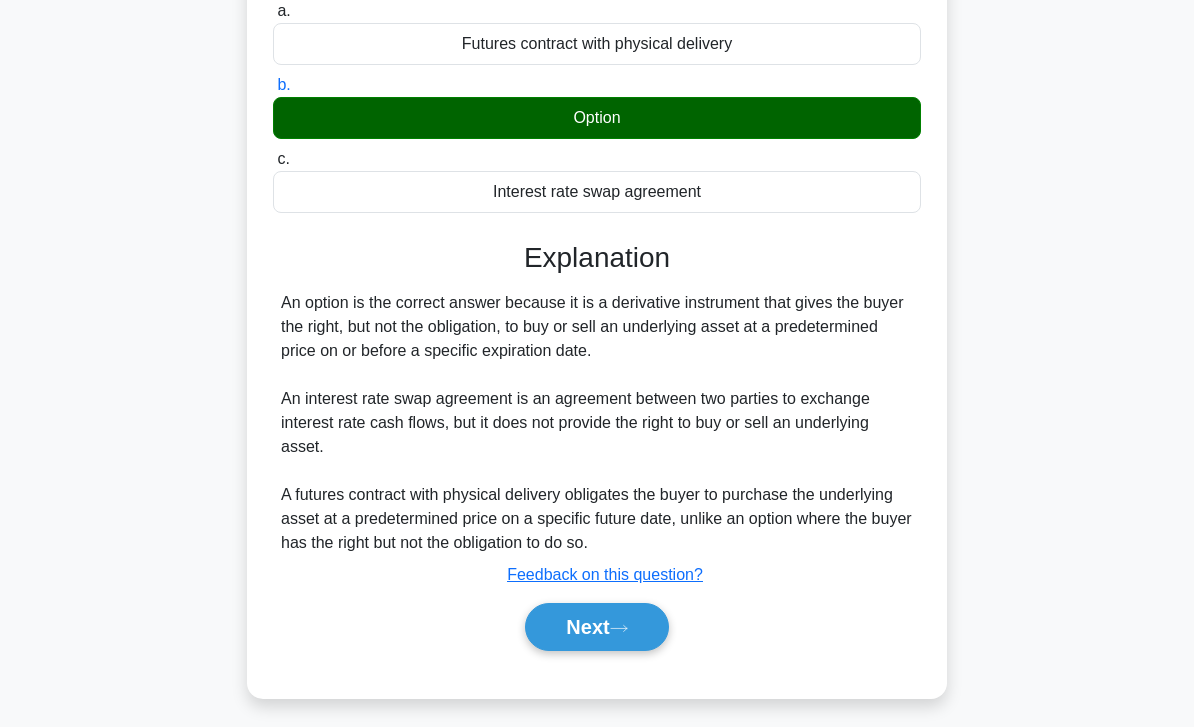 scroll, scrollTop: 289, scrollLeft: 0, axis: vertical 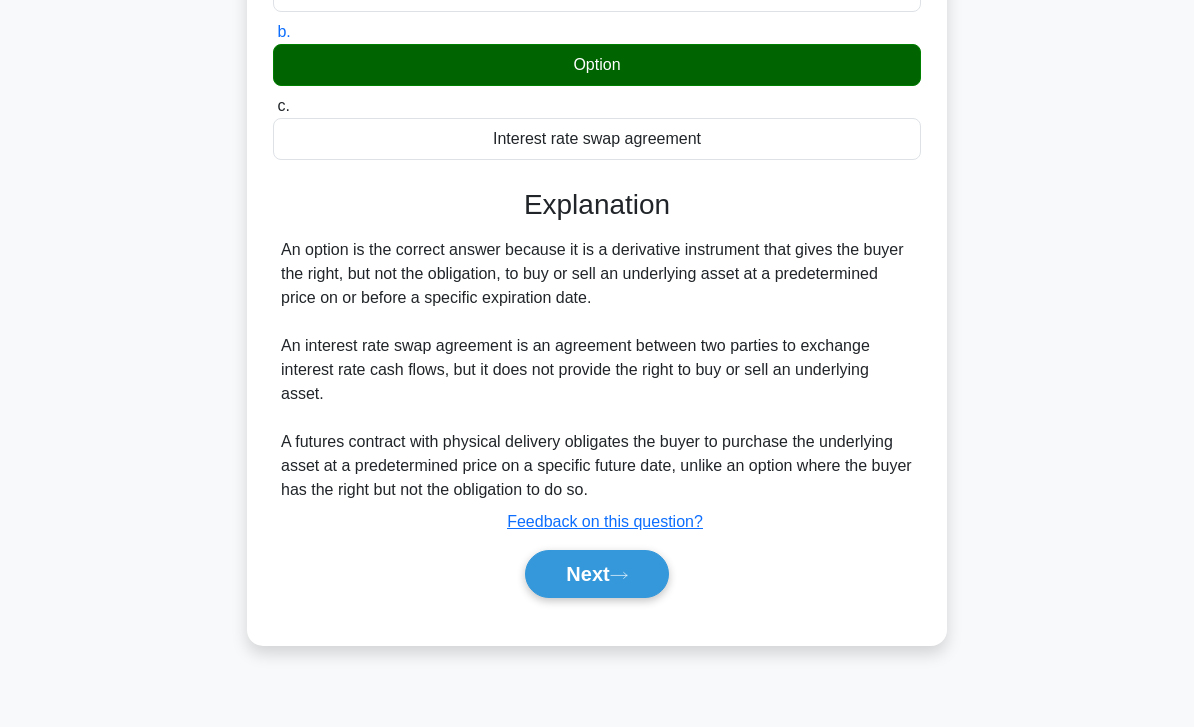 click on "Next" at bounding box center [596, 574] 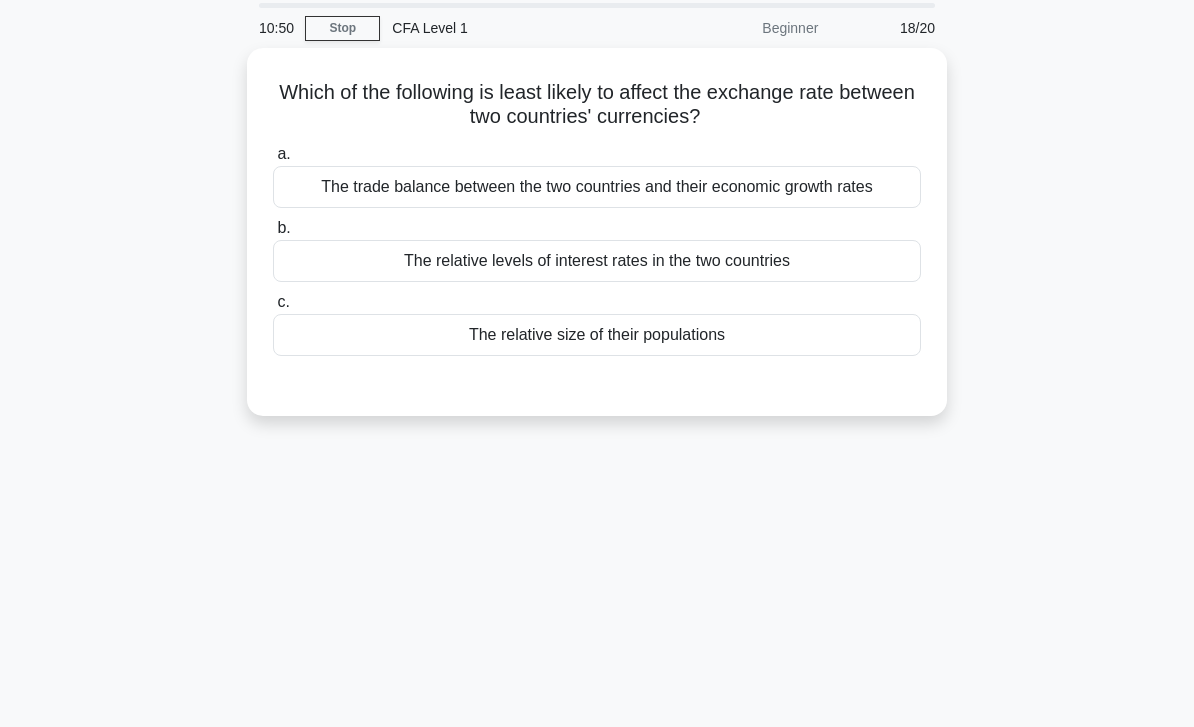 scroll, scrollTop: 0, scrollLeft: 0, axis: both 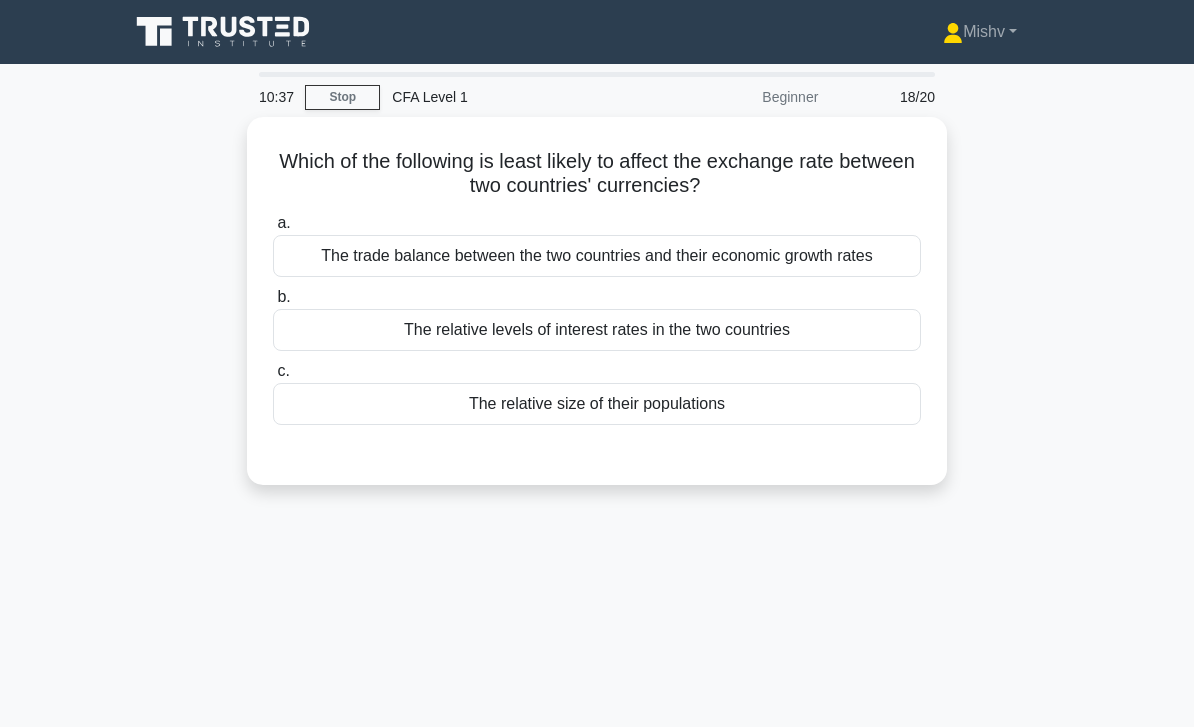 click on "The relative size of their populations" at bounding box center [597, 404] 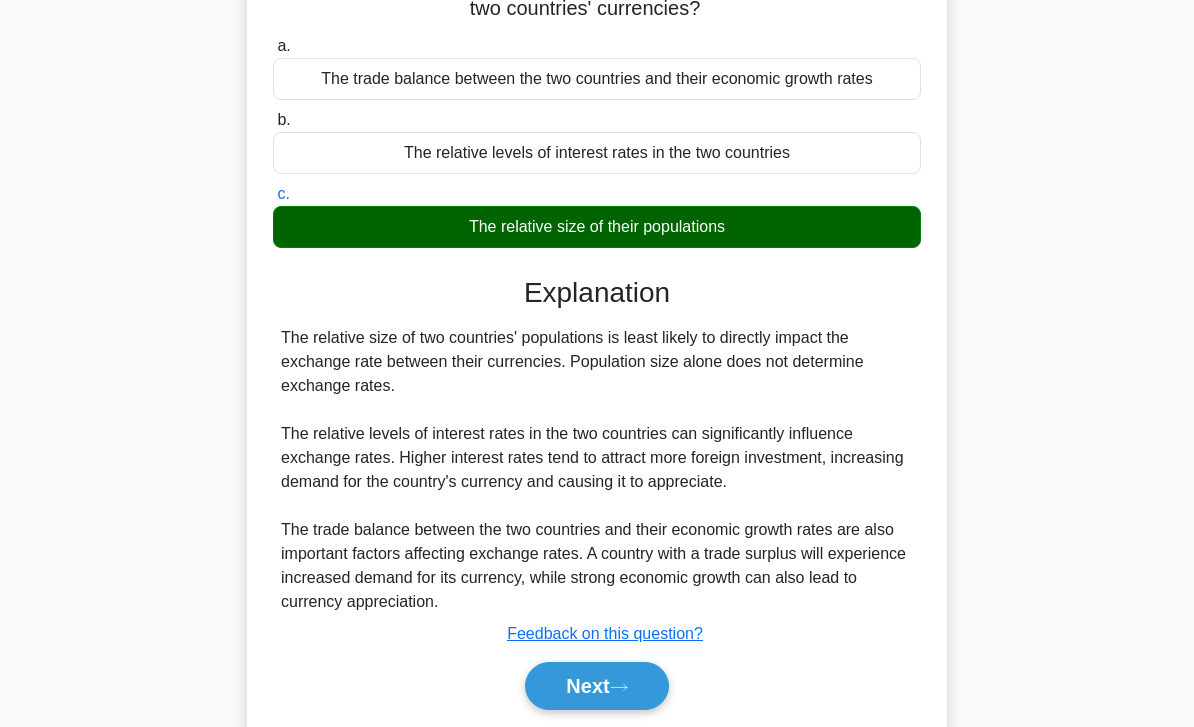 scroll, scrollTop: 289, scrollLeft: 0, axis: vertical 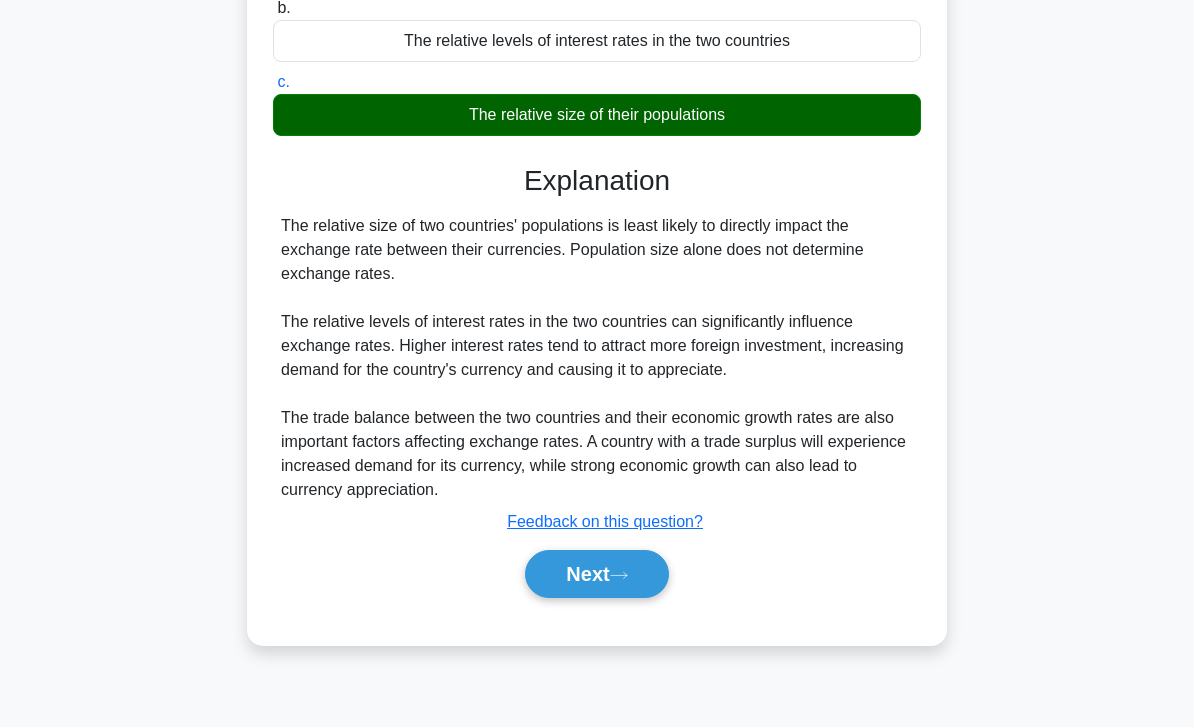 click on "Next" at bounding box center (596, 574) 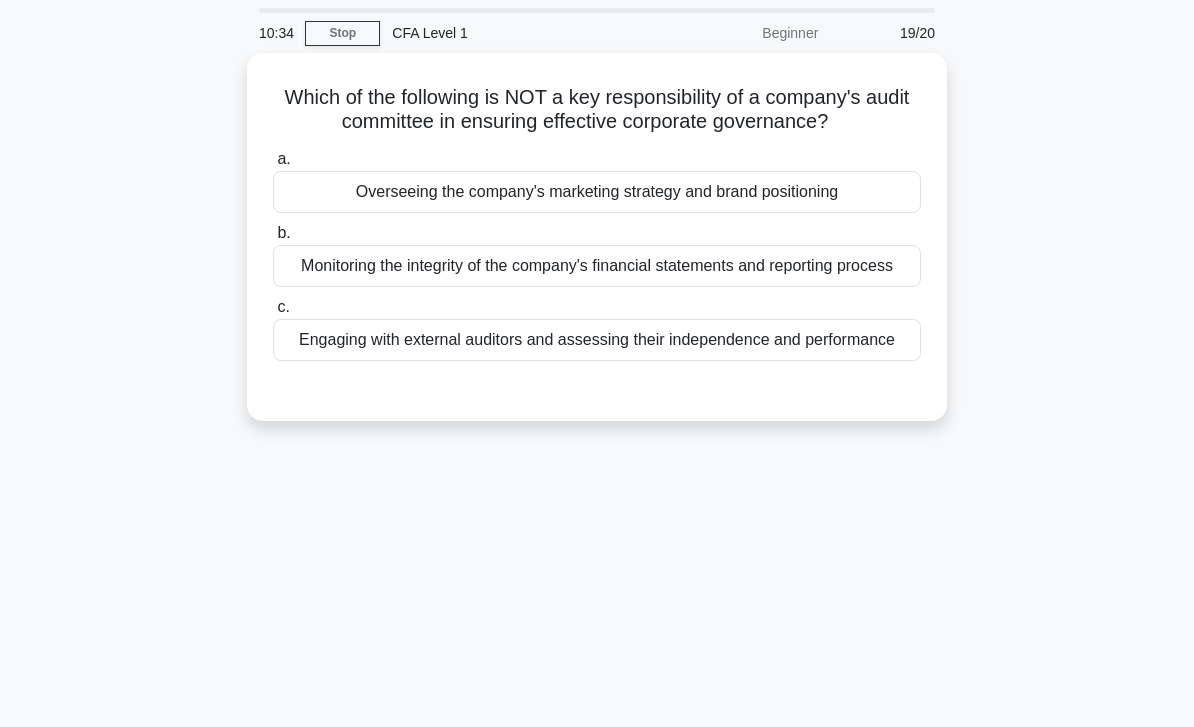 scroll, scrollTop: 0, scrollLeft: 0, axis: both 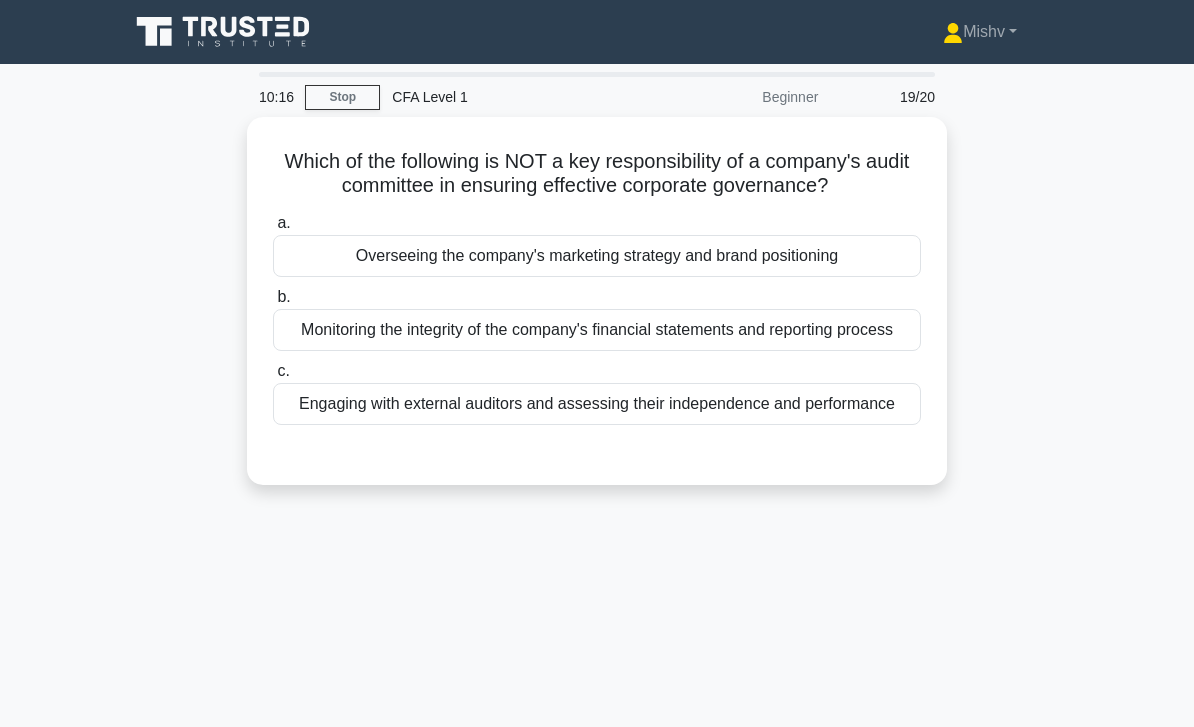 click on "Overseeing the company's marketing strategy and brand positioning" at bounding box center (597, 256) 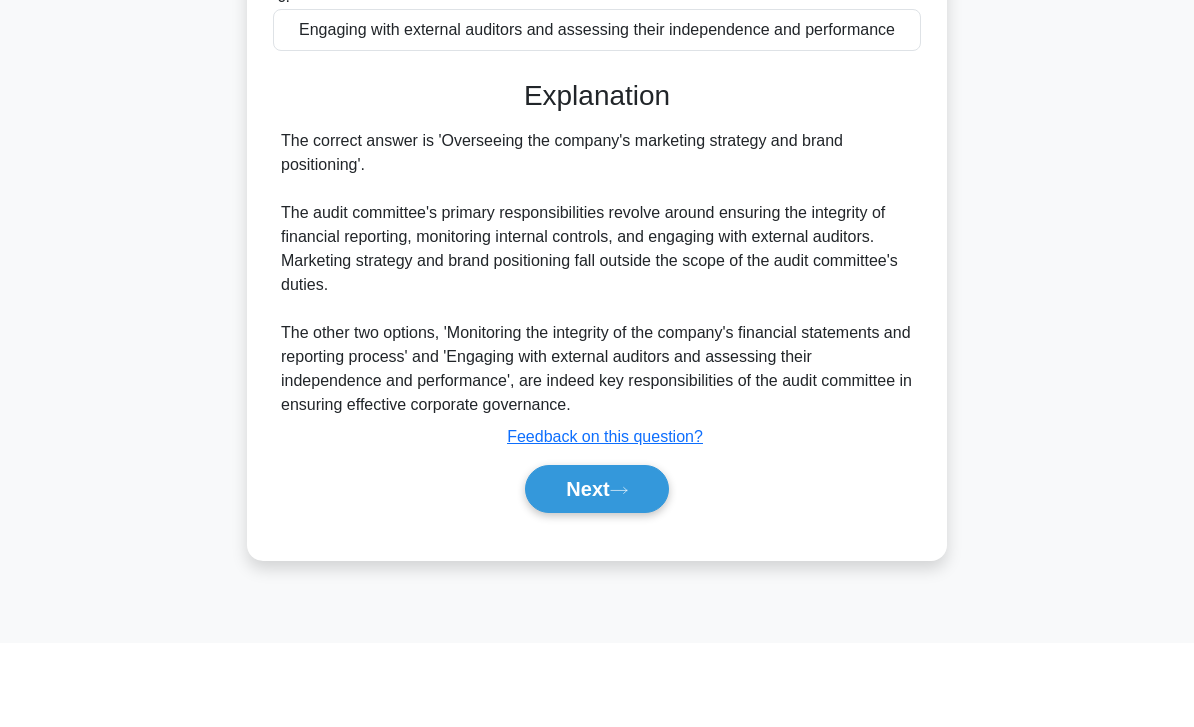 scroll, scrollTop: 289, scrollLeft: 0, axis: vertical 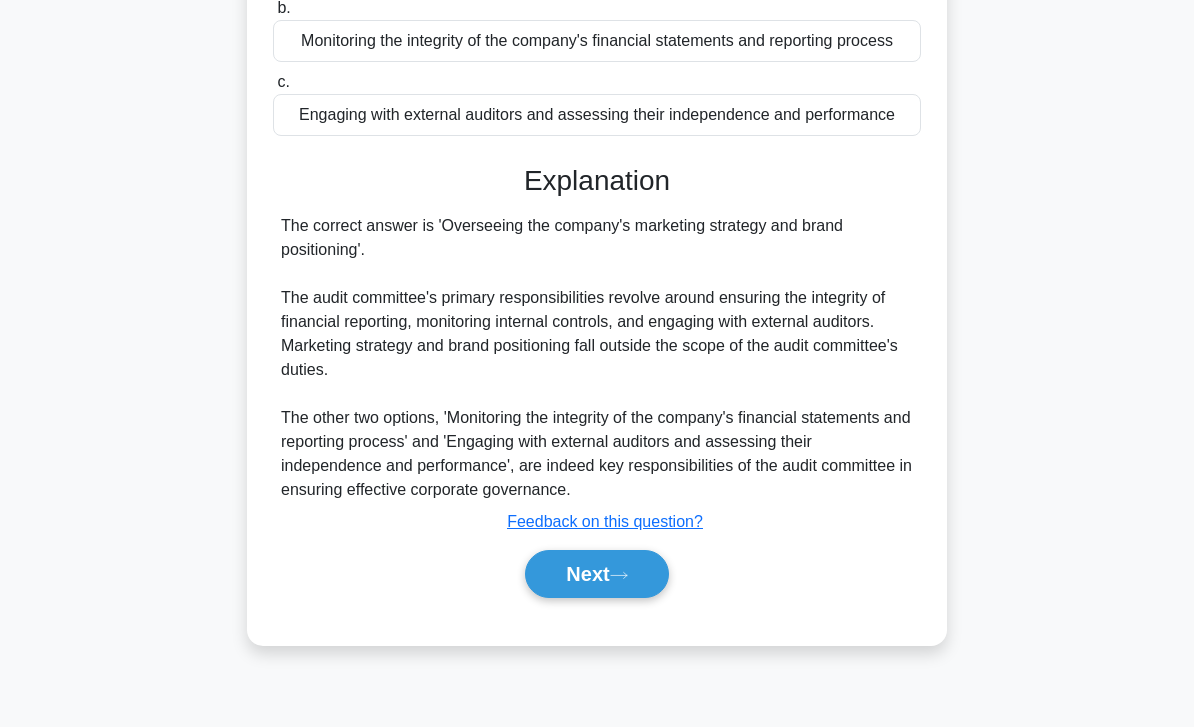 click on "Next" at bounding box center [596, 574] 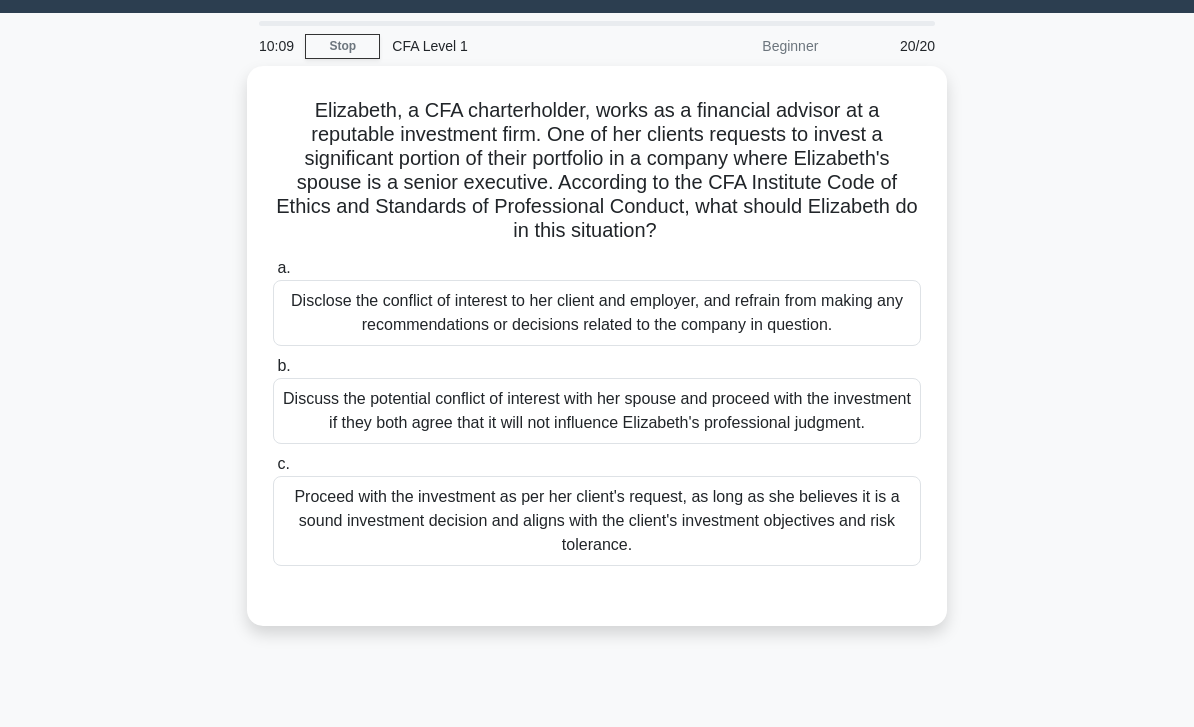 scroll, scrollTop: 54, scrollLeft: 0, axis: vertical 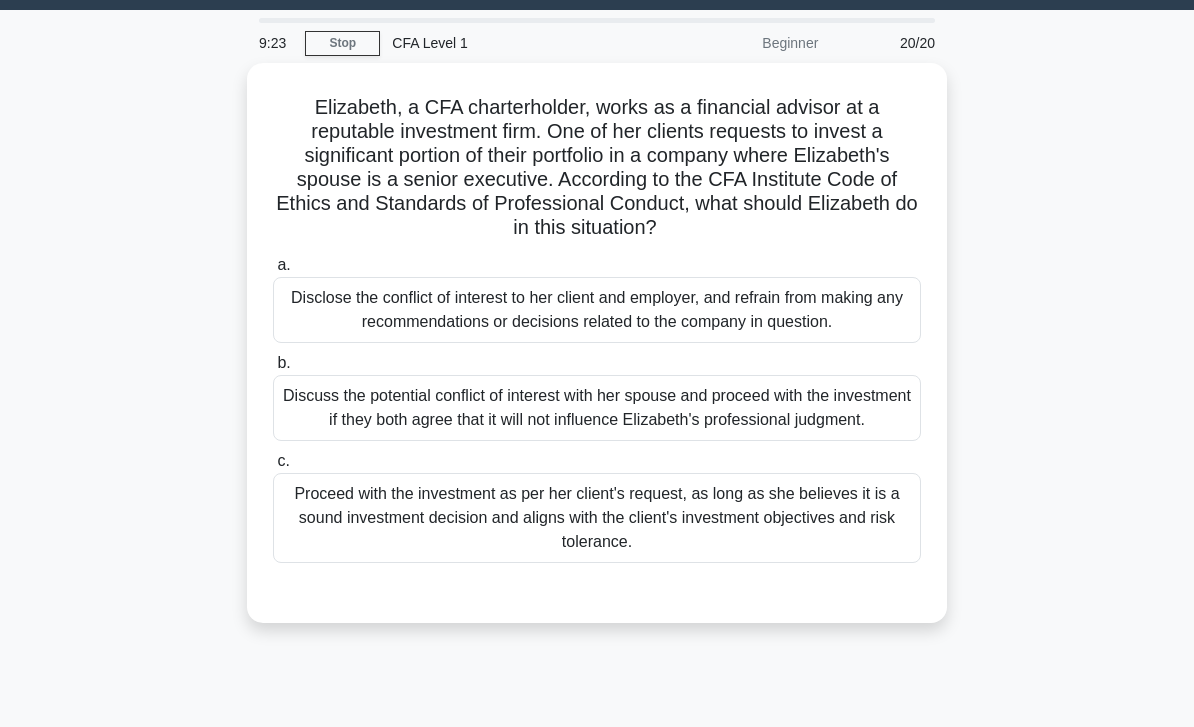 click on "Disclose the conflict of interest to her client and employer, and refrain from making any recommendations or decisions related to the company in question." at bounding box center [597, 310] 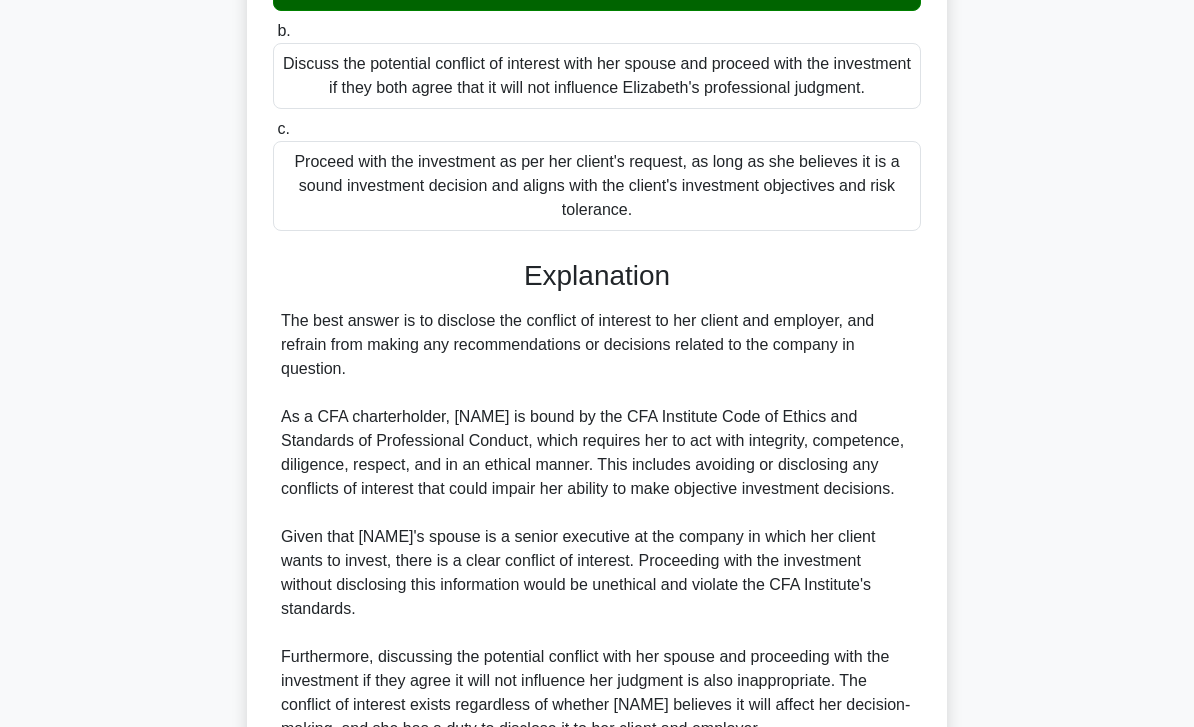scroll, scrollTop: 608, scrollLeft: 0, axis: vertical 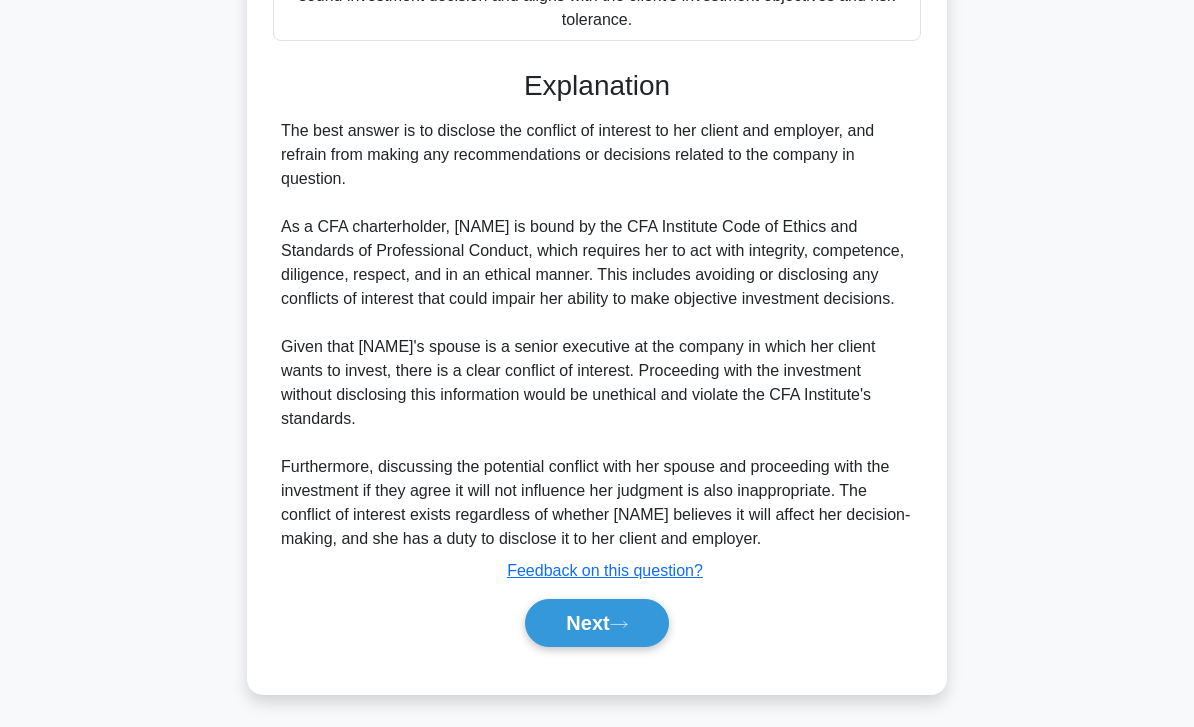 click on "Next" at bounding box center (596, 623) 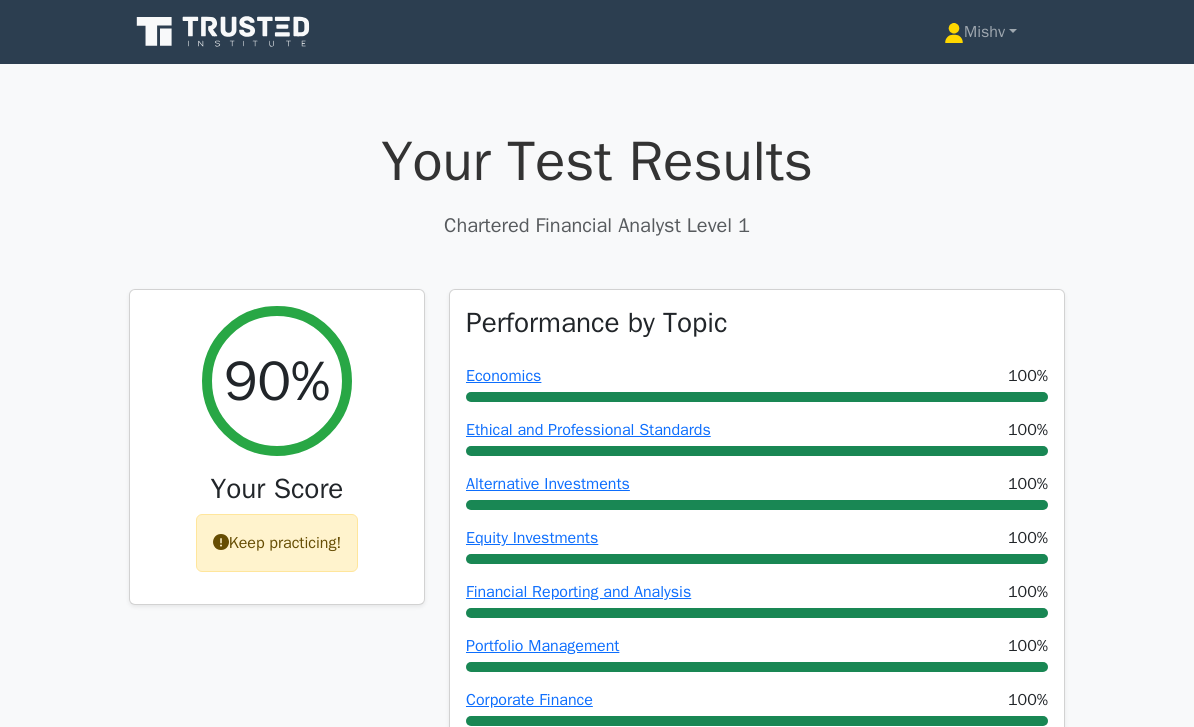 scroll, scrollTop: 0, scrollLeft: 0, axis: both 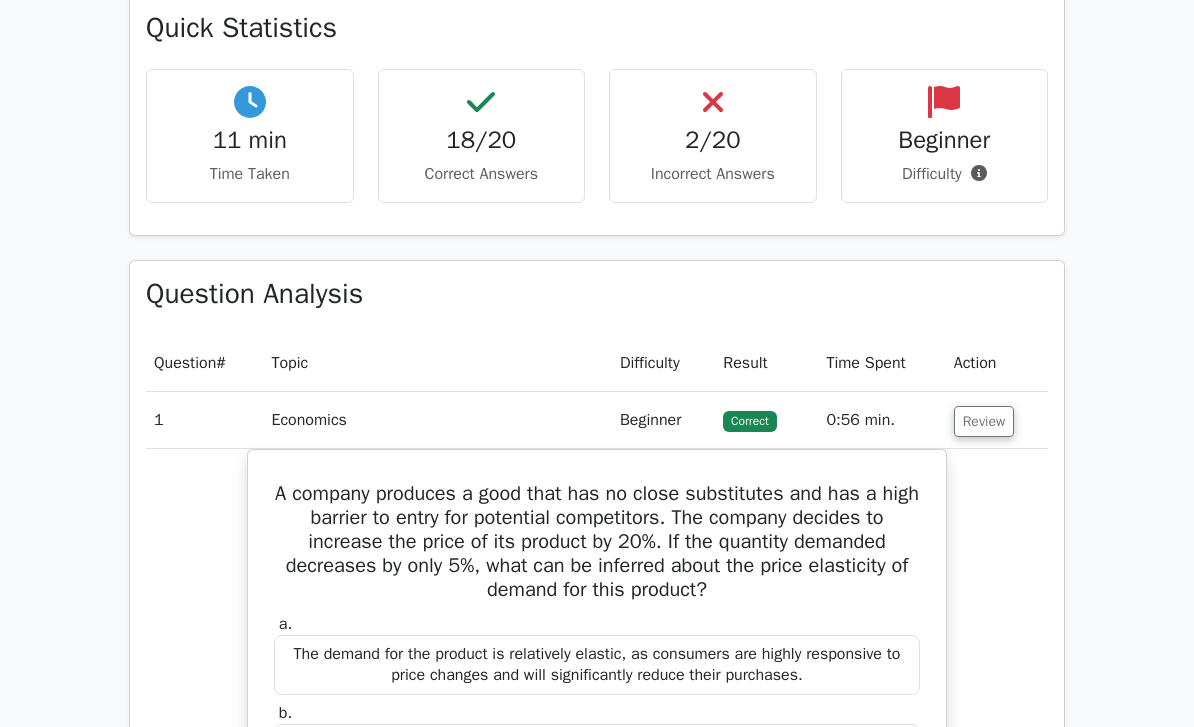 click on "Review" at bounding box center [984, 422] 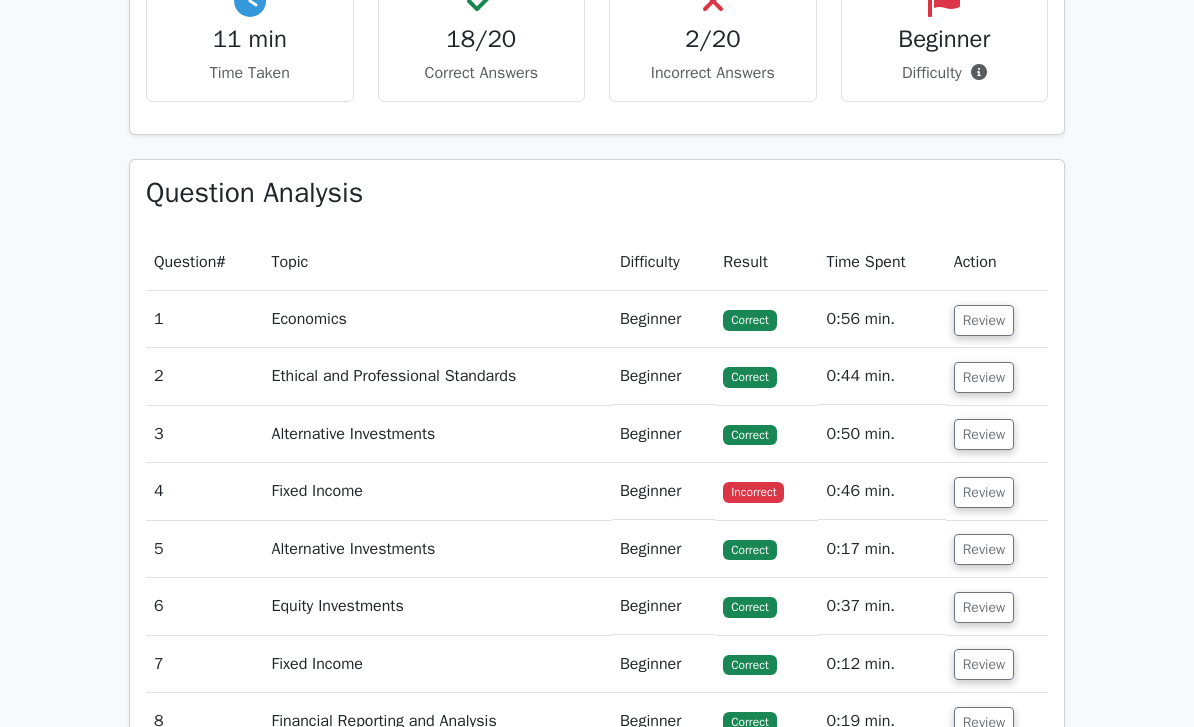 click on "Review" at bounding box center [984, 493] 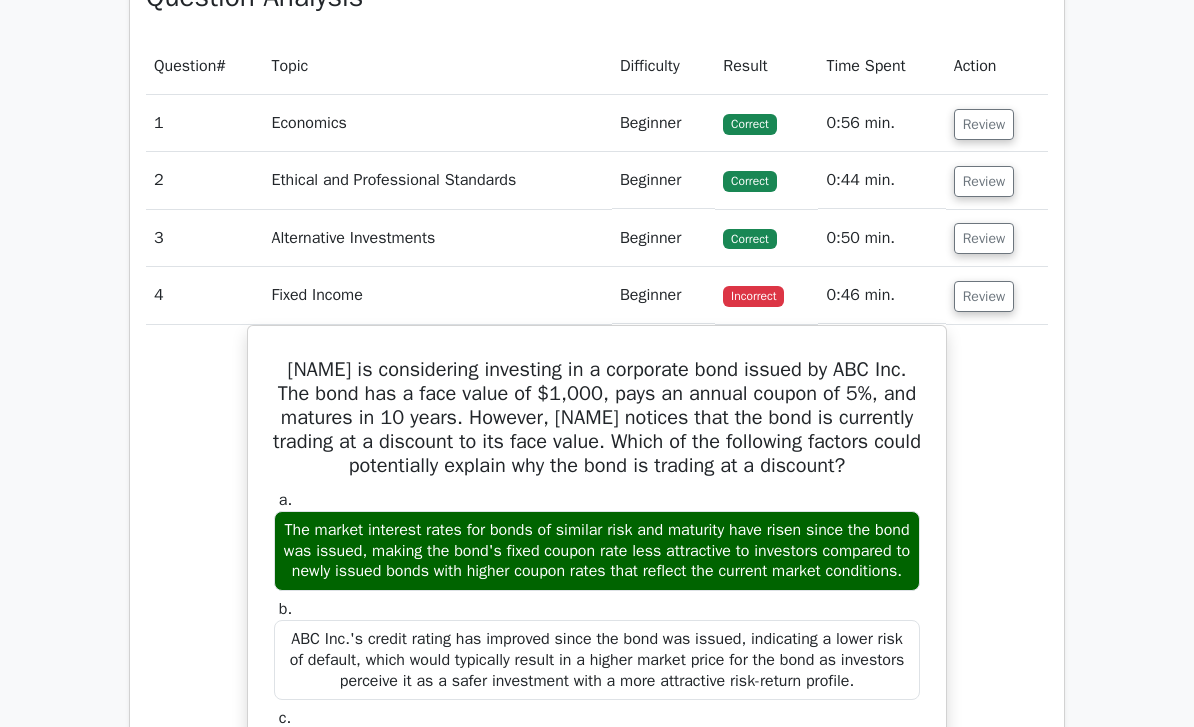 scroll, scrollTop: 1193, scrollLeft: 0, axis: vertical 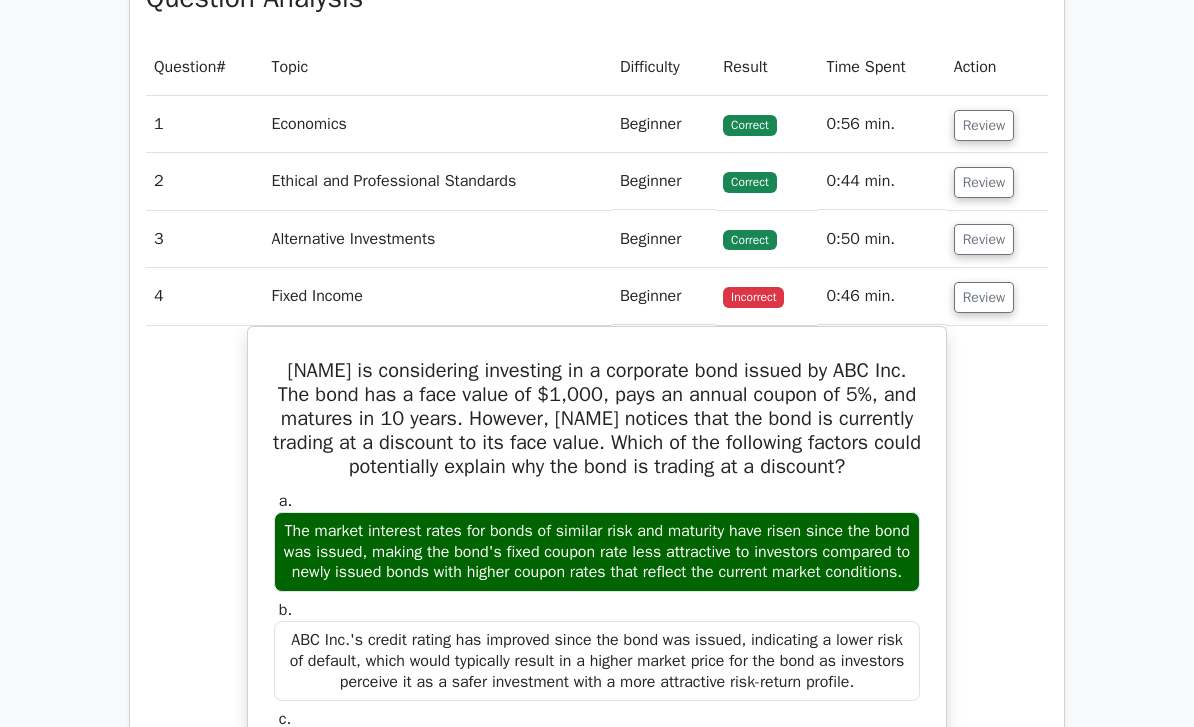 click on "Review" at bounding box center [984, 297] 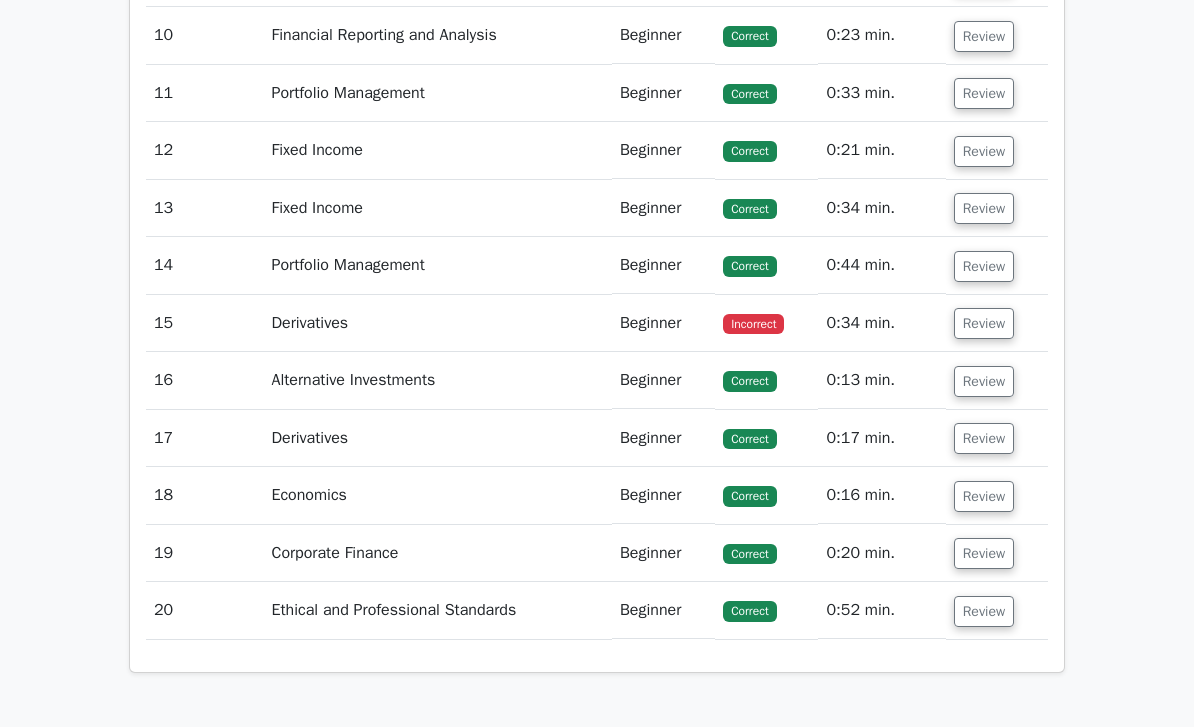 click on "Review" at bounding box center [984, 324] 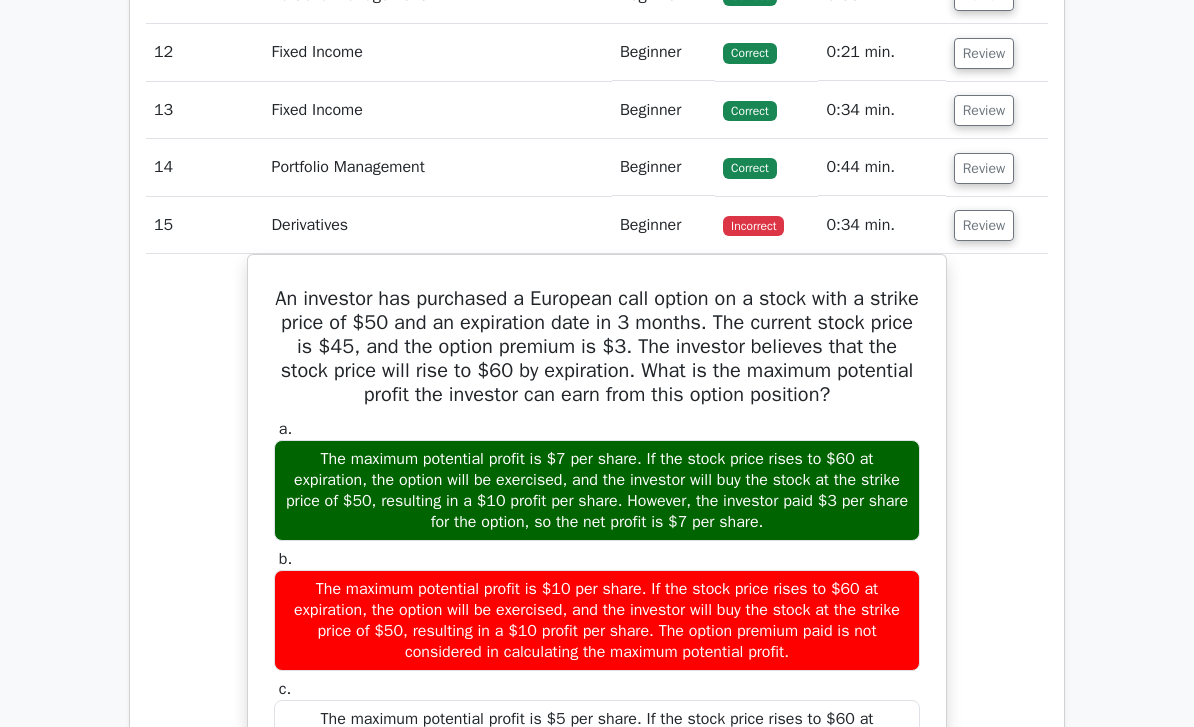 scroll, scrollTop: 1896, scrollLeft: 0, axis: vertical 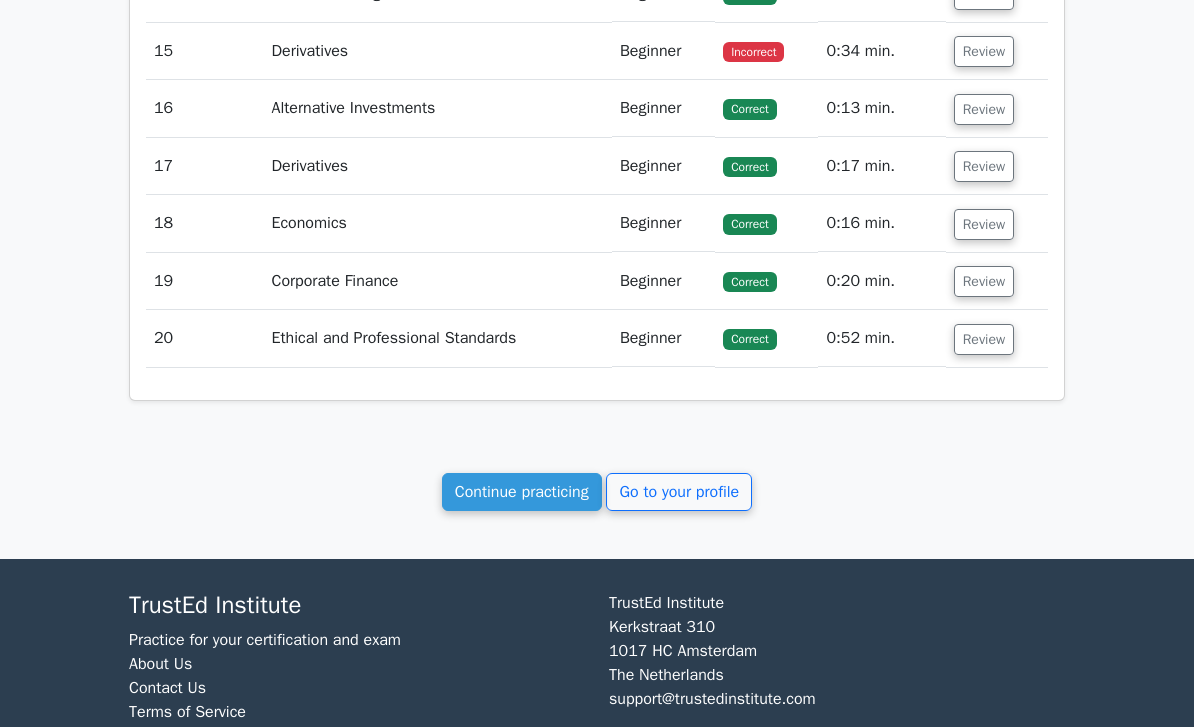click on "Go to your profile" at bounding box center [679, 492] 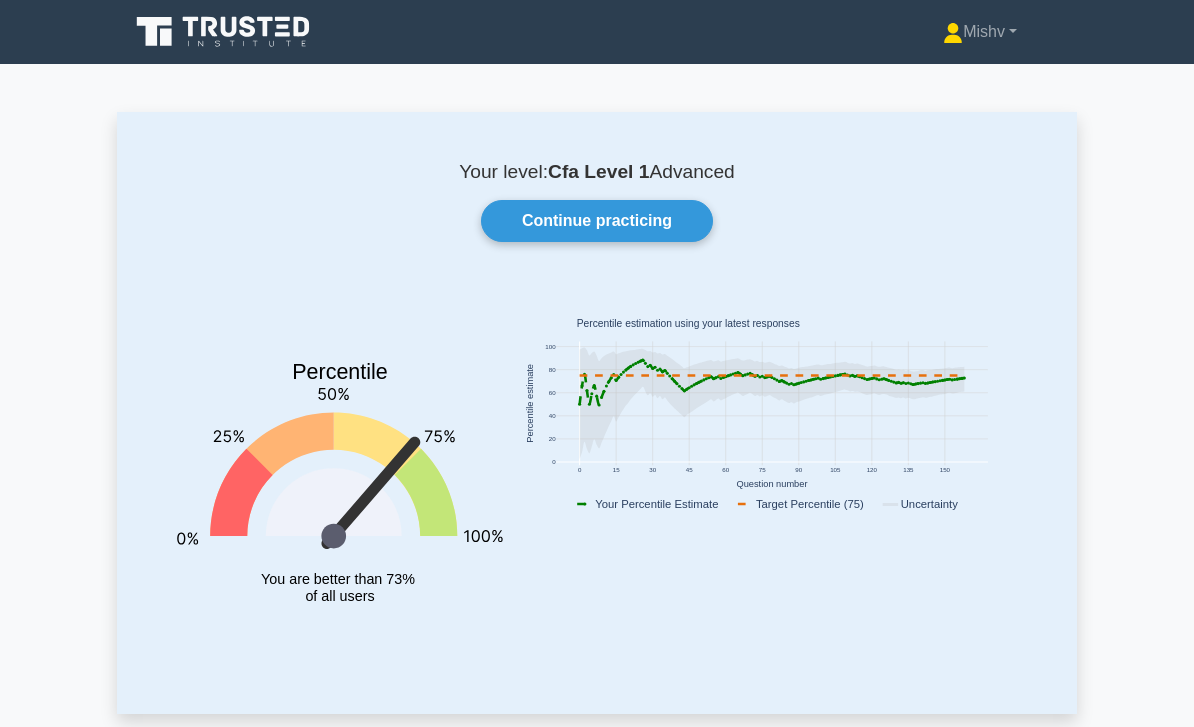 scroll, scrollTop: 19, scrollLeft: 0, axis: vertical 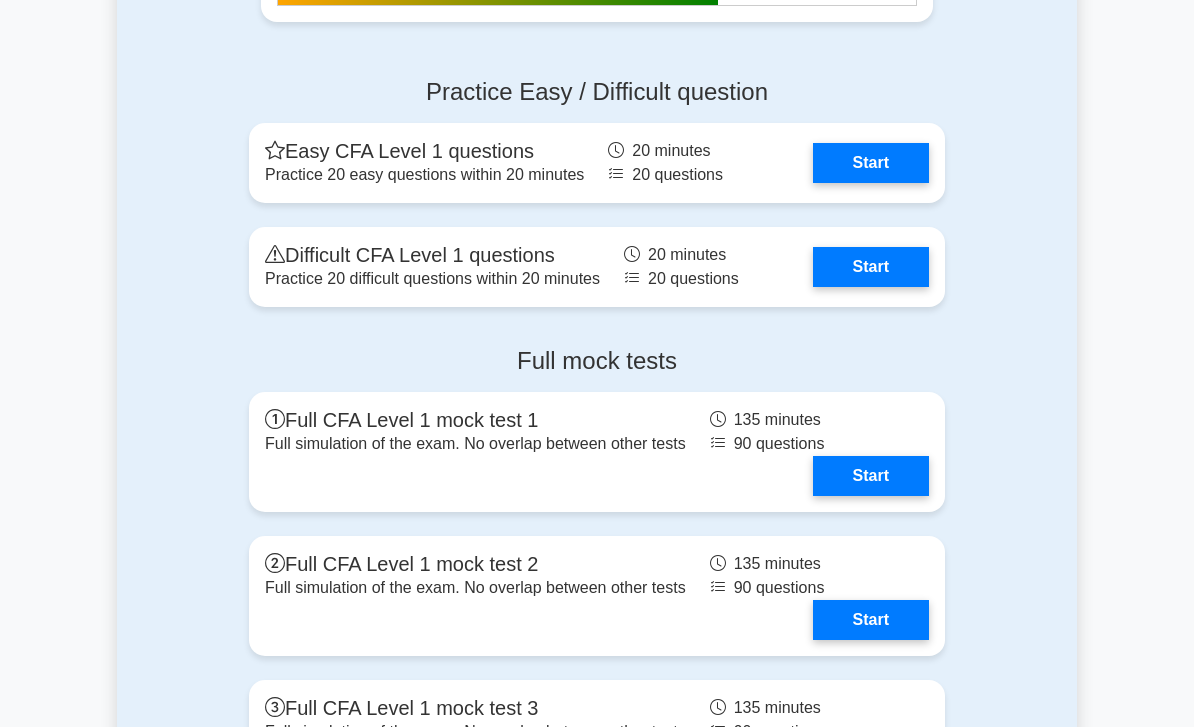 click on "Start" at bounding box center (871, 267) 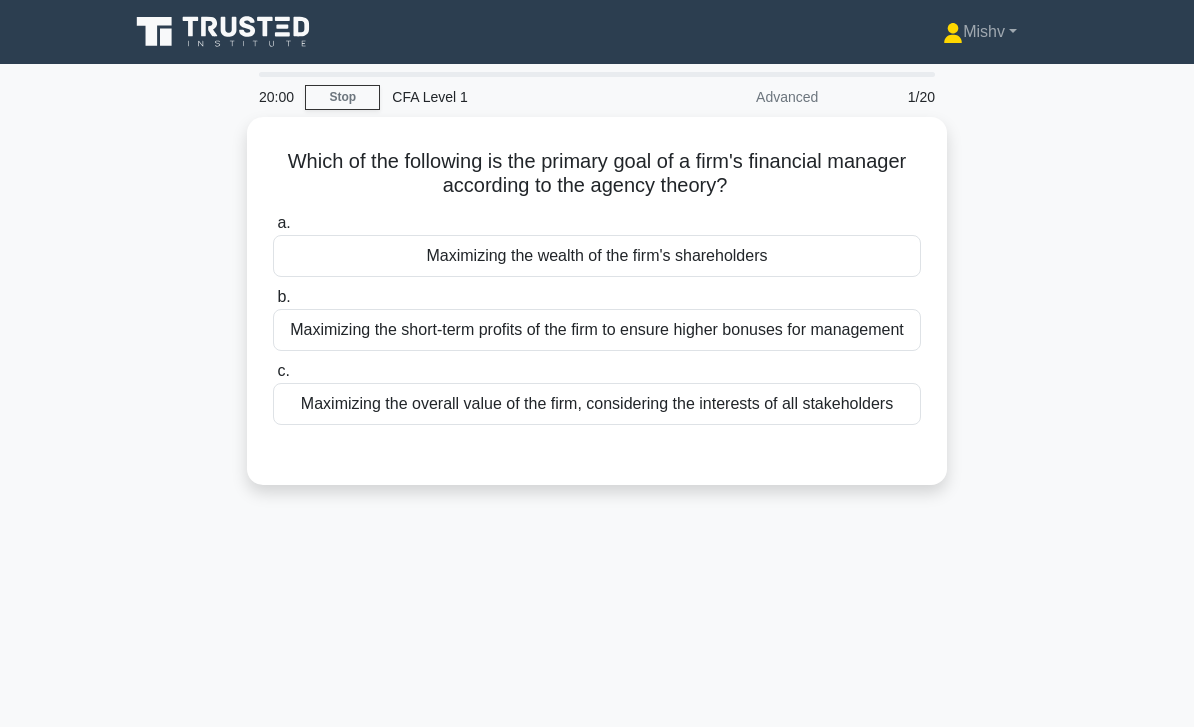 scroll, scrollTop: 0, scrollLeft: 0, axis: both 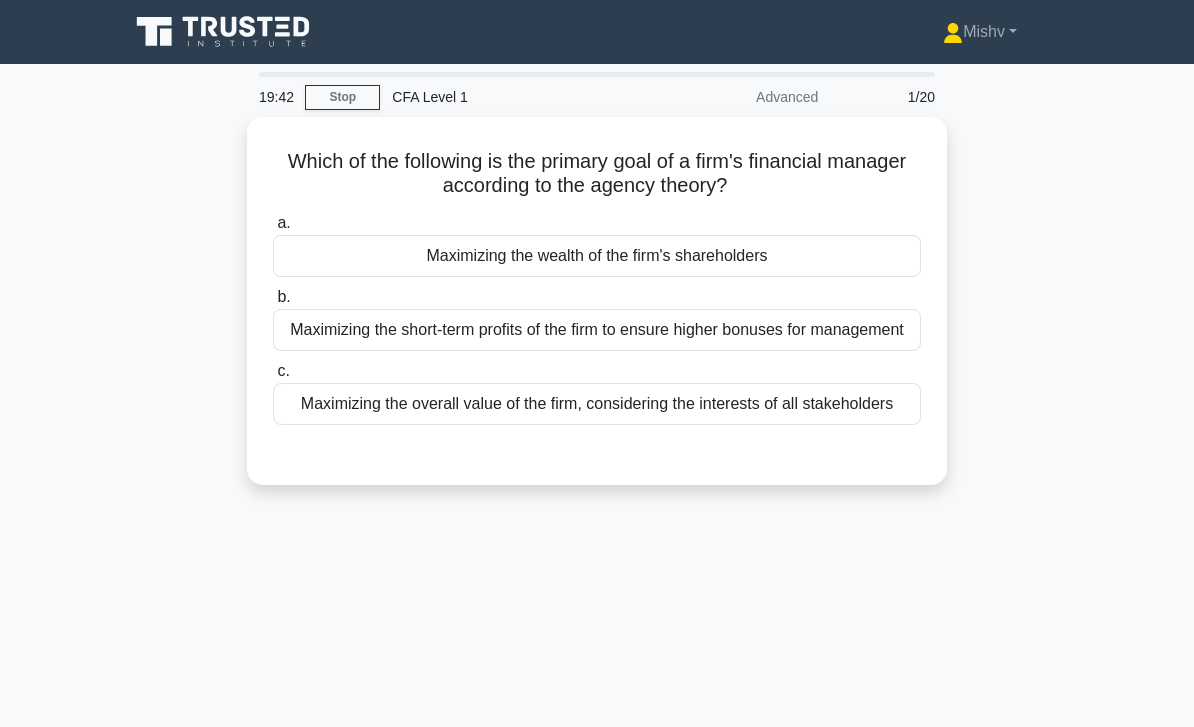 click on "Maximizing the overall value of the firm, considering the interests of all stakeholders" at bounding box center (597, 404) 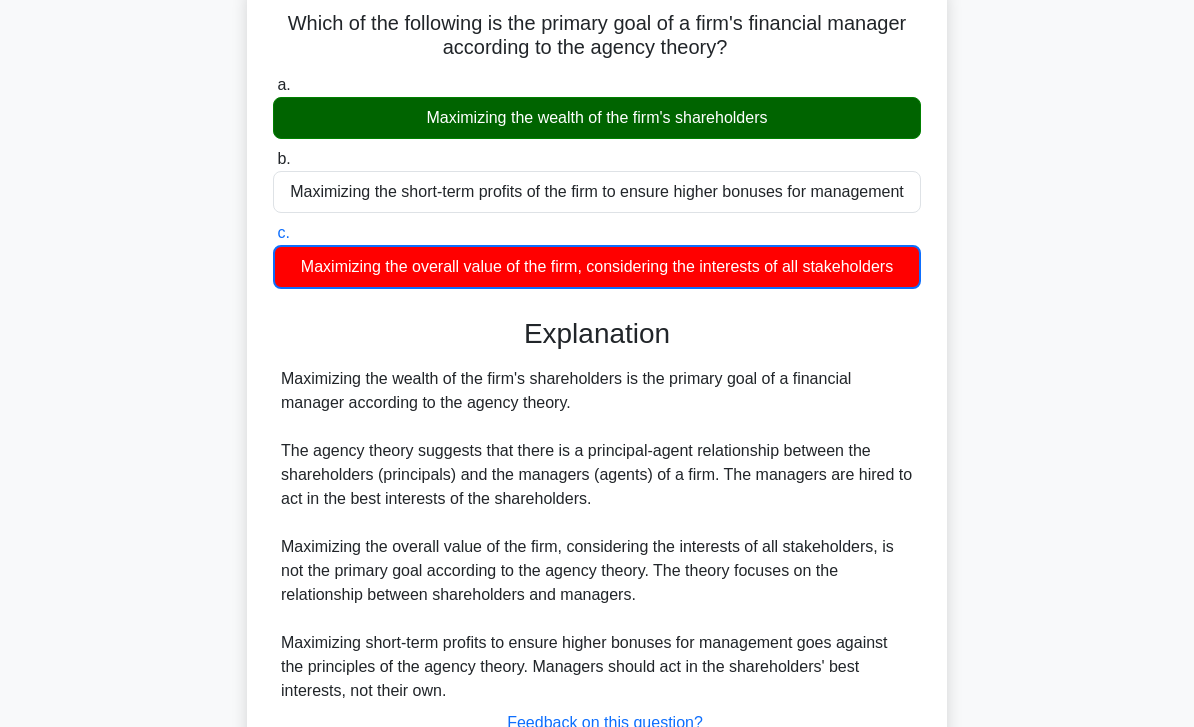 scroll, scrollTop: 289, scrollLeft: 0, axis: vertical 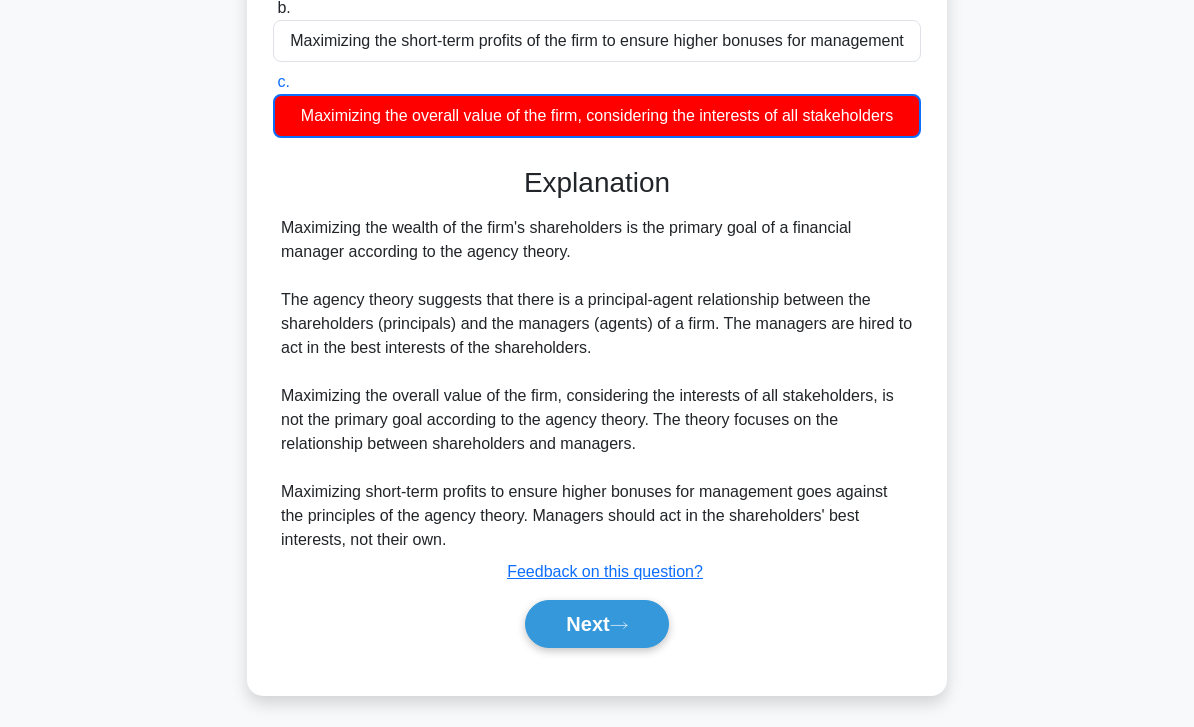 click on "Next" at bounding box center (596, 624) 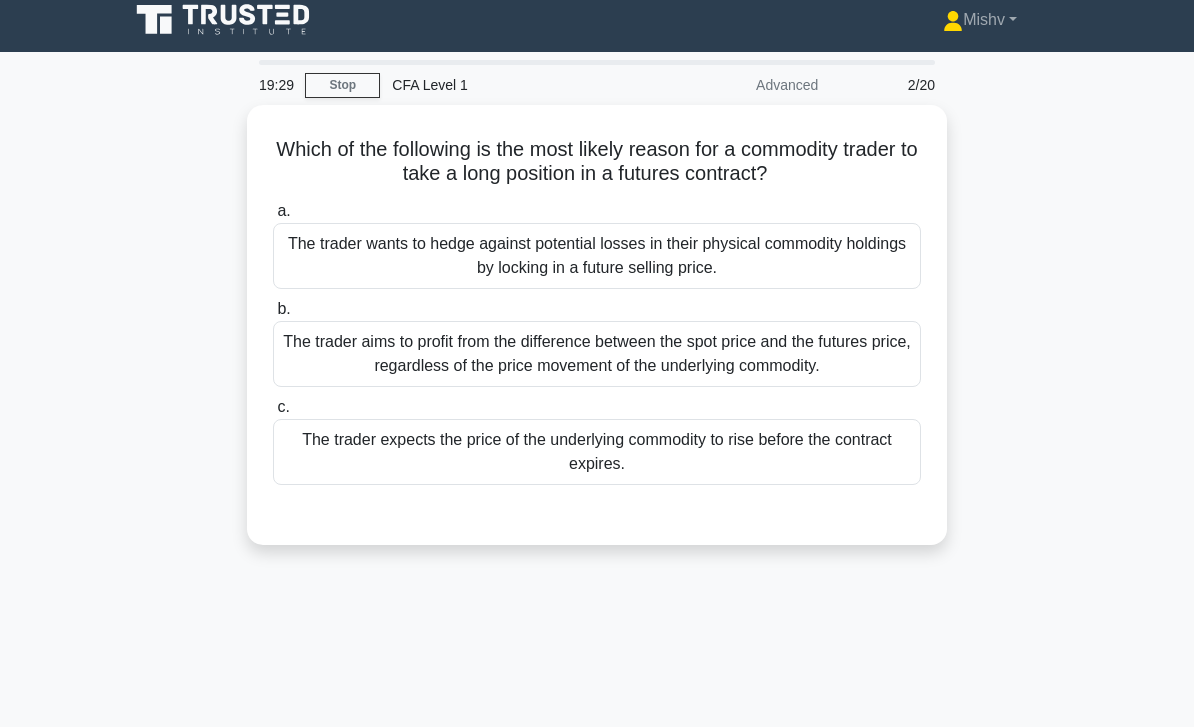 scroll, scrollTop: 14, scrollLeft: 0, axis: vertical 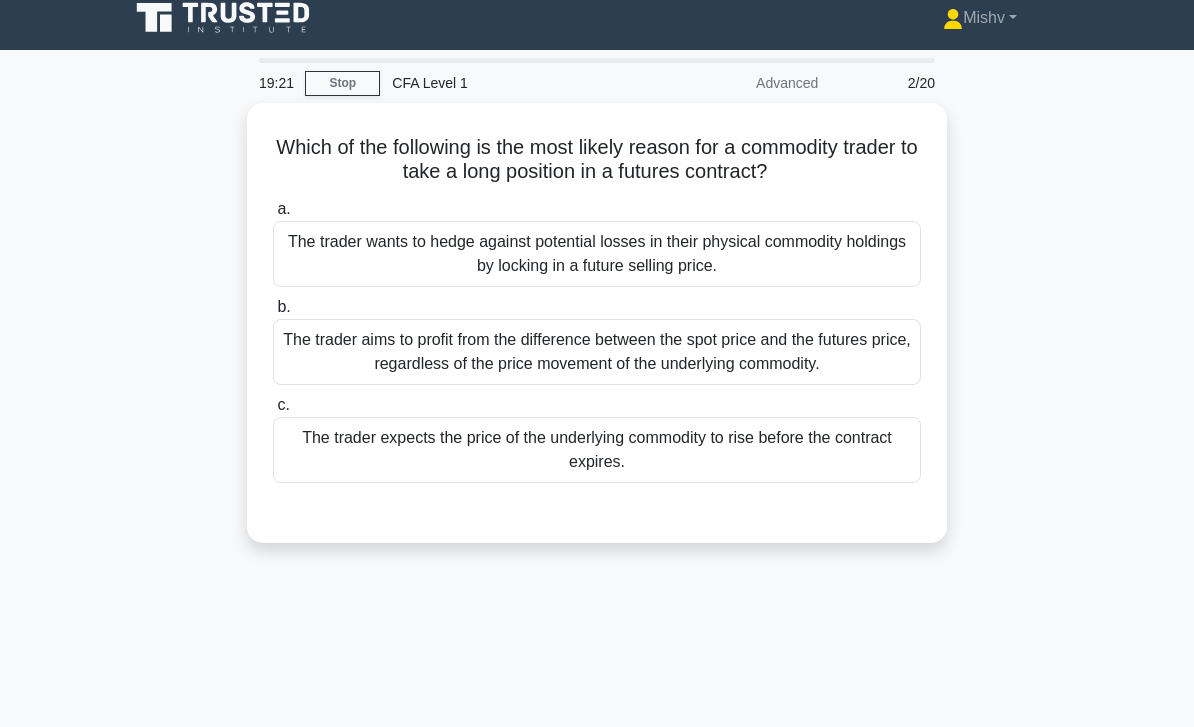 click on "The trader expects the price of the underlying commodity to rise before the contract expires." at bounding box center [597, 450] 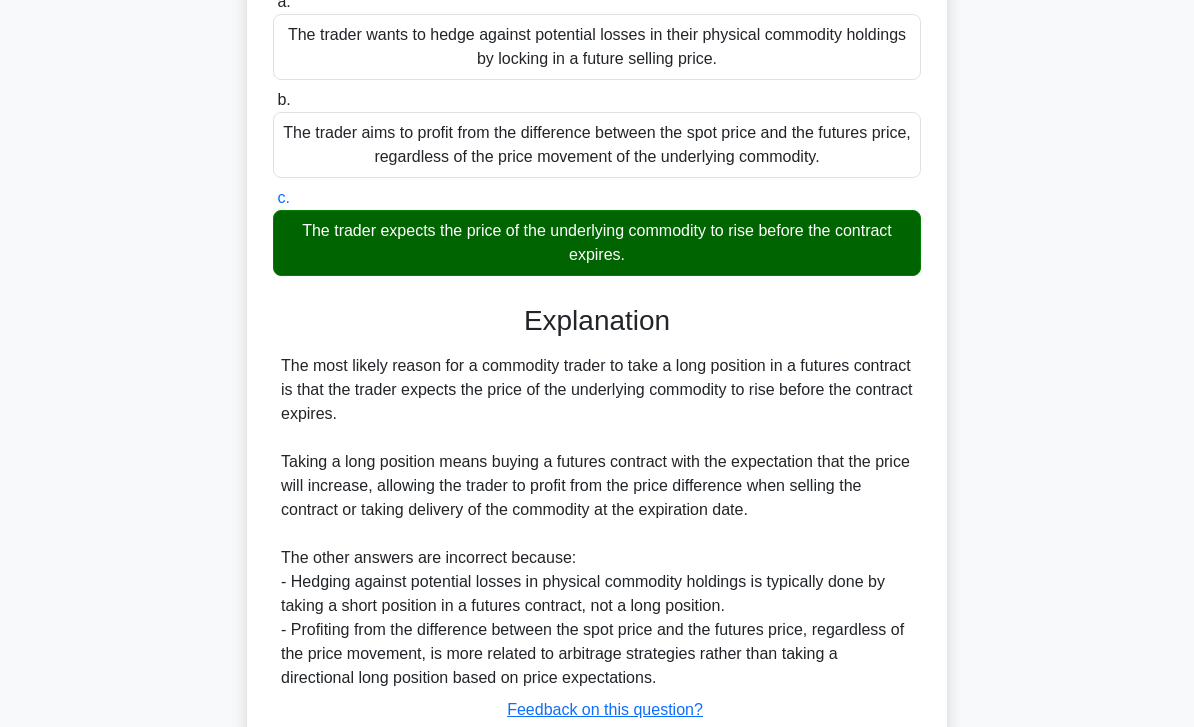 scroll, scrollTop: 320, scrollLeft: 0, axis: vertical 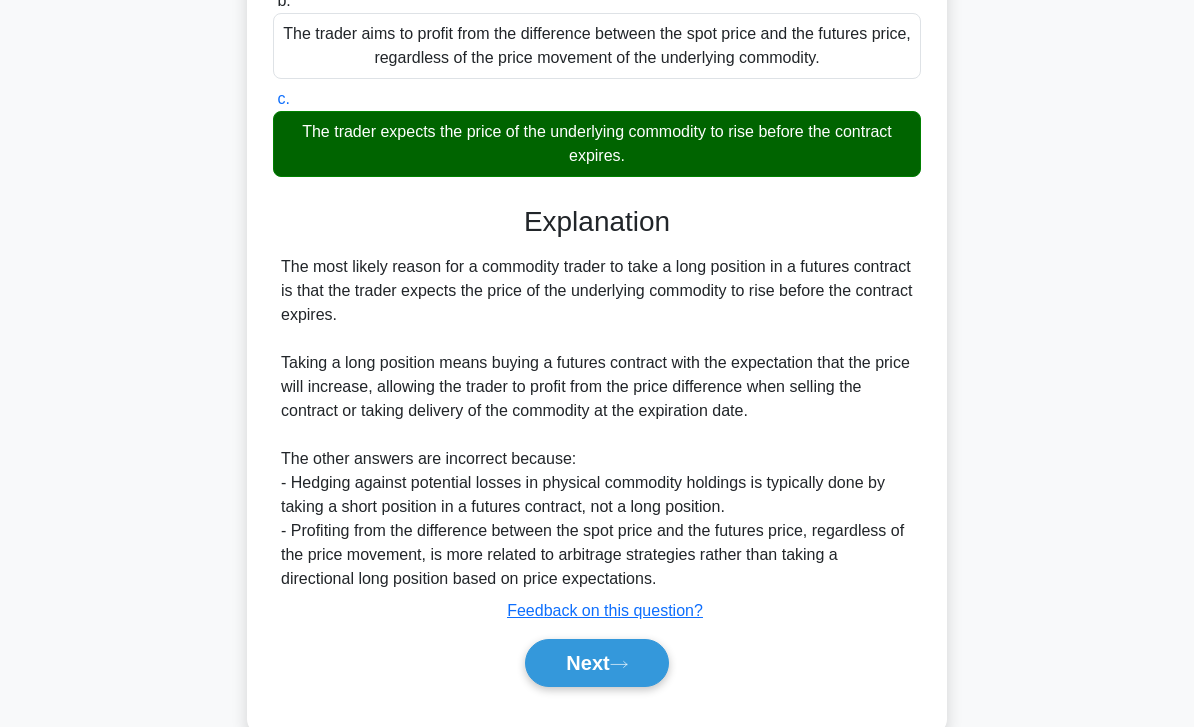 click on "Next" at bounding box center [596, 663] 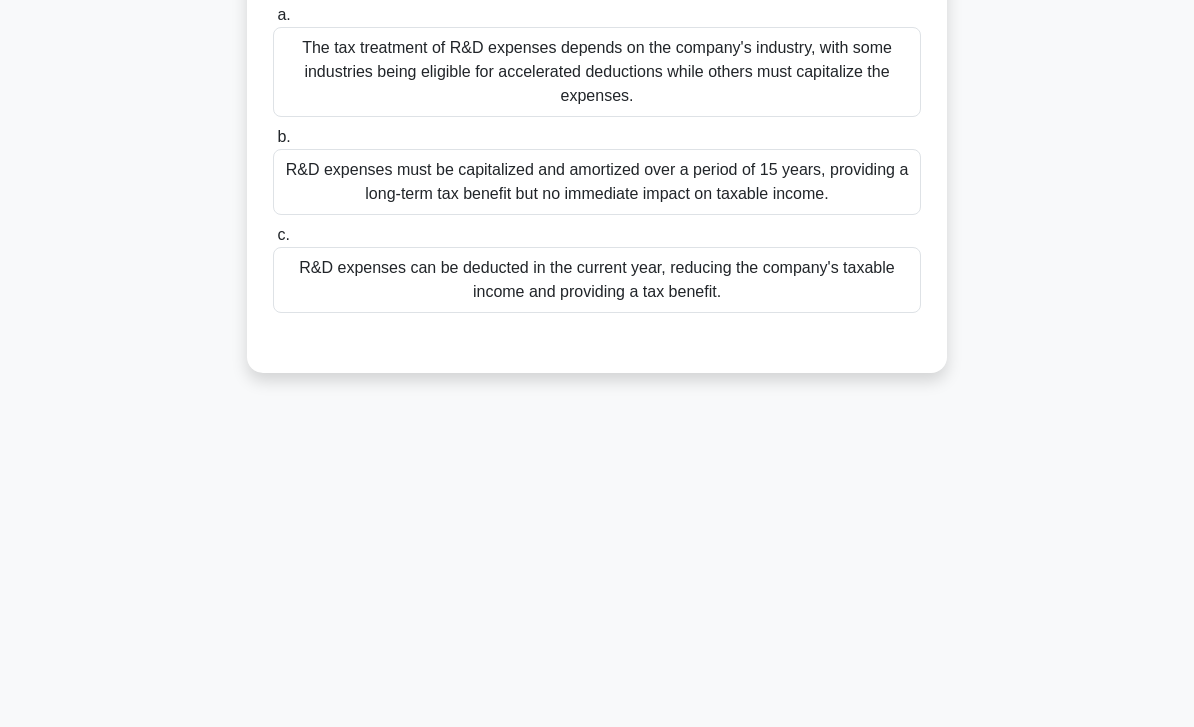 scroll, scrollTop: 0, scrollLeft: 0, axis: both 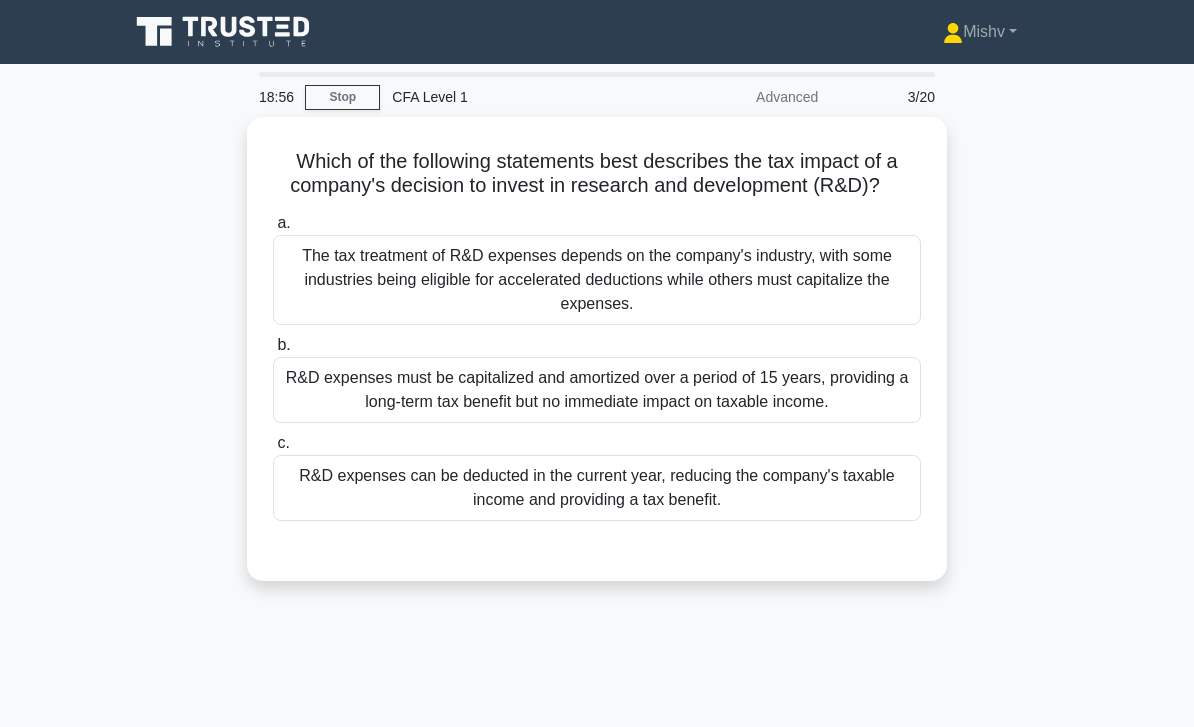 click on "The tax treatment of R&D expenses depends on the company's industry, with some industries being eligible for accelerated deductions while others must capitalize the expenses." at bounding box center [597, 280] 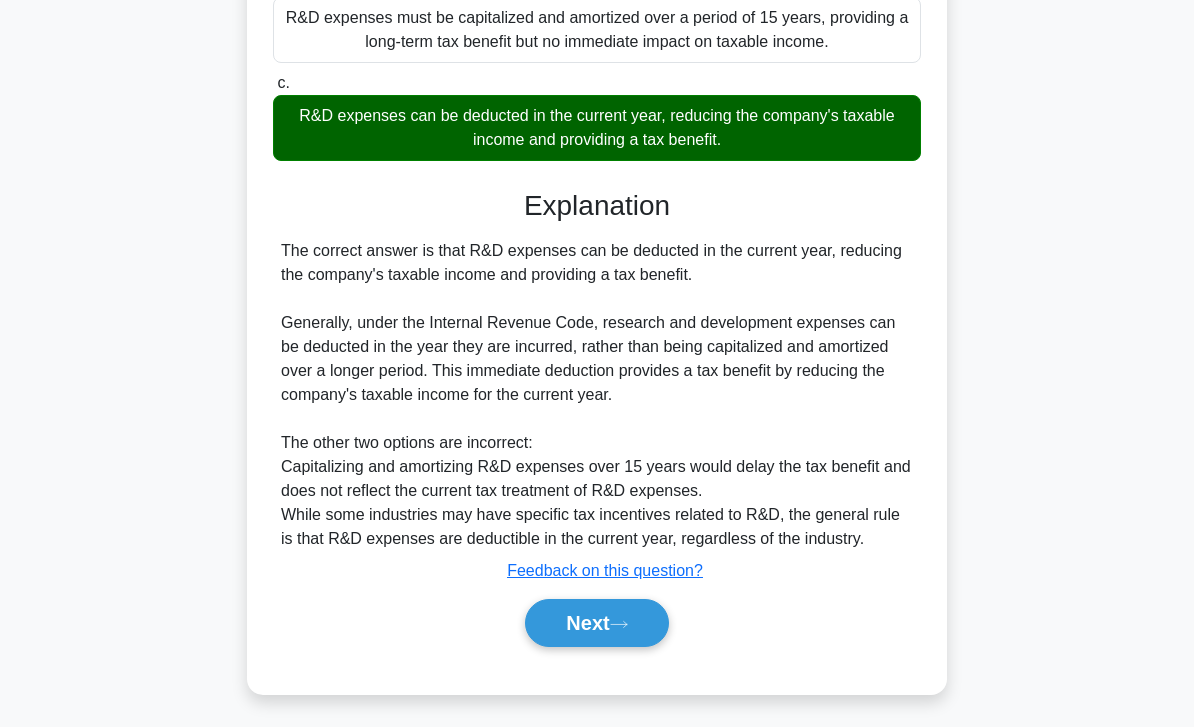 scroll, scrollTop: 394, scrollLeft: 0, axis: vertical 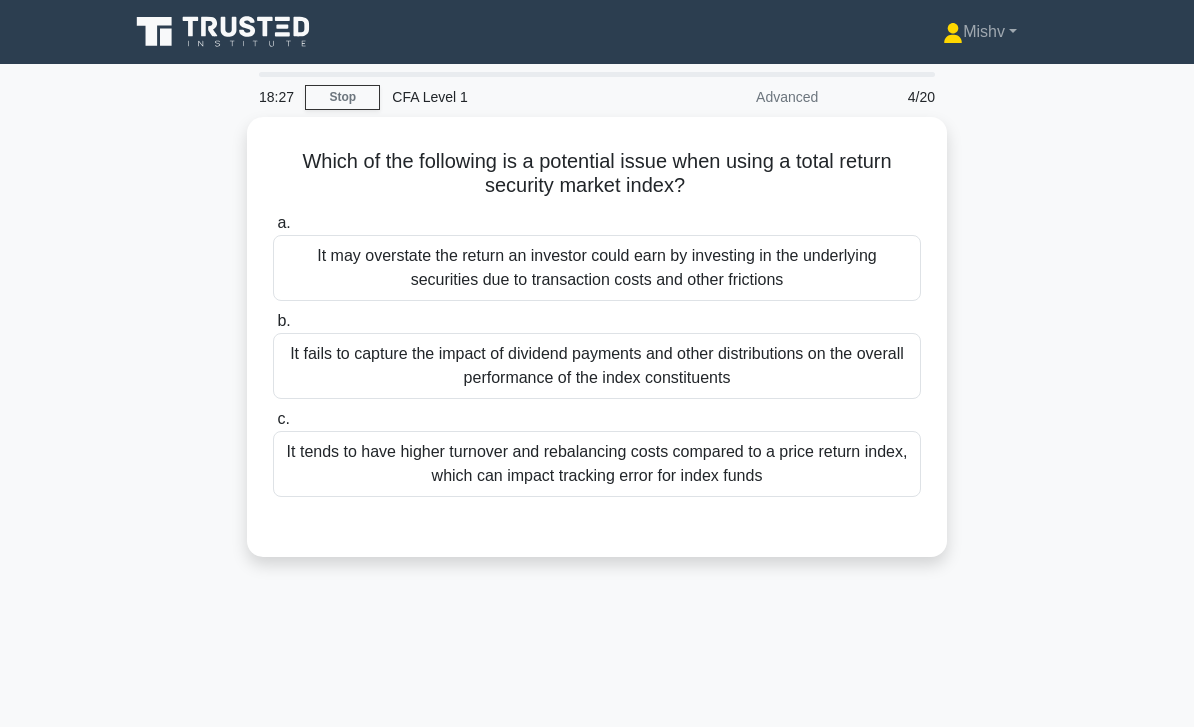 click on "It may overstate the return an investor could earn by investing in the underlying securities due to transaction costs and other frictions" at bounding box center (597, 268) 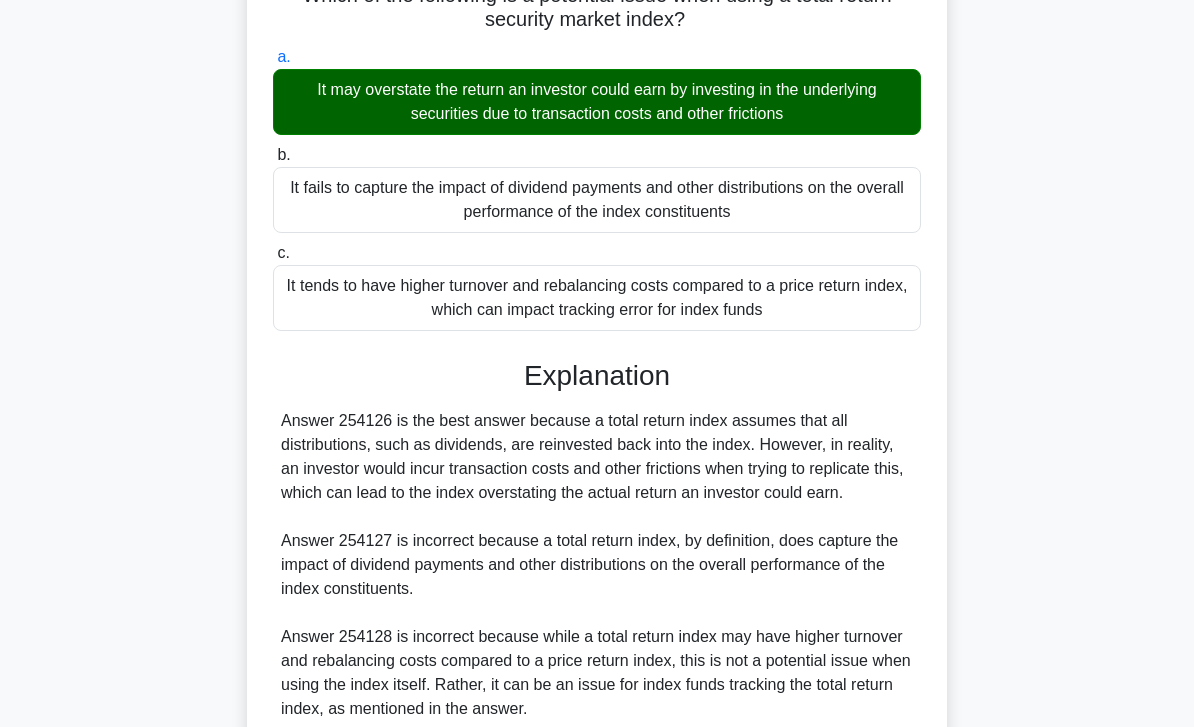 scroll, scrollTop: 296, scrollLeft: 0, axis: vertical 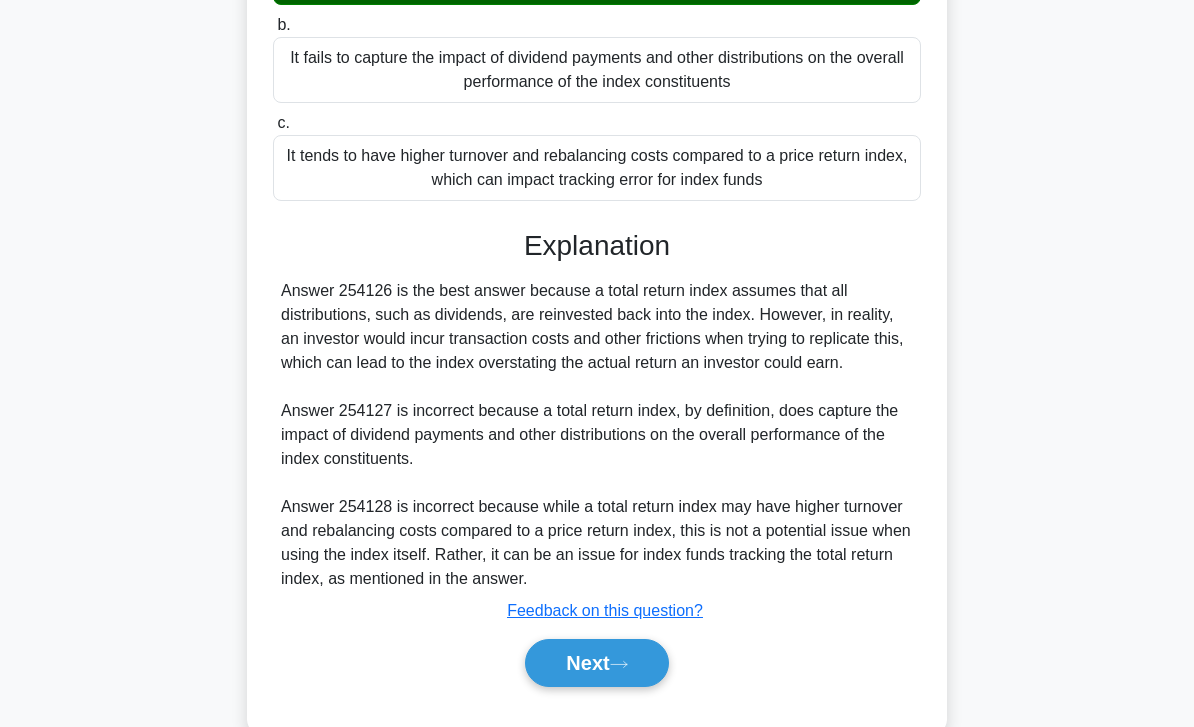 click on "Next" at bounding box center (596, 663) 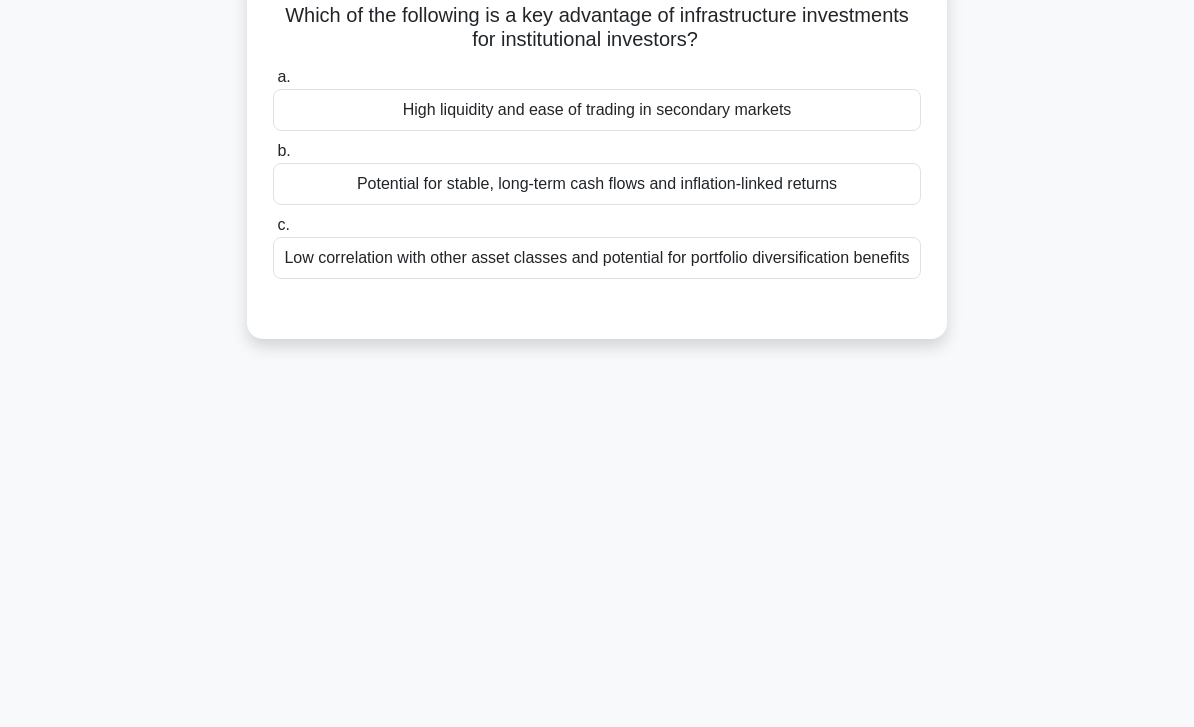 scroll, scrollTop: 0, scrollLeft: 0, axis: both 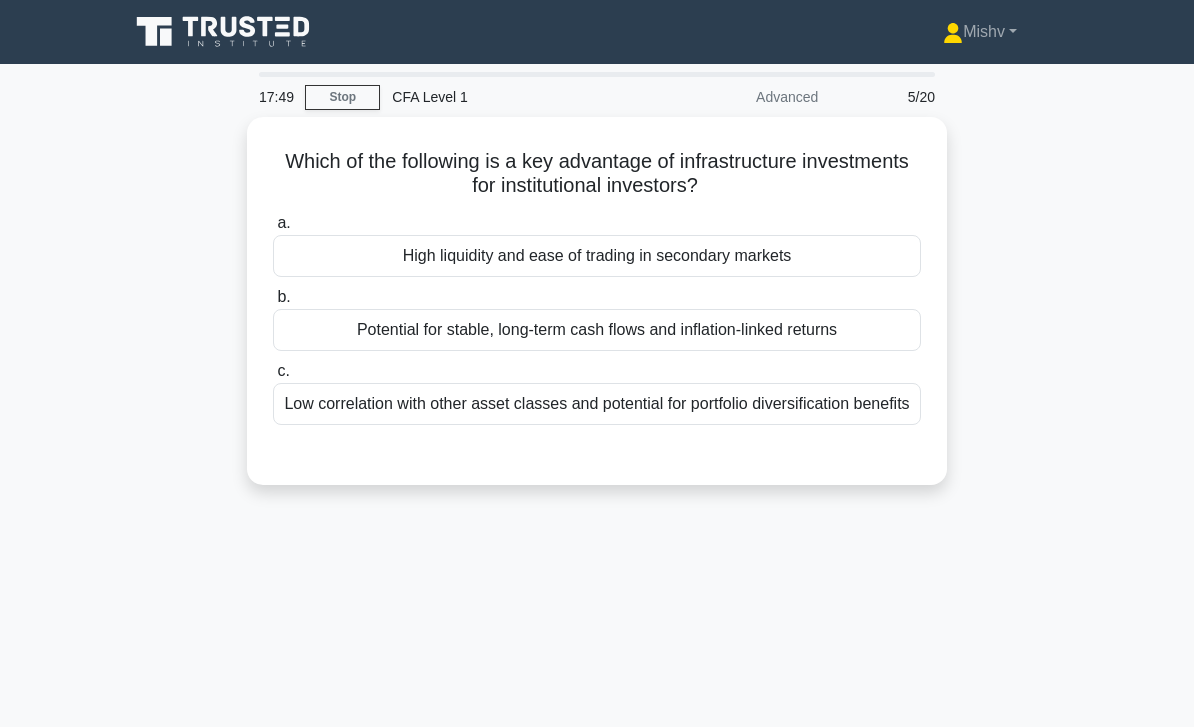 click on "Low correlation with other asset classes and potential for portfolio diversification benefits" at bounding box center [597, 404] 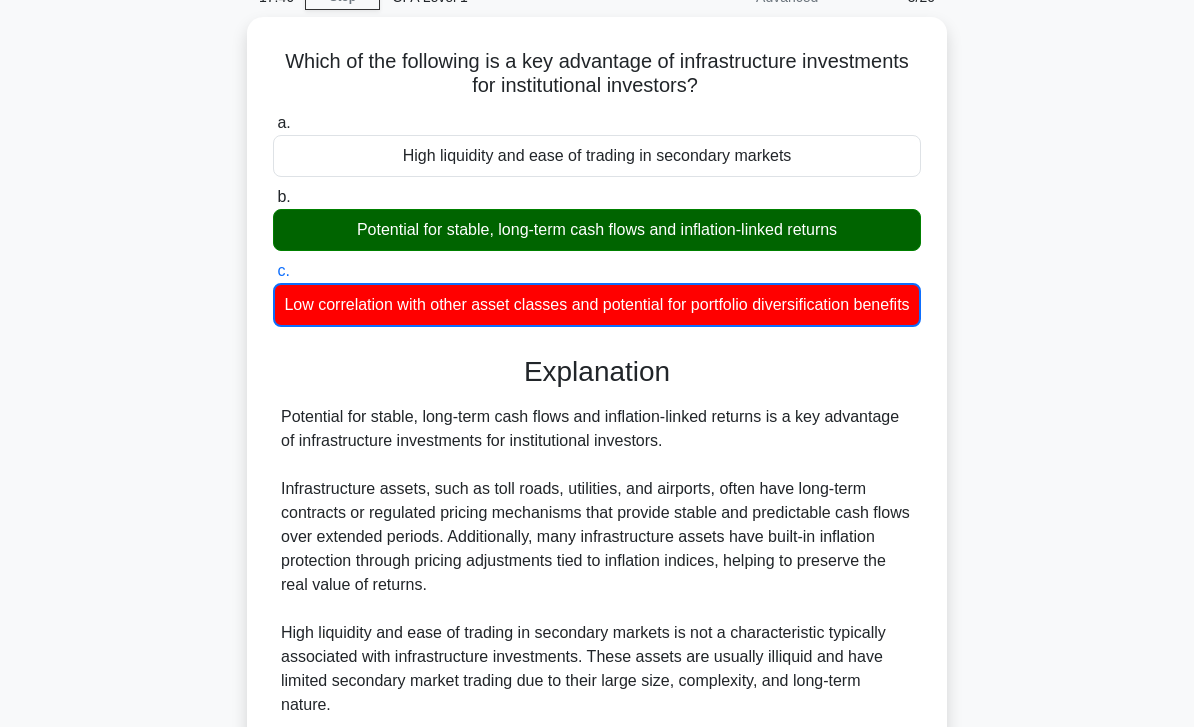 scroll, scrollTop: 370, scrollLeft: 0, axis: vertical 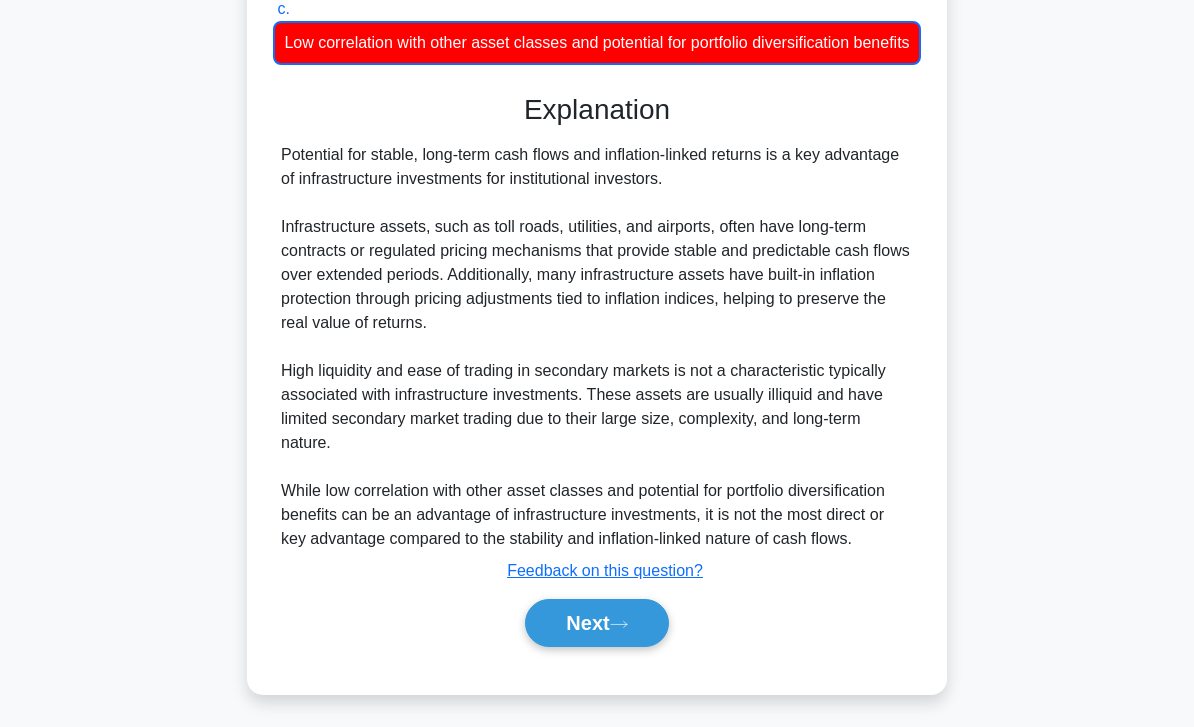 click on "Next" at bounding box center [596, 623] 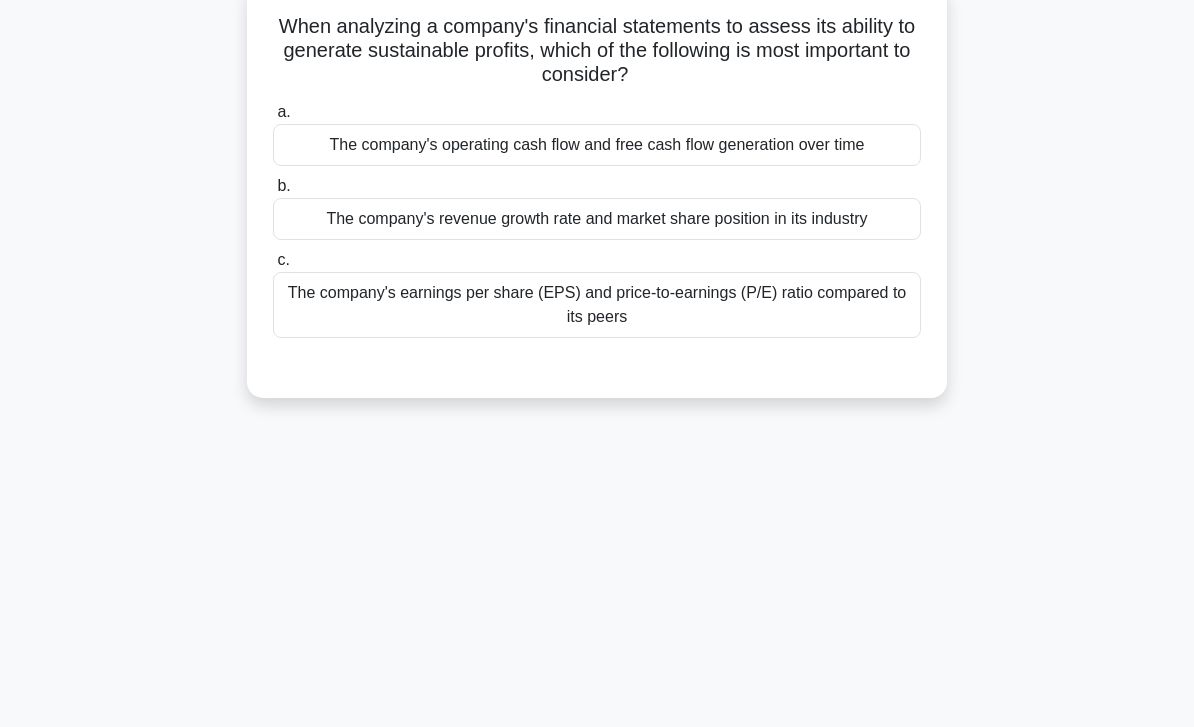 scroll, scrollTop: 0, scrollLeft: 0, axis: both 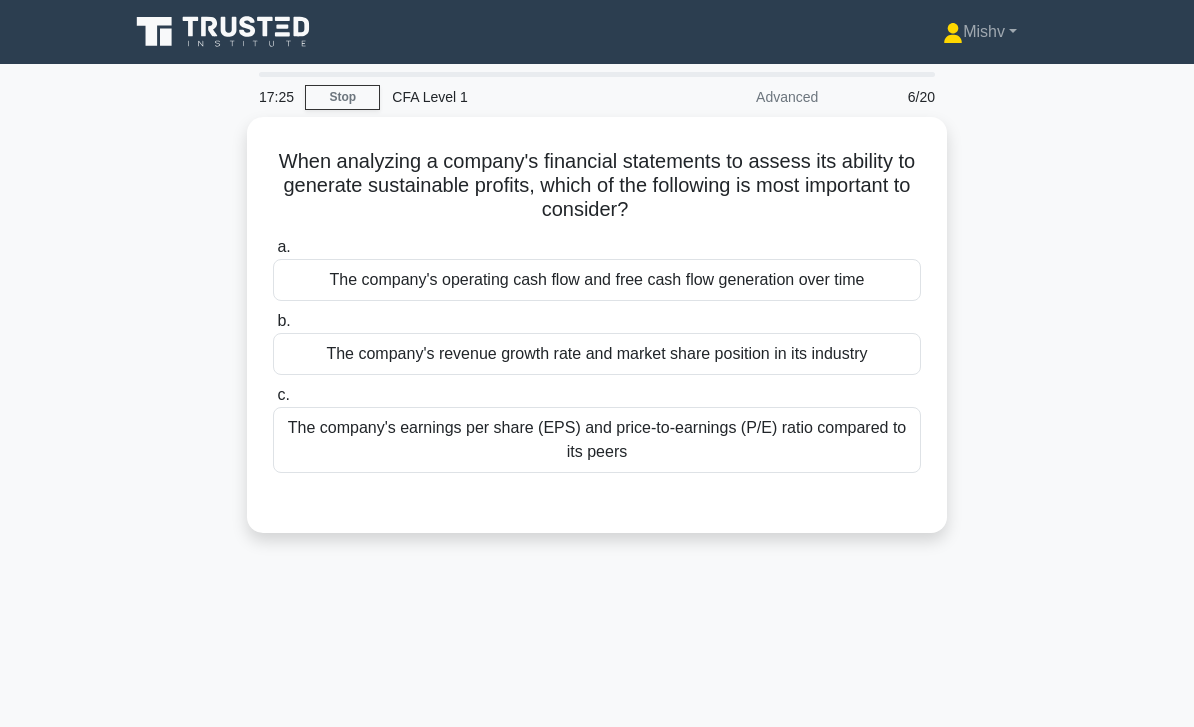 click on "The company's revenue growth rate and market share position in its industry" at bounding box center (597, 354) 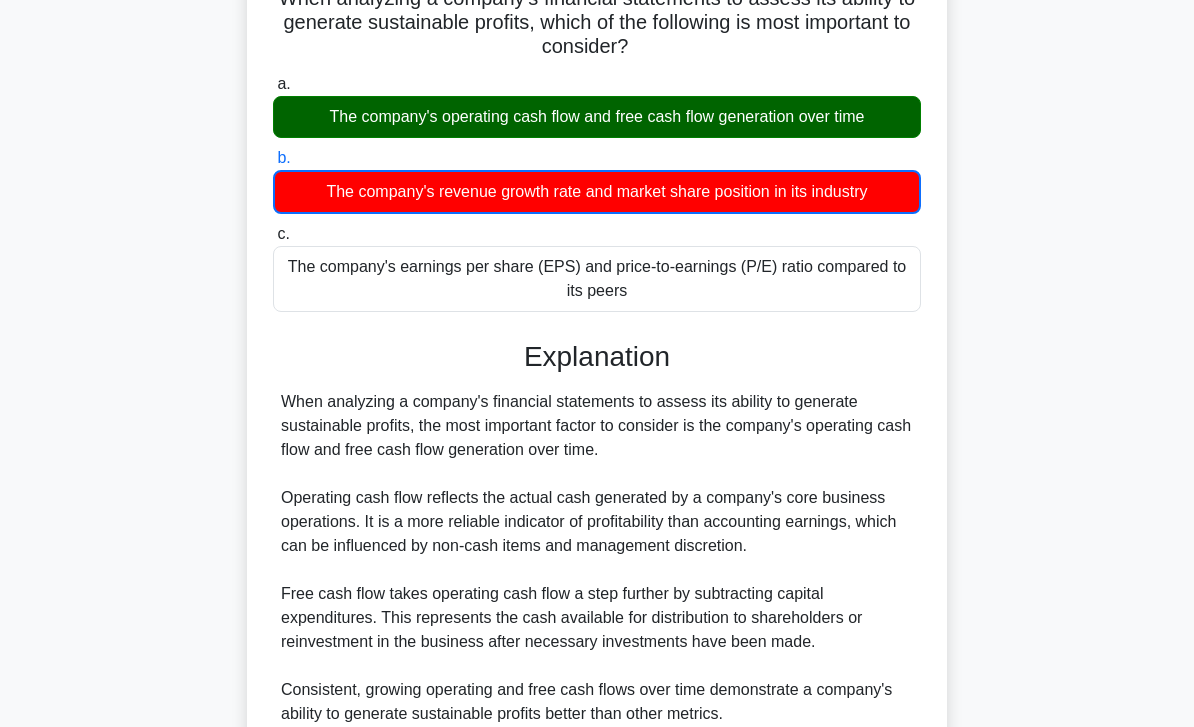 scroll, scrollTop: 538, scrollLeft: 0, axis: vertical 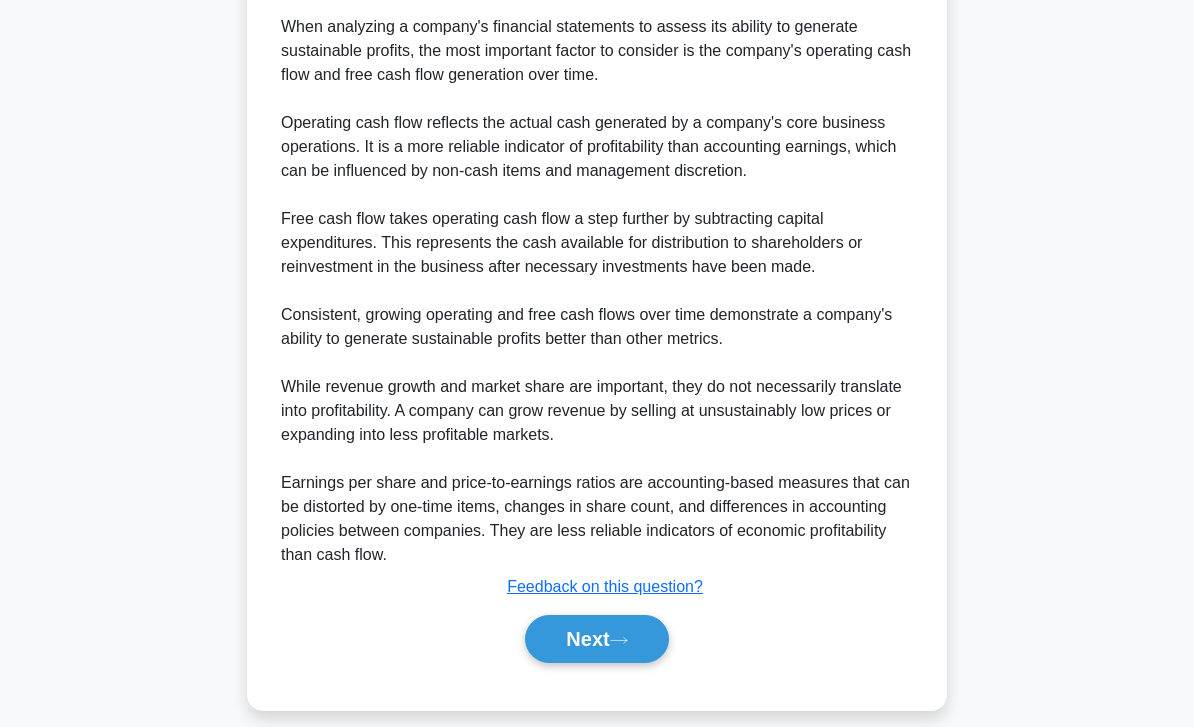 click on "Next" at bounding box center [596, 639] 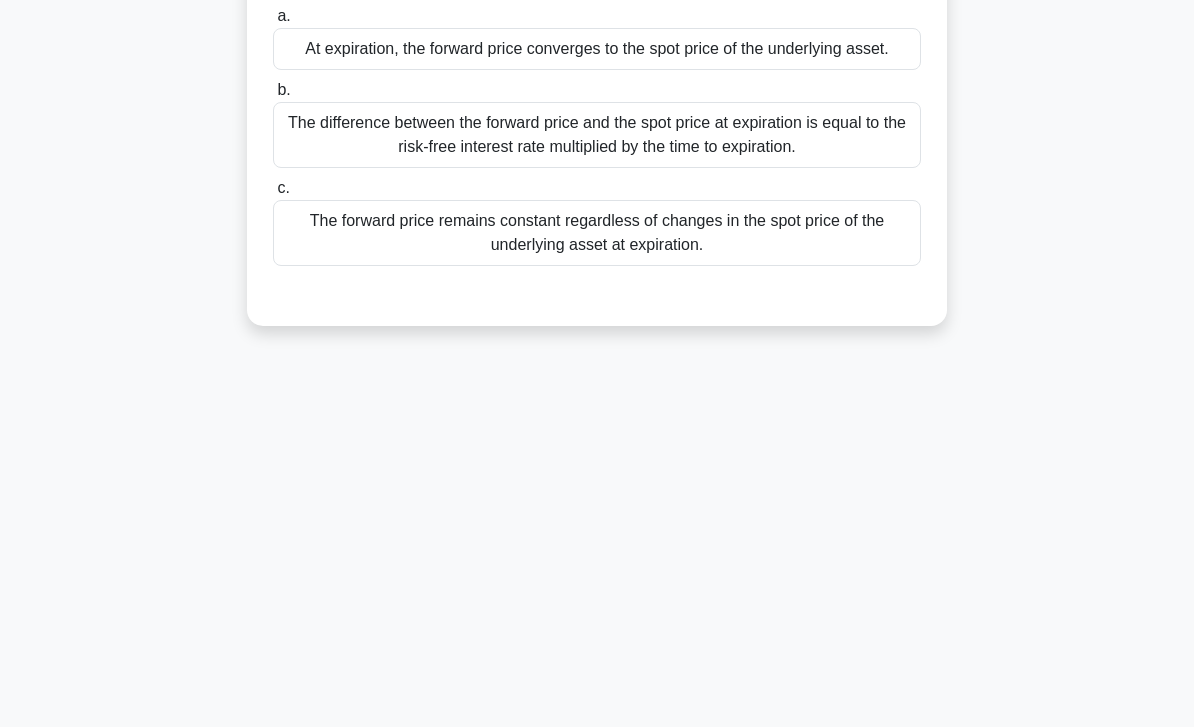 scroll, scrollTop: 0, scrollLeft: 0, axis: both 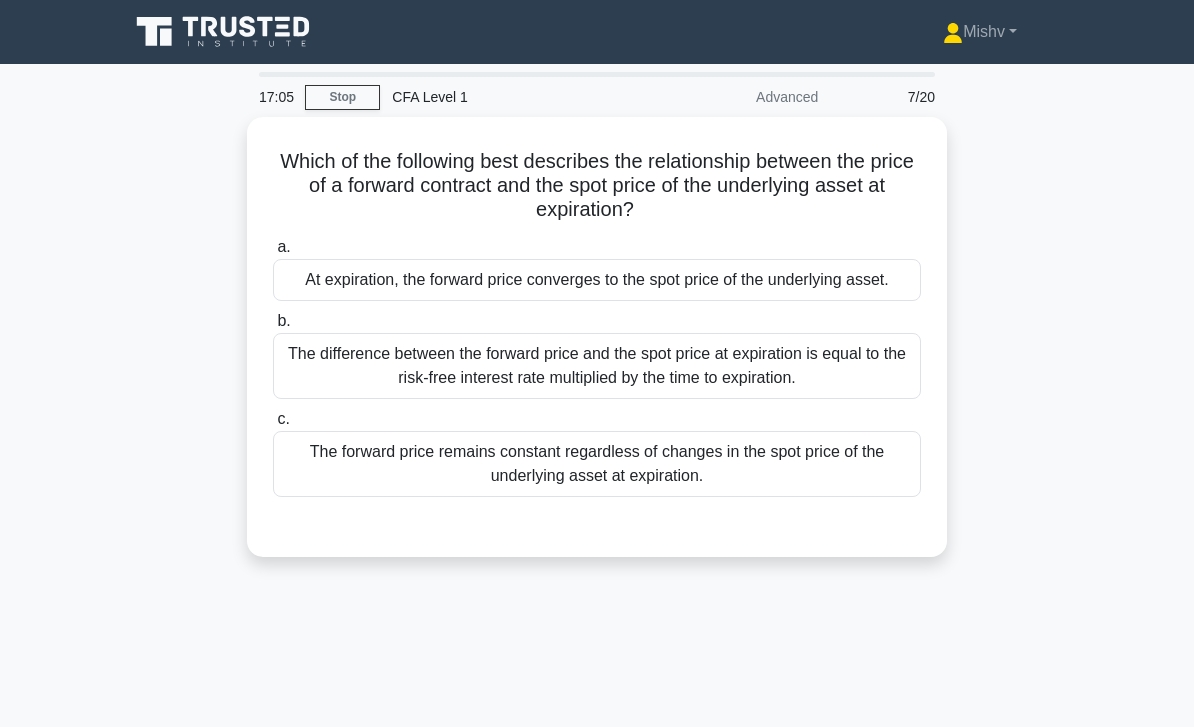 click on "At expiration, the forward price converges to the spot price of the underlying asset." at bounding box center [597, 280] 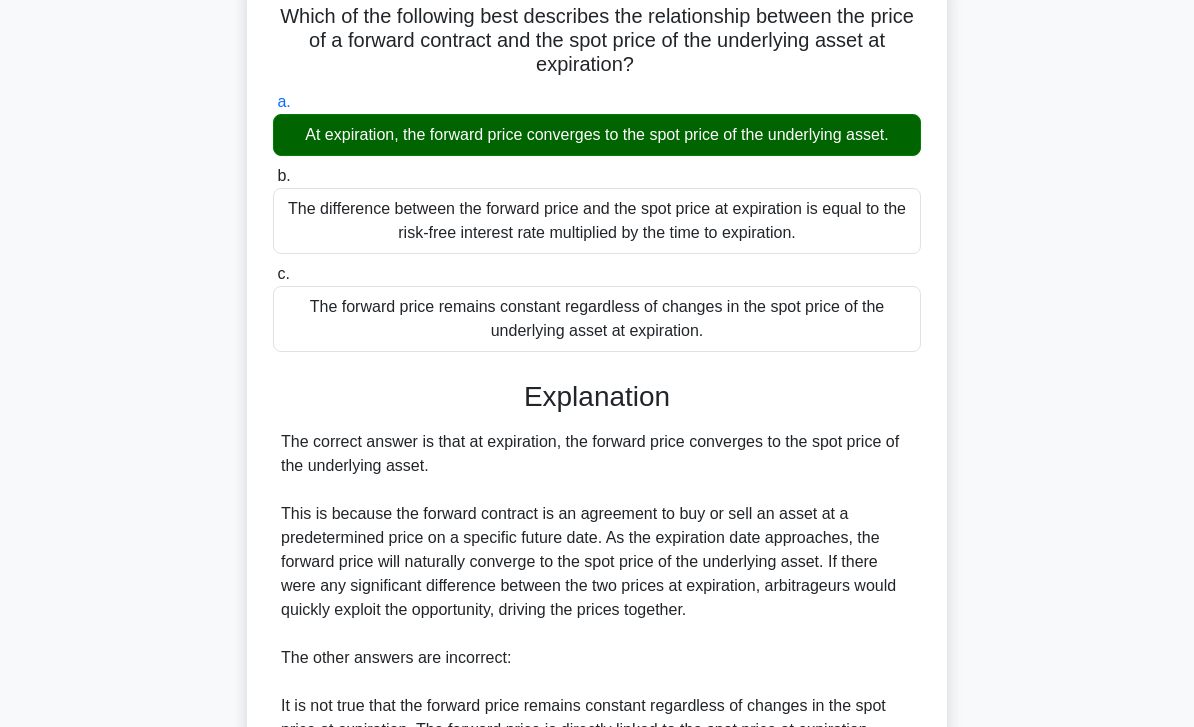 scroll, scrollTop: 488, scrollLeft: 0, axis: vertical 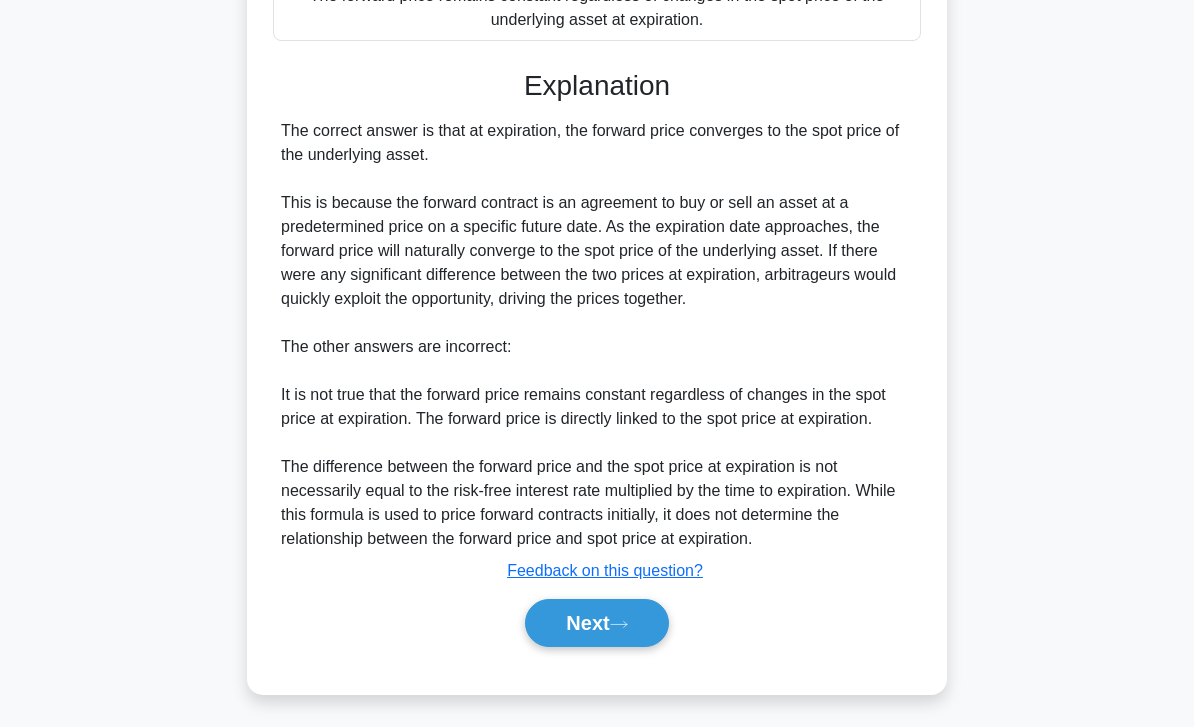 click on "Next" at bounding box center [596, 623] 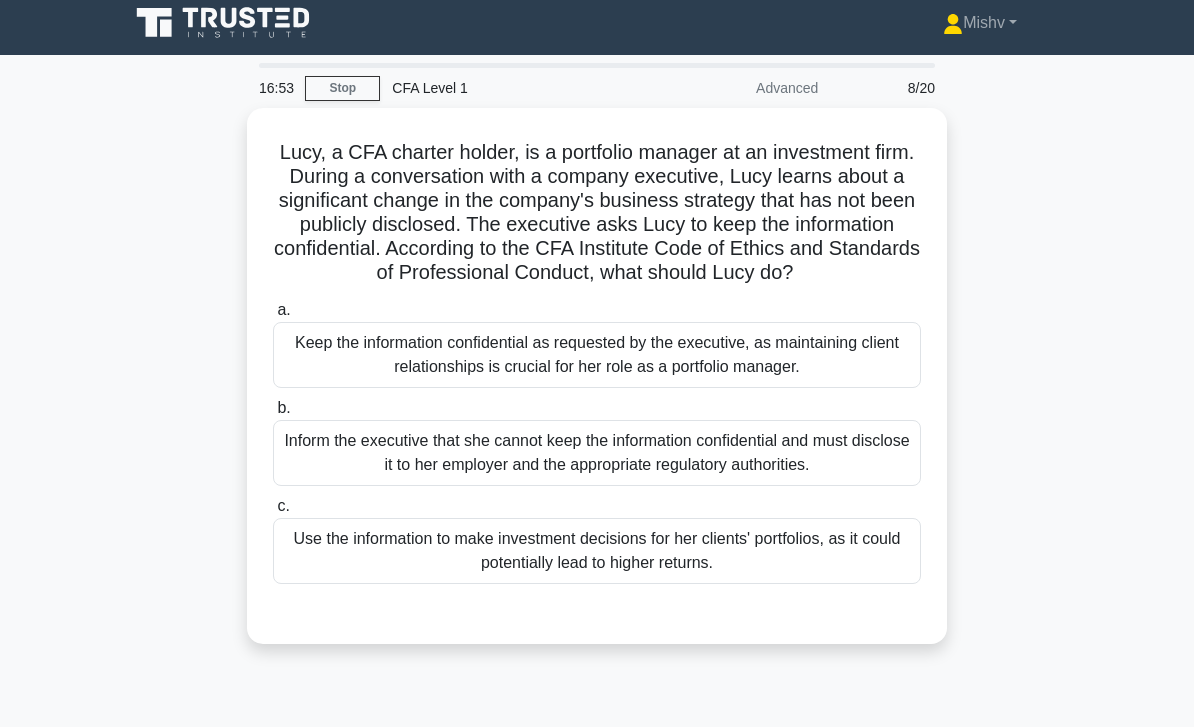 scroll, scrollTop: 0, scrollLeft: 0, axis: both 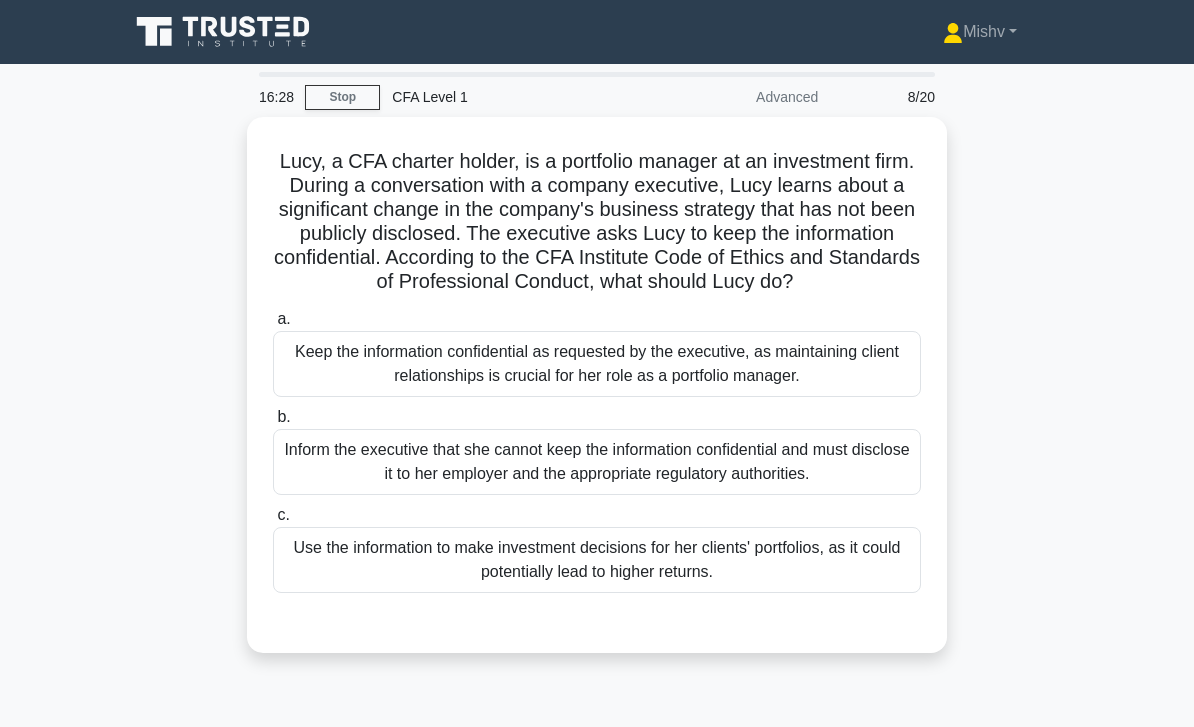 click on "Keep the information confidential as requested by the executive, as maintaining client relationships is crucial for her role as a portfolio manager." at bounding box center (597, 364) 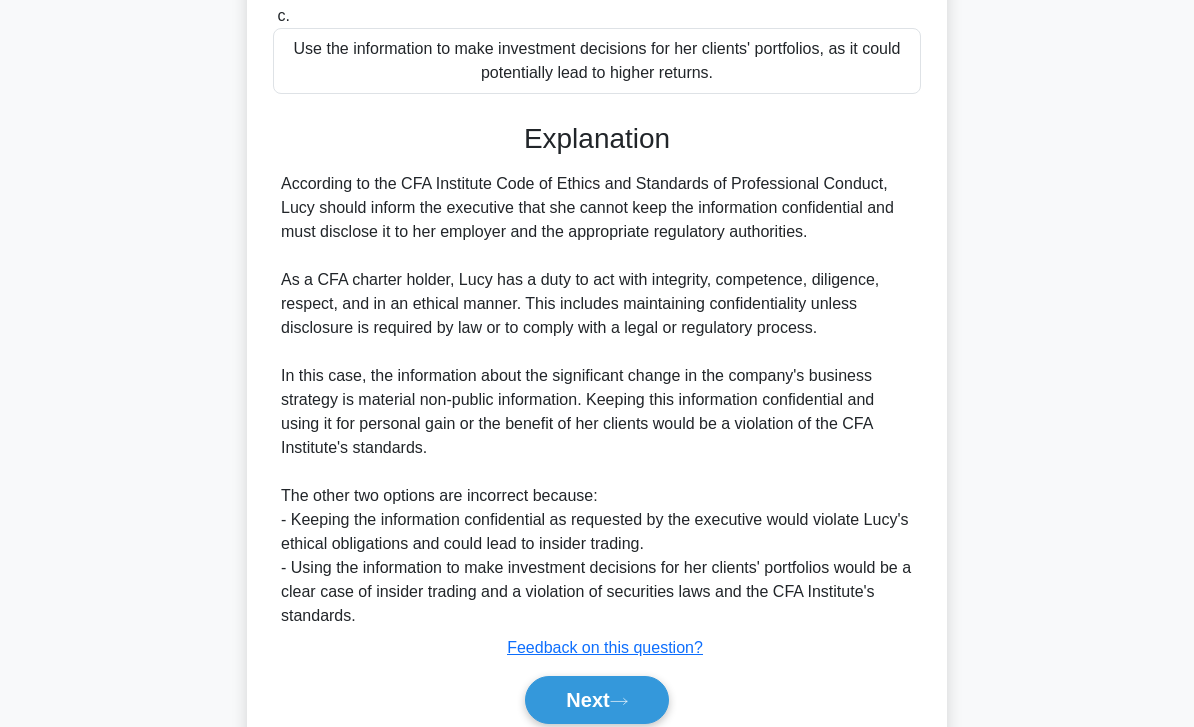 scroll, scrollTop: 586, scrollLeft: 0, axis: vertical 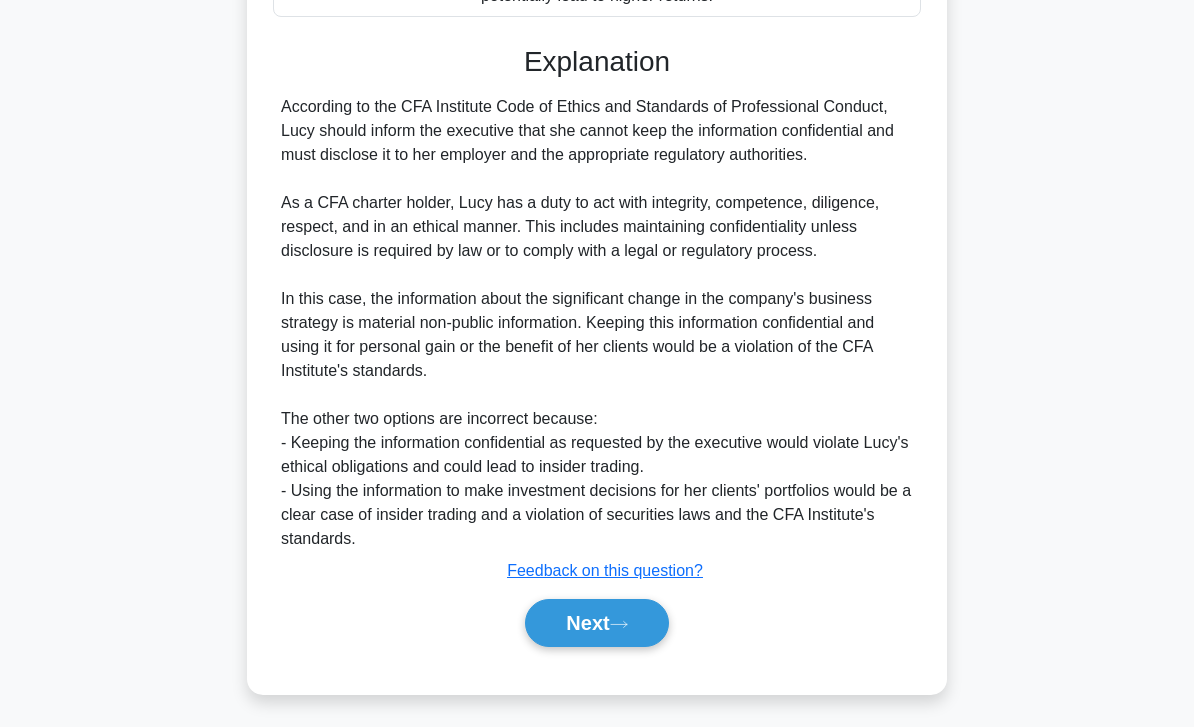 click on "Next" at bounding box center [596, 623] 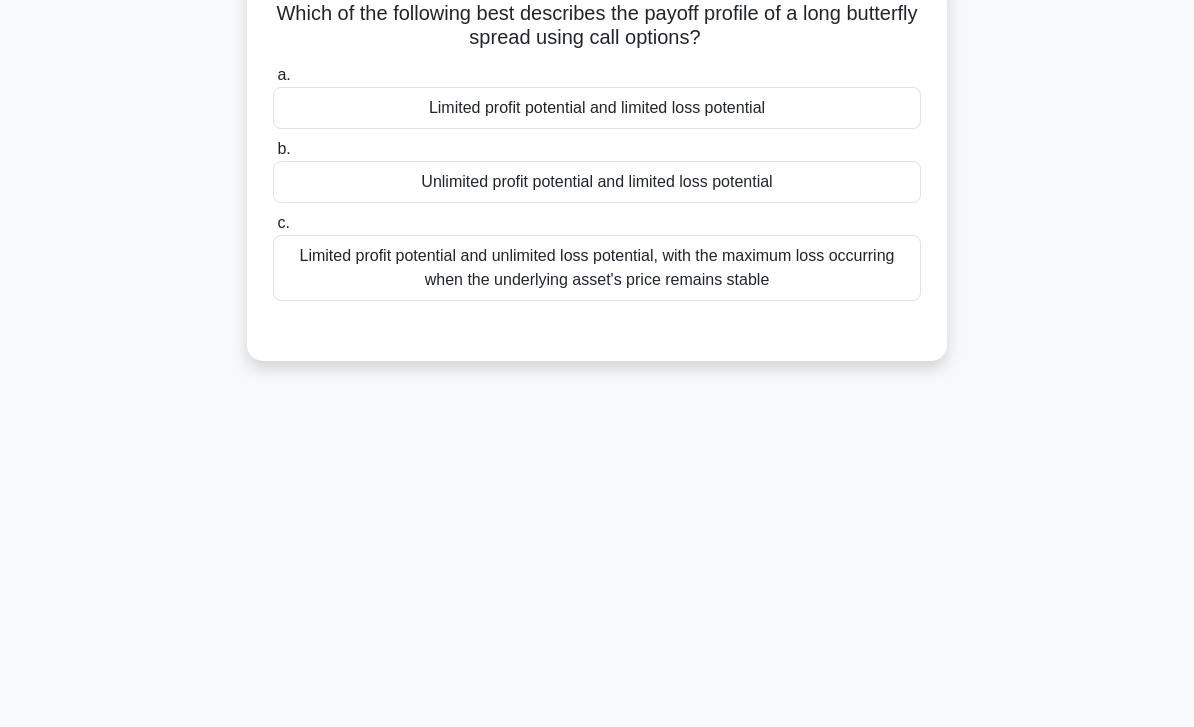 scroll, scrollTop: 0, scrollLeft: 0, axis: both 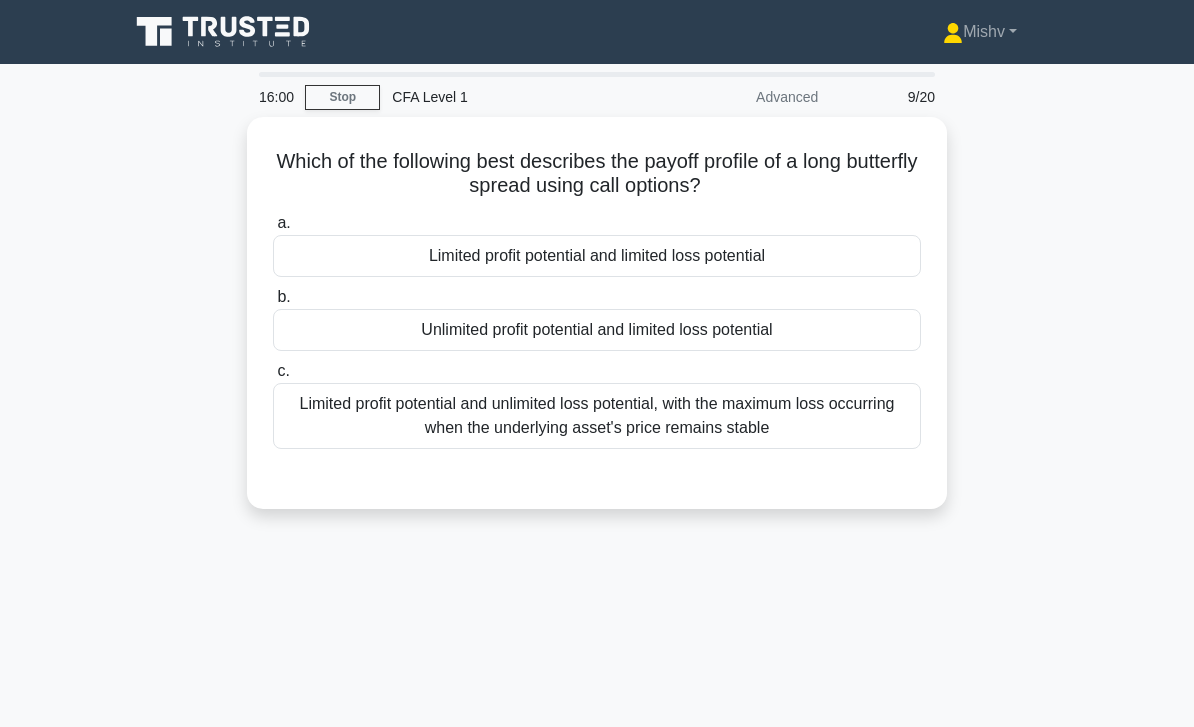 click on "Unlimited profit potential and limited loss potential" at bounding box center [597, 330] 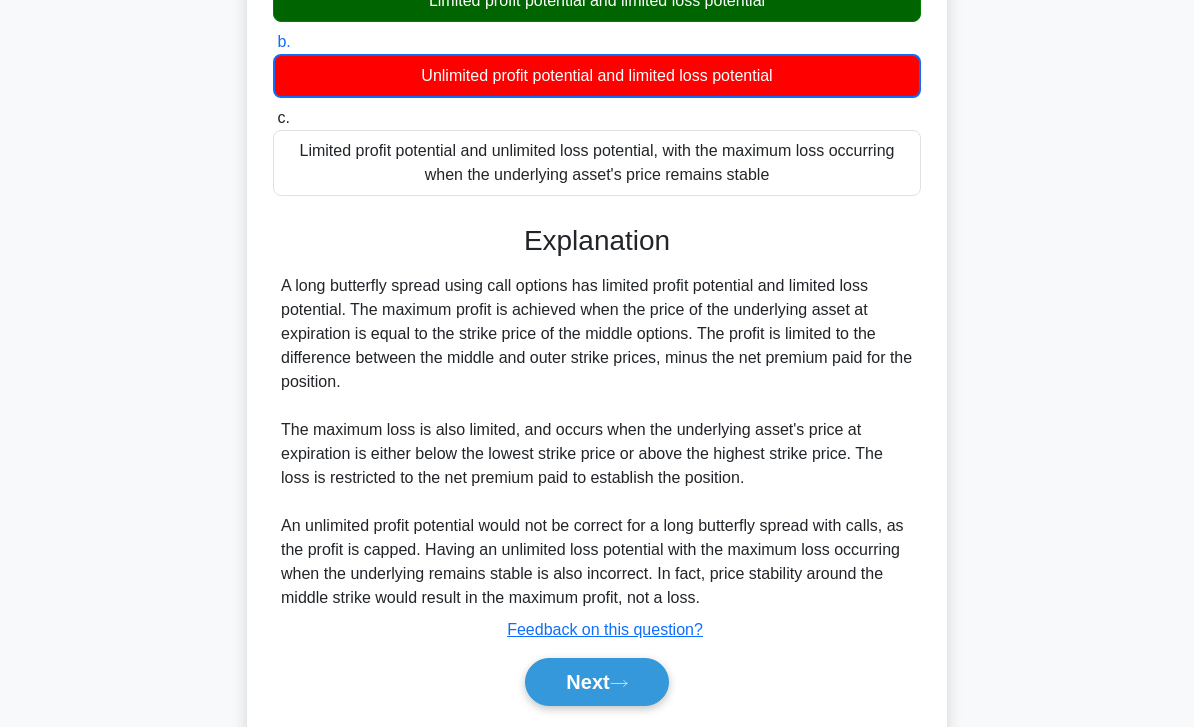 scroll, scrollTop: 298, scrollLeft: 0, axis: vertical 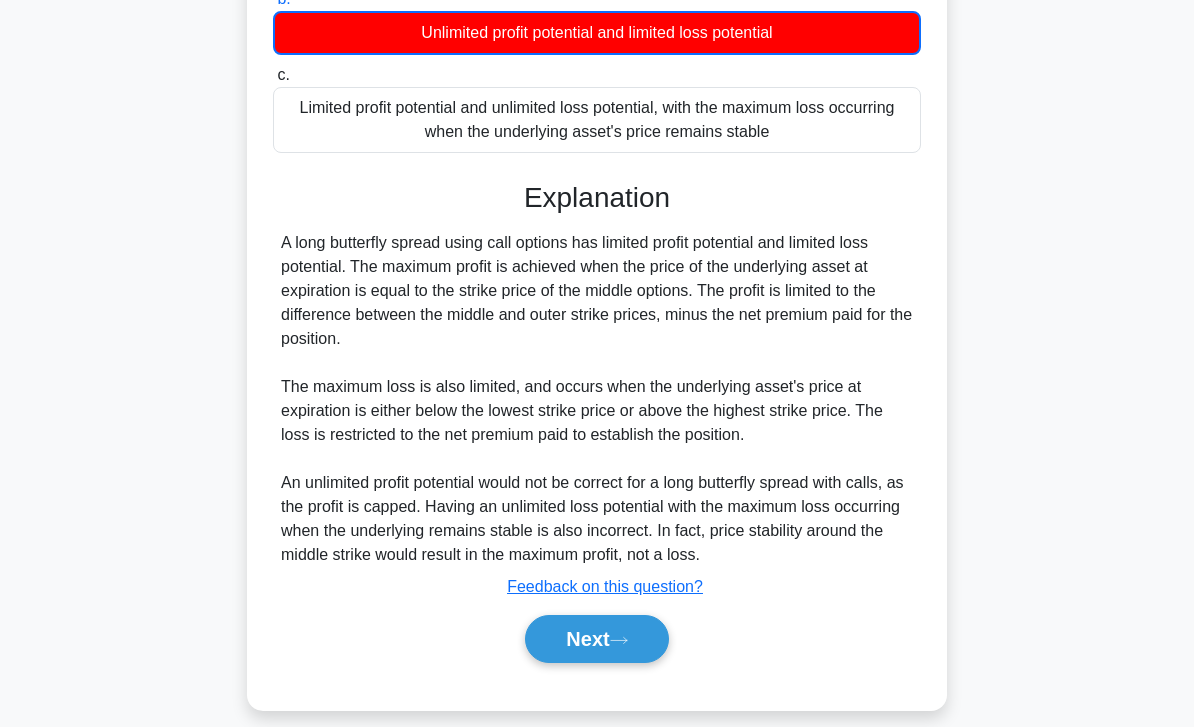 click on "Next" at bounding box center [596, 639] 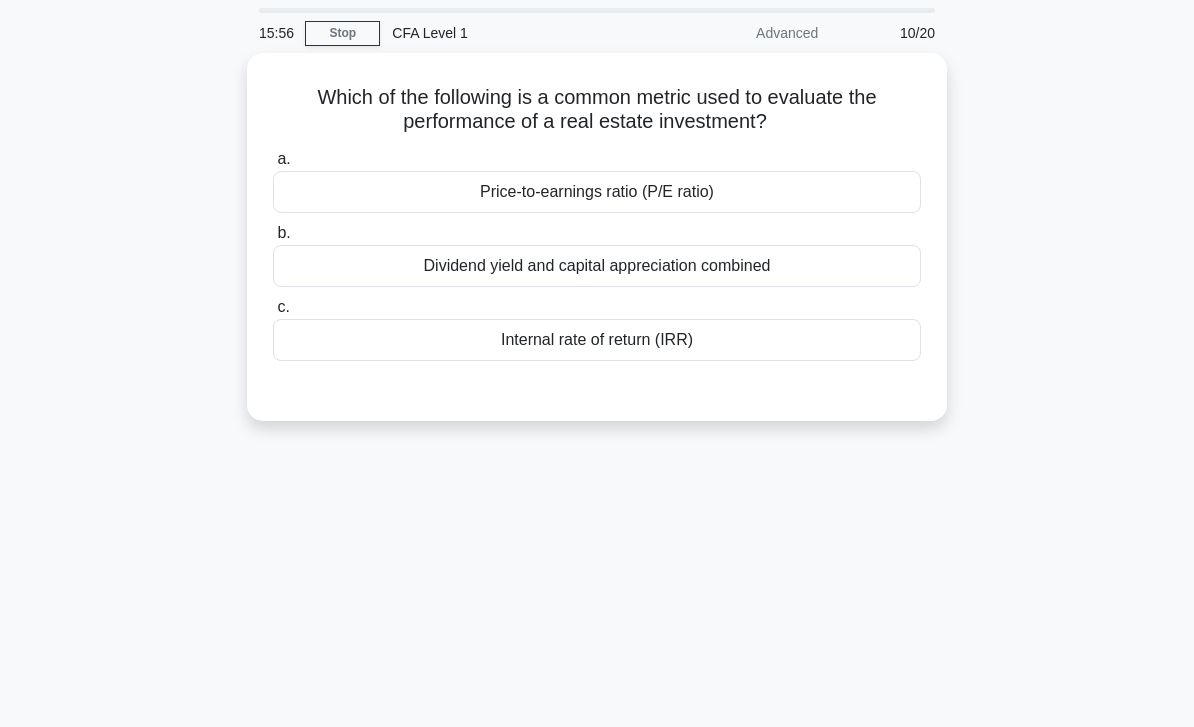 scroll, scrollTop: 0, scrollLeft: 0, axis: both 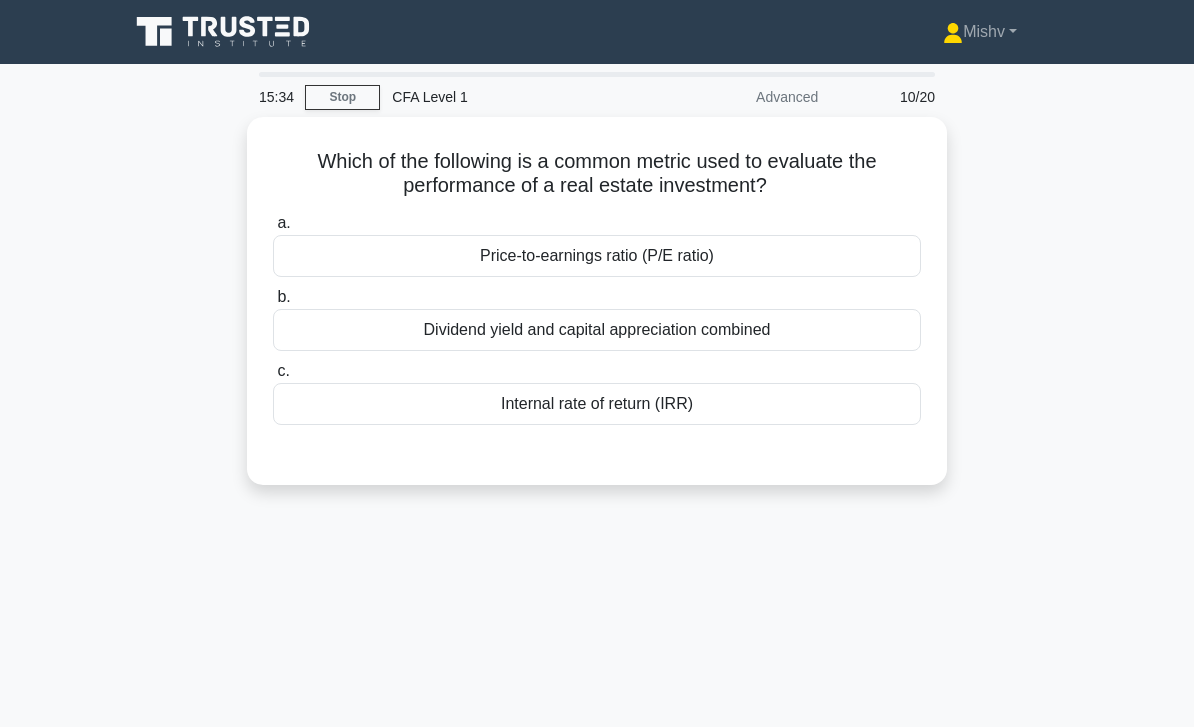 click on "Dividend yield and capital appreciation combined" at bounding box center (597, 330) 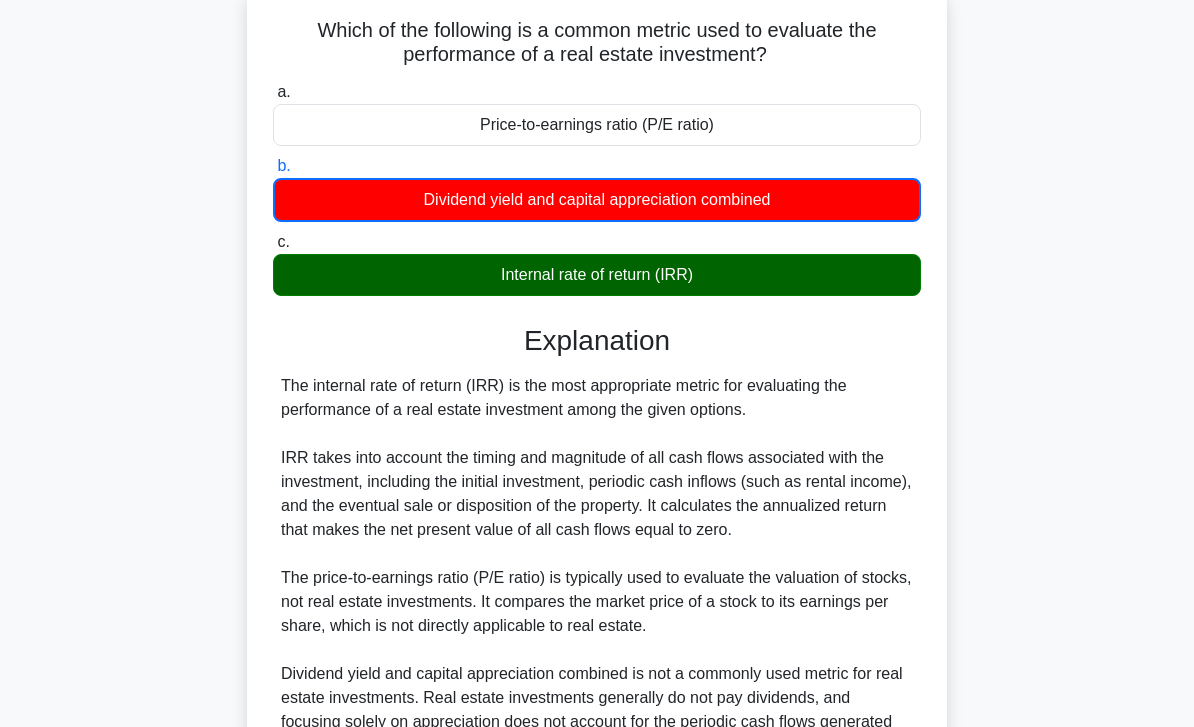 scroll, scrollTop: 322, scrollLeft: 0, axis: vertical 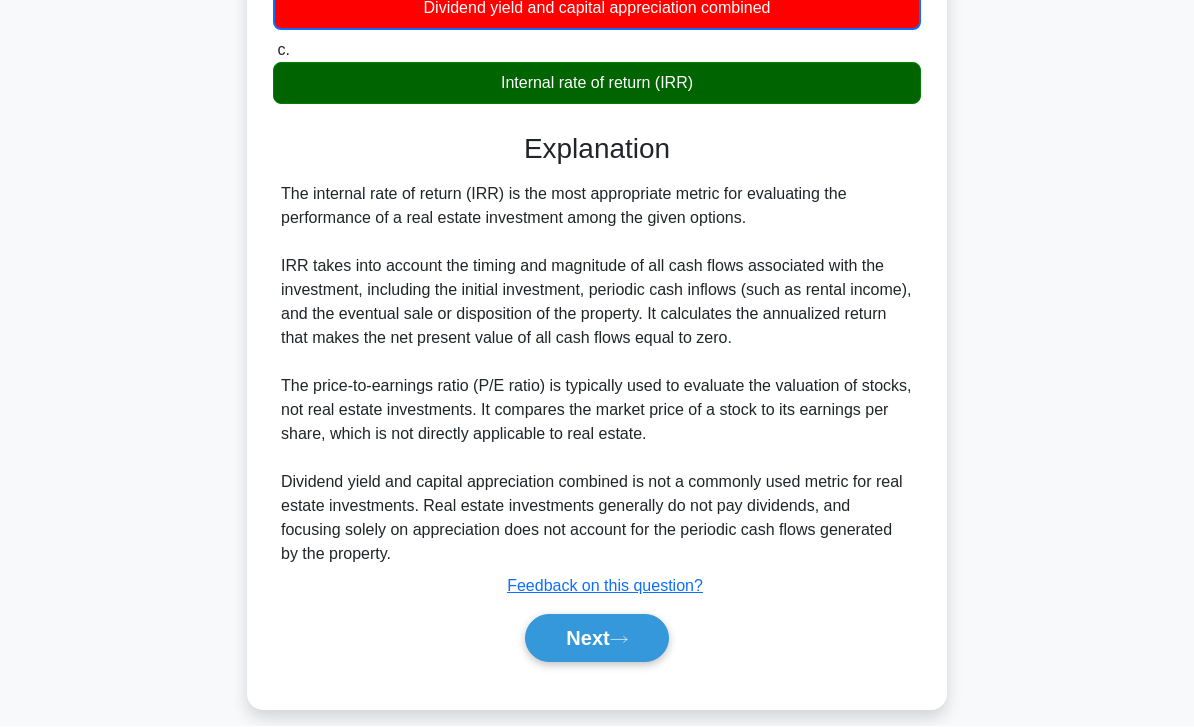 click on "Next" at bounding box center (596, 639) 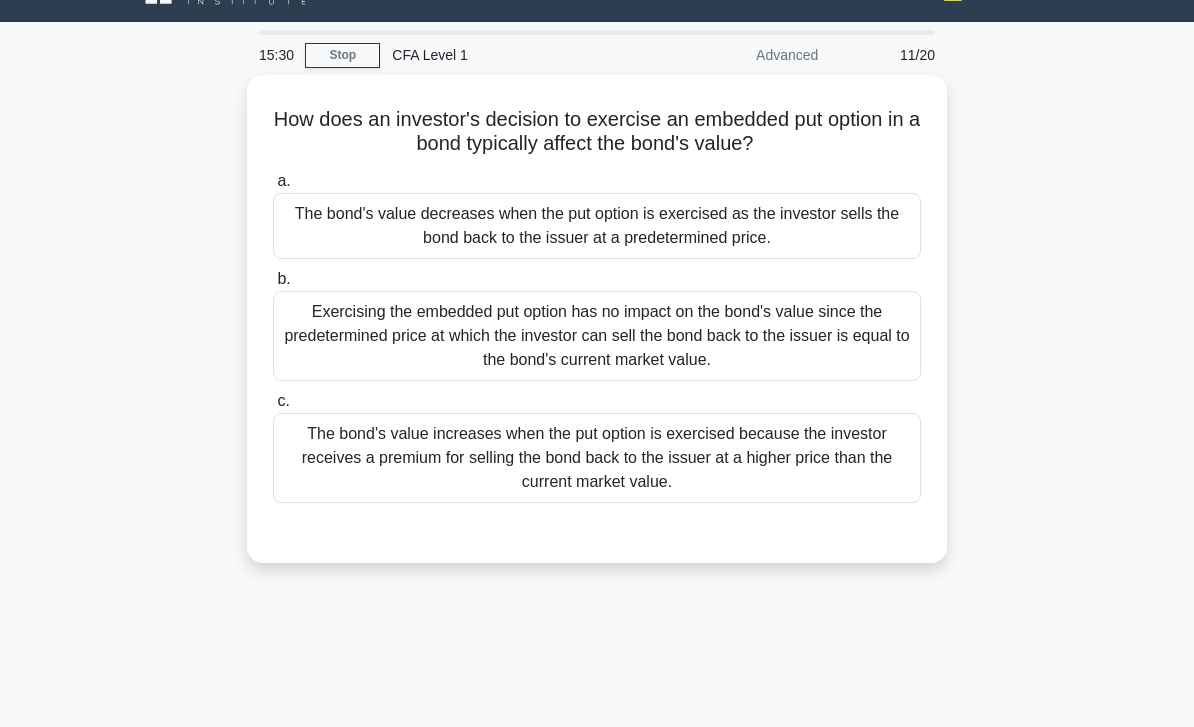 scroll, scrollTop: 0, scrollLeft: 0, axis: both 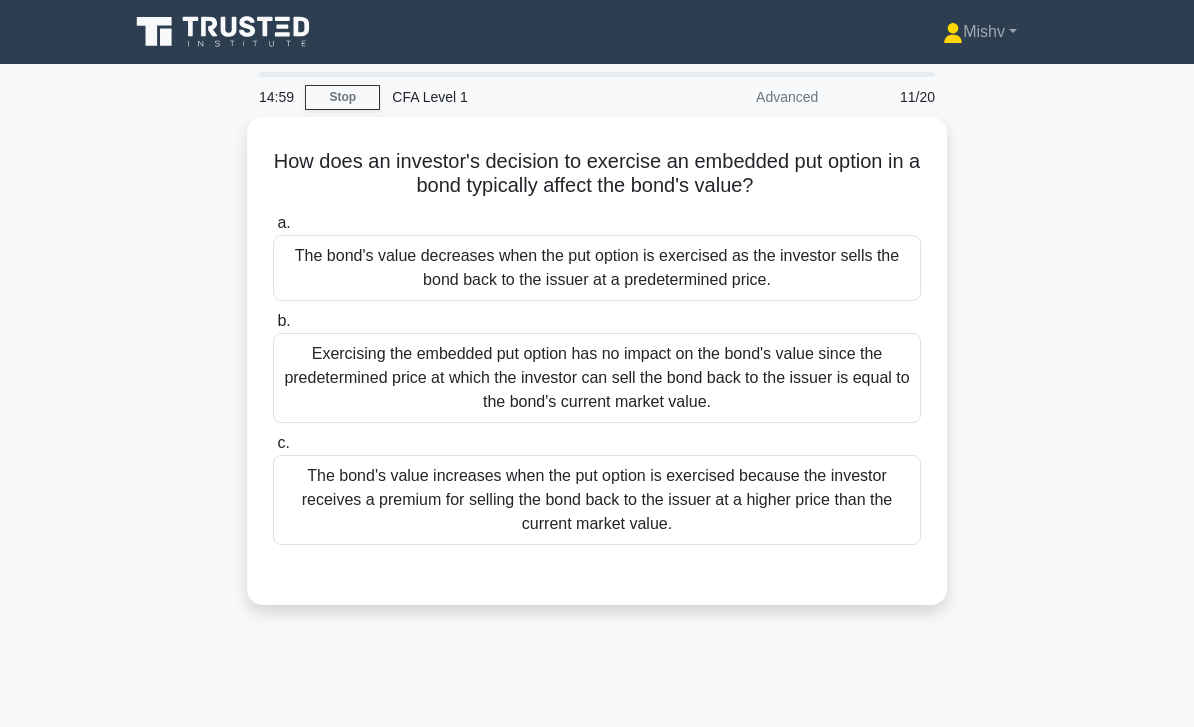 click on "The bond's value increases when the put option is exercised because the investor receives a premium for selling the bond back to the issuer at a higher price than the current market value." at bounding box center [597, 500] 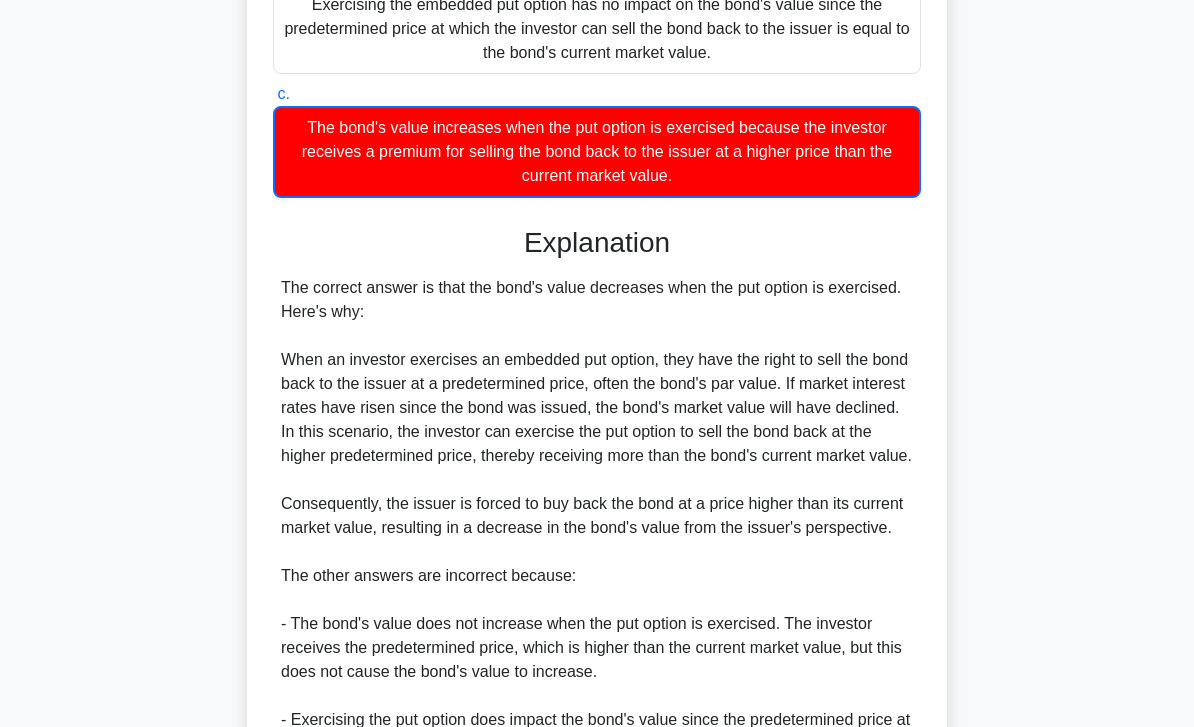 scroll, scrollTop: 586, scrollLeft: 0, axis: vertical 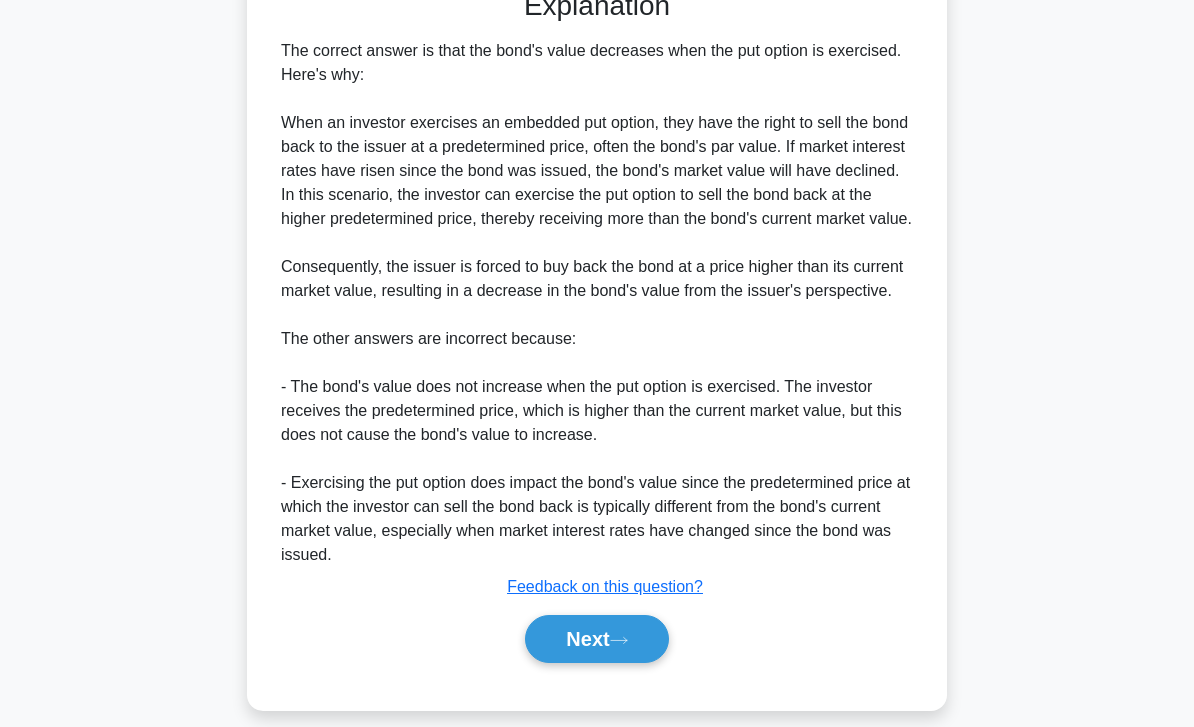 click on "Next" at bounding box center [596, 639] 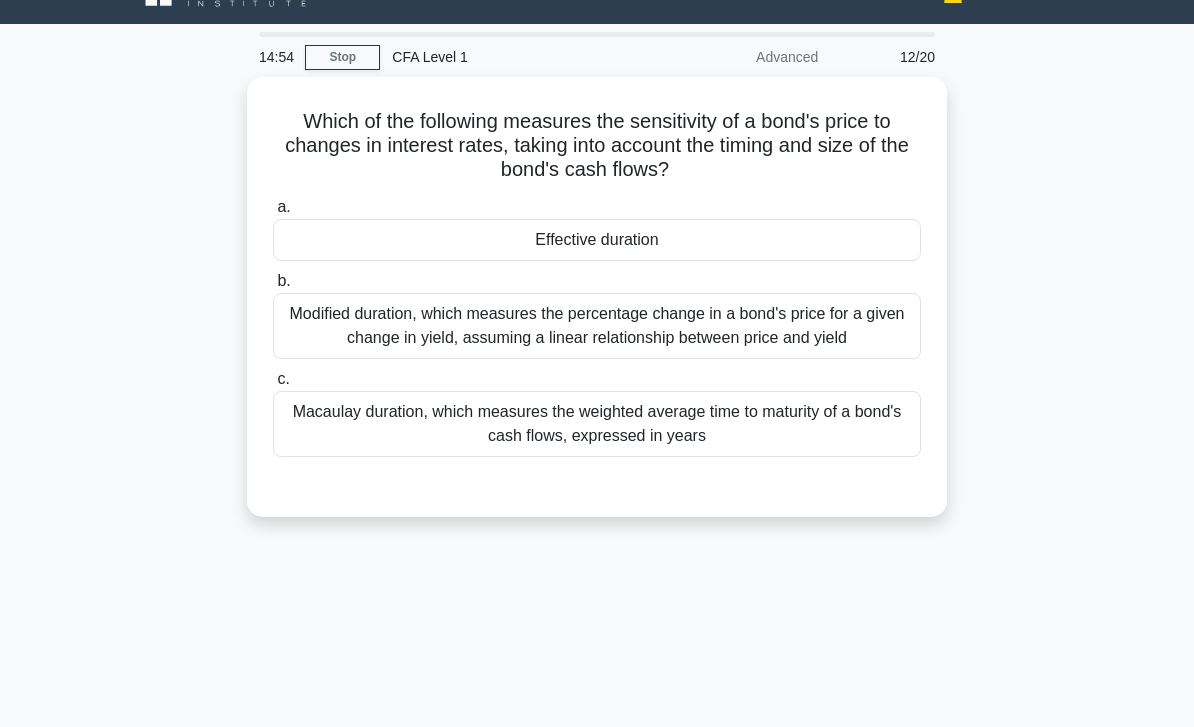 scroll, scrollTop: 0, scrollLeft: 0, axis: both 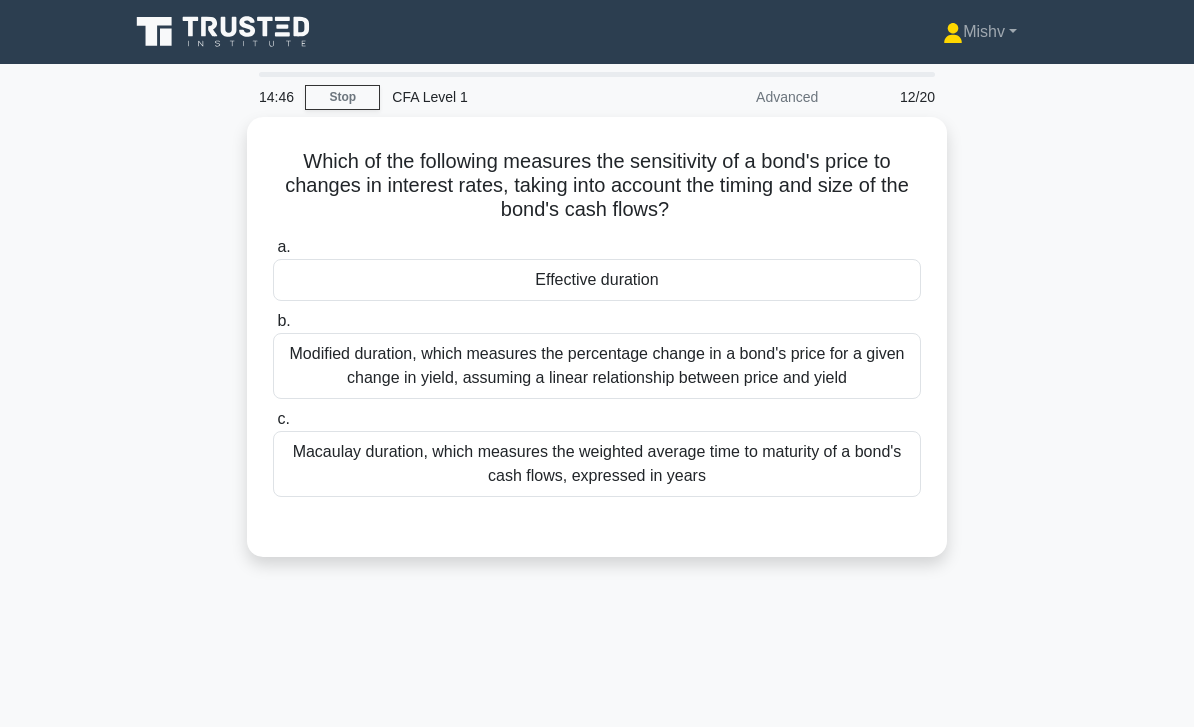 click on "Effective duration" at bounding box center (597, 280) 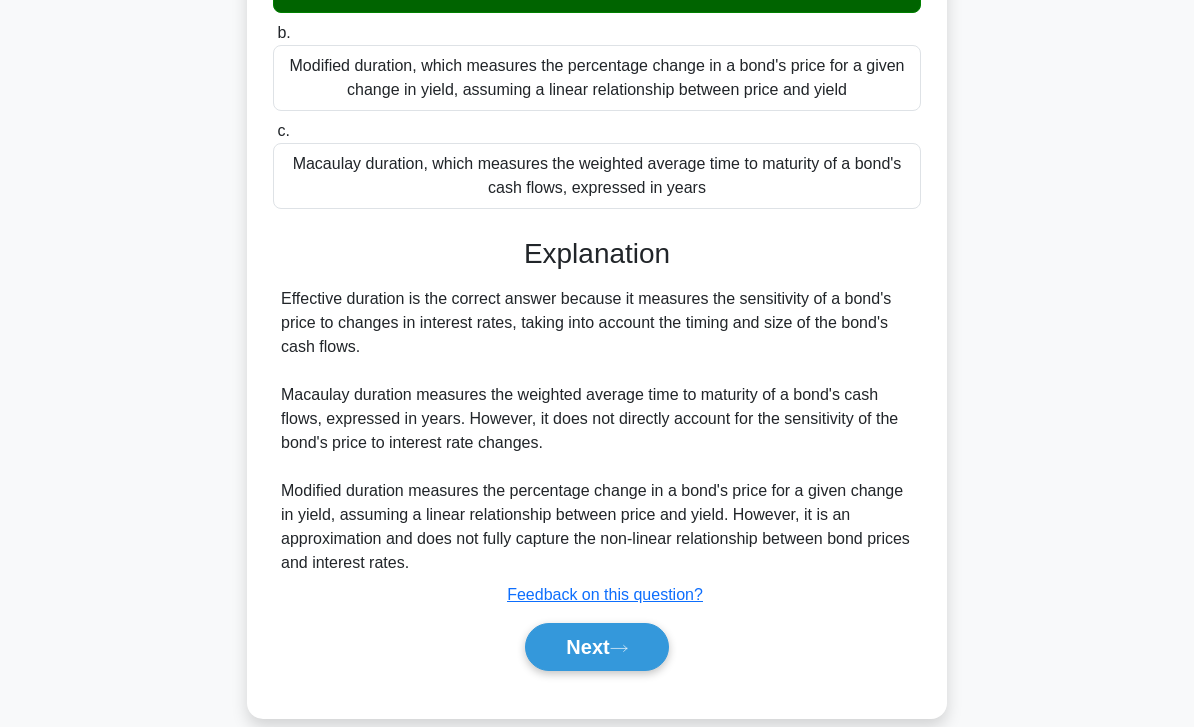 scroll, scrollTop: 289, scrollLeft: 0, axis: vertical 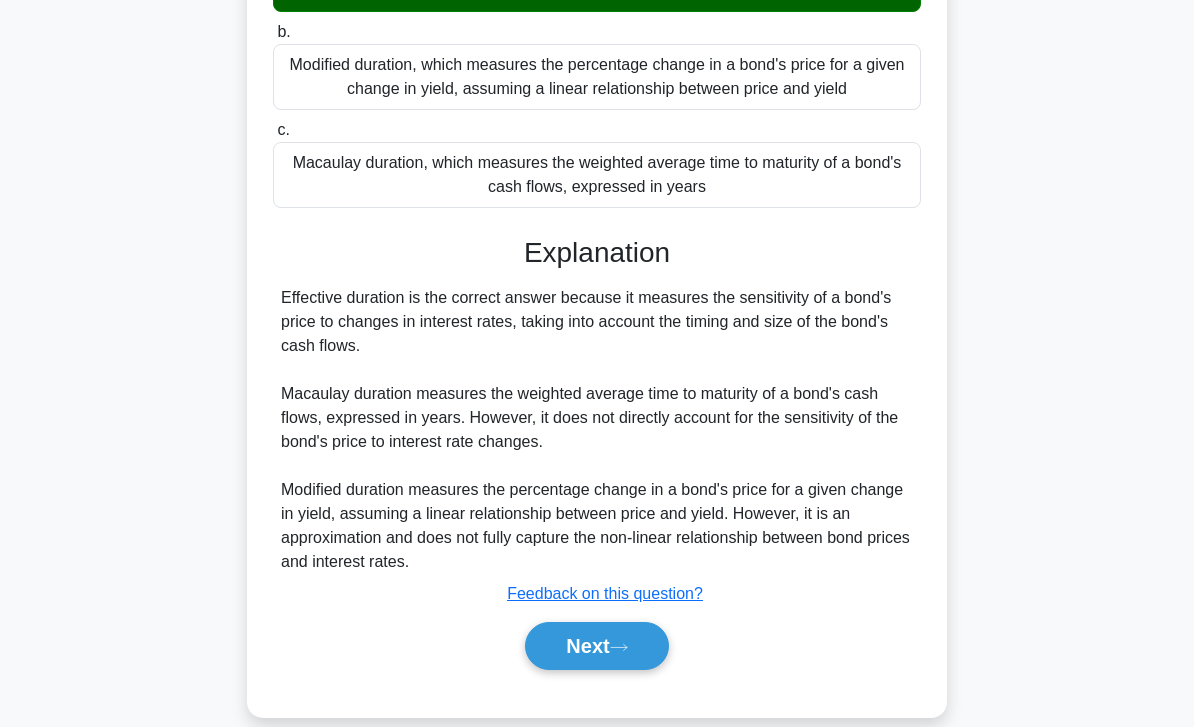 click on "Next" at bounding box center (596, 646) 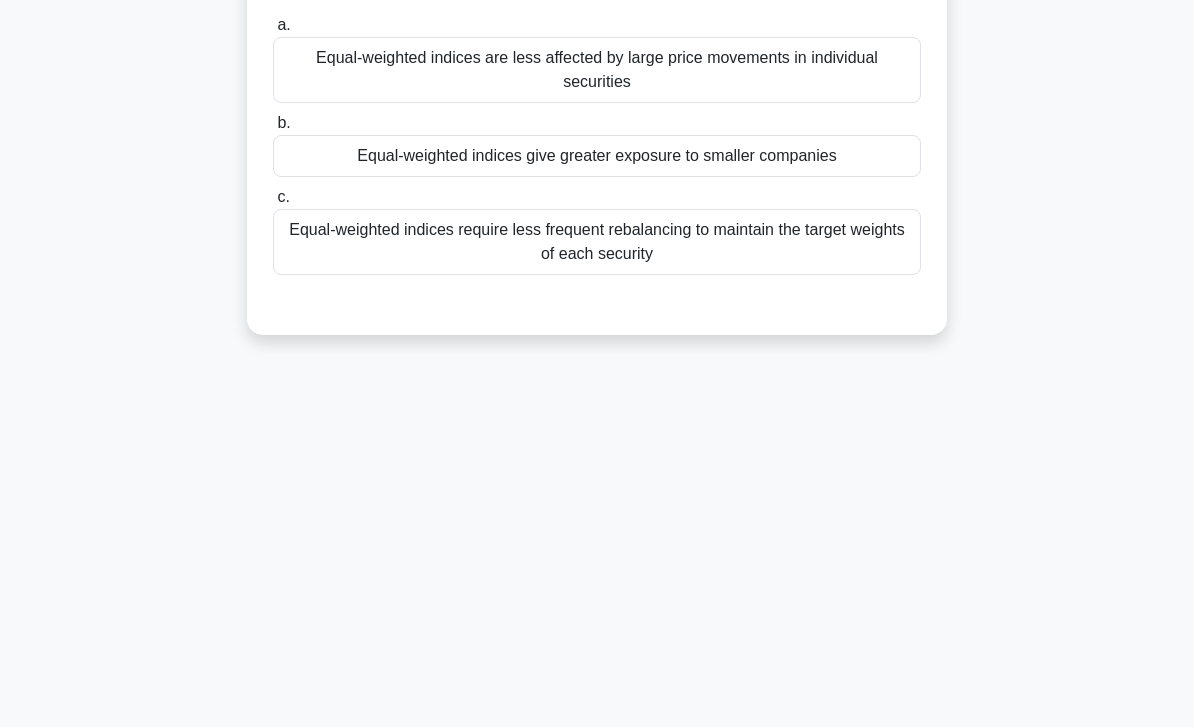 scroll, scrollTop: 0, scrollLeft: 0, axis: both 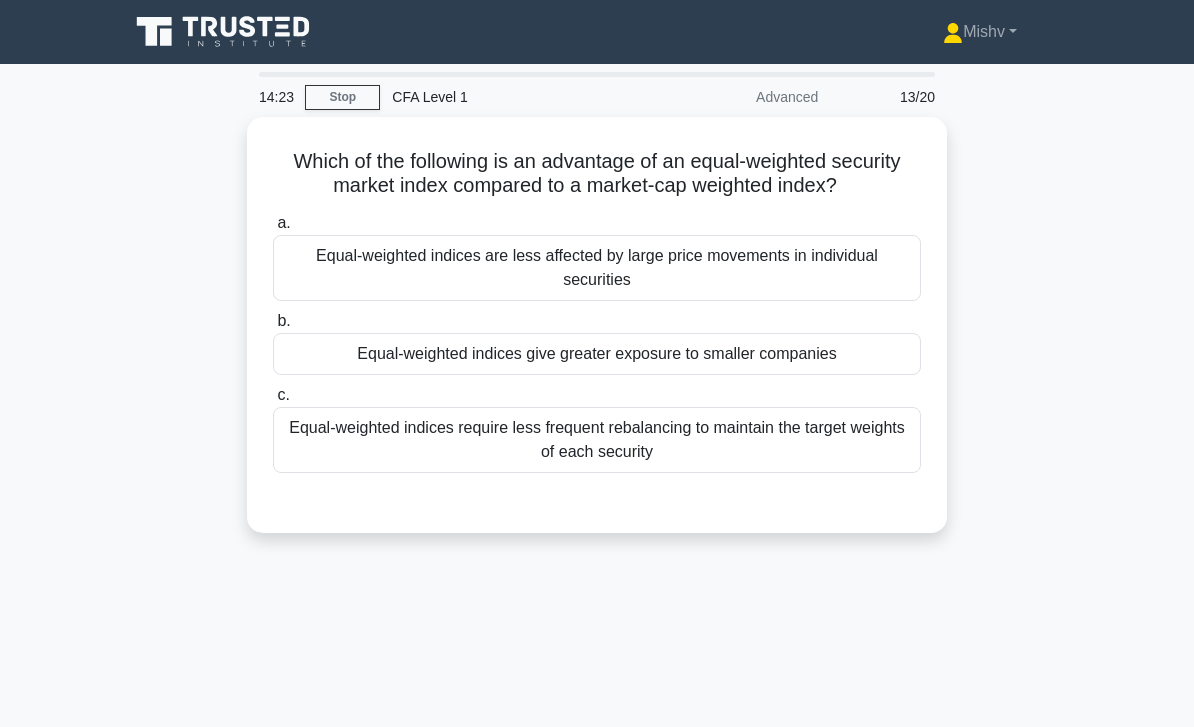 click on "Equal-weighted indices are less affected by large price movements in individual securities" at bounding box center [597, 268] 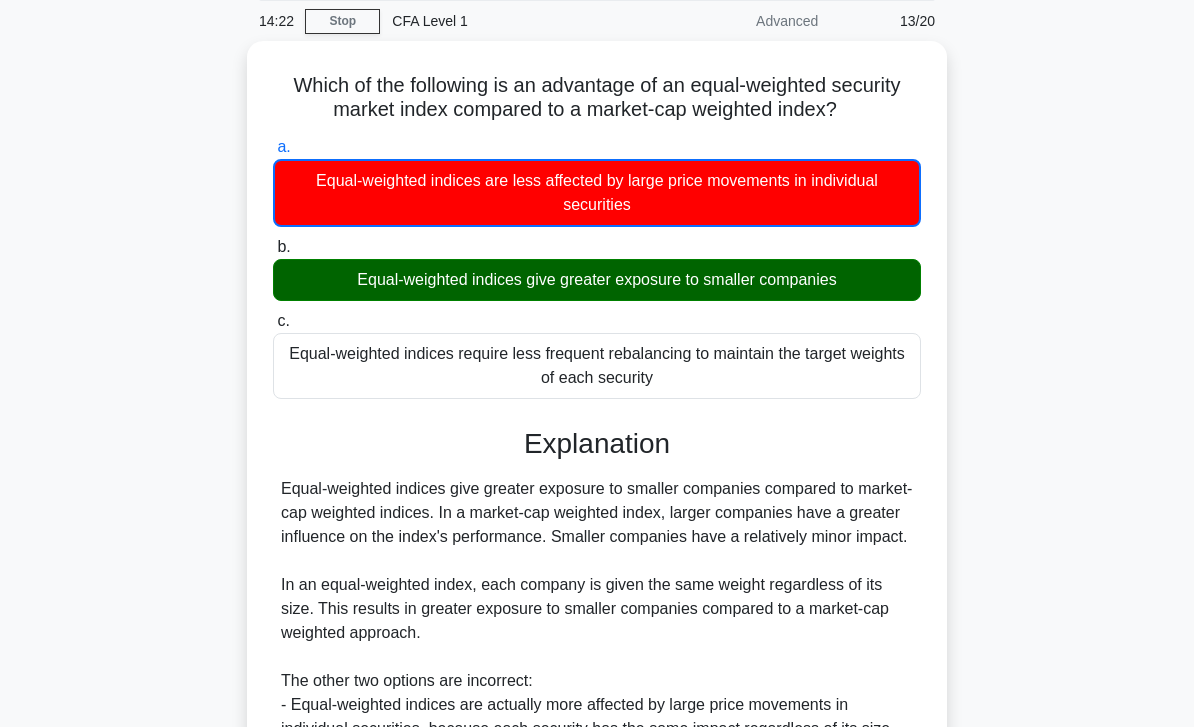 scroll, scrollTop: 322, scrollLeft: 0, axis: vertical 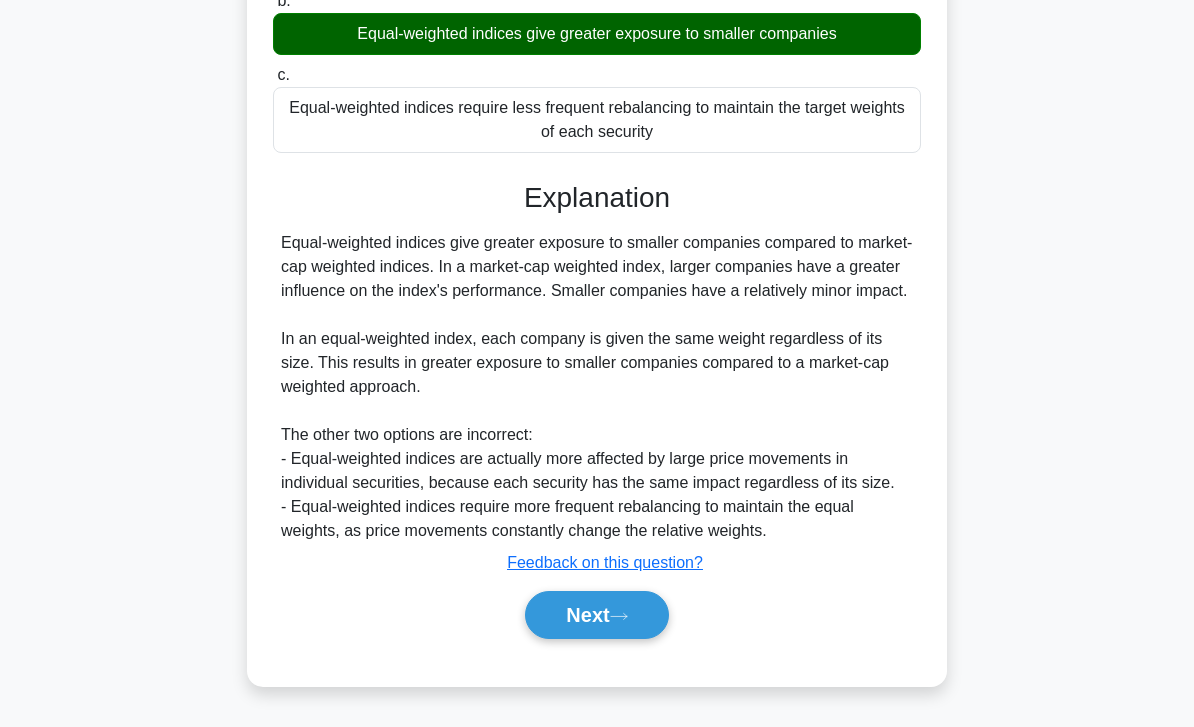 click on "Next" at bounding box center (596, 615) 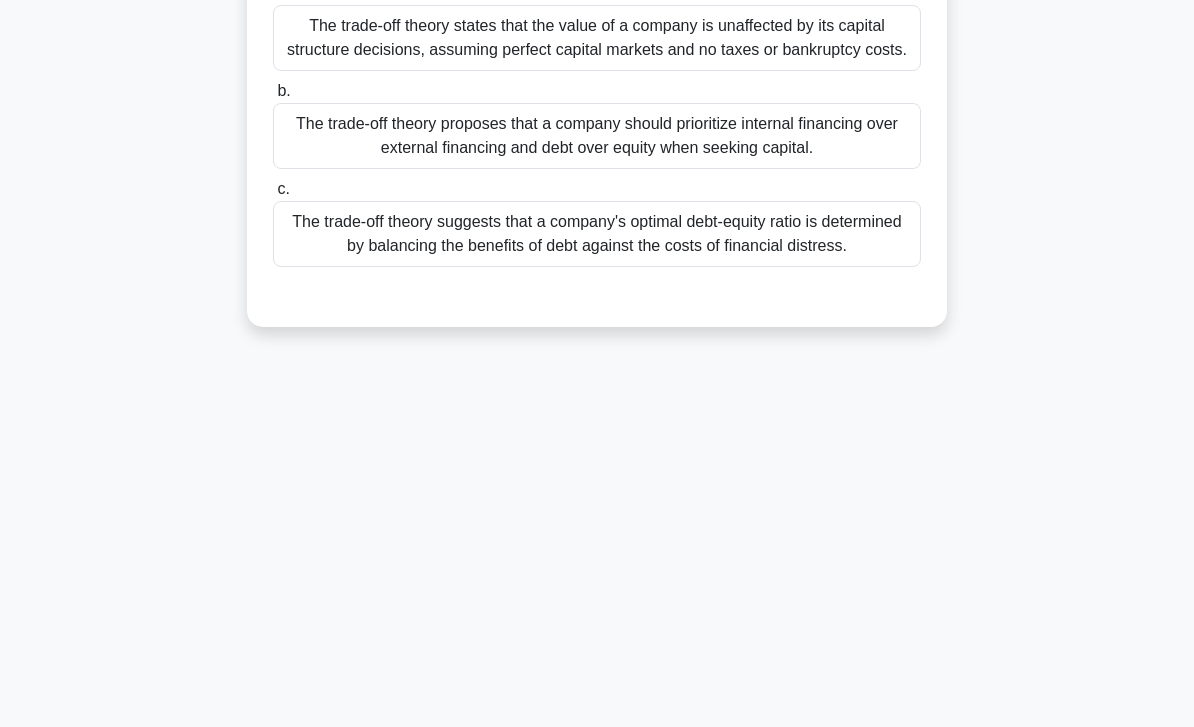 scroll, scrollTop: 0, scrollLeft: 0, axis: both 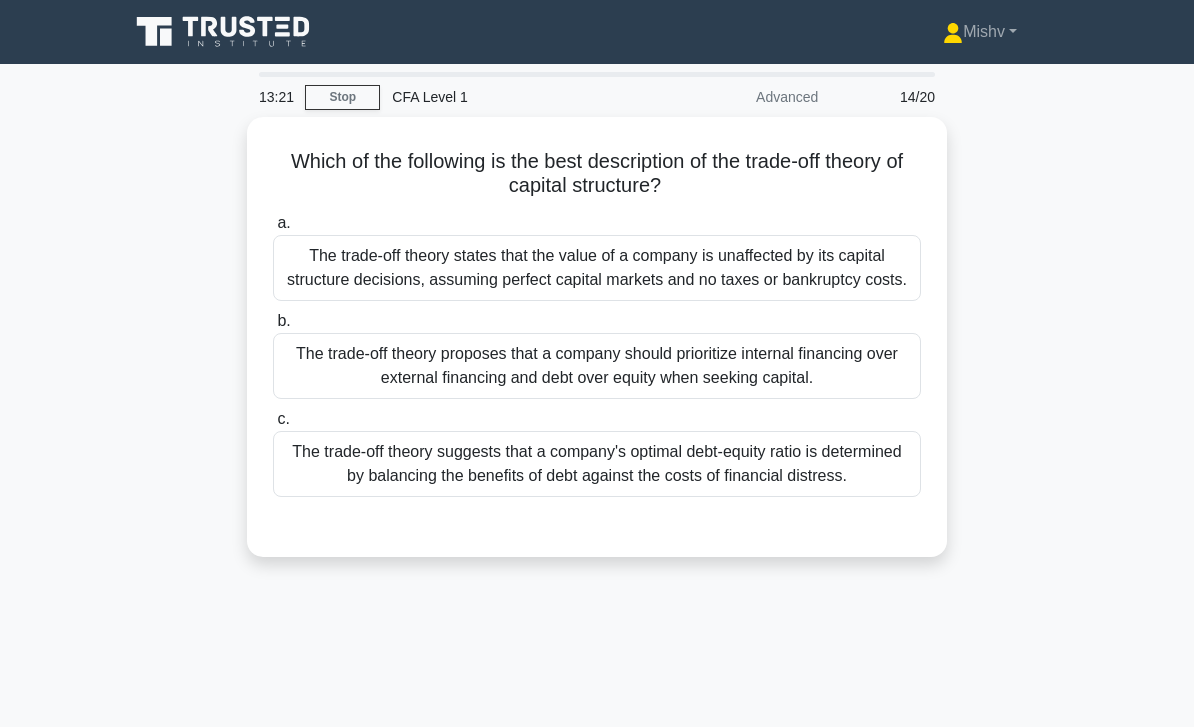 click on "The trade-off theory states that the value of a company is unaffected by its capital structure decisions, assuming perfect capital markets and no taxes or bankruptcy costs." at bounding box center (597, 268) 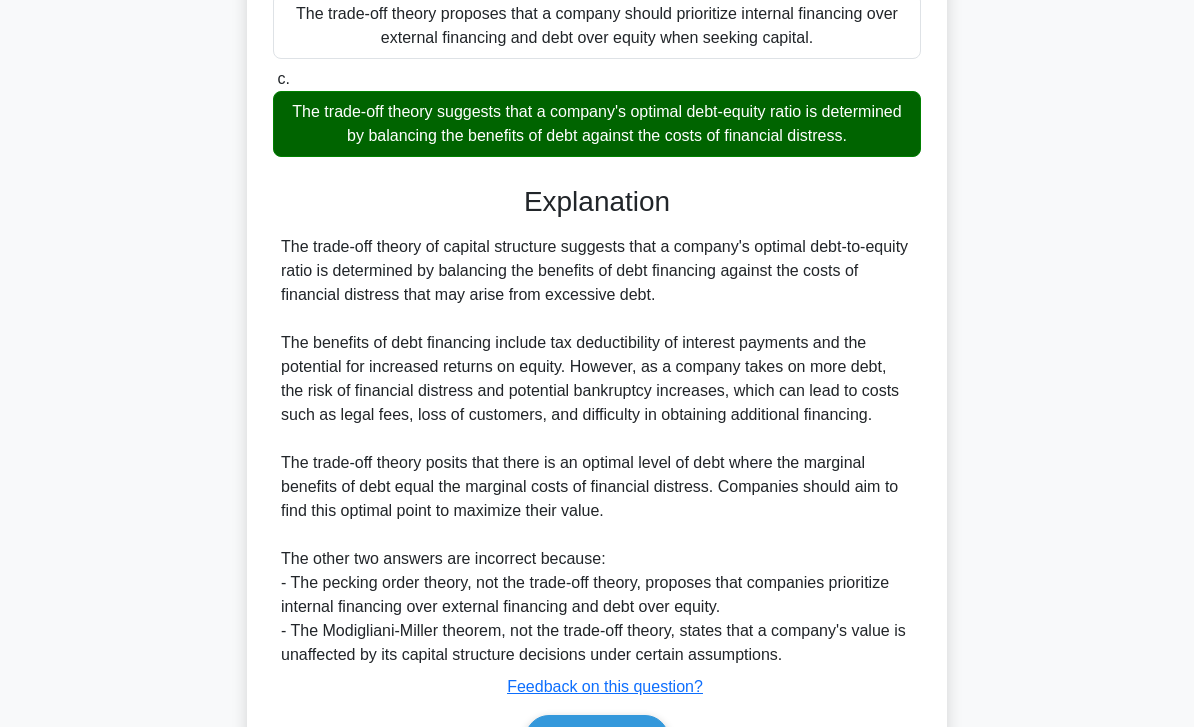 scroll, scrollTop: 490, scrollLeft: 0, axis: vertical 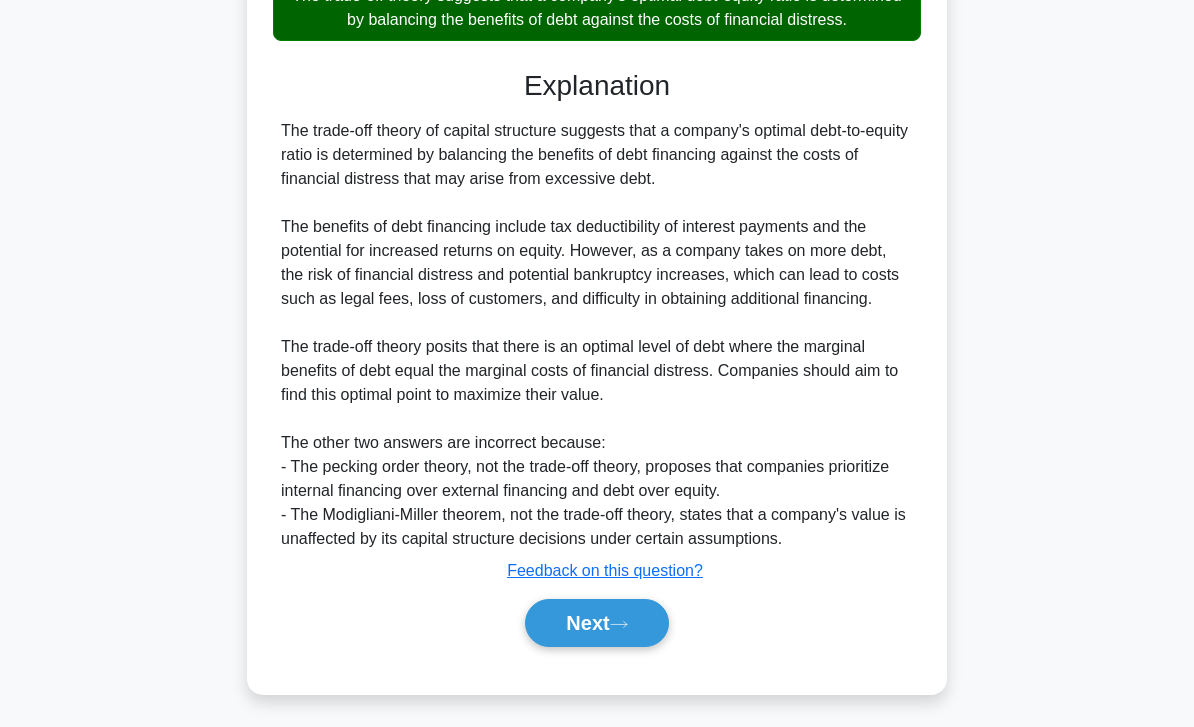 click on "Next" at bounding box center (596, 623) 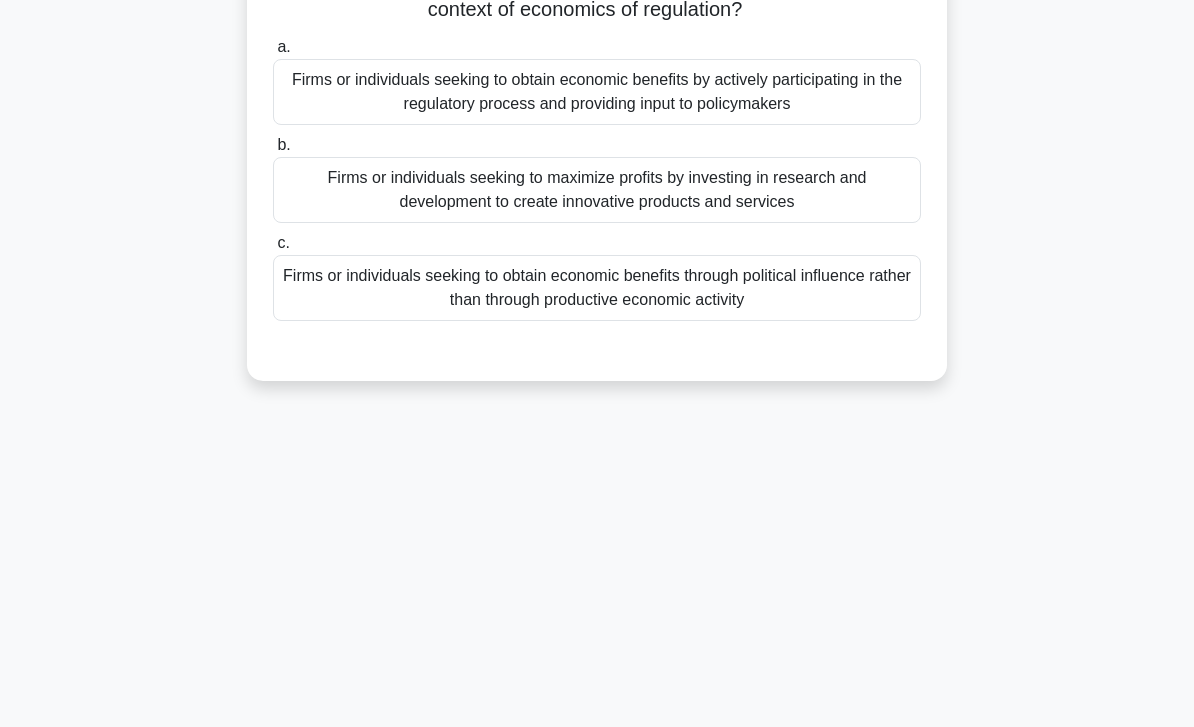 scroll, scrollTop: 0, scrollLeft: 0, axis: both 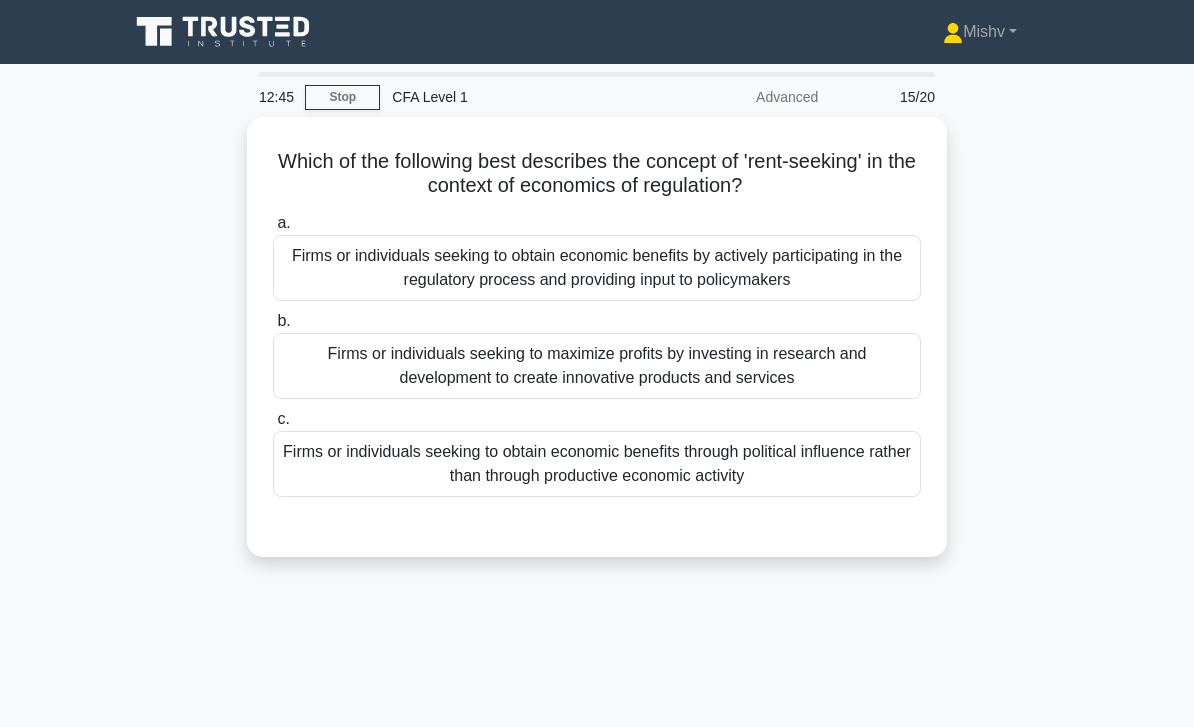 click on "Firms or individuals seeking to obtain economic benefits by actively participating in the regulatory process and providing input to policymakers" at bounding box center [597, 268] 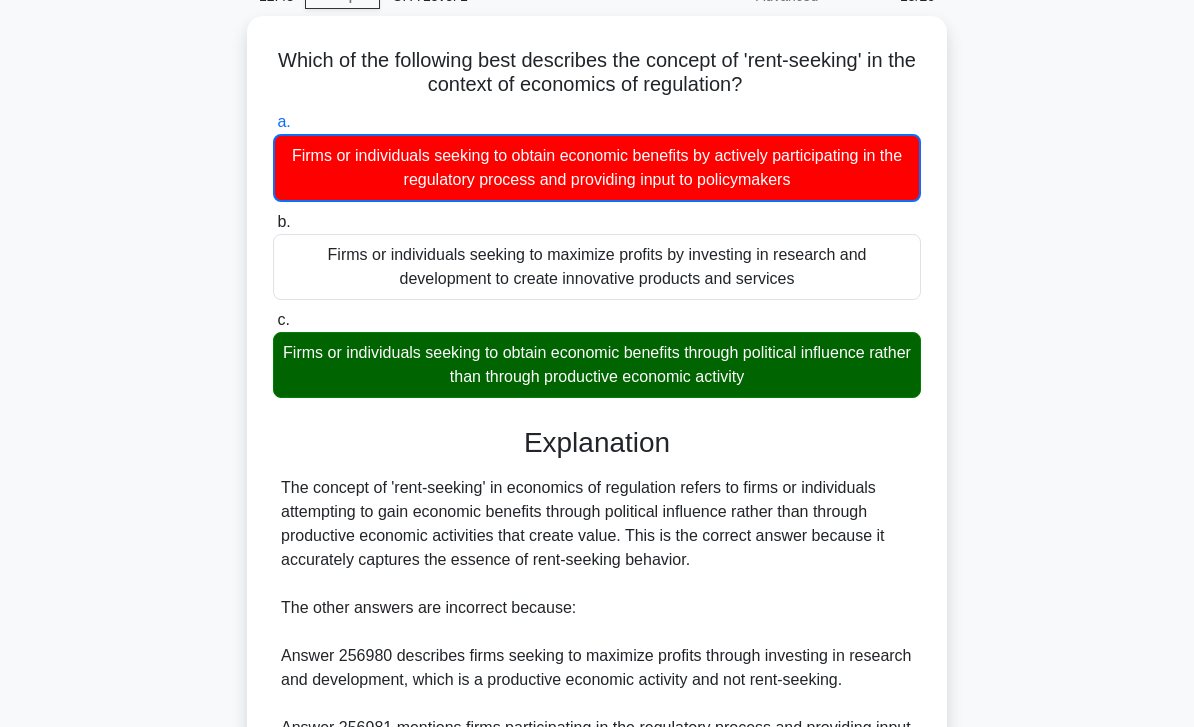 scroll, scrollTop: 346, scrollLeft: 0, axis: vertical 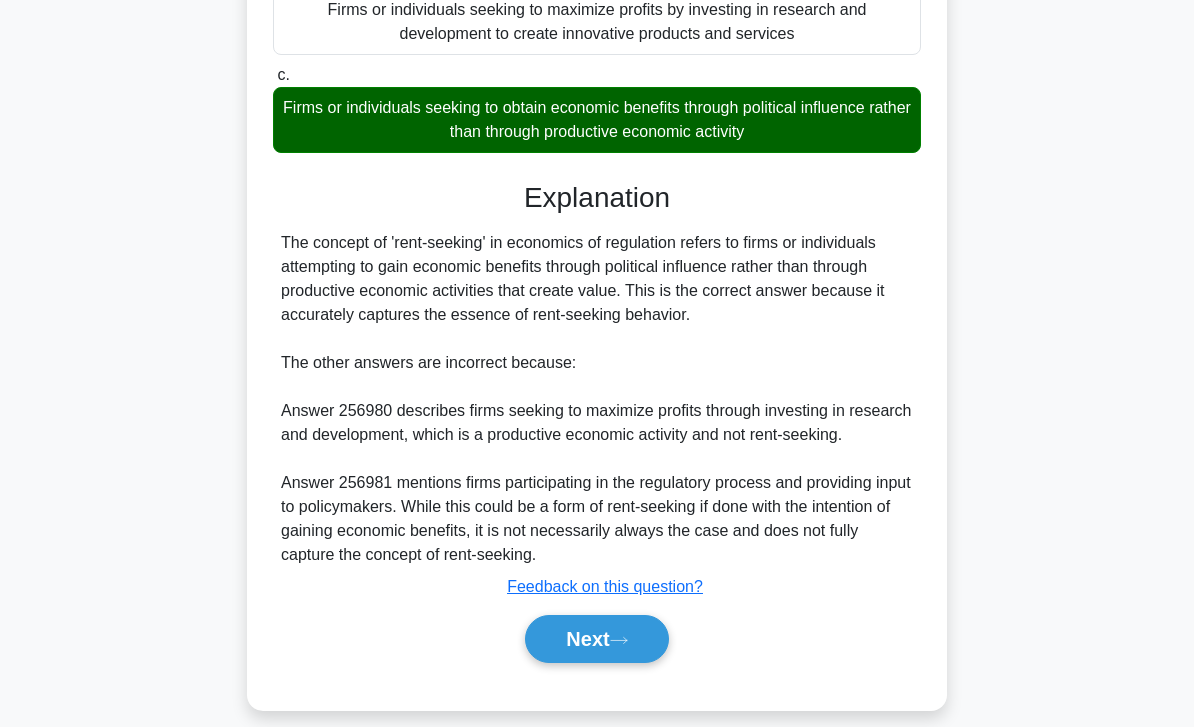 click on "Next" at bounding box center (596, 639) 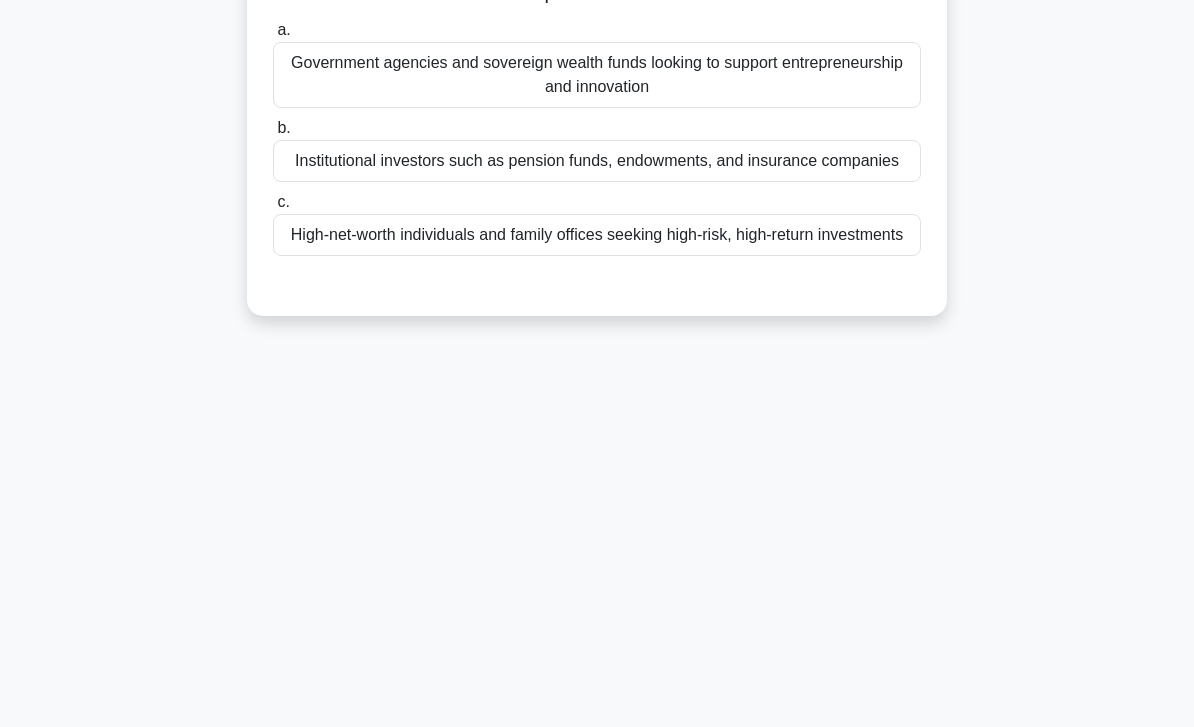 scroll, scrollTop: 0, scrollLeft: 0, axis: both 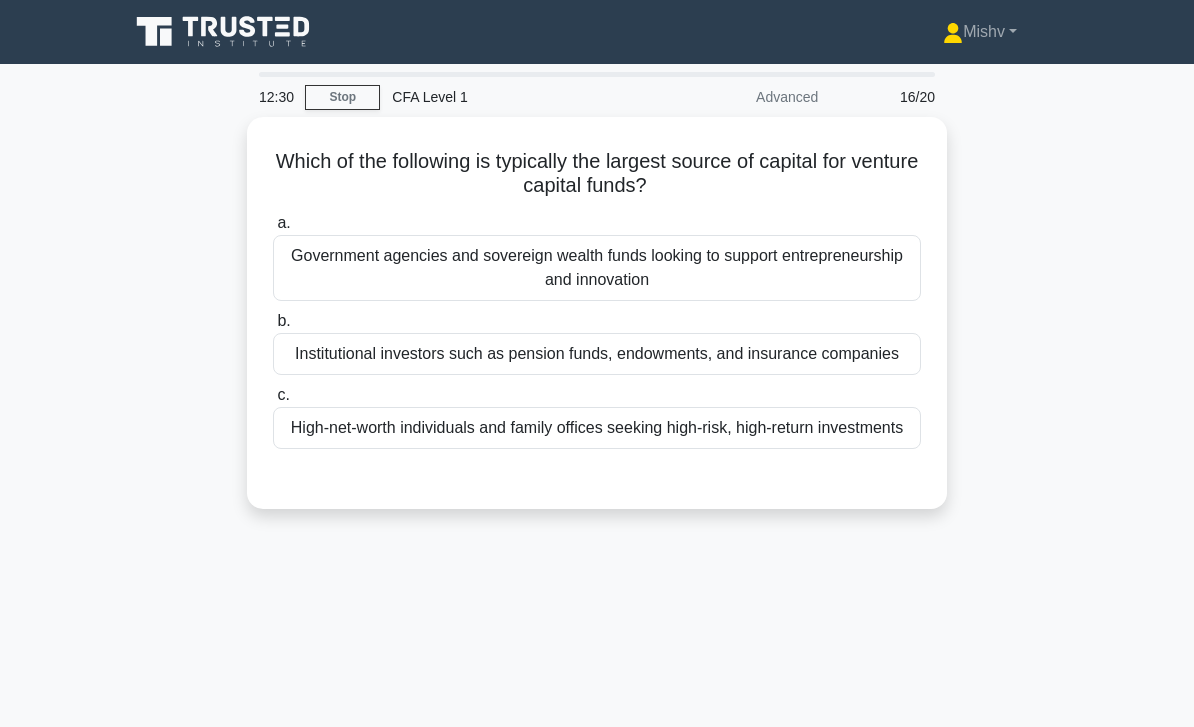 click on "High-net-worth individuals and family offices seeking high-risk, high-return investments" at bounding box center [597, 428] 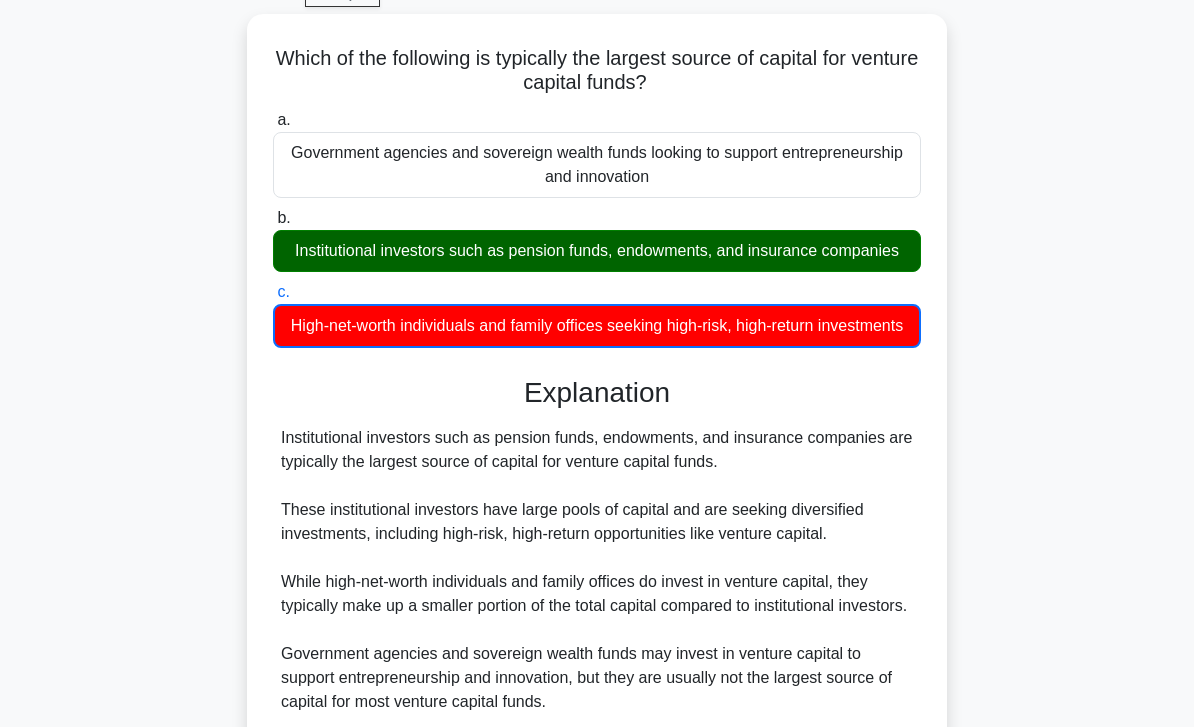 scroll, scrollTop: 298, scrollLeft: 0, axis: vertical 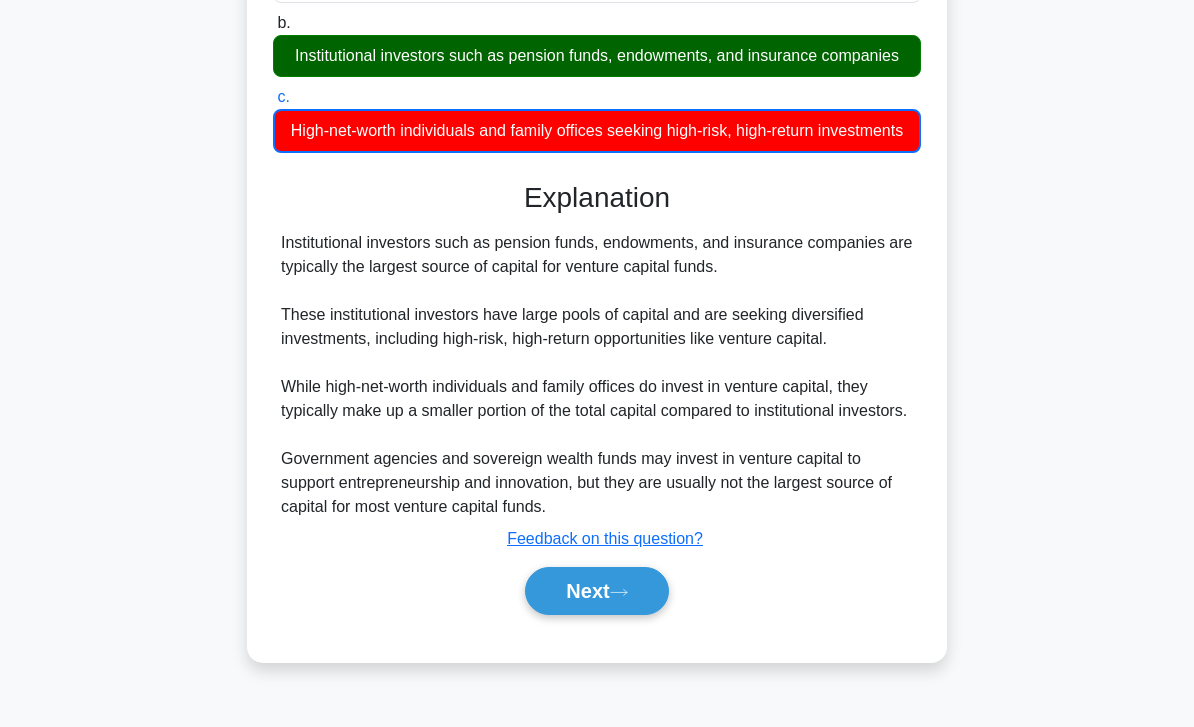 click on "Next" at bounding box center [596, 591] 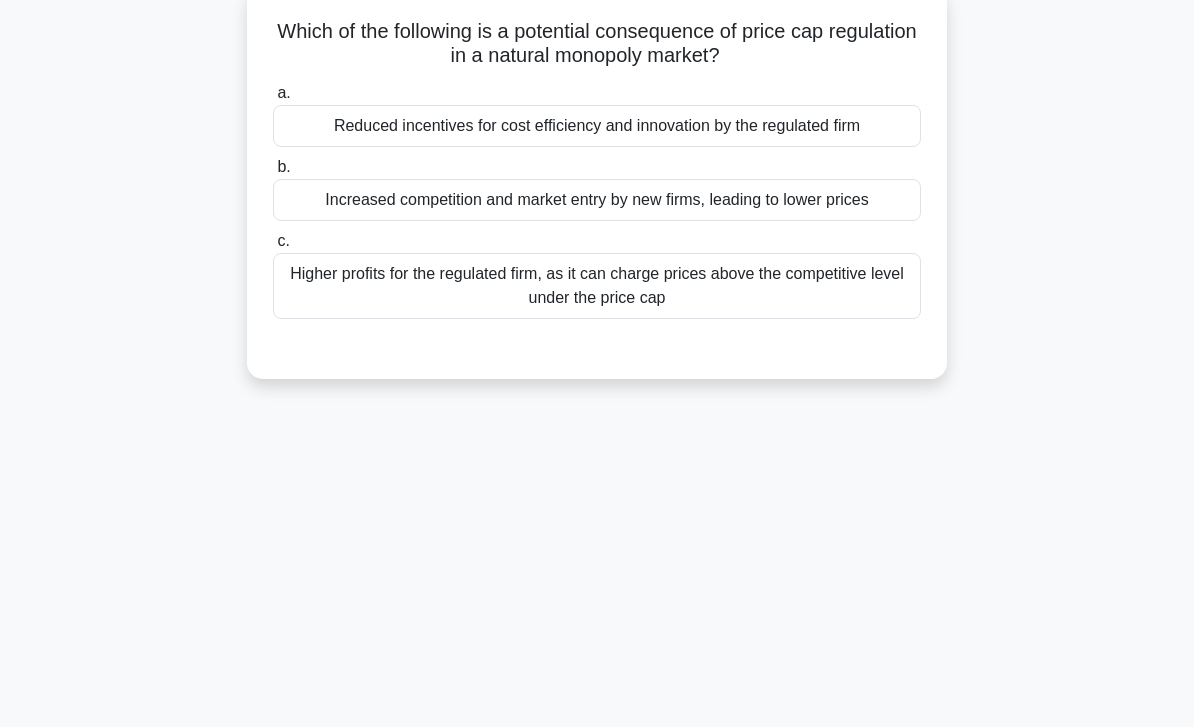 scroll, scrollTop: 0, scrollLeft: 0, axis: both 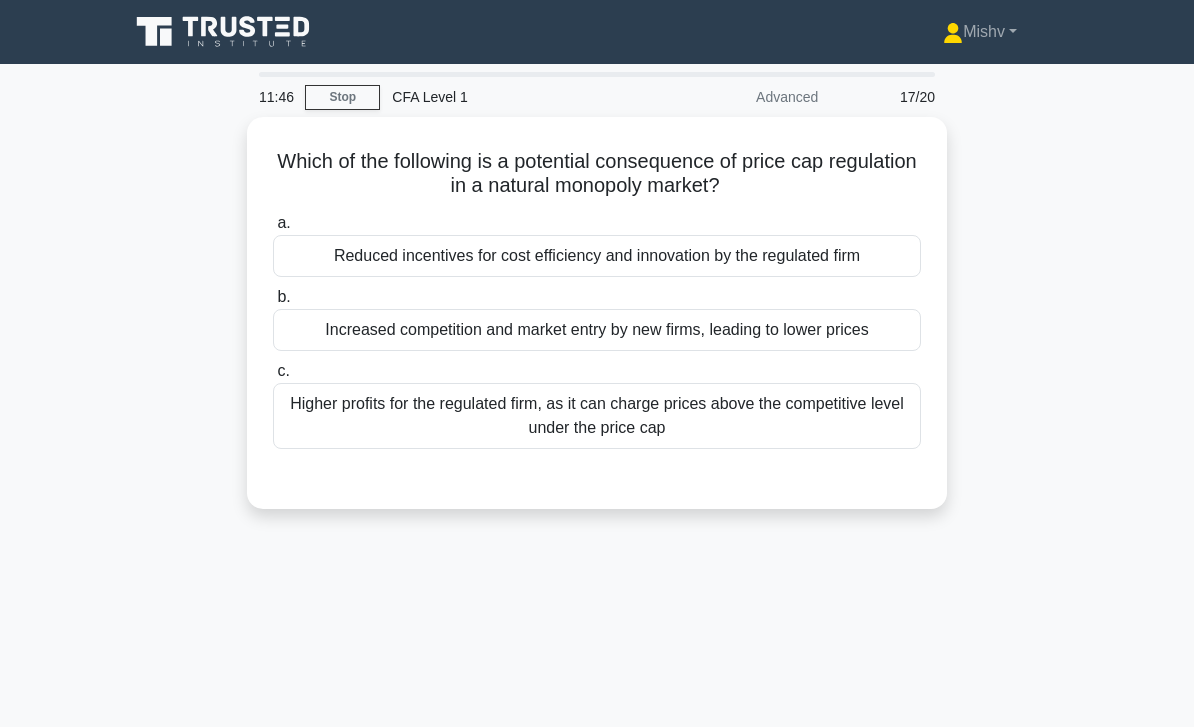 click on "Higher profits for the regulated firm, as it can charge prices above the competitive level under the price cap" at bounding box center [597, 416] 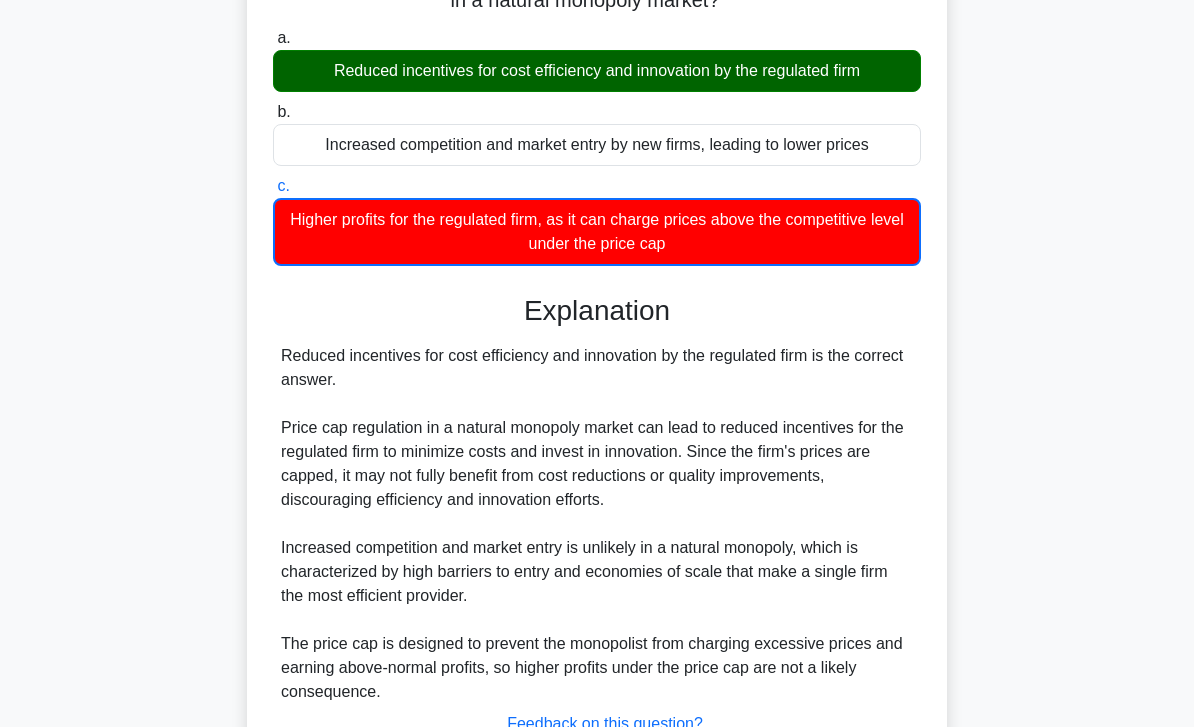 scroll, scrollTop: 298, scrollLeft: 0, axis: vertical 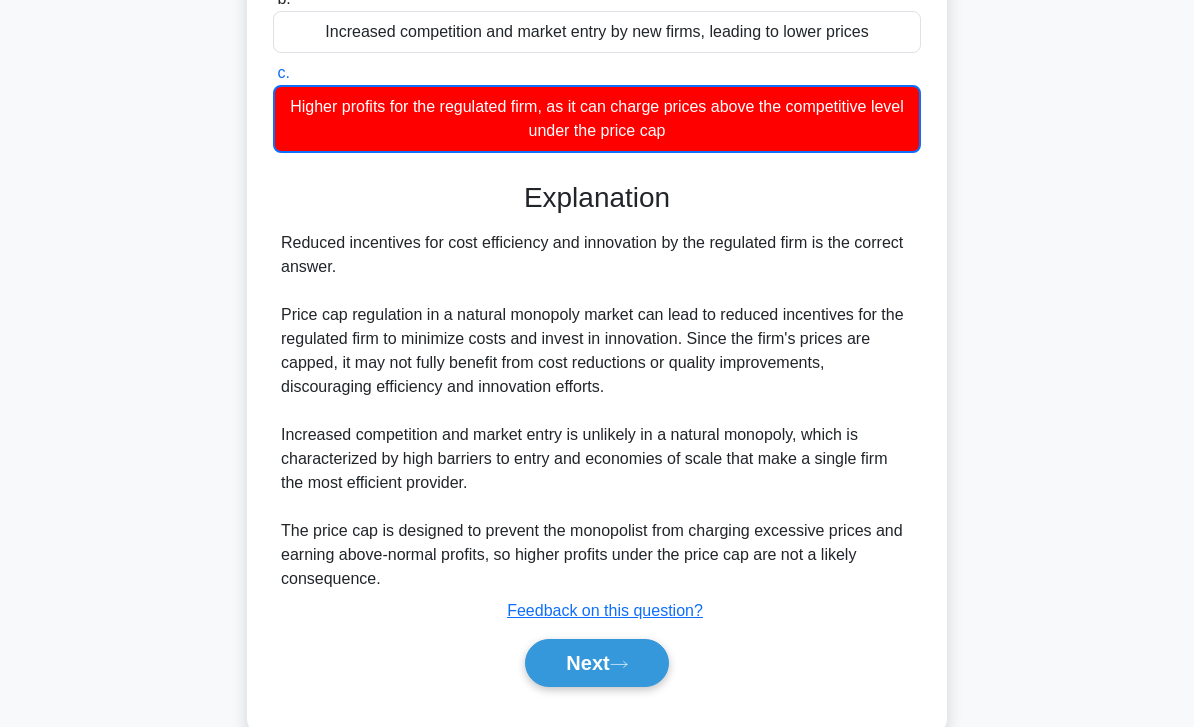 click on "Next" at bounding box center (596, 663) 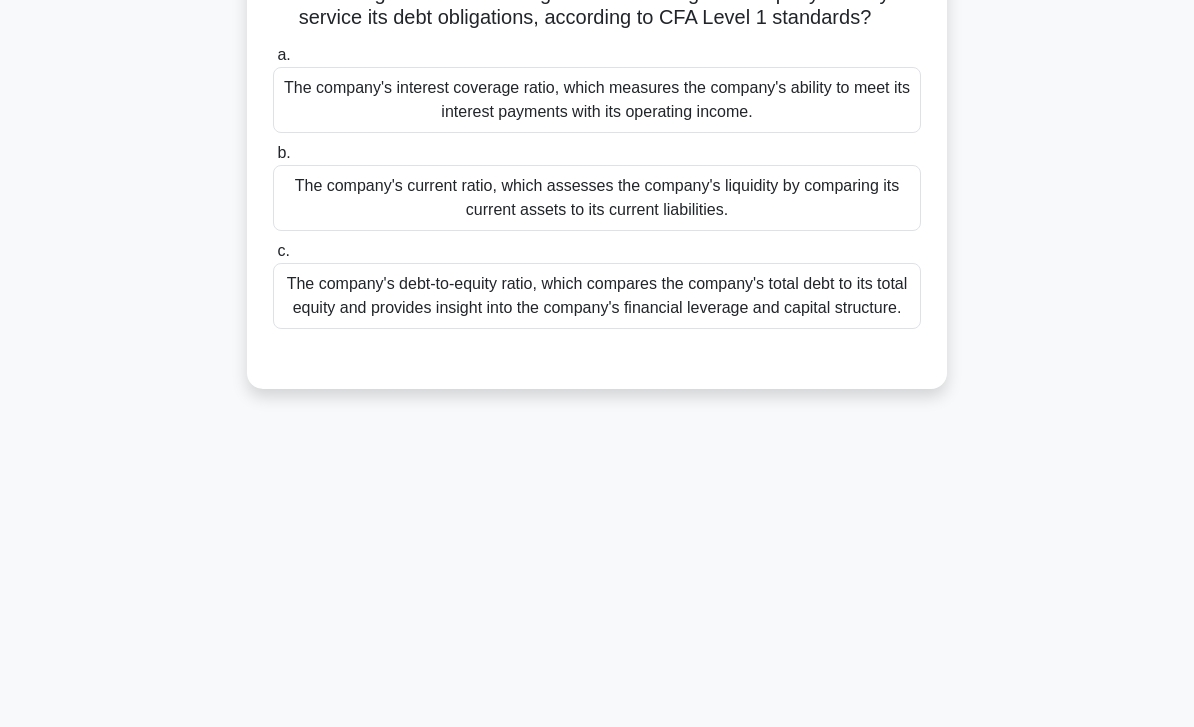 scroll, scrollTop: 0, scrollLeft: 0, axis: both 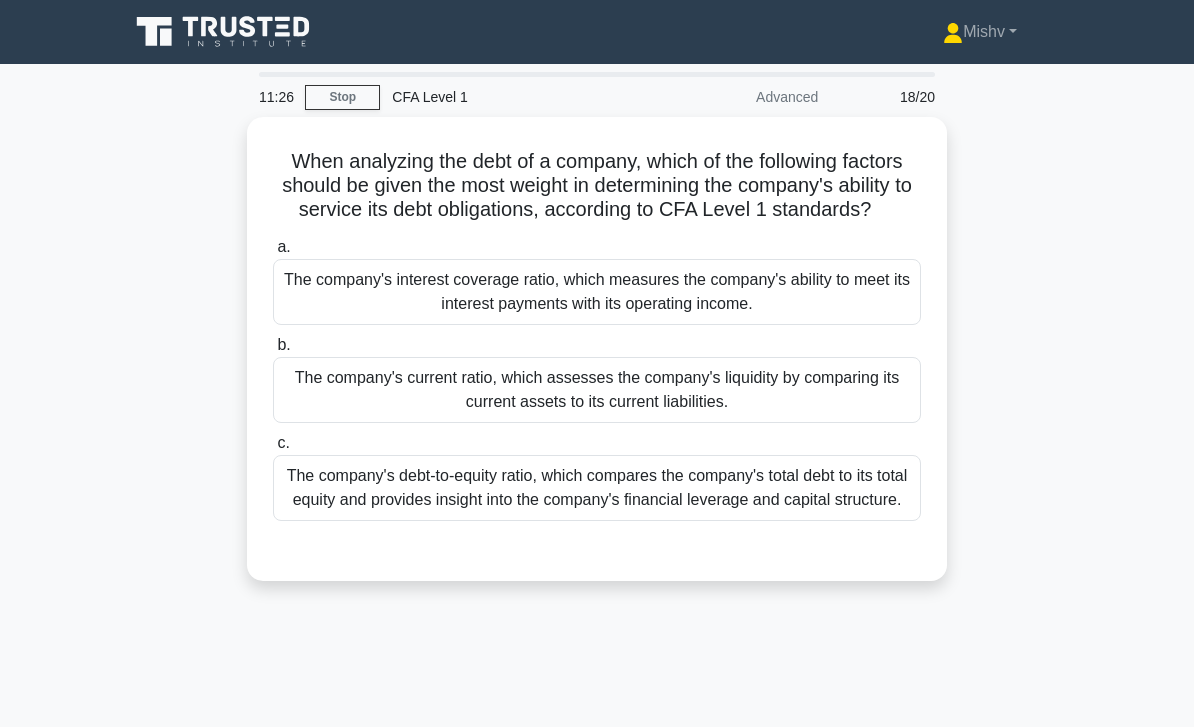 click on "The company's interest coverage ratio, which measures the company's ability to meet its interest payments with its operating income." at bounding box center (597, 292) 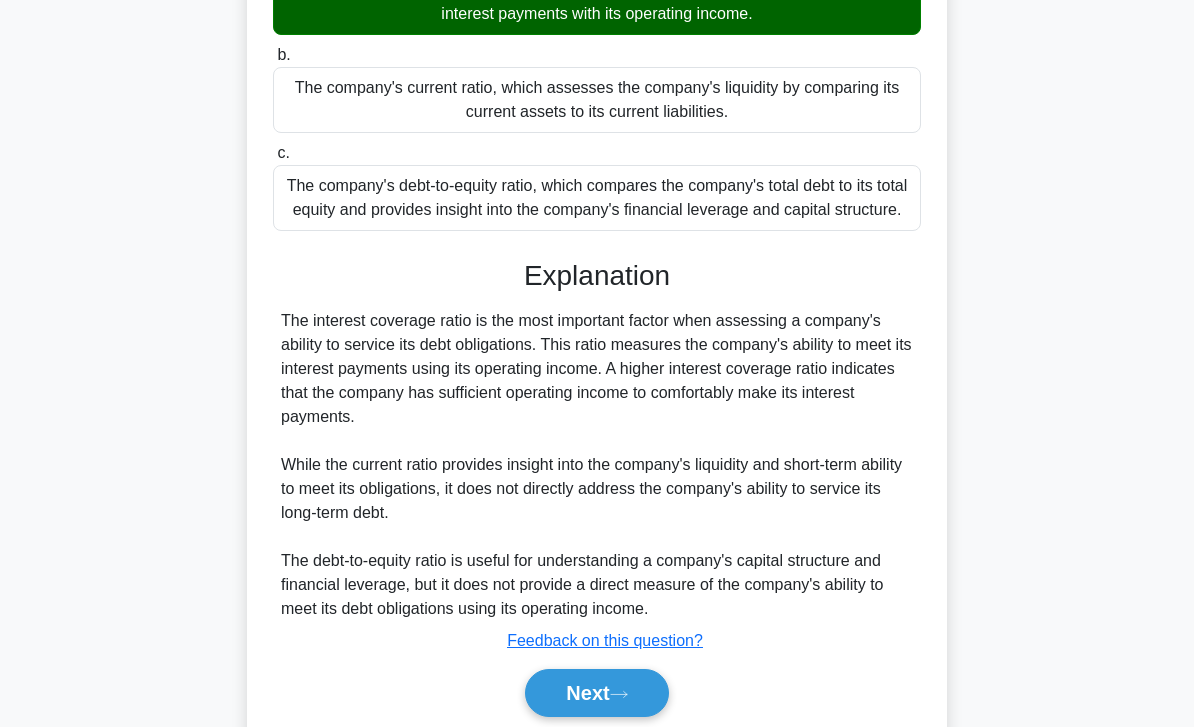 scroll, scrollTop: 344, scrollLeft: 0, axis: vertical 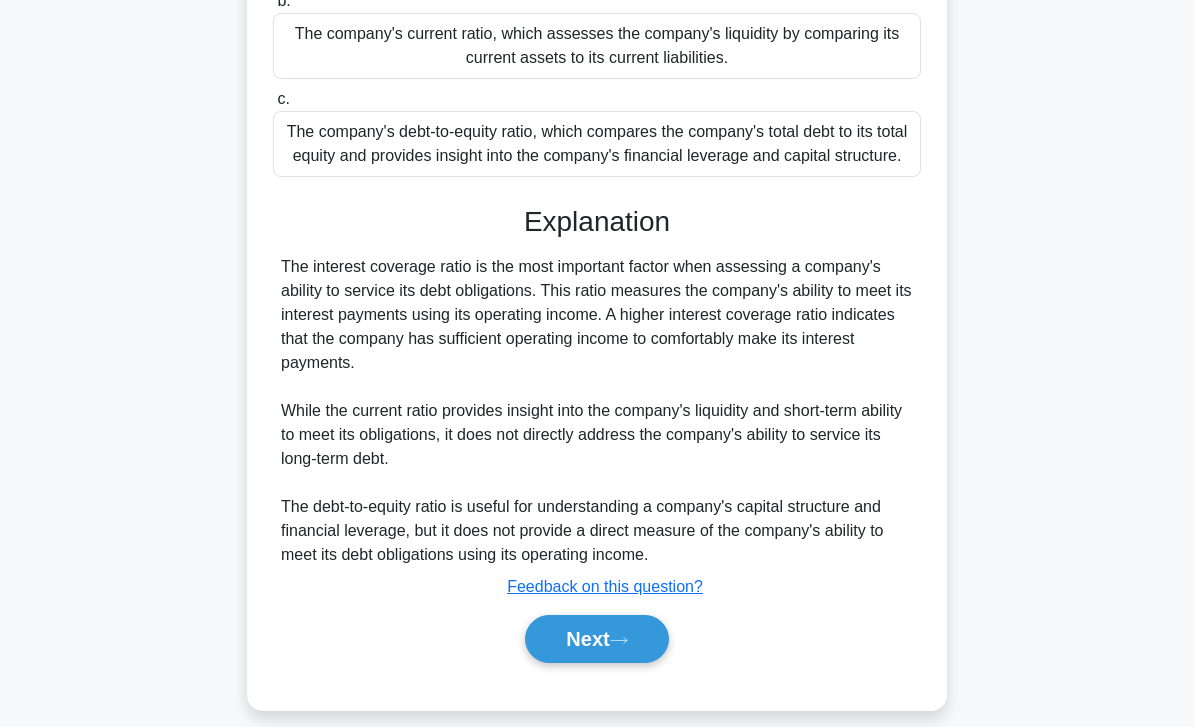 click on "Next" at bounding box center [596, 639] 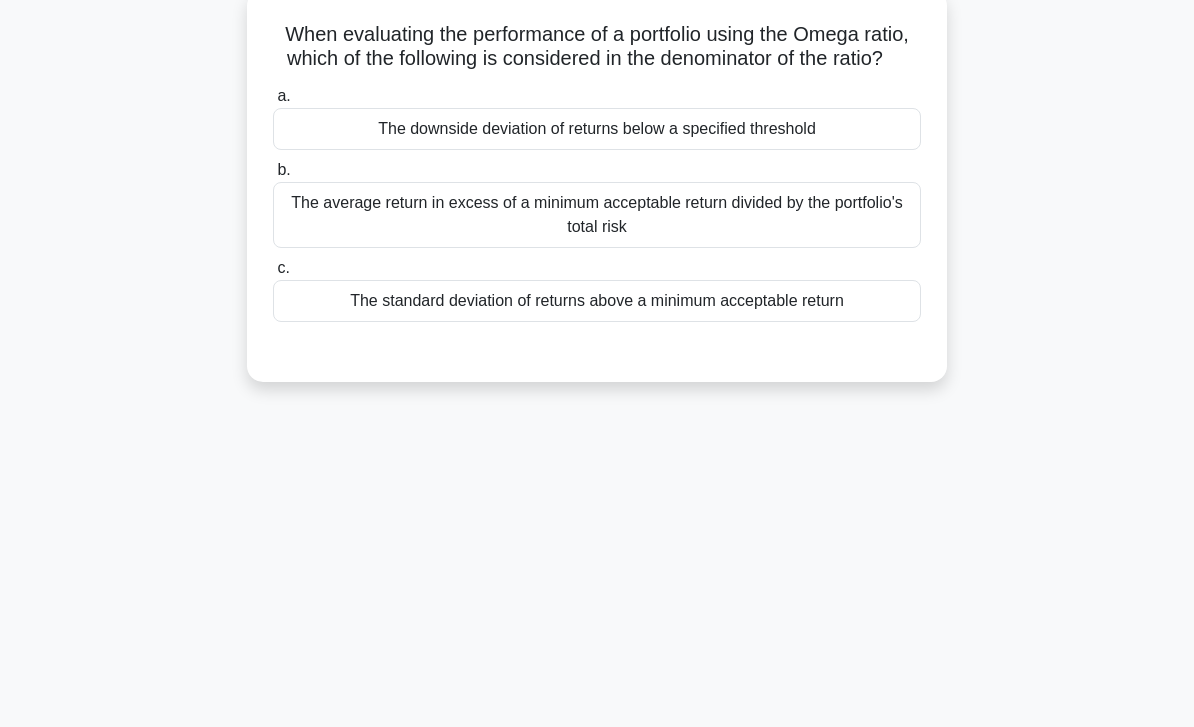 scroll, scrollTop: 0, scrollLeft: 0, axis: both 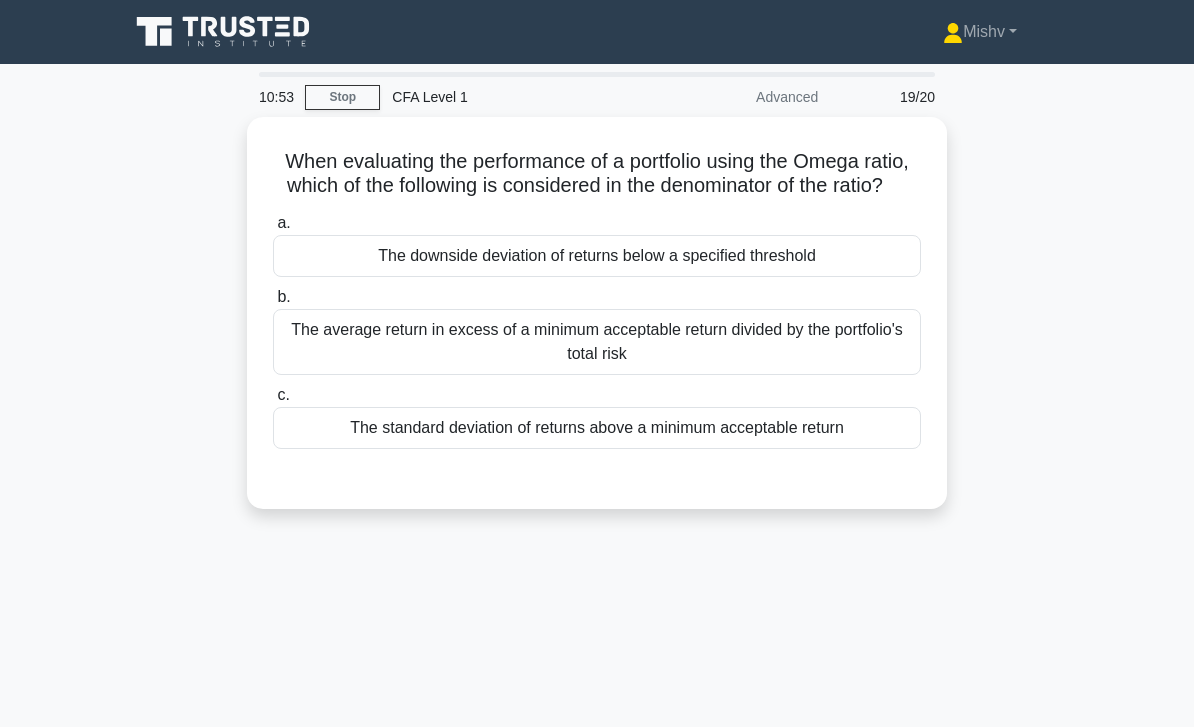 click on "The average return in excess of a minimum acceptable return divided by the portfolio's total risk" at bounding box center [597, 342] 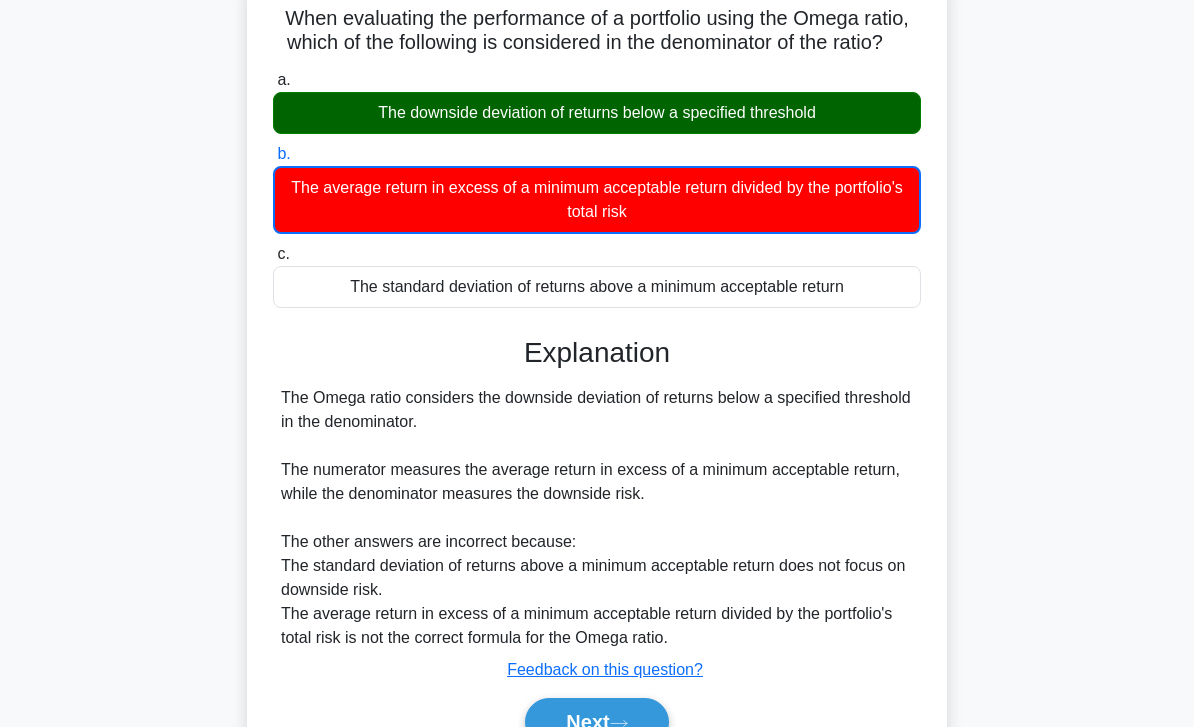 scroll, scrollTop: 289, scrollLeft: 0, axis: vertical 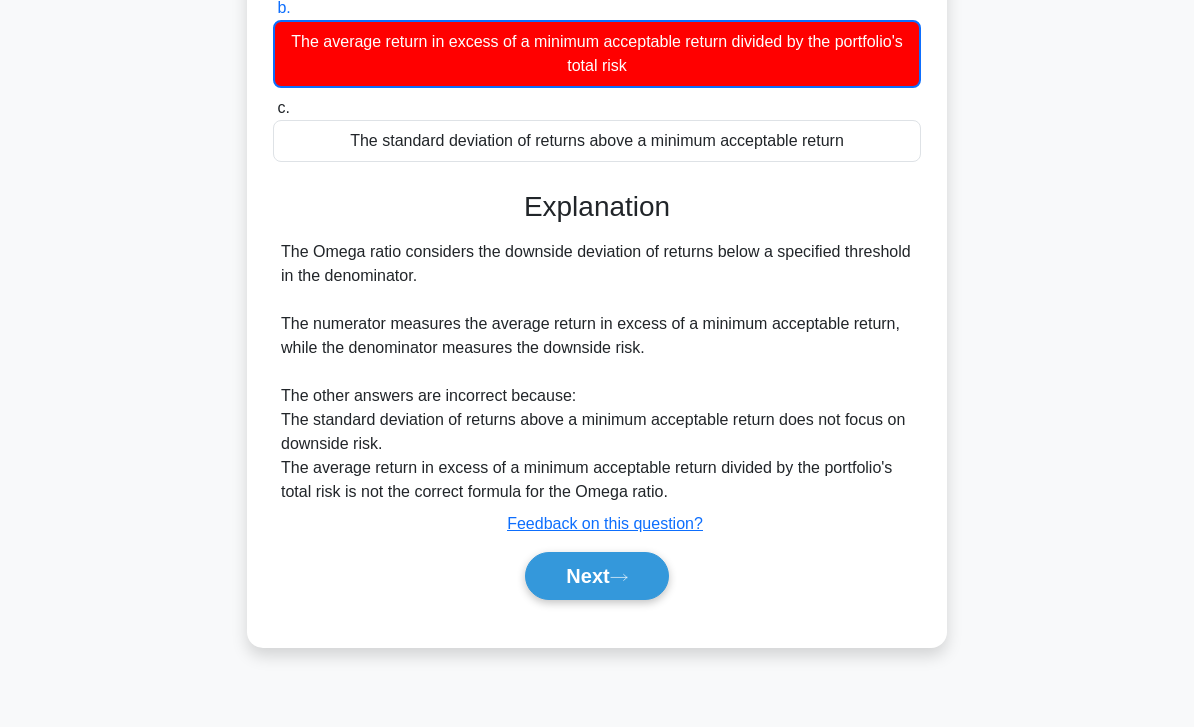 click on "Next" at bounding box center (596, 576) 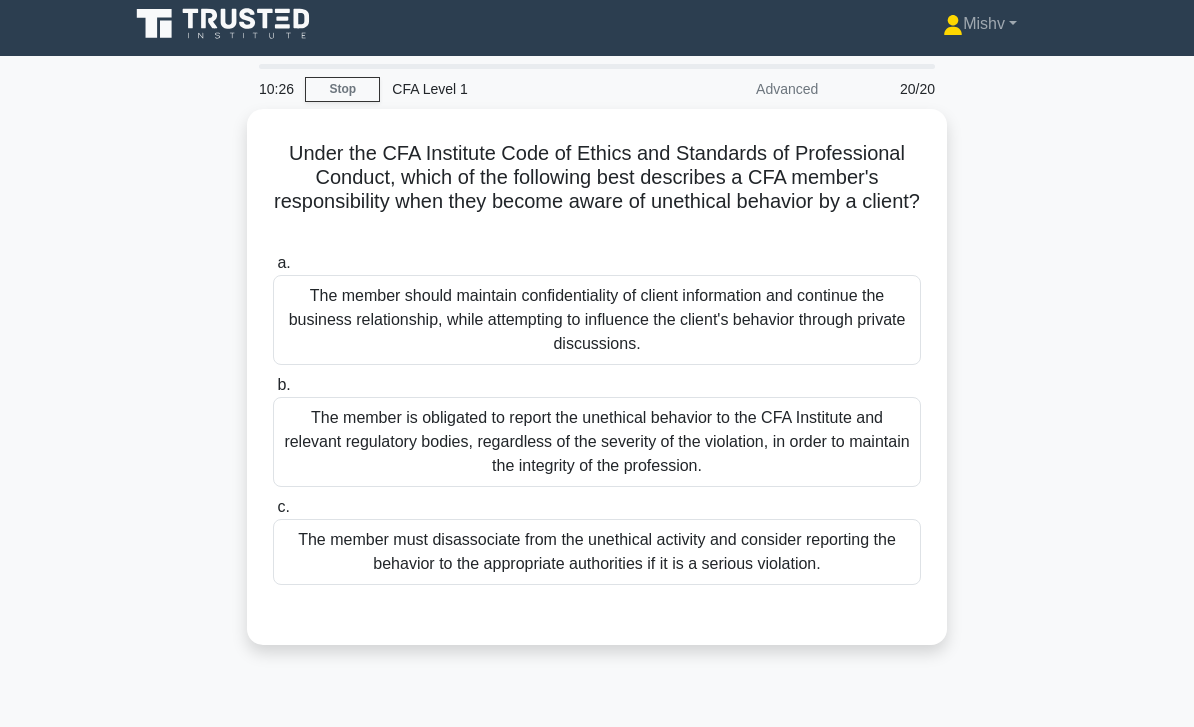 scroll, scrollTop: 32, scrollLeft: 0, axis: vertical 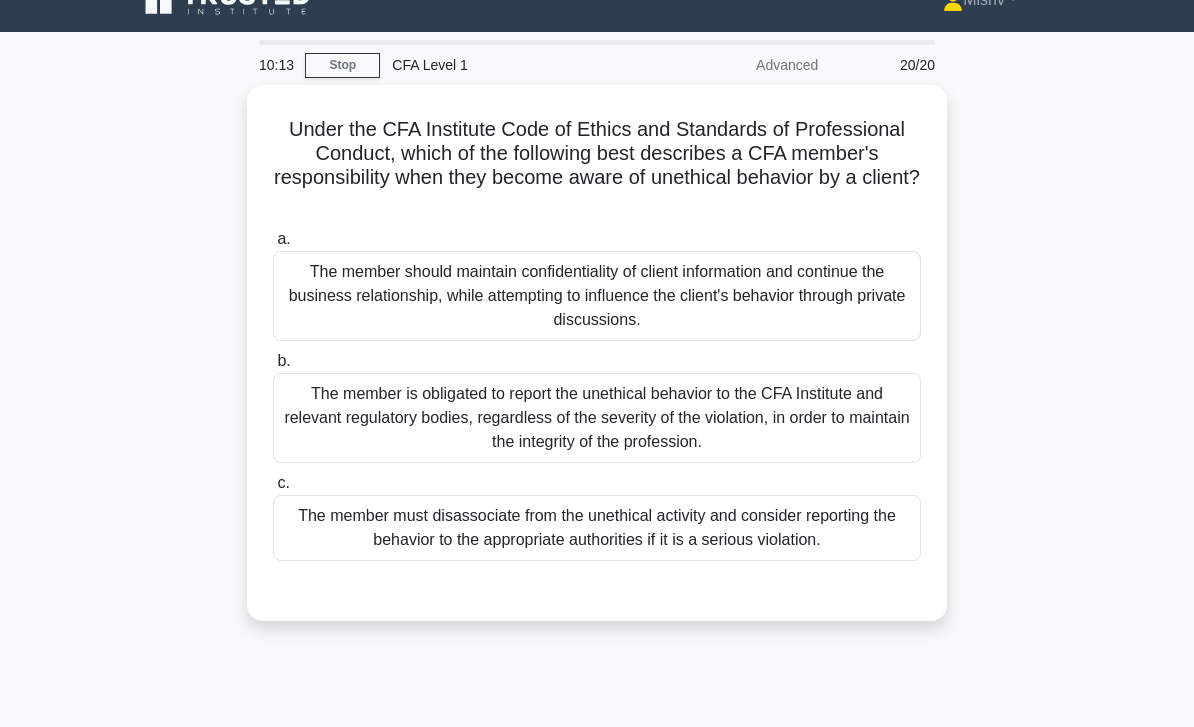 click on "The member must disassociate from the unethical activity and consider reporting the behavior to the appropriate authorities if it is a serious violation." at bounding box center [597, 528] 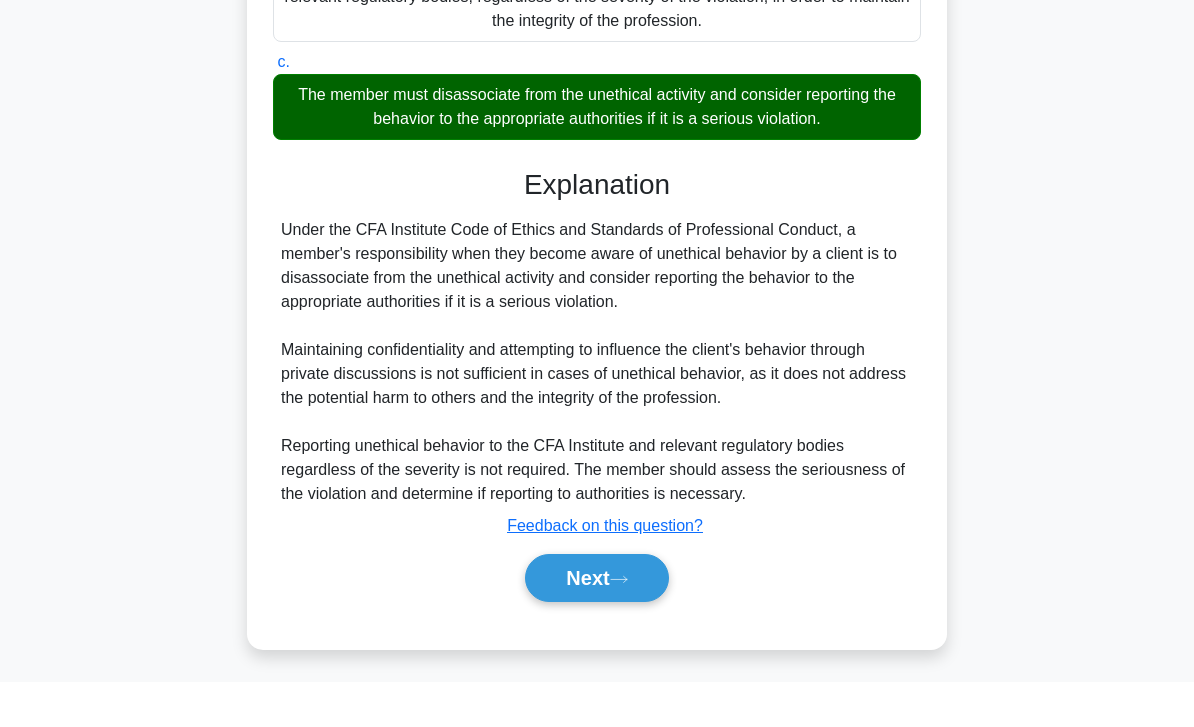 scroll, scrollTop: 416, scrollLeft: 0, axis: vertical 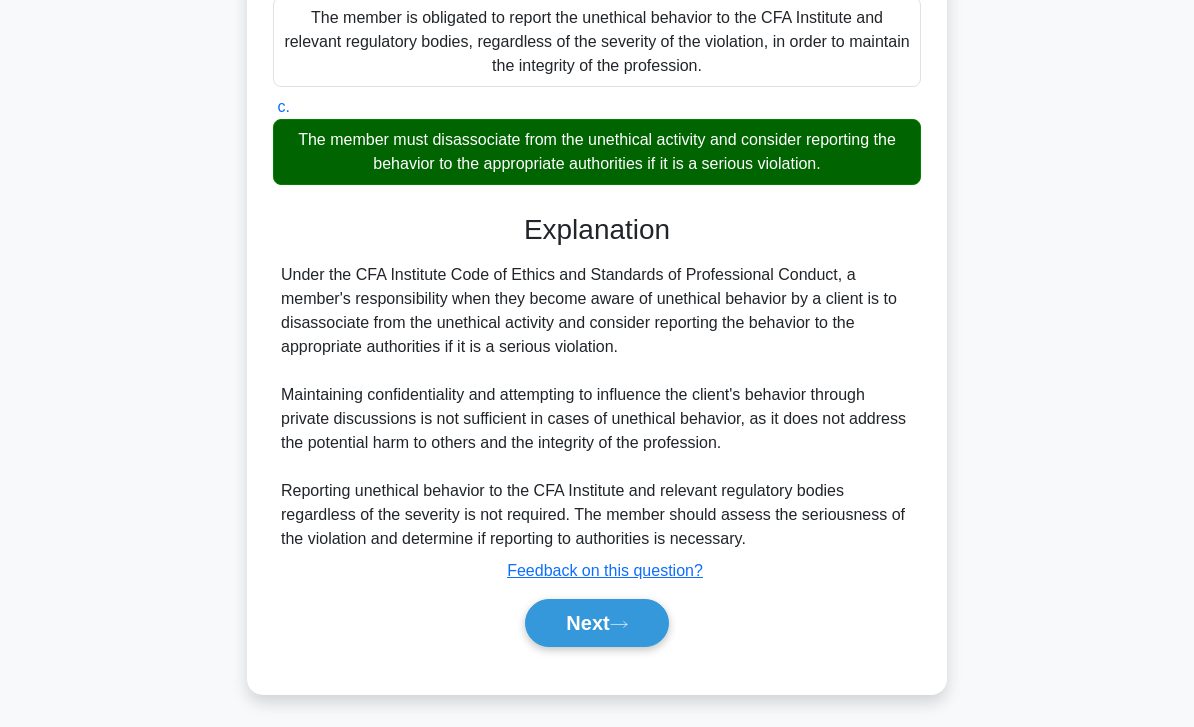 click on "Next" at bounding box center [596, 623] 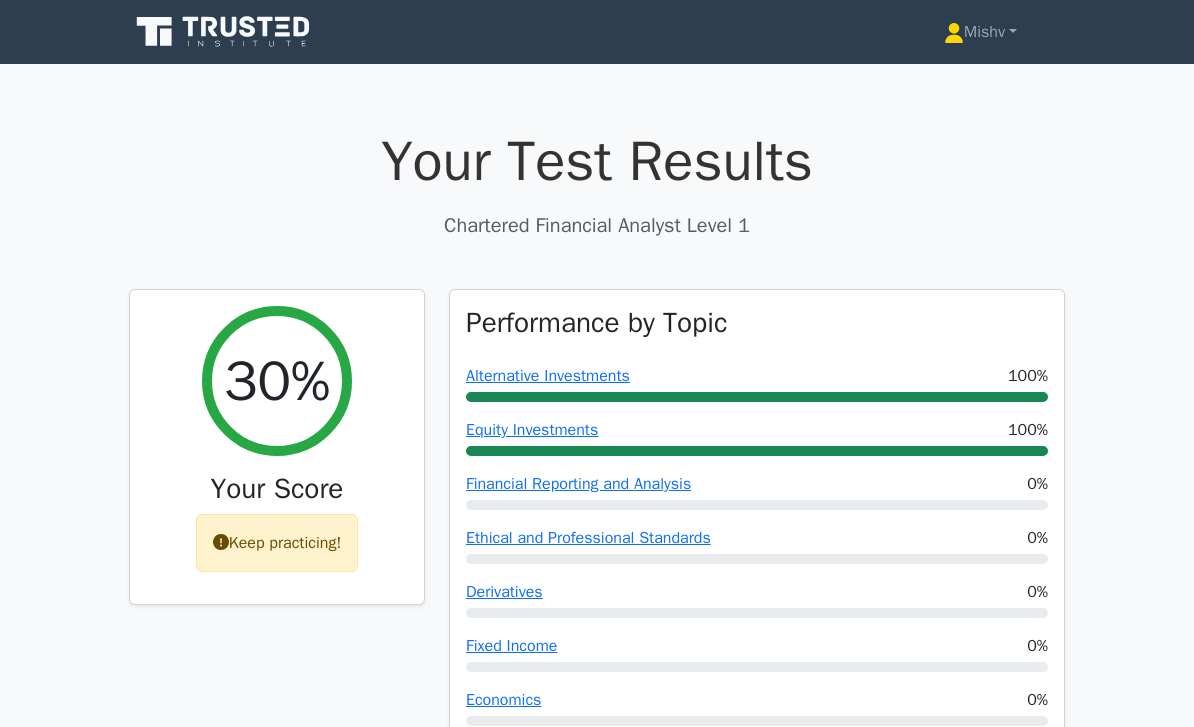 scroll, scrollTop: 0, scrollLeft: 0, axis: both 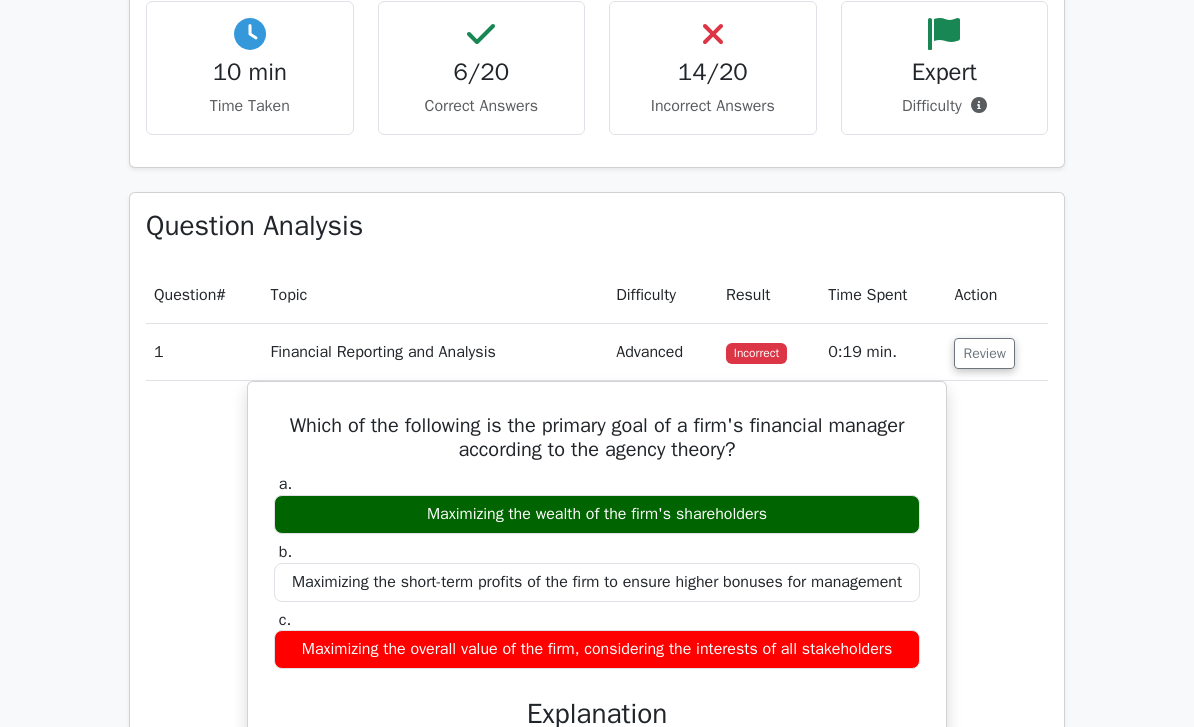click on "0:19 min." at bounding box center (883, 352) 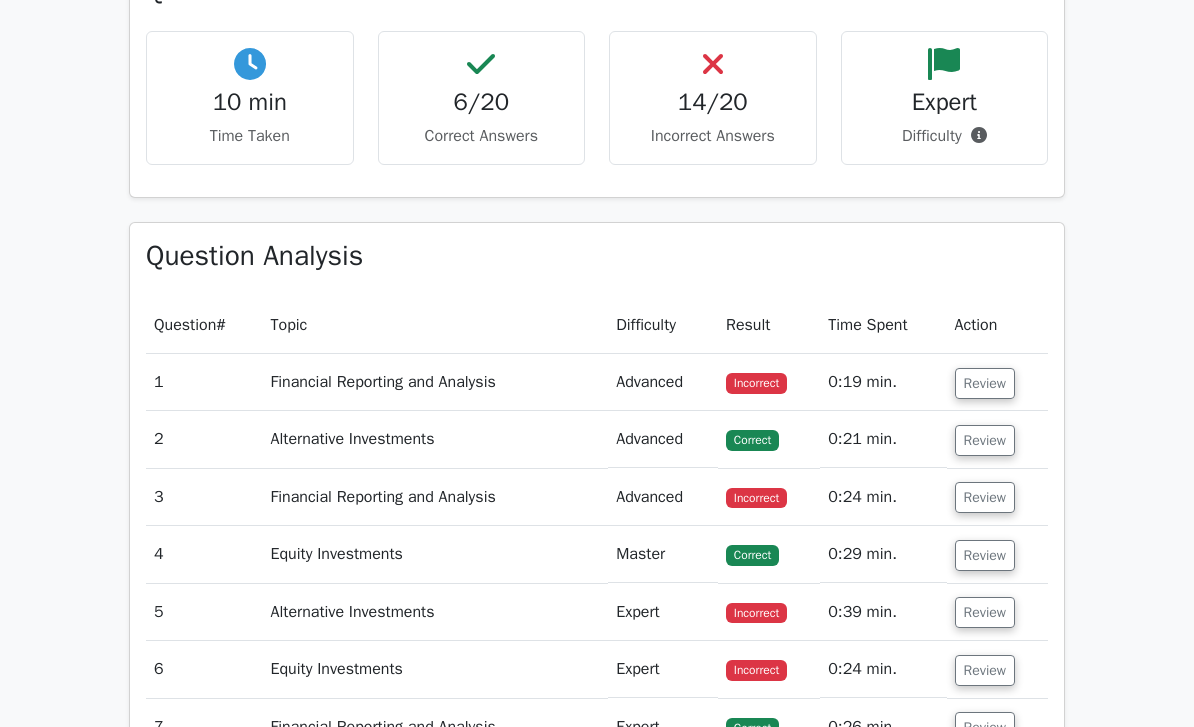 scroll, scrollTop: 884, scrollLeft: 0, axis: vertical 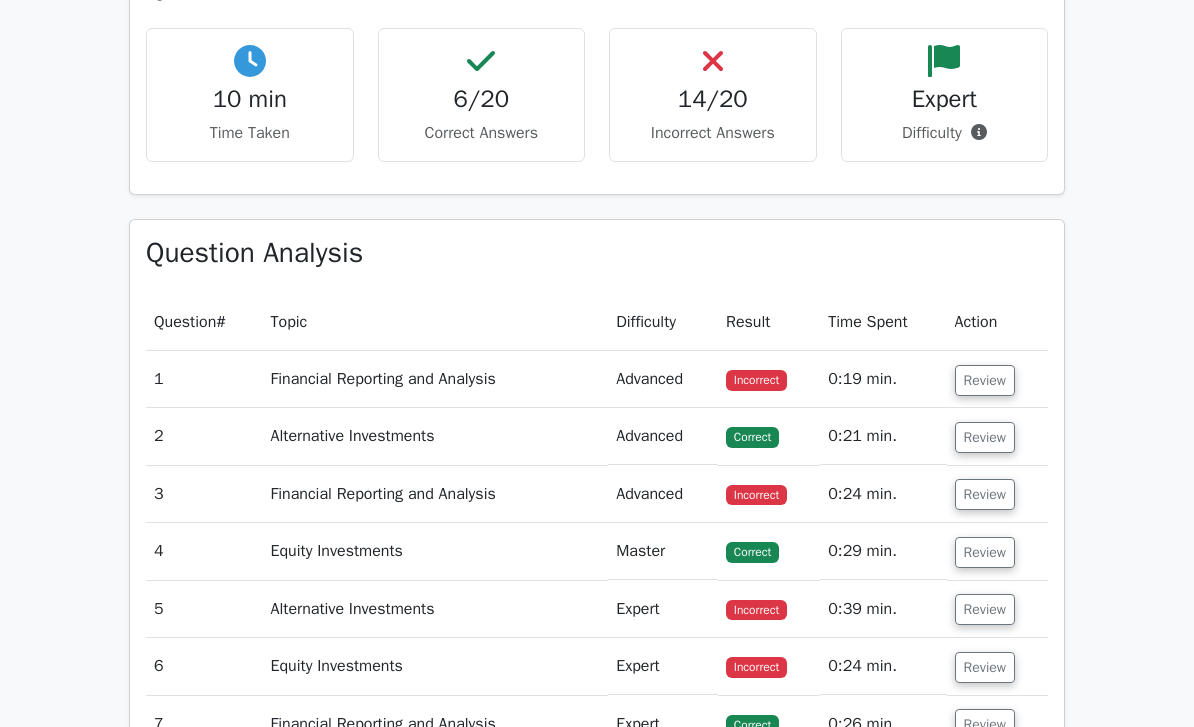 click on "Review" at bounding box center (985, 380) 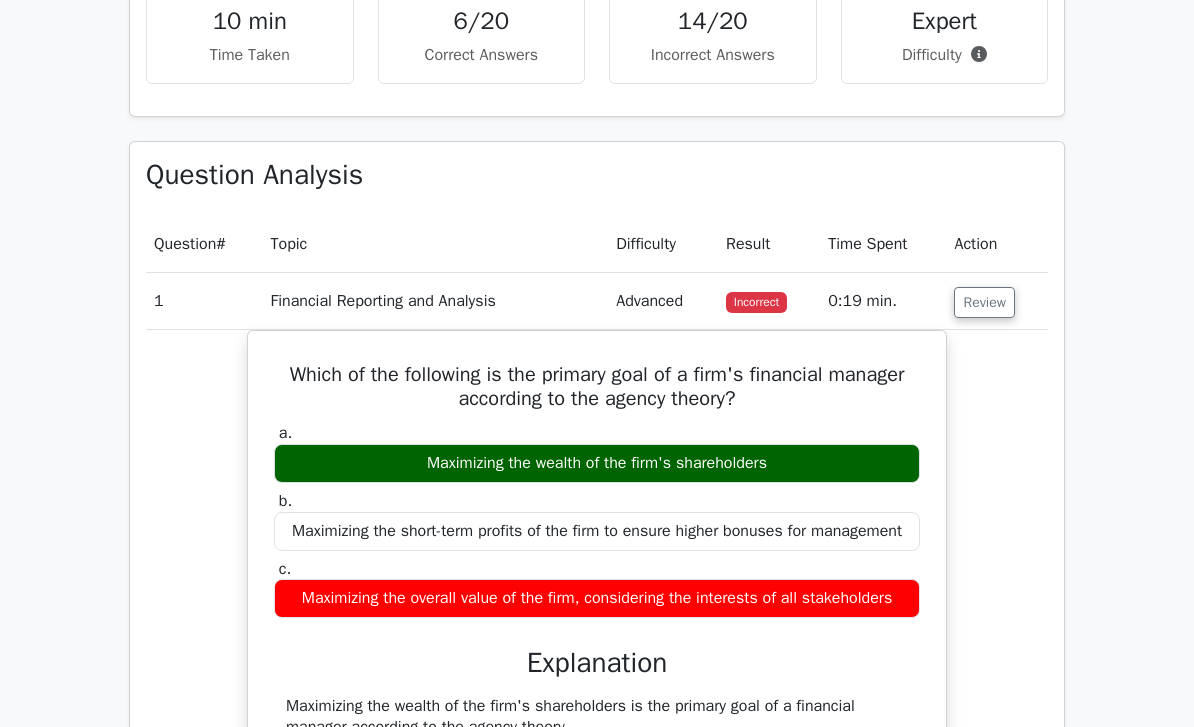 scroll, scrollTop: 962, scrollLeft: 0, axis: vertical 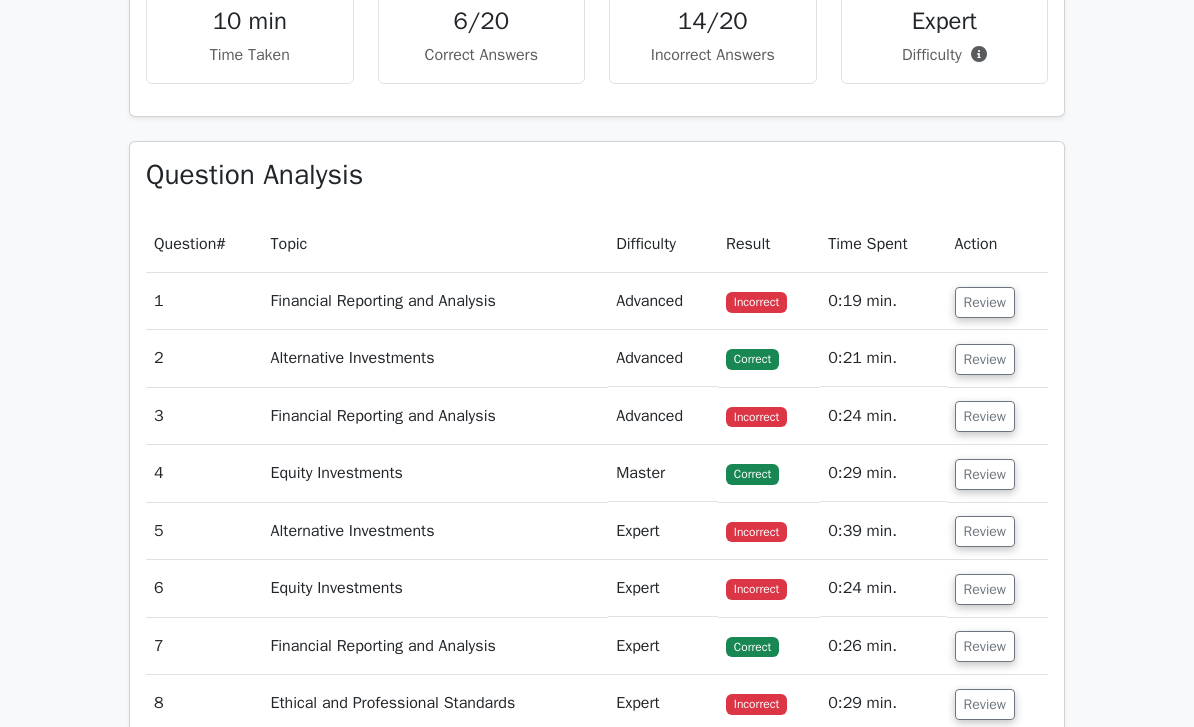 click on "Review" at bounding box center [985, 416] 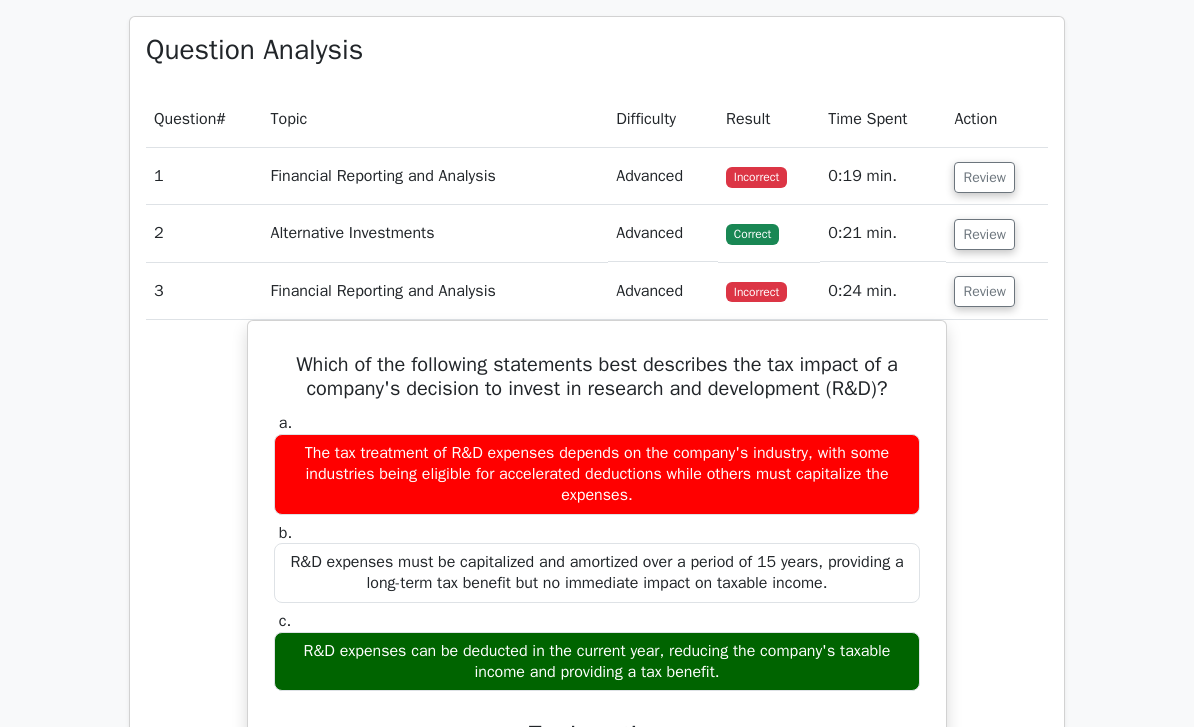 scroll, scrollTop: 1140, scrollLeft: 0, axis: vertical 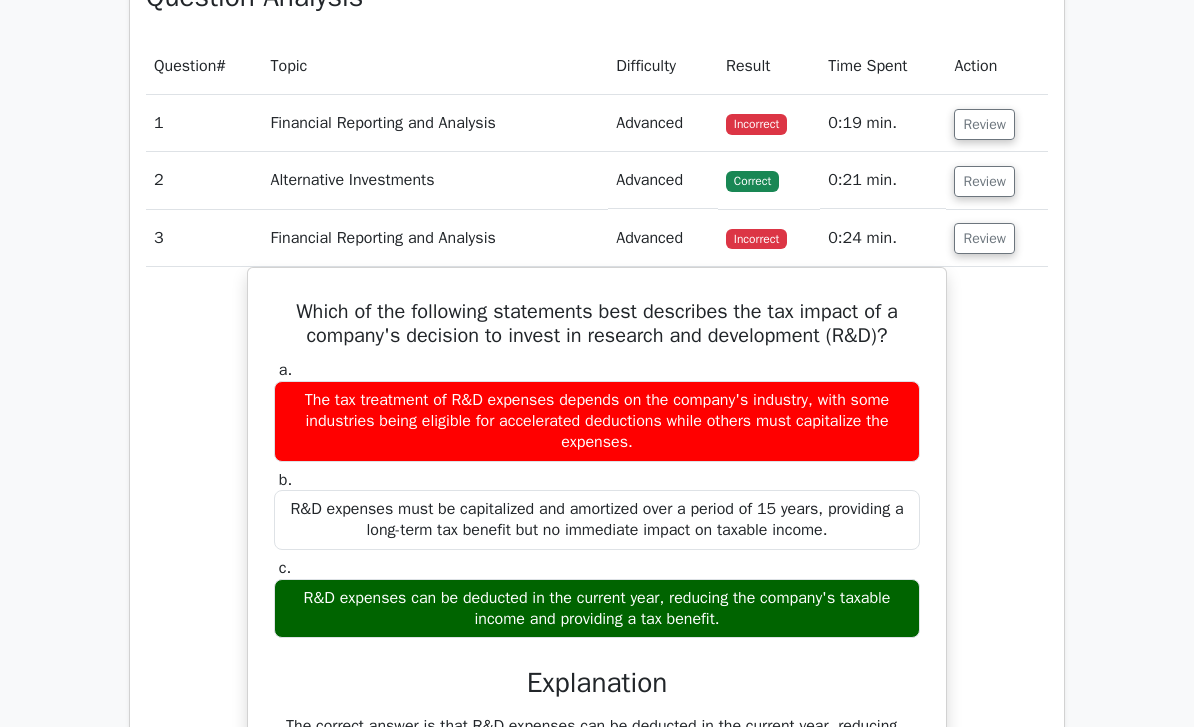 click on "Review" at bounding box center (984, 238) 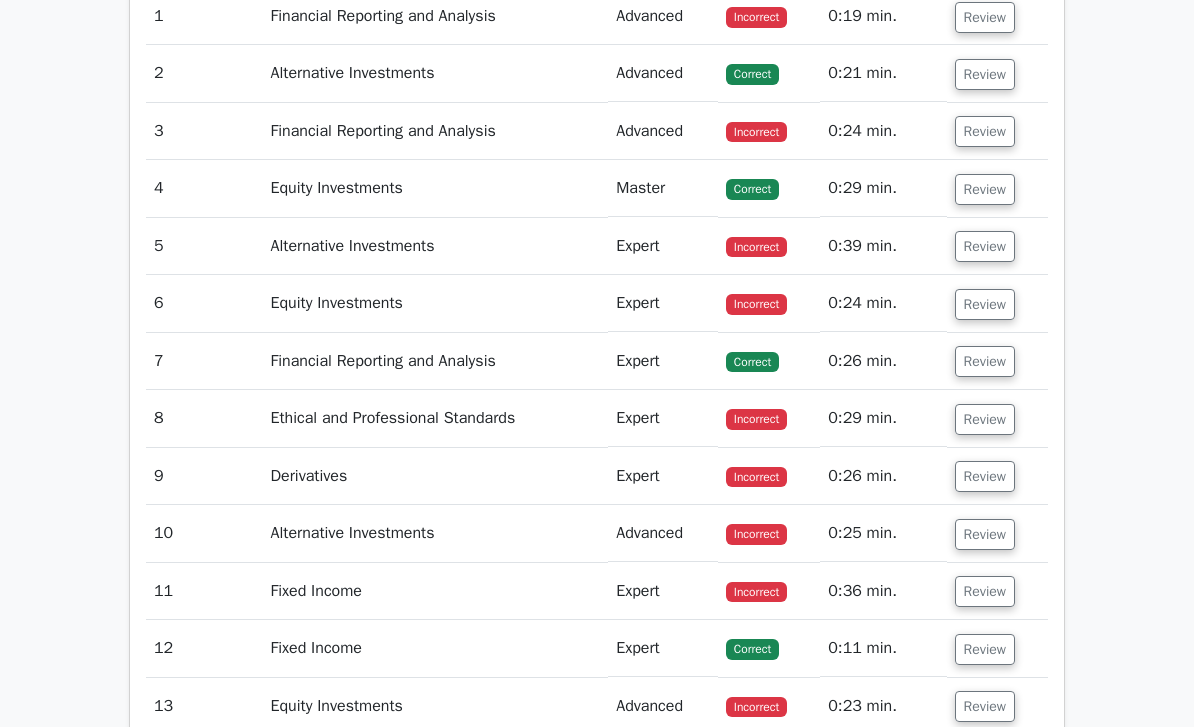 click on "Review" at bounding box center [985, 247] 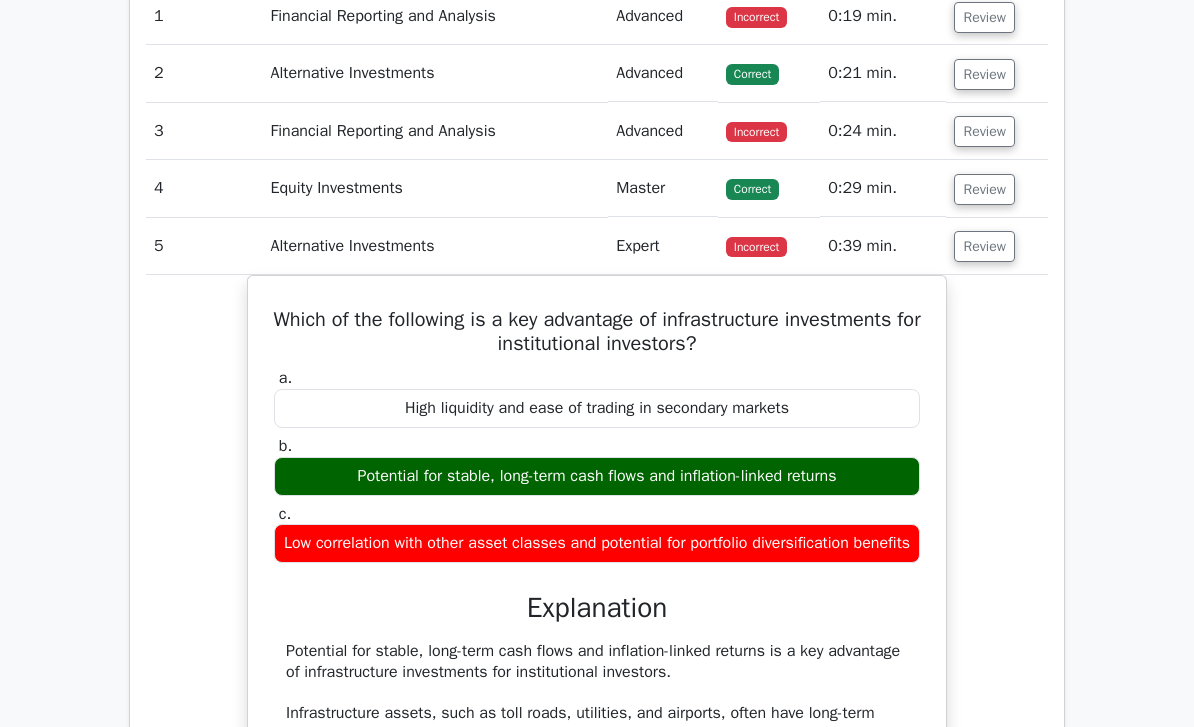 click on "Review" at bounding box center [984, 246] 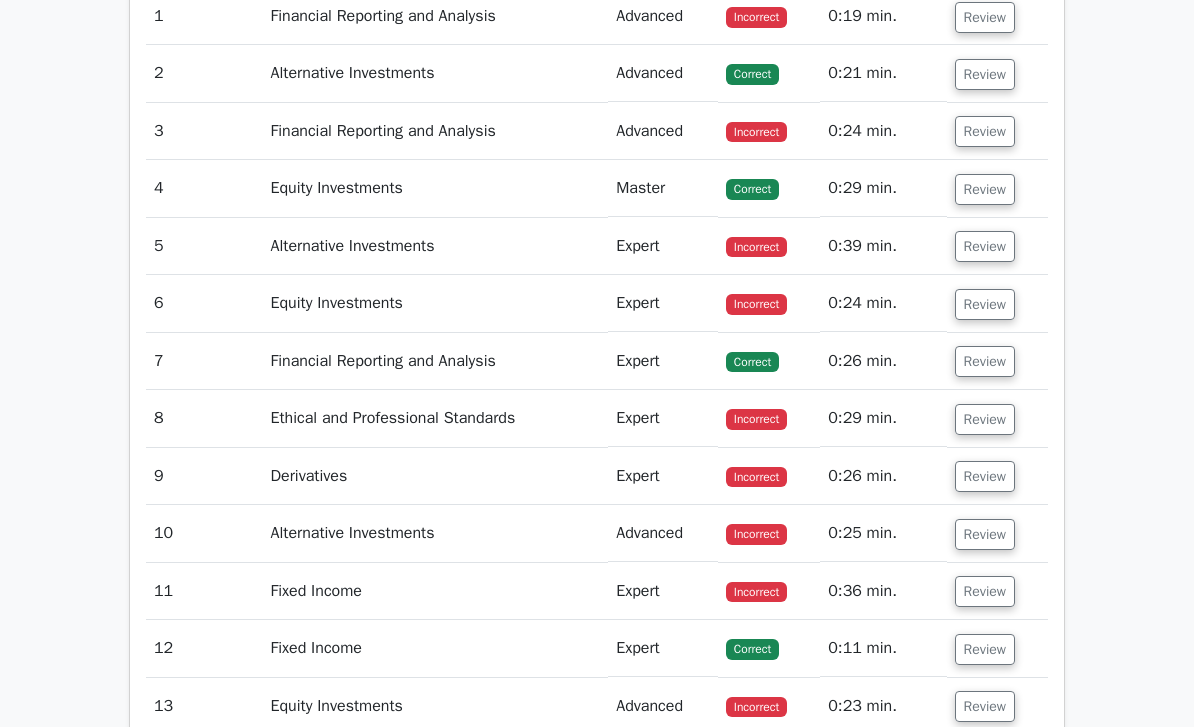 click on "Review" at bounding box center [985, 304] 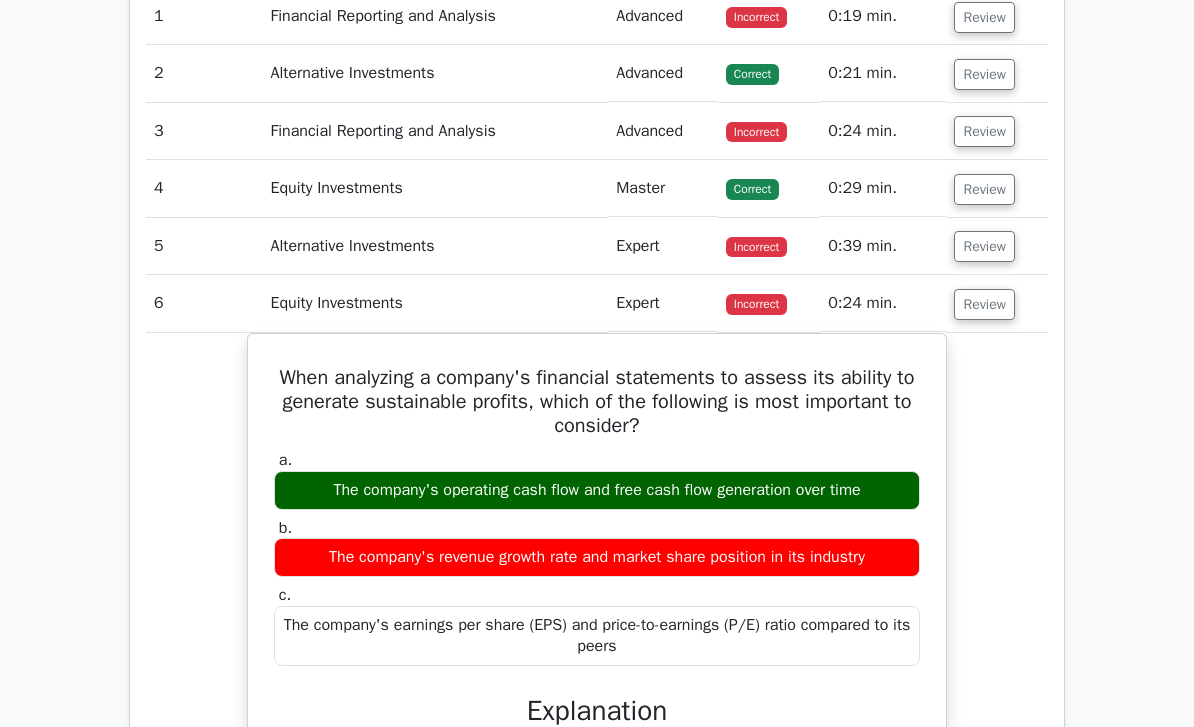 click on "Review" at bounding box center [984, 304] 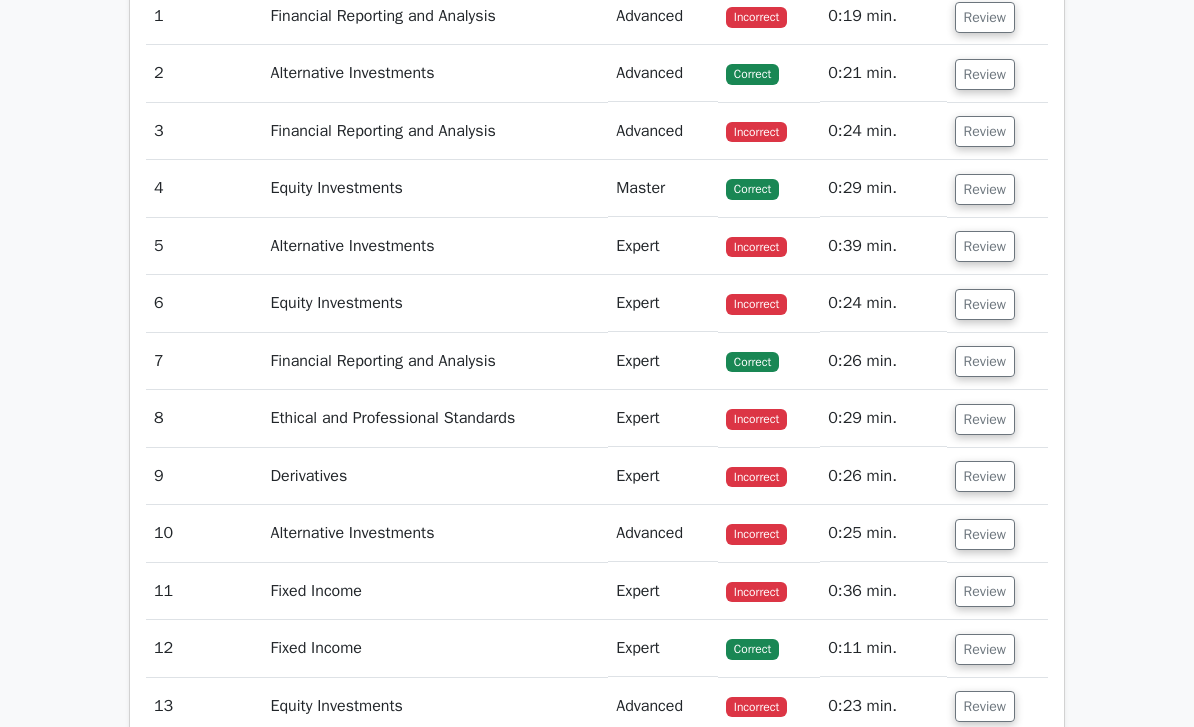 click on "Review" at bounding box center [985, 419] 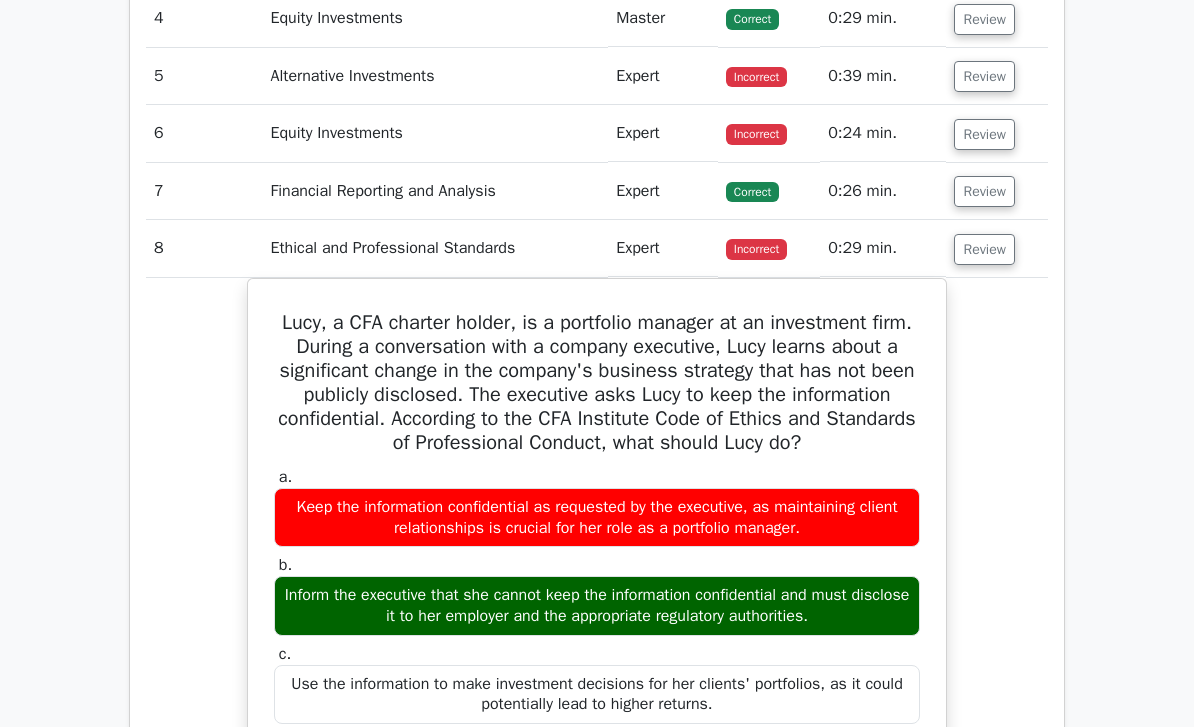 scroll, scrollTop: 1417, scrollLeft: 0, axis: vertical 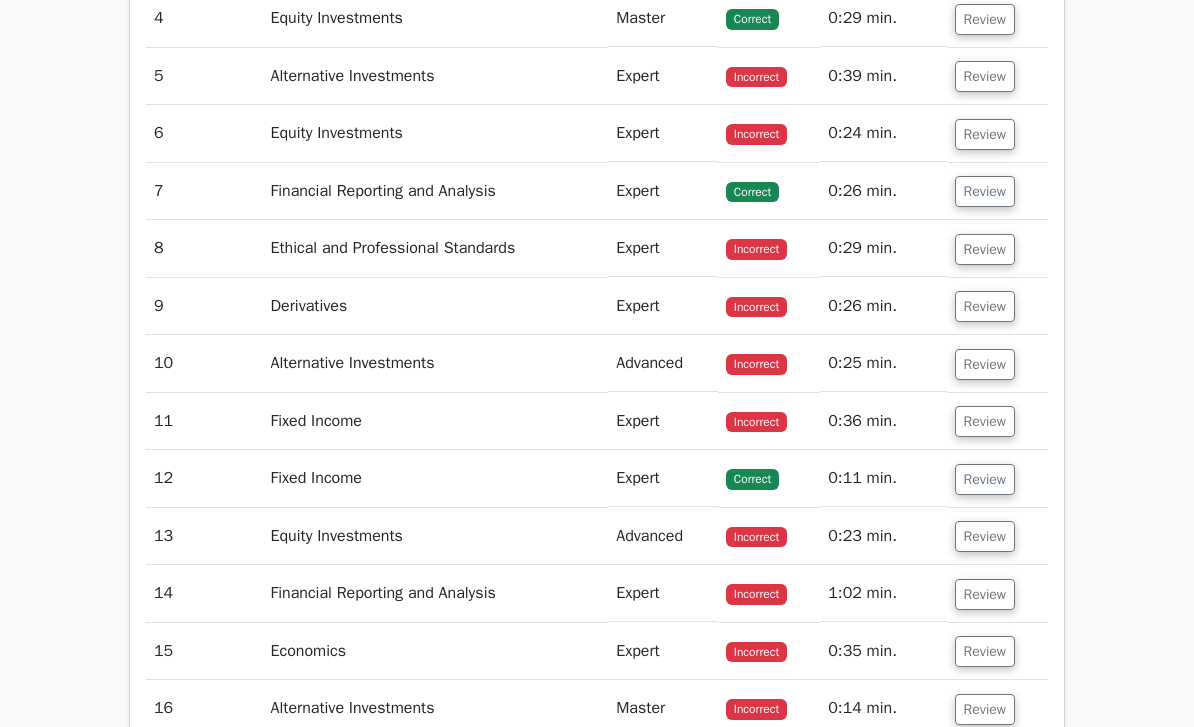 click on "Review" at bounding box center (985, 306) 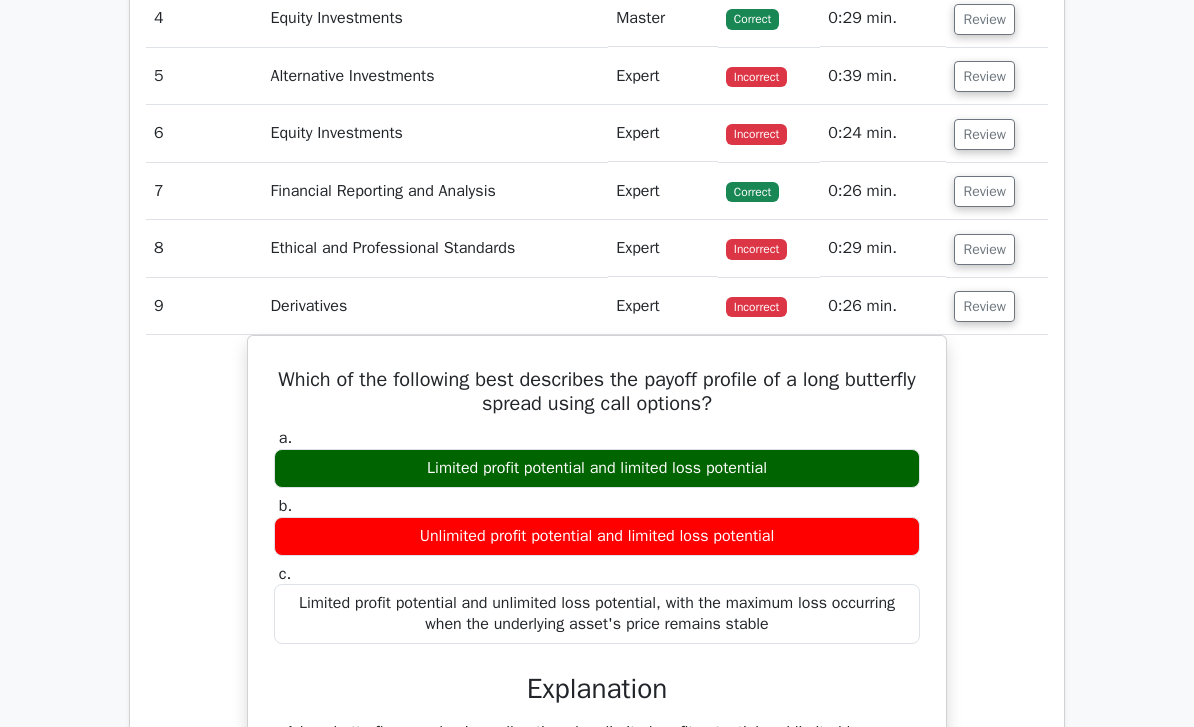 click on "Review" at bounding box center (984, 306) 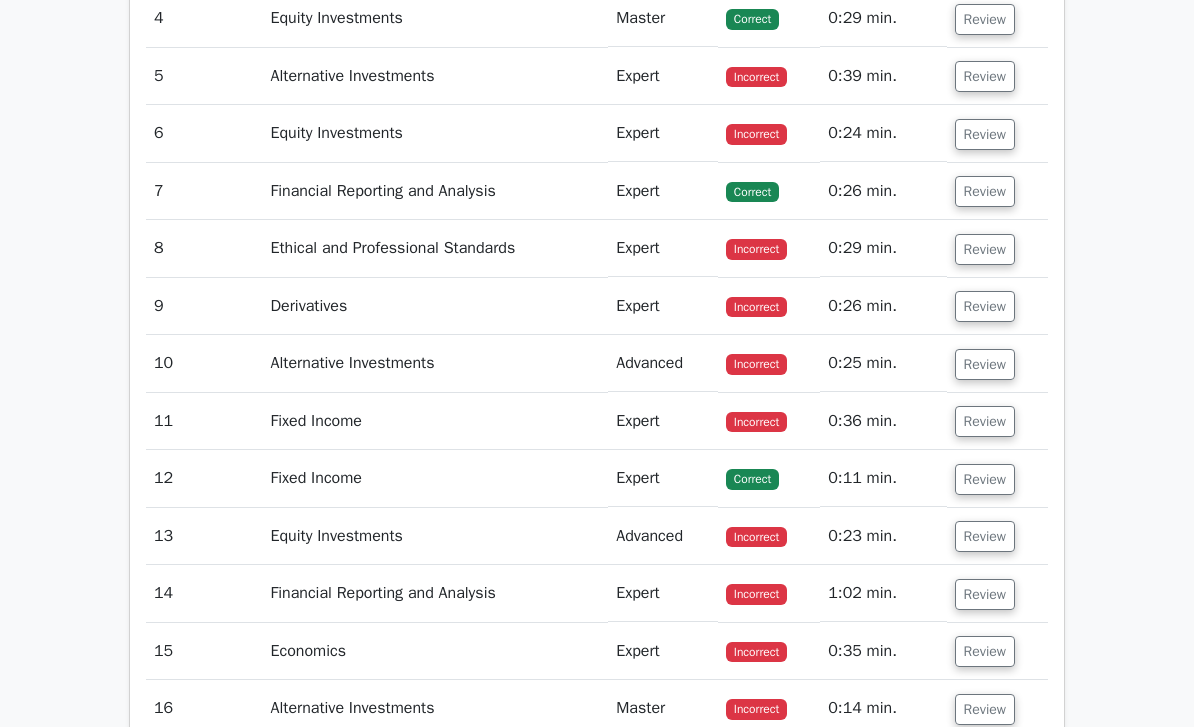 click on "Review" at bounding box center (985, 364) 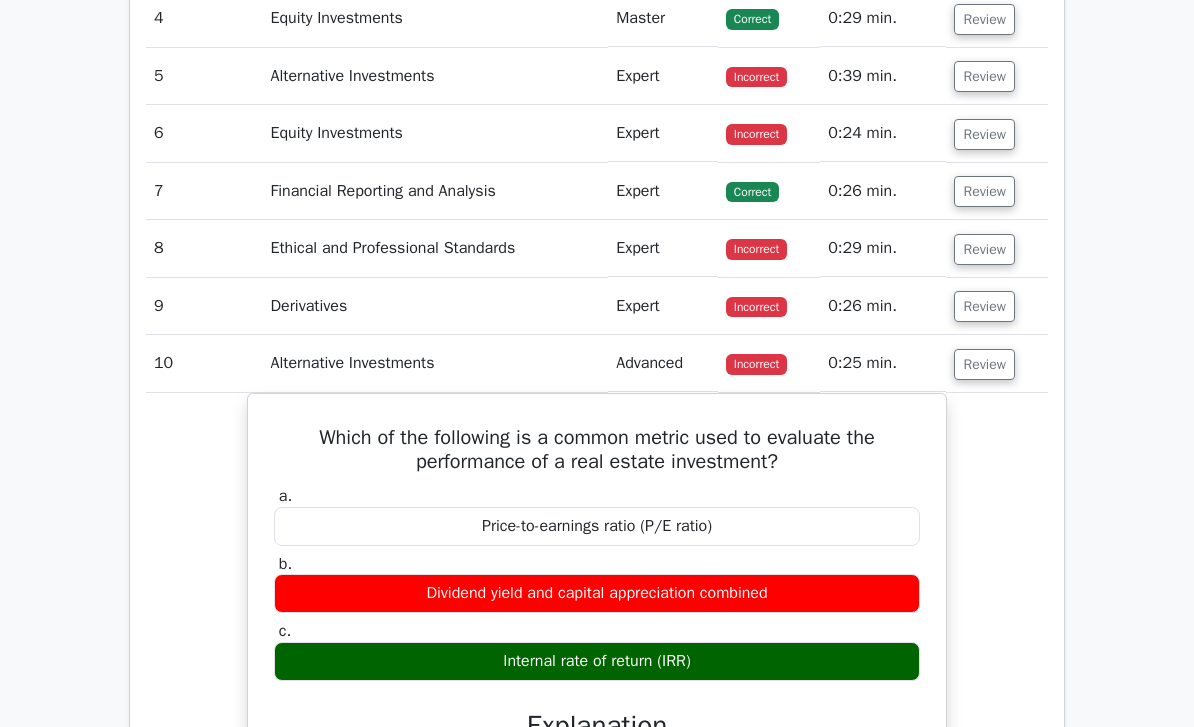 click on "Review" at bounding box center (997, 363) 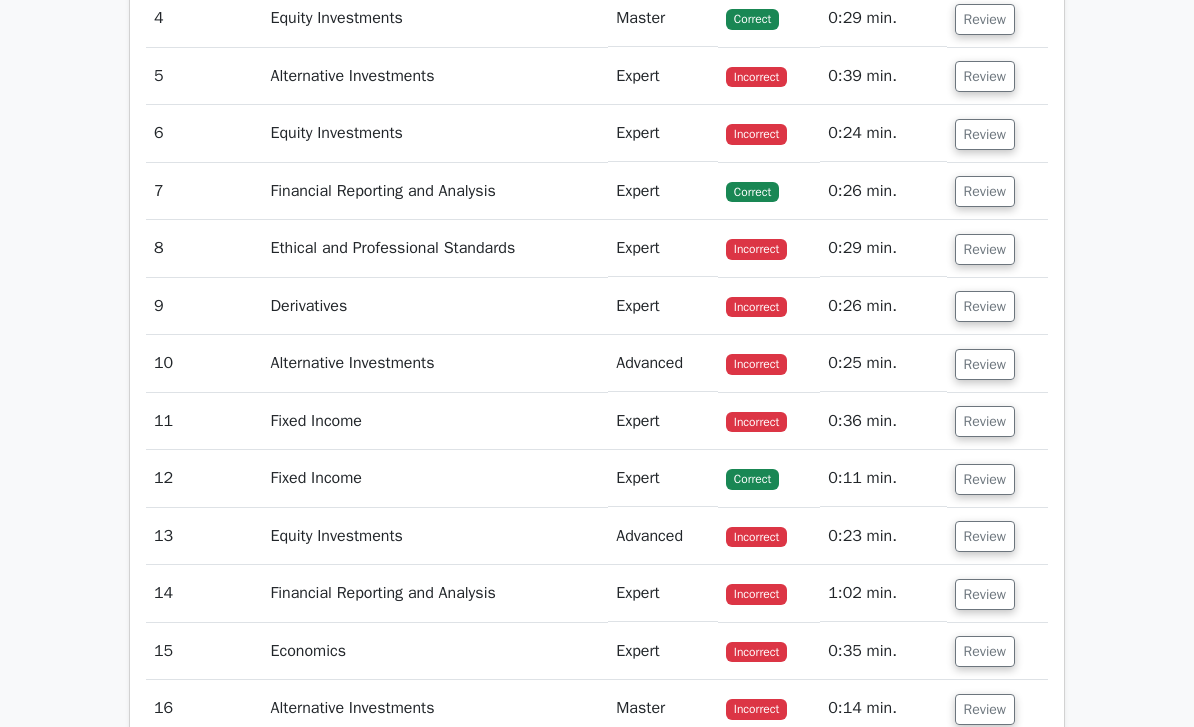click on "Review" at bounding box center (985, 421) 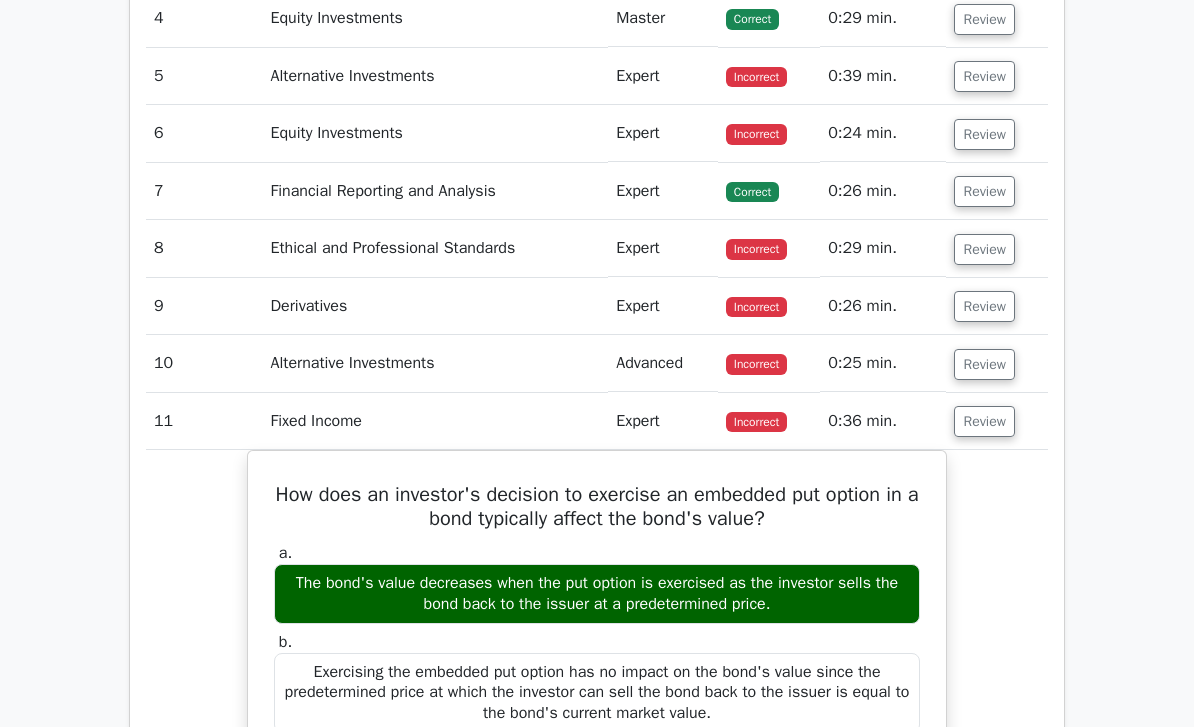 click on "Review" at bounding box center (984, 421) 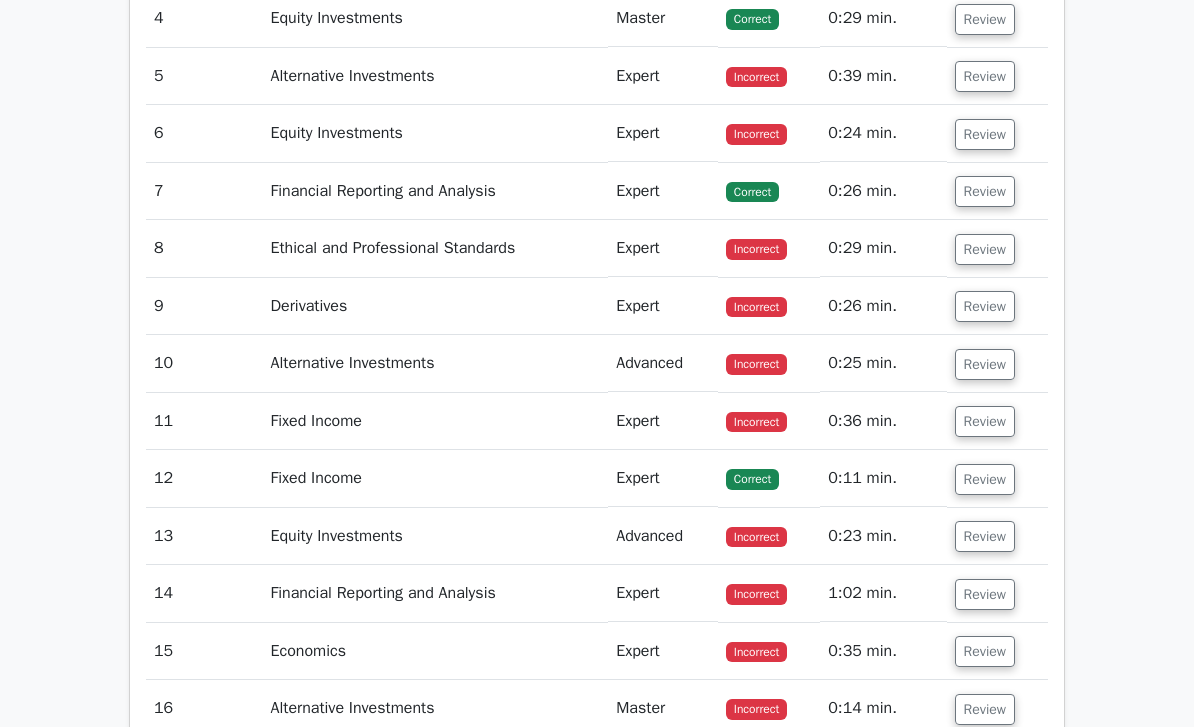 click on "Review" at bounding box center [997, 536] 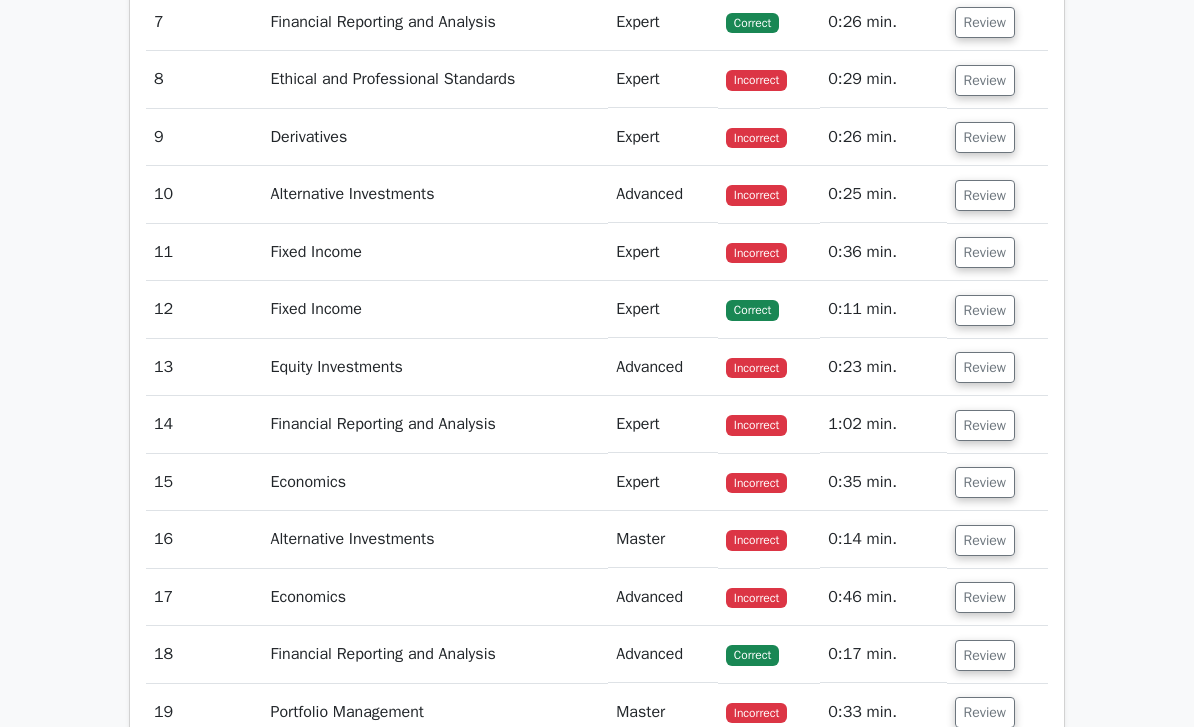 click on "Review" at bounding box center [985, 368] 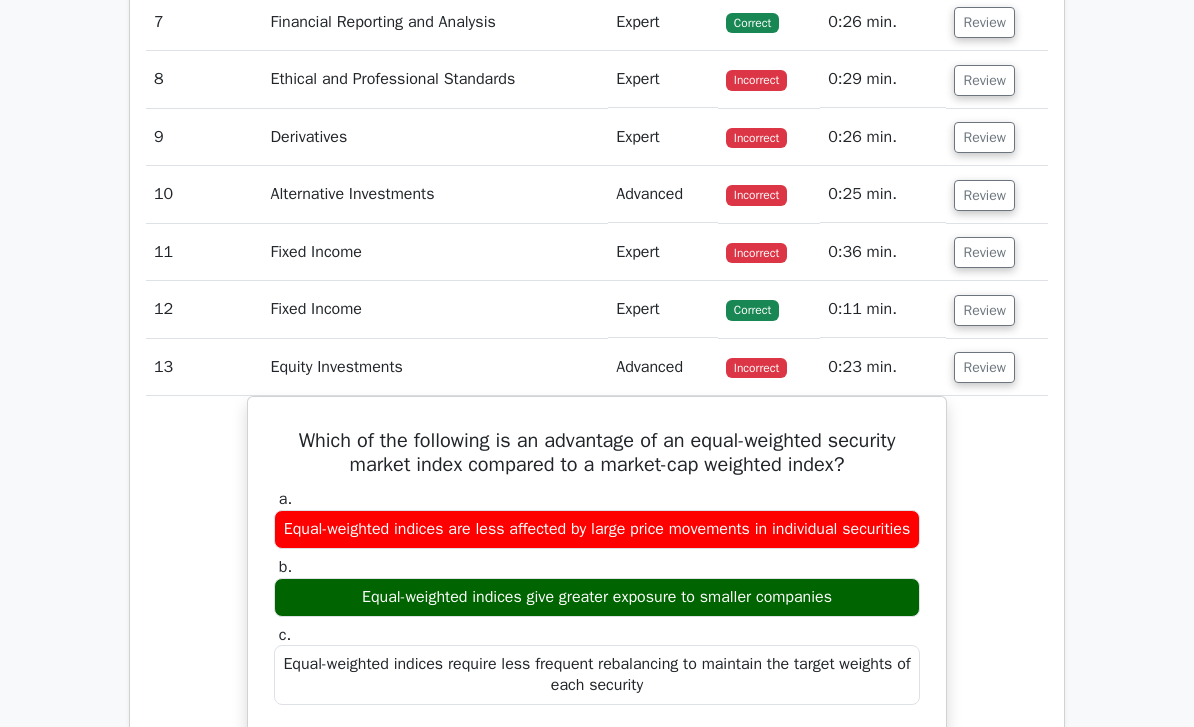 click on "Review" at bounding box center [984, 367] 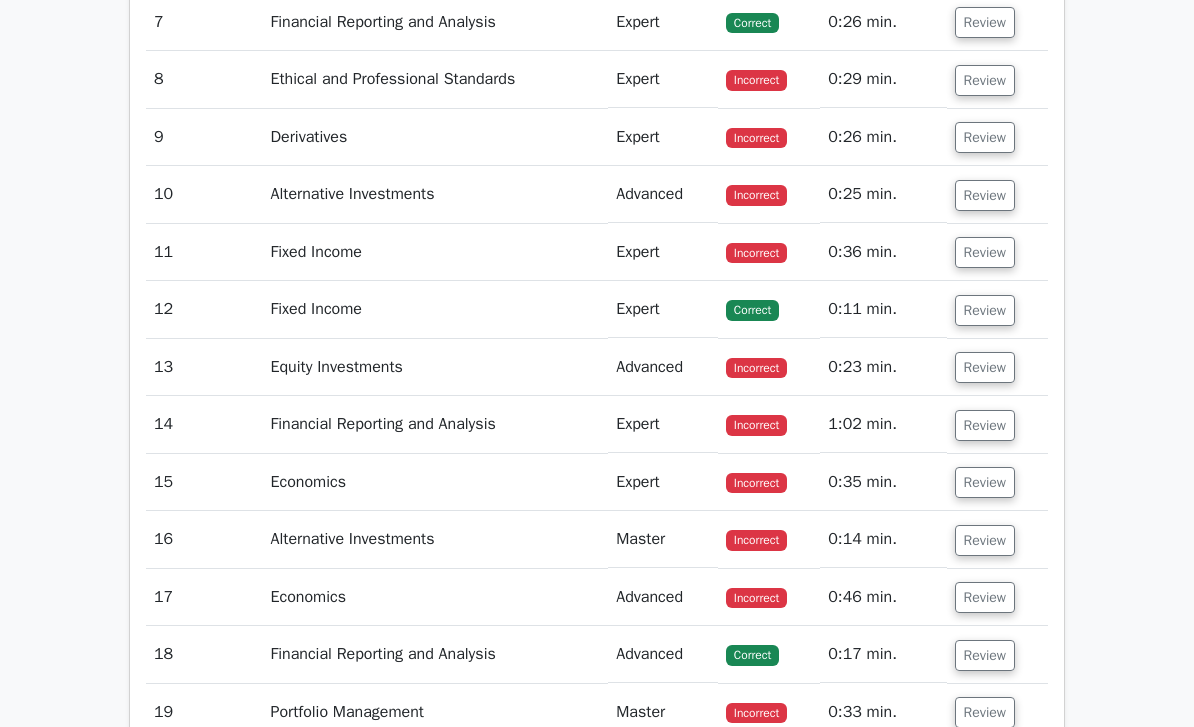 click on "Review" at bounding box center (985, 425) 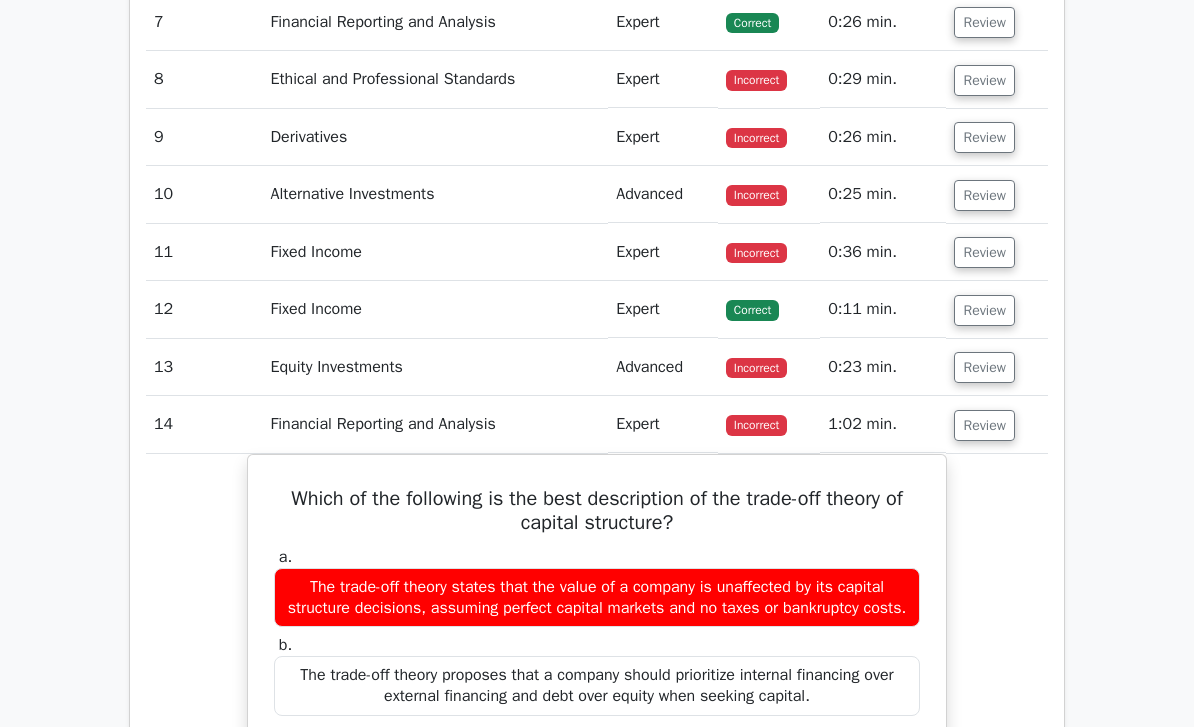 click on "Review" at bounding box center (984, 425) 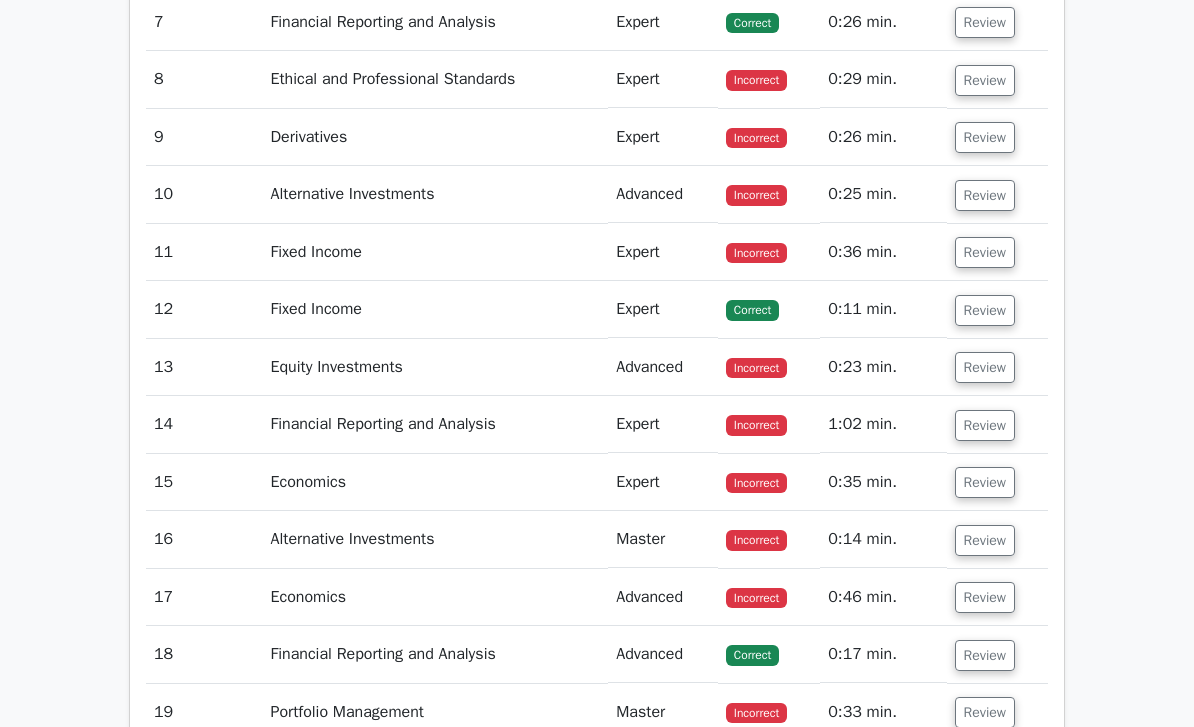click on "Review" at bounding box center (985, 425) 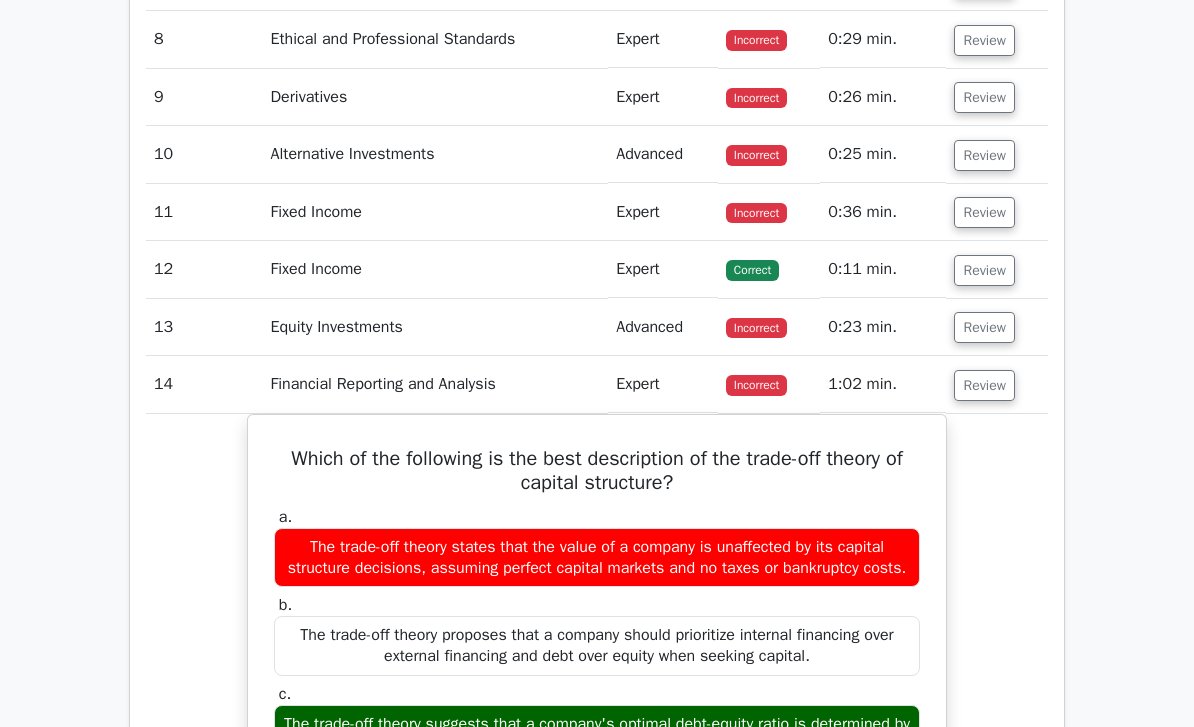 scroll, scrollTop: 1626, scrollLeft: 0, axis: vertical 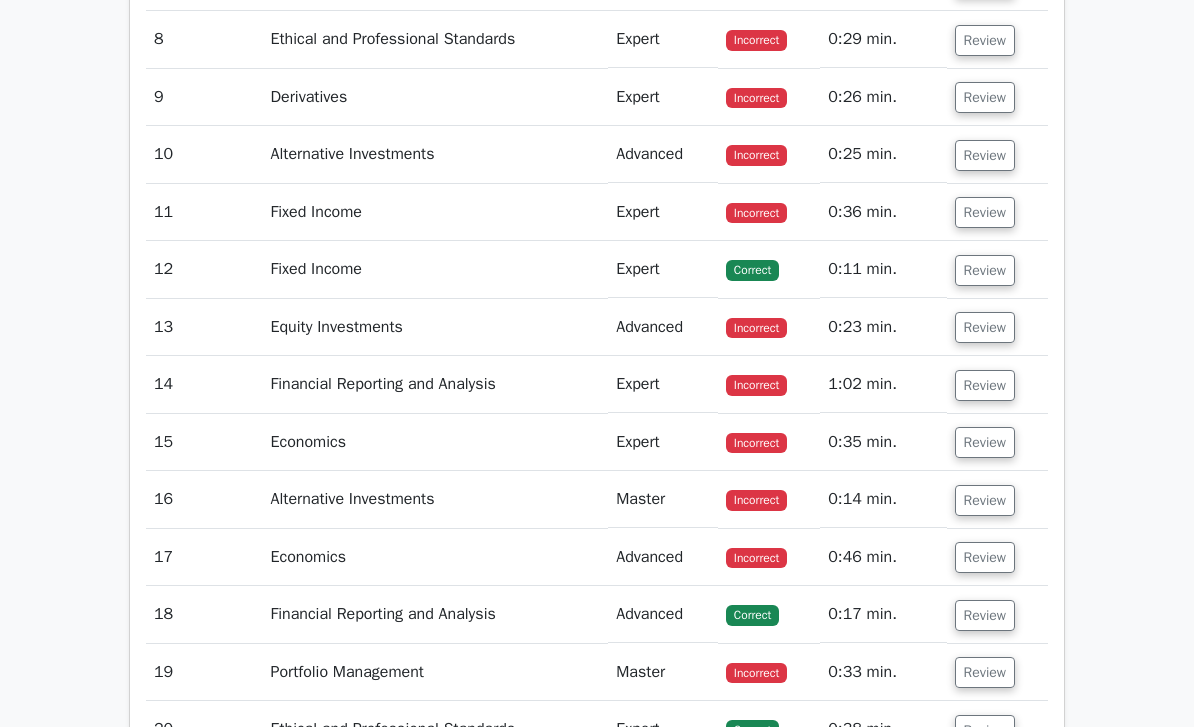 click on "Review" at bounding box center (985, 442) 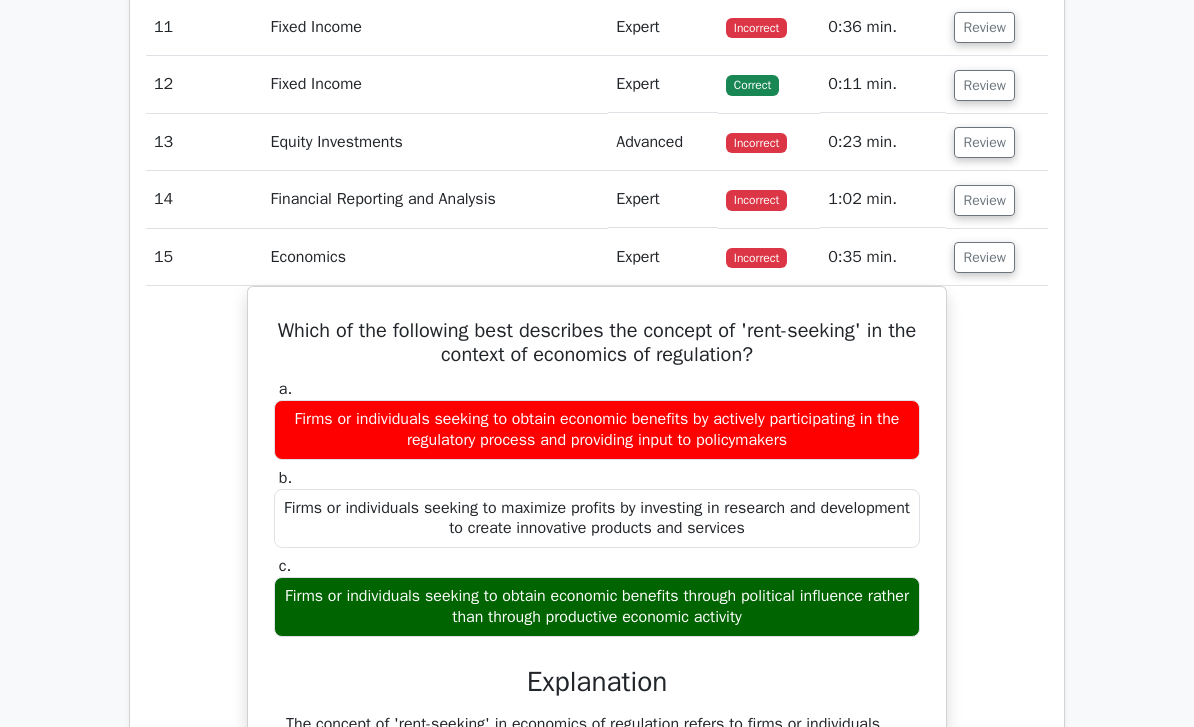 scroll, scrollTop: 1811, scrollLeft: 0, axis: vertical 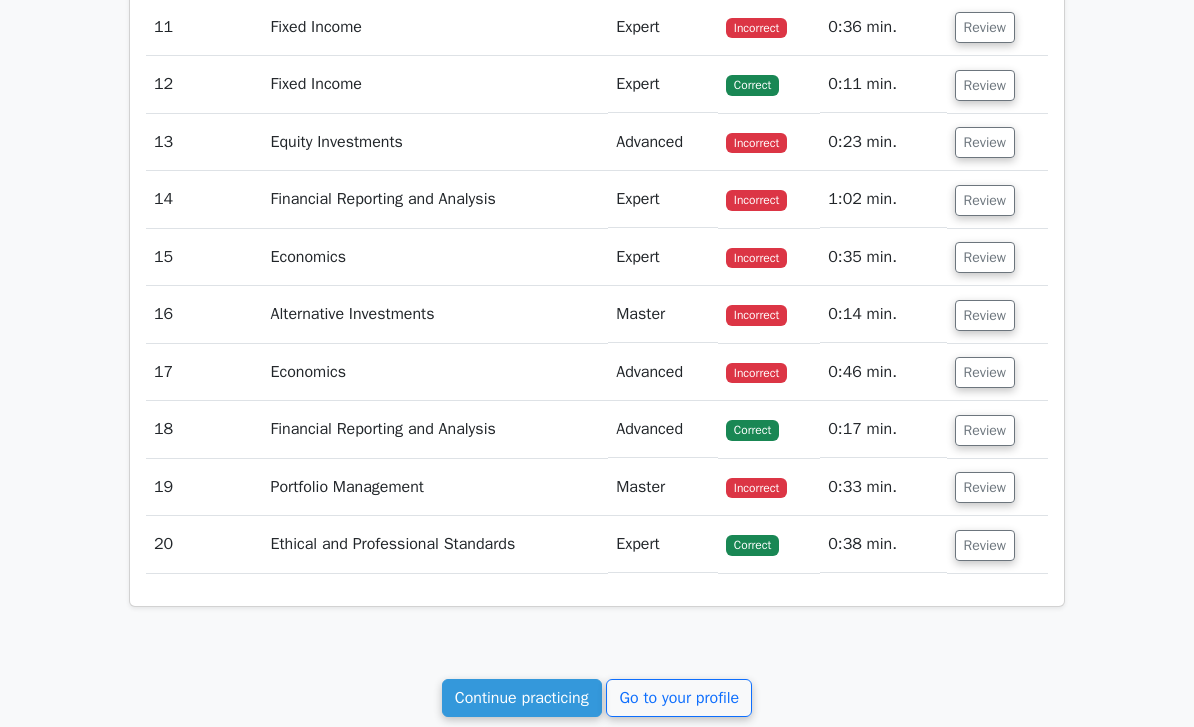 click on "Review" at bounding box center (985, 315) 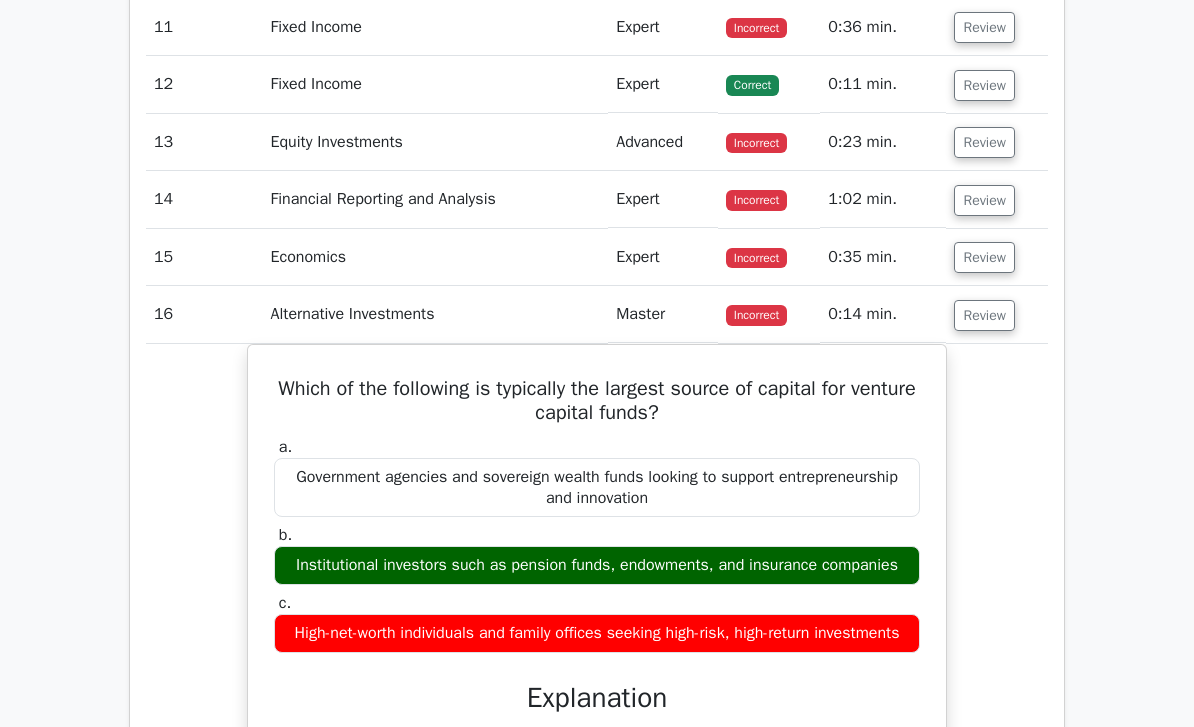 click on "Review" at bounding box center (984, 315) 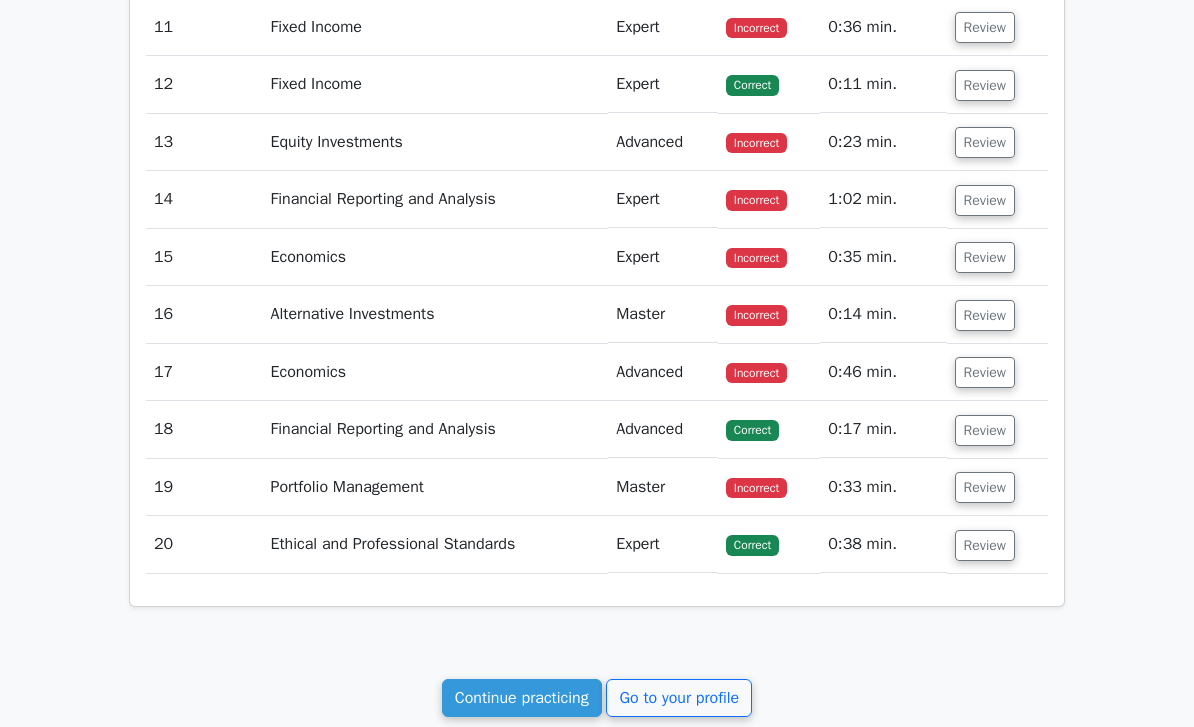 click on "Review" at bounding box center [985, 372] 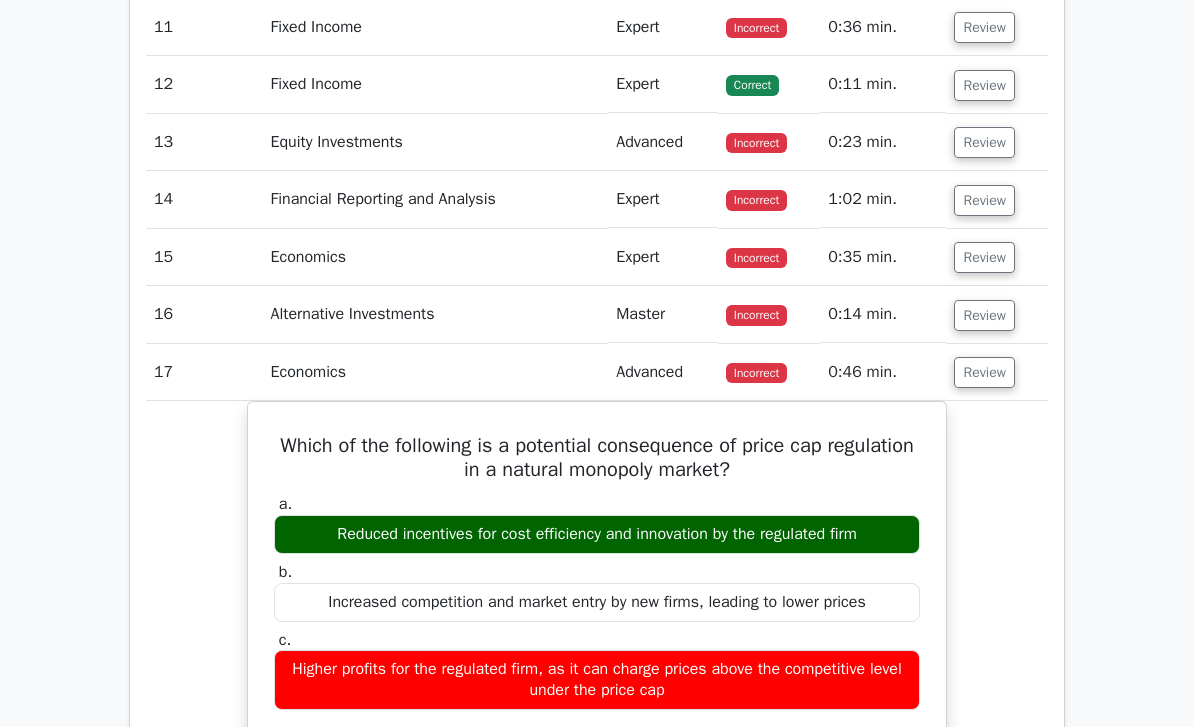 click on "Review" at bounding box center [984, 372] 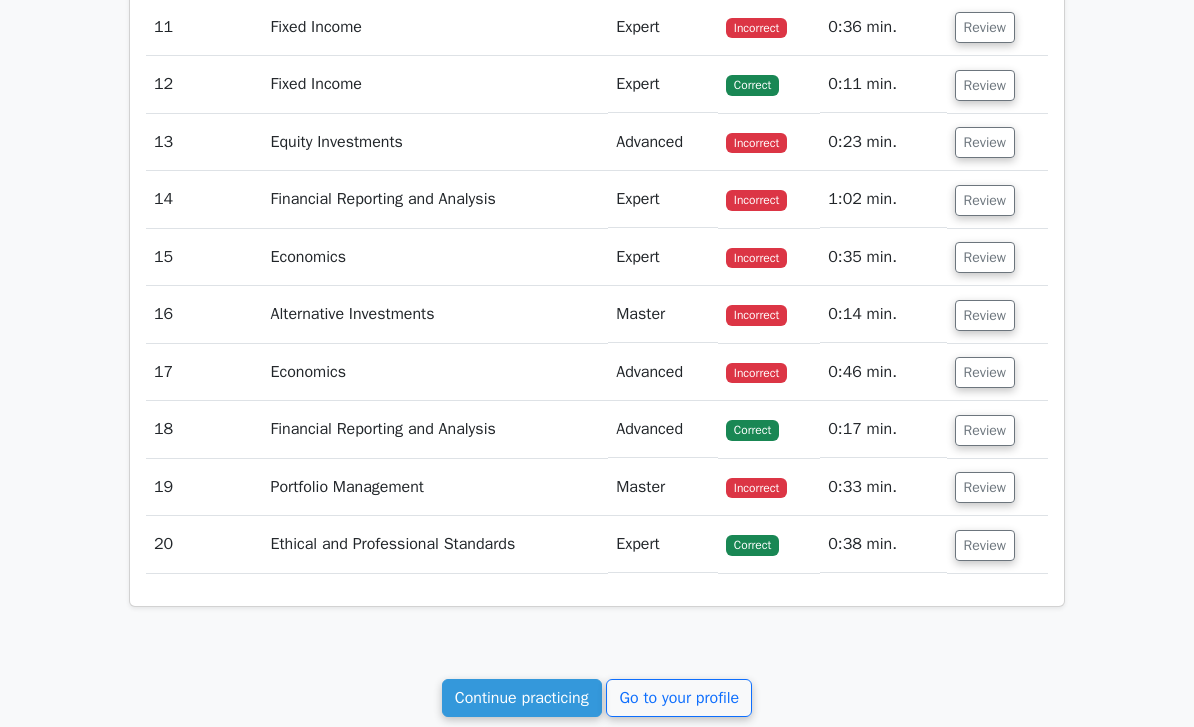 click on "Review" at bounding box center (985, 487) 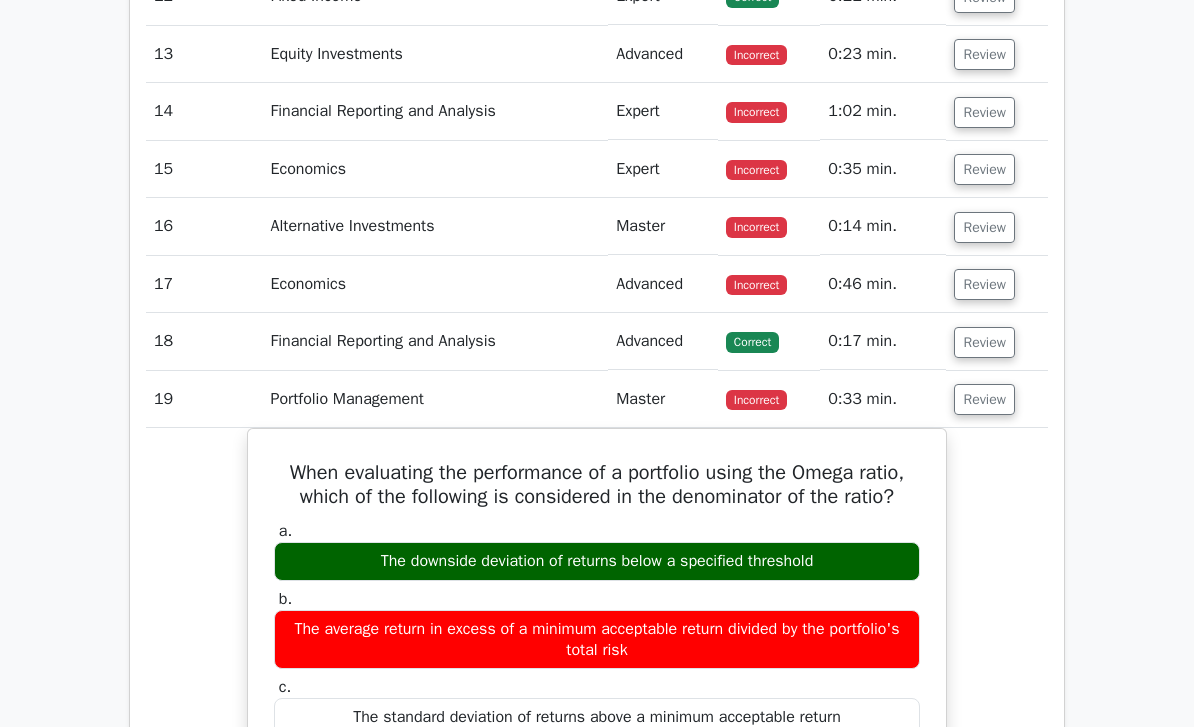 scroll, scrollTop: 1900, scrollLeft: 0, axis: vertical 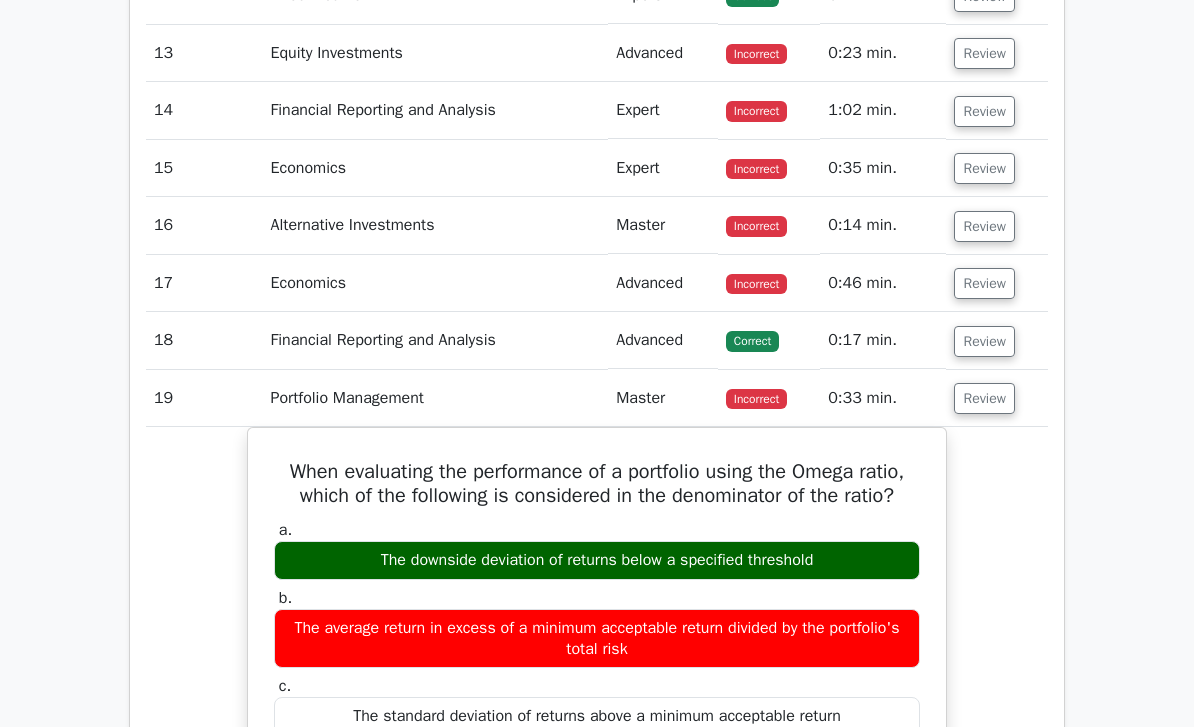 click on "Review" at bounding box center [984, 398] 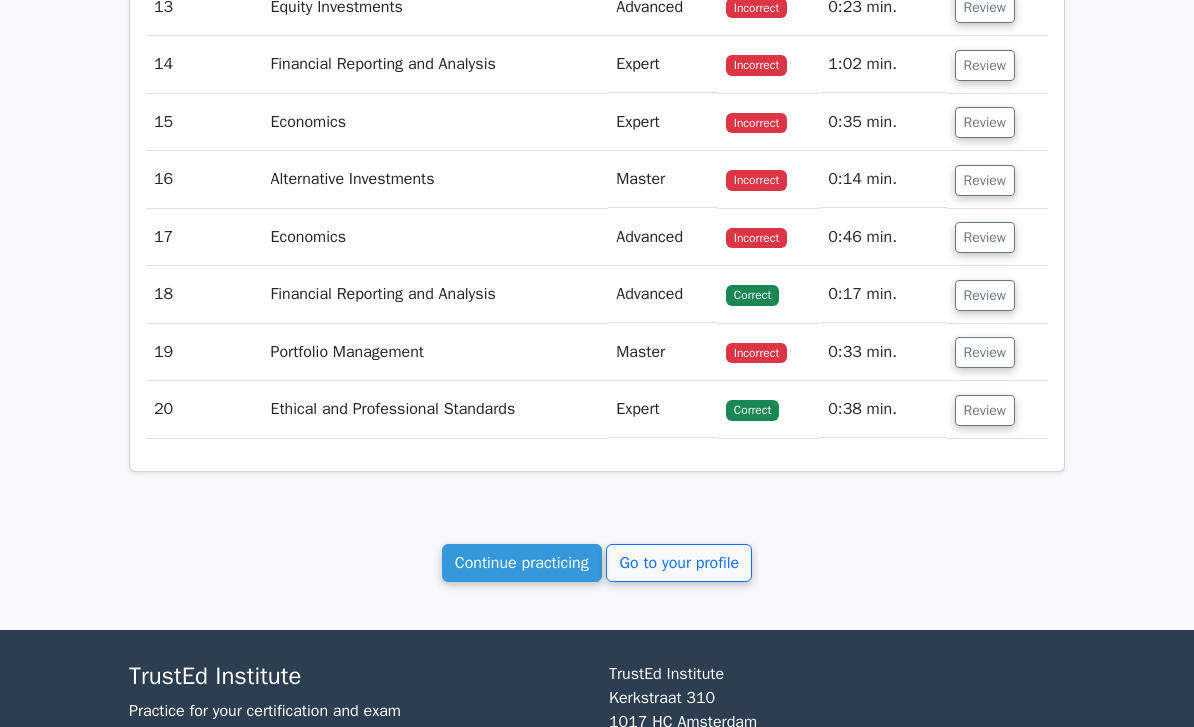 scroll, scrollTop: 1949, scrollLeft: 0, axis: vertical 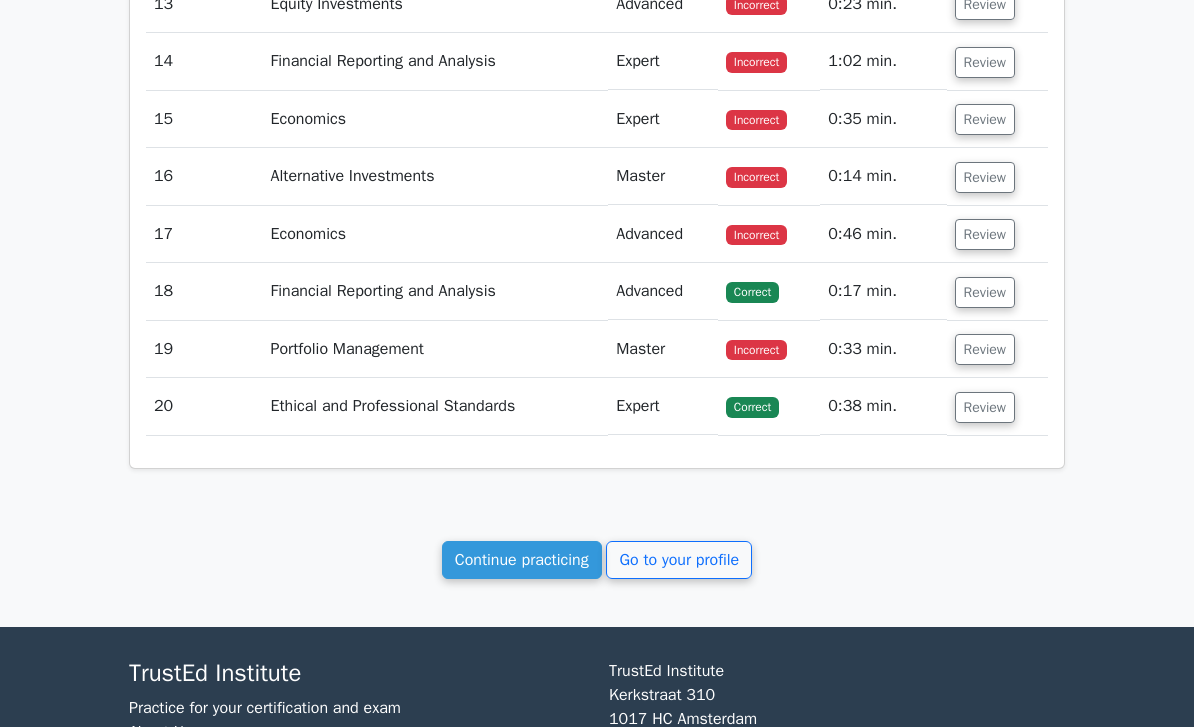 click on "Go to your profile" at bounding box center (679, 560) 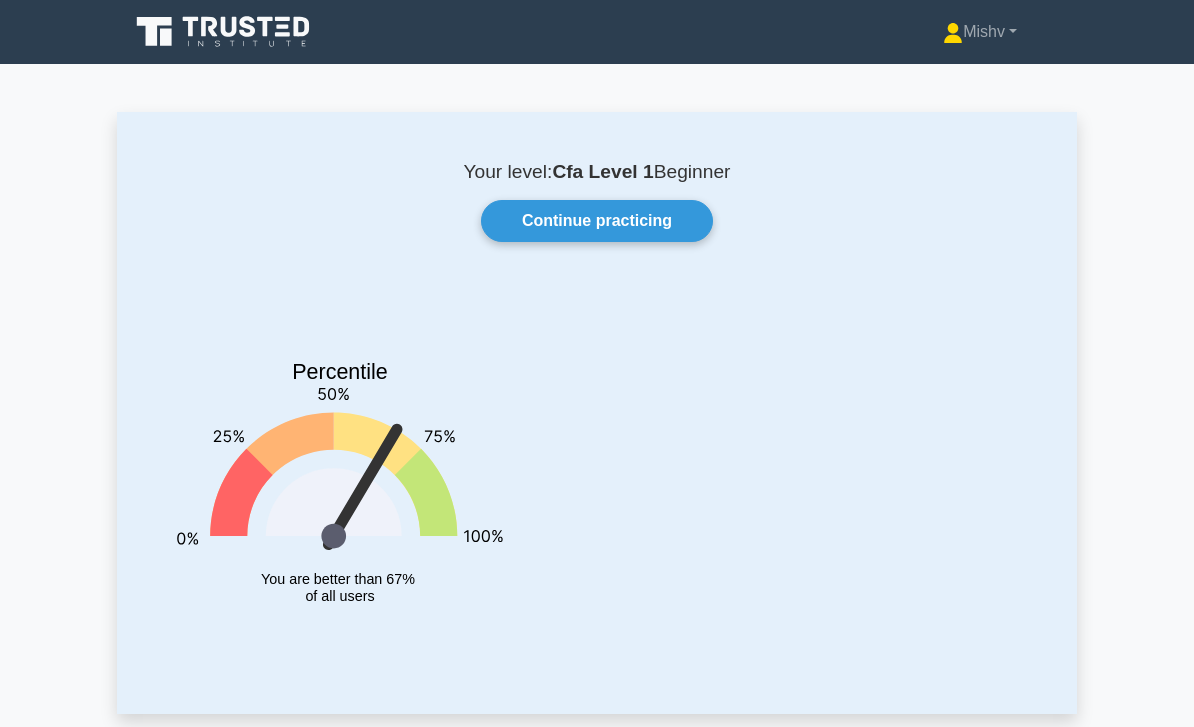 scroll, scrollTop: 0, scrollLeft: 0, axis: both 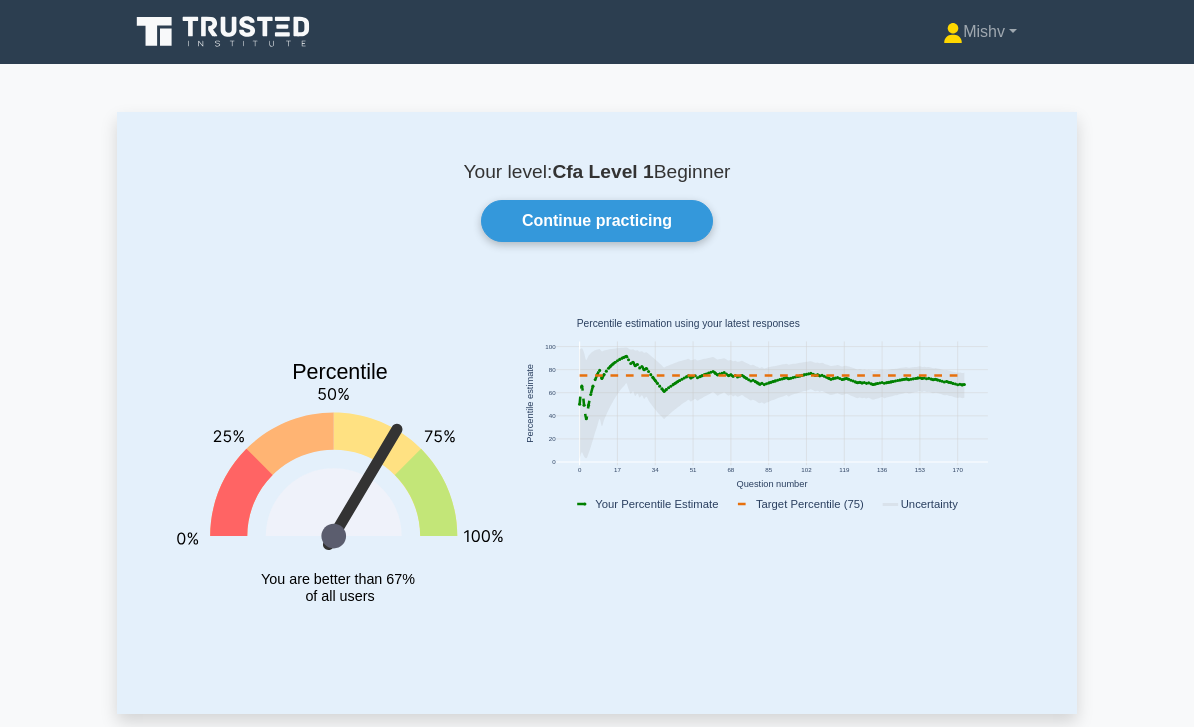 click on "Your level:
Cfa Level 1  Beginner
Continue practicing
Percentile
You are better than 67%
of all  users
0 17 34 51 68 85 102 119 136 153 170 0 20 40 60 80 100" at bounding box center (597, 413) 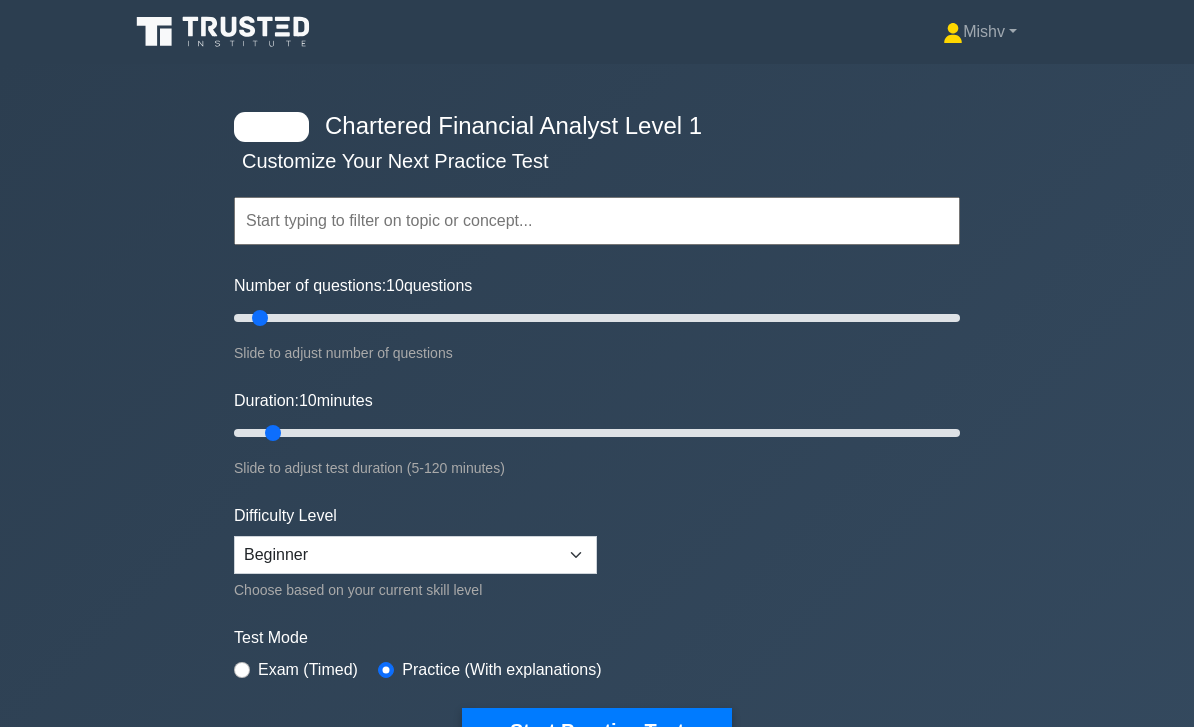 scroll, scrollTop: 315, scrollLeft: 0, axis: vertical 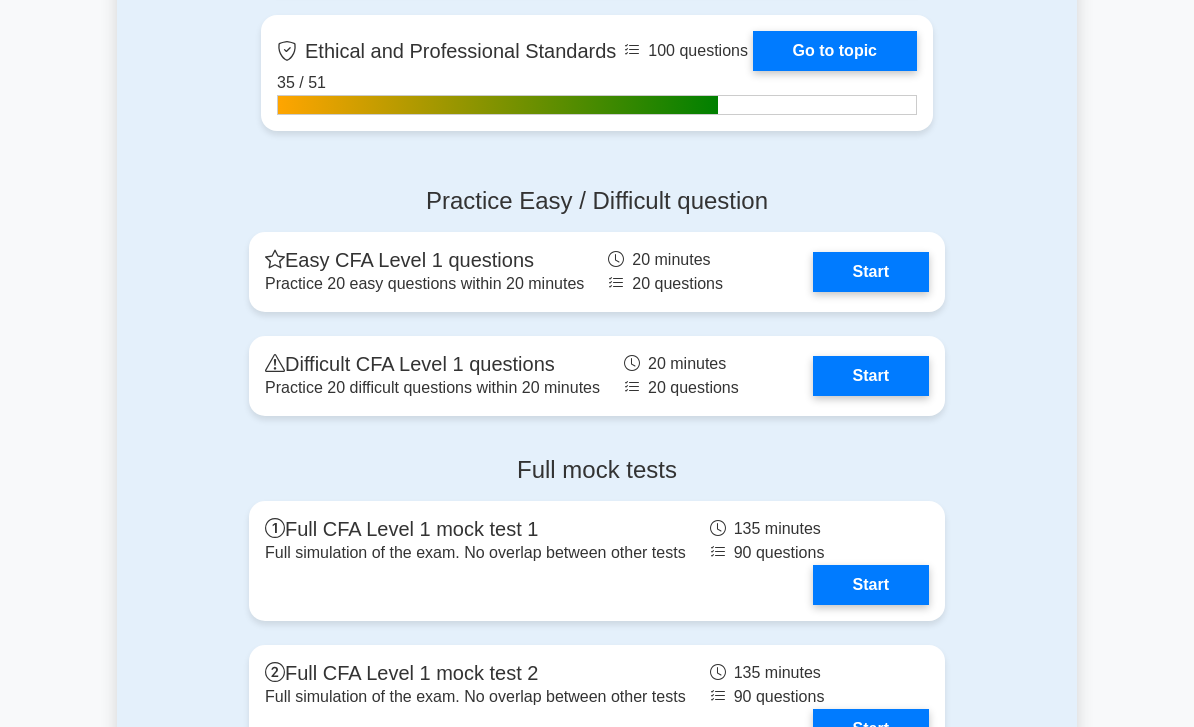 click on "Start" at bounding box center [871, 272] 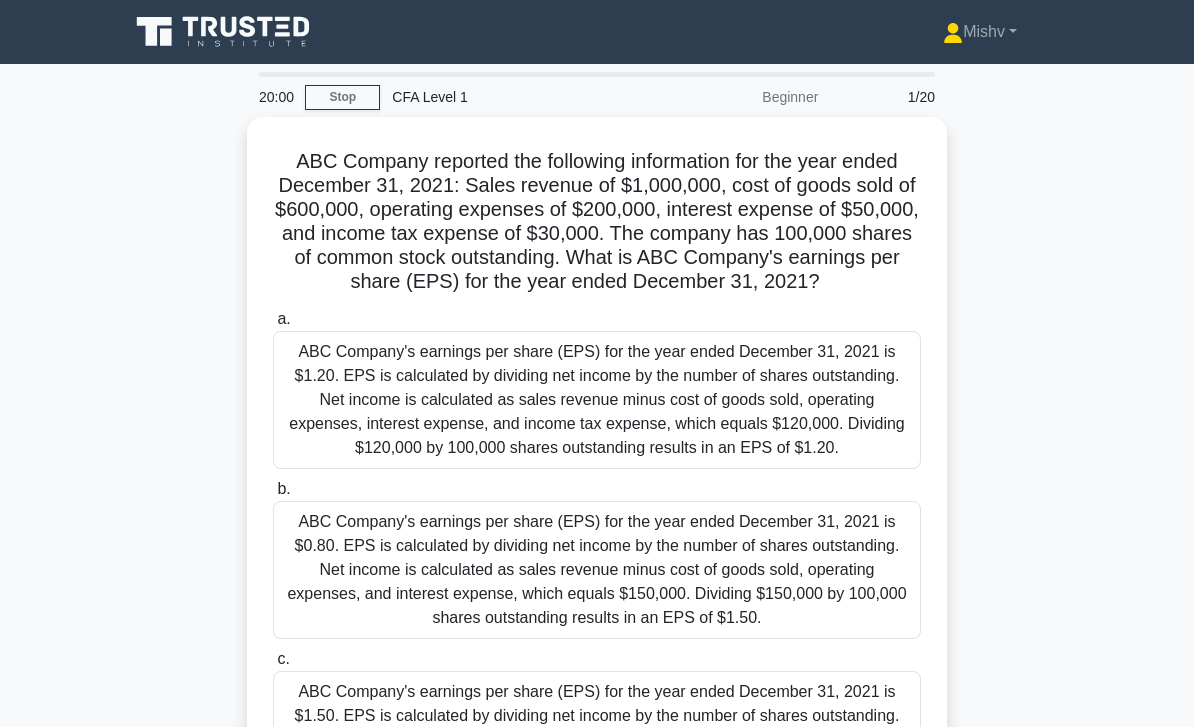 scroll, scrollTop: 0, scrollLeft: 0, axis: both 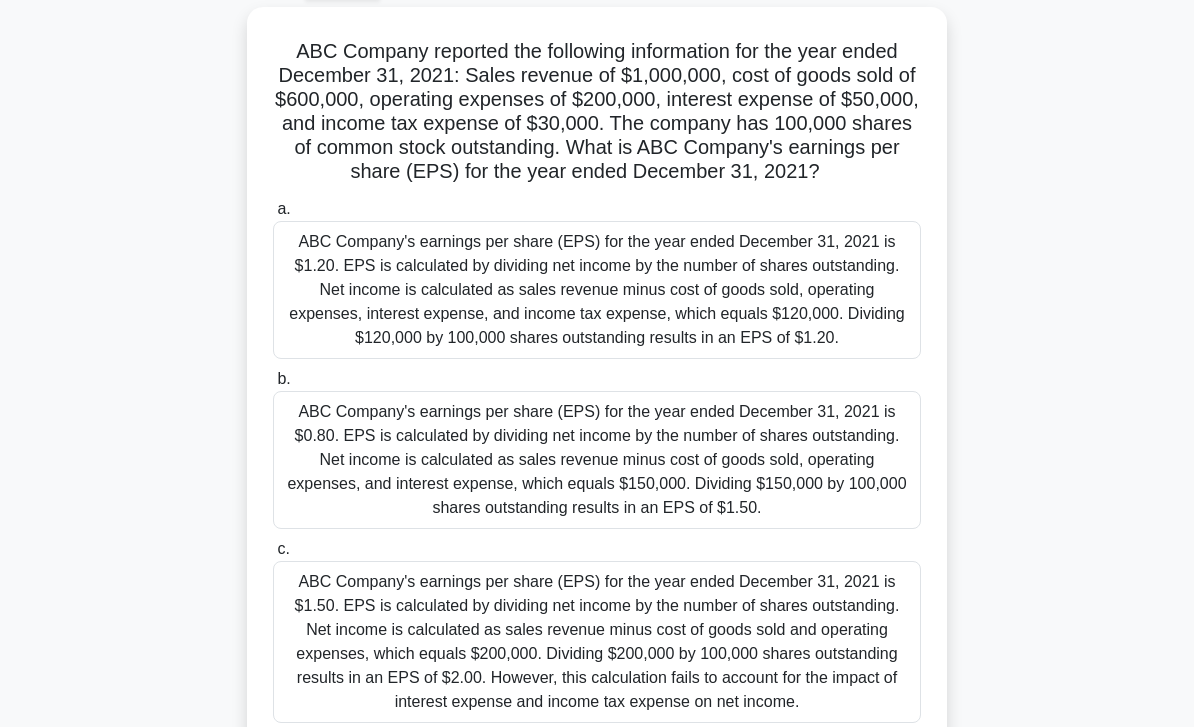click on "ABC Company's earnings per share (EPS) for the year ended December 31, 2021 is $1.20. EPS is calculated by dividing net income by the number of shares outstanding. Net income is calculated as sales revenue minus cost of goods sold, operating expenses, interest expense, and income tax expense, which equals $120,000. Dividing $120,000 by 100,000 shares outstanding results in an EPS of $1.20." at bounding box center (597, 290) 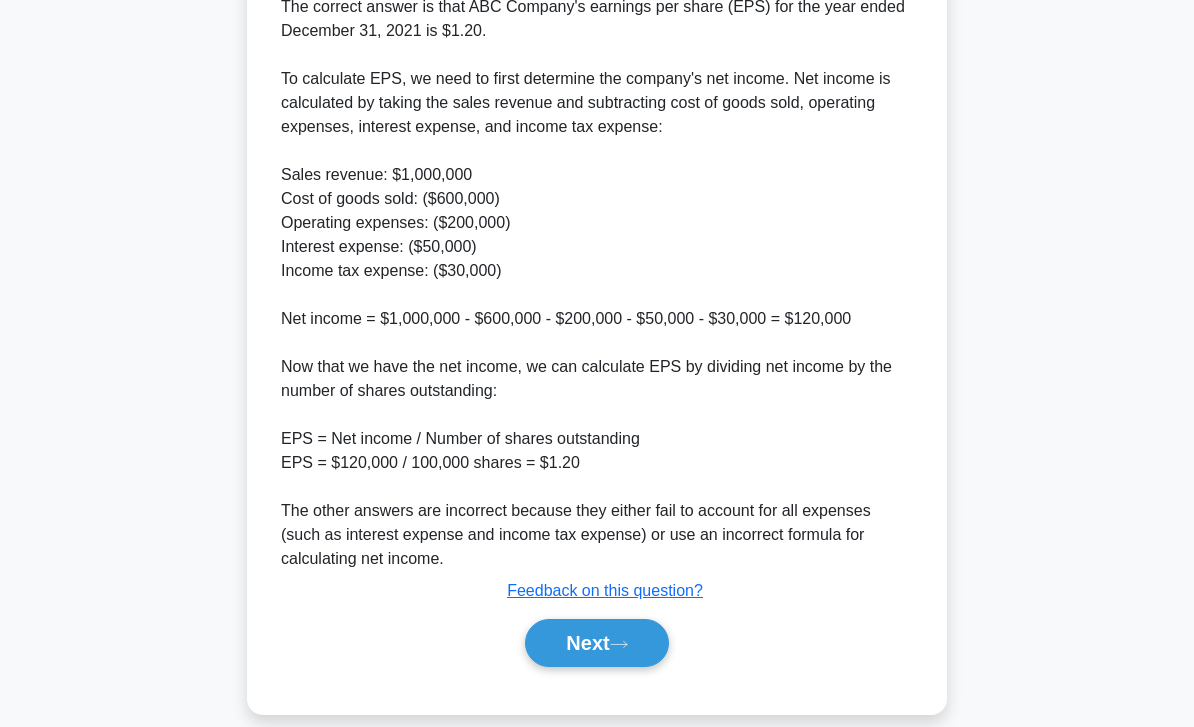 scroll, scrollTop: 992, scrollLeft: 0, axis: vertical 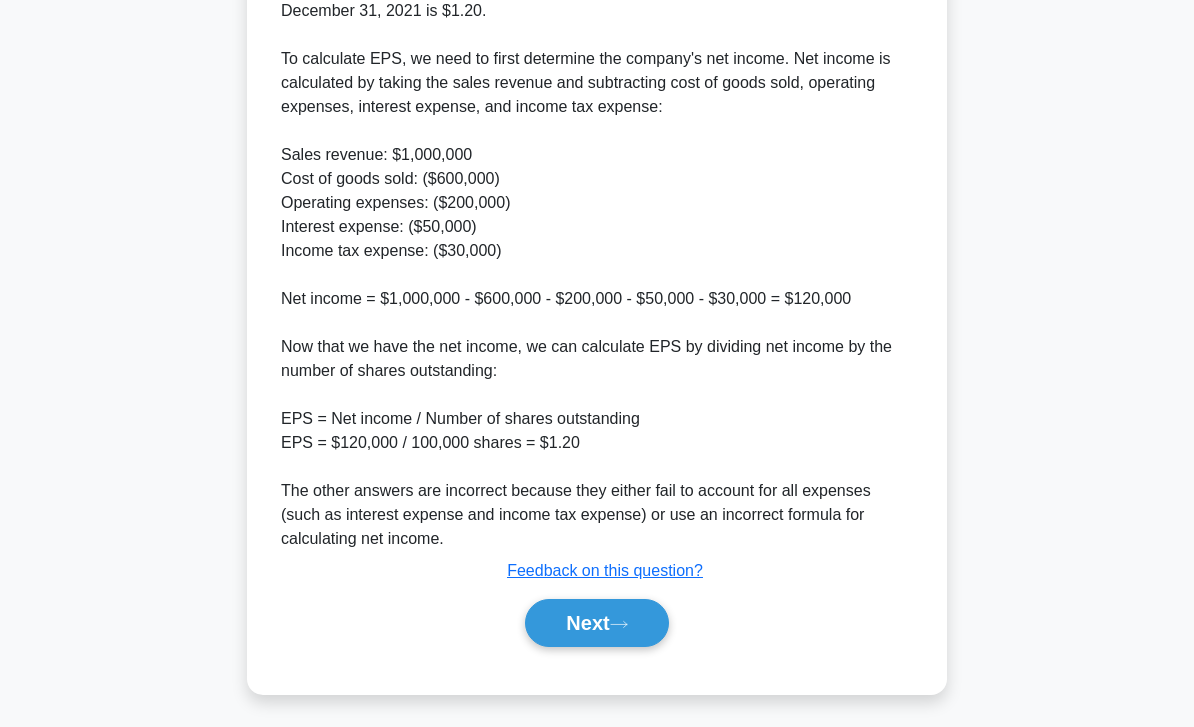 click on "Next" at bounding box center (596, 623) 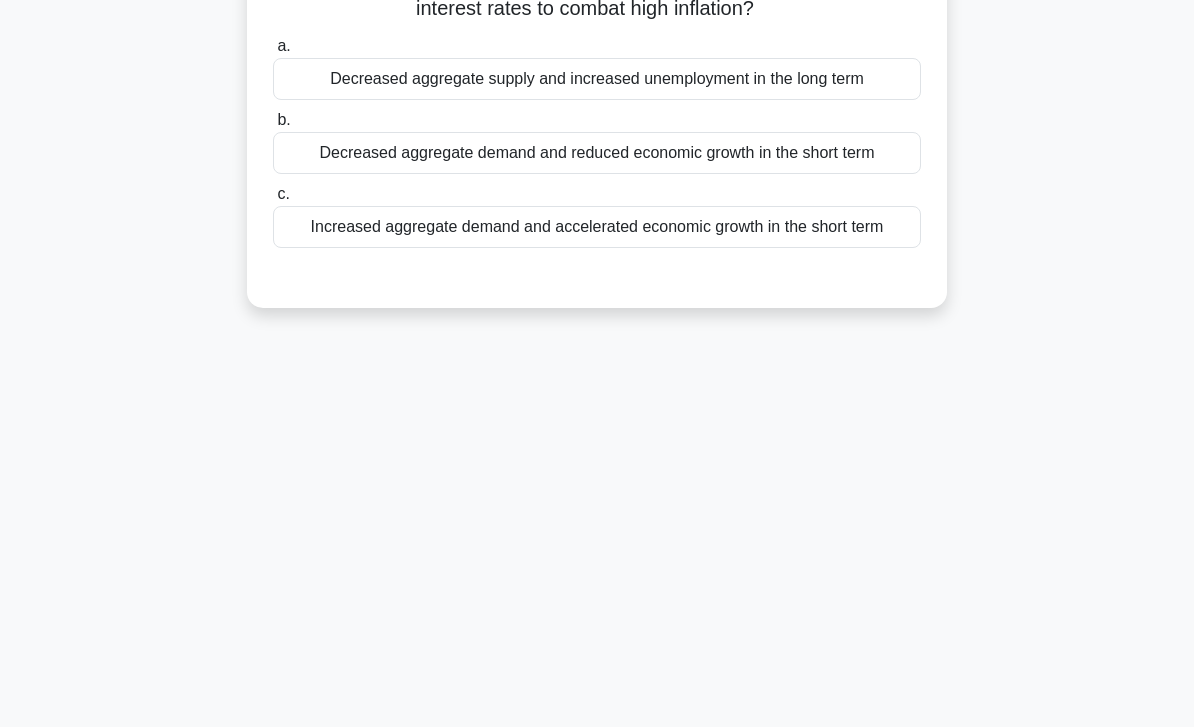 scroll, scrollTop: 0, scrollLeft: 0, axis: both 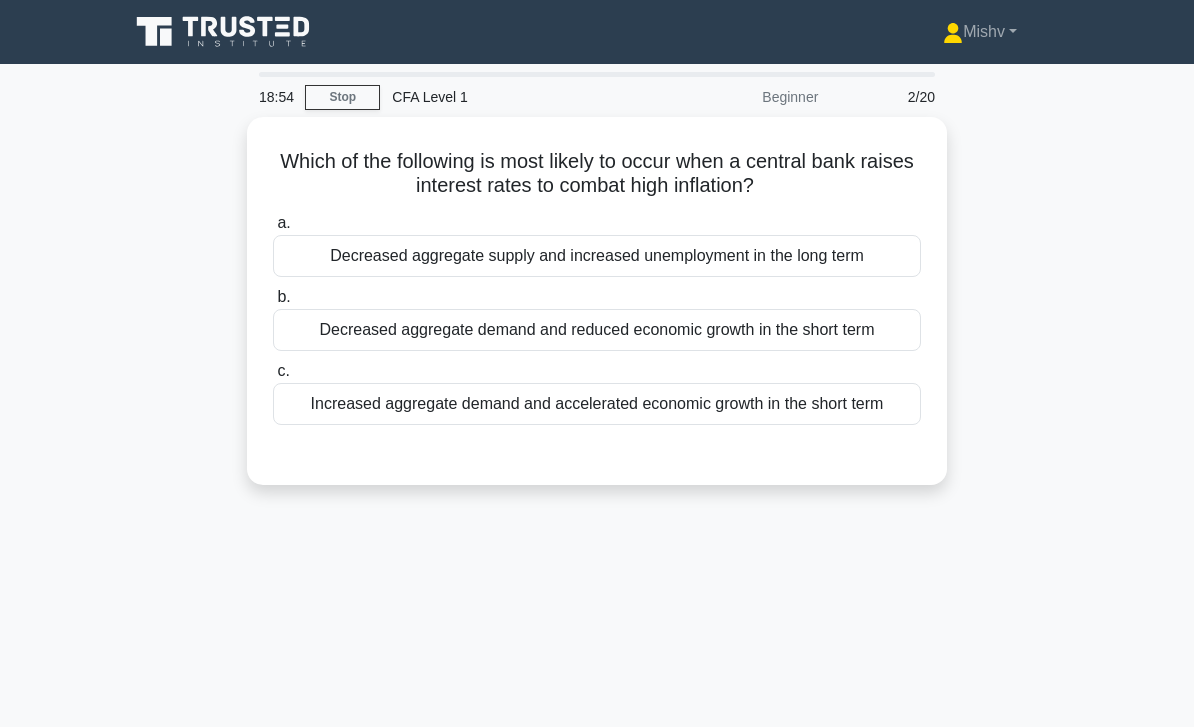 click on "Decreased aggregate demand and reduced economic growth in the short term" at bounding box center (597, 330) 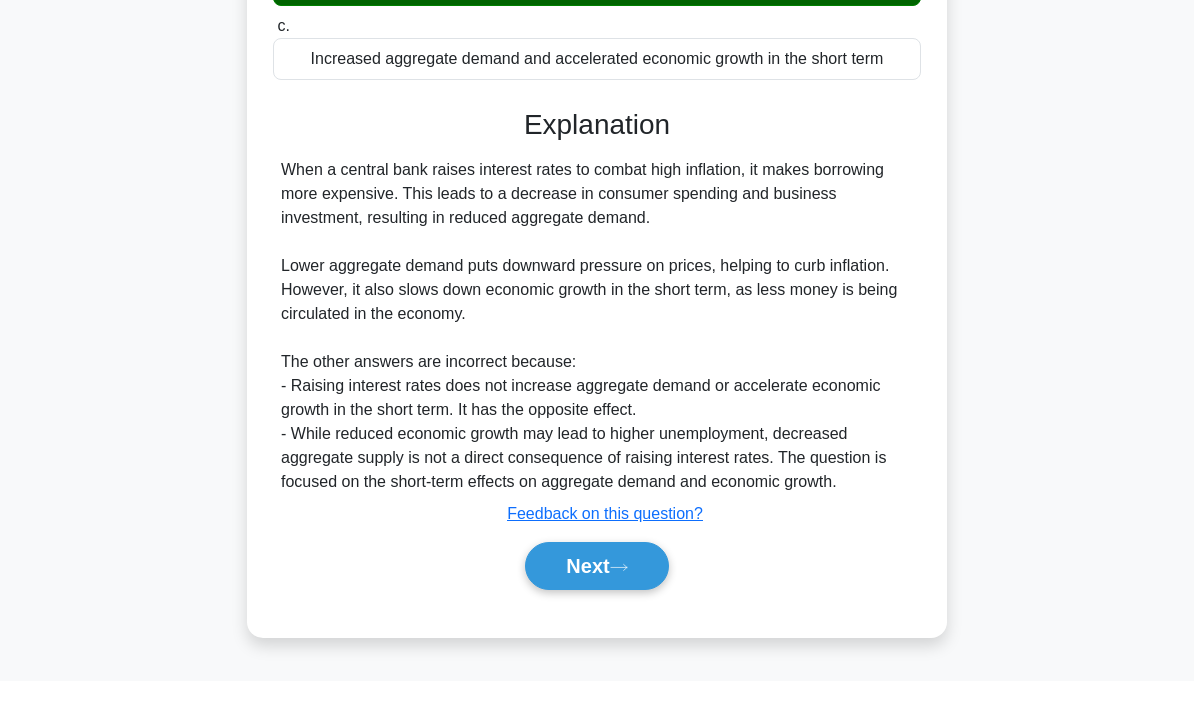 scroll, scrollTop: 296, scrollLeft: 0, axis: vertical 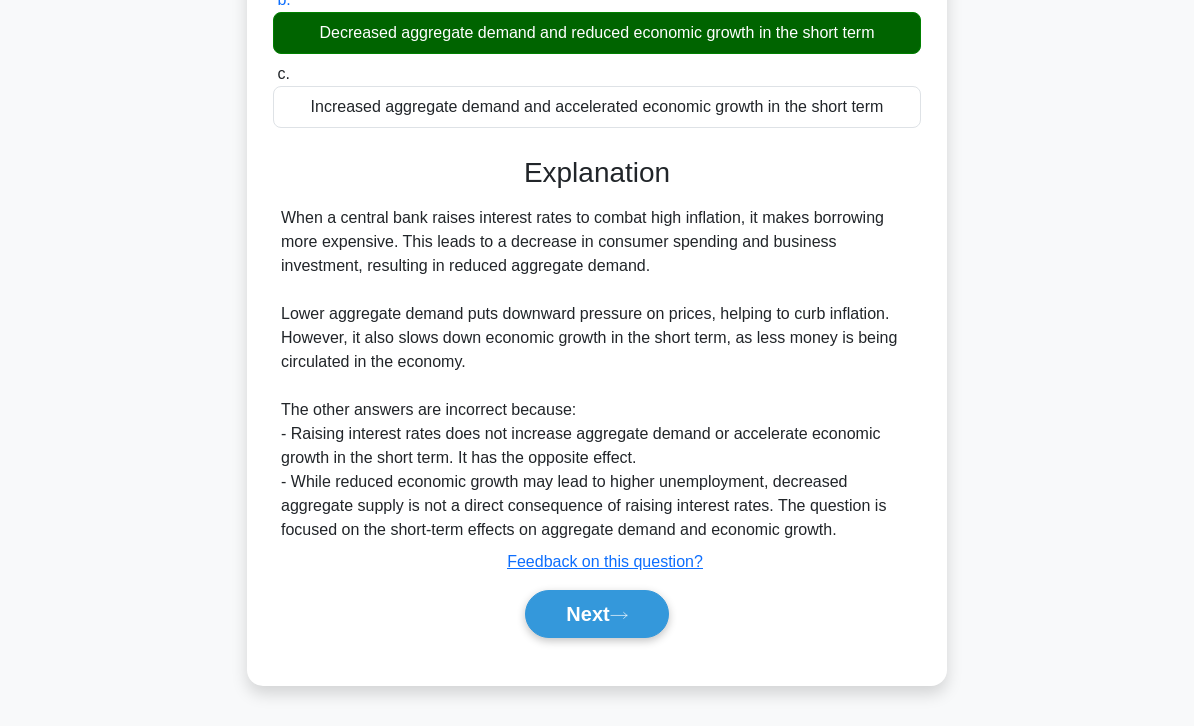 click on "Next" at bounding box center (596, 615) 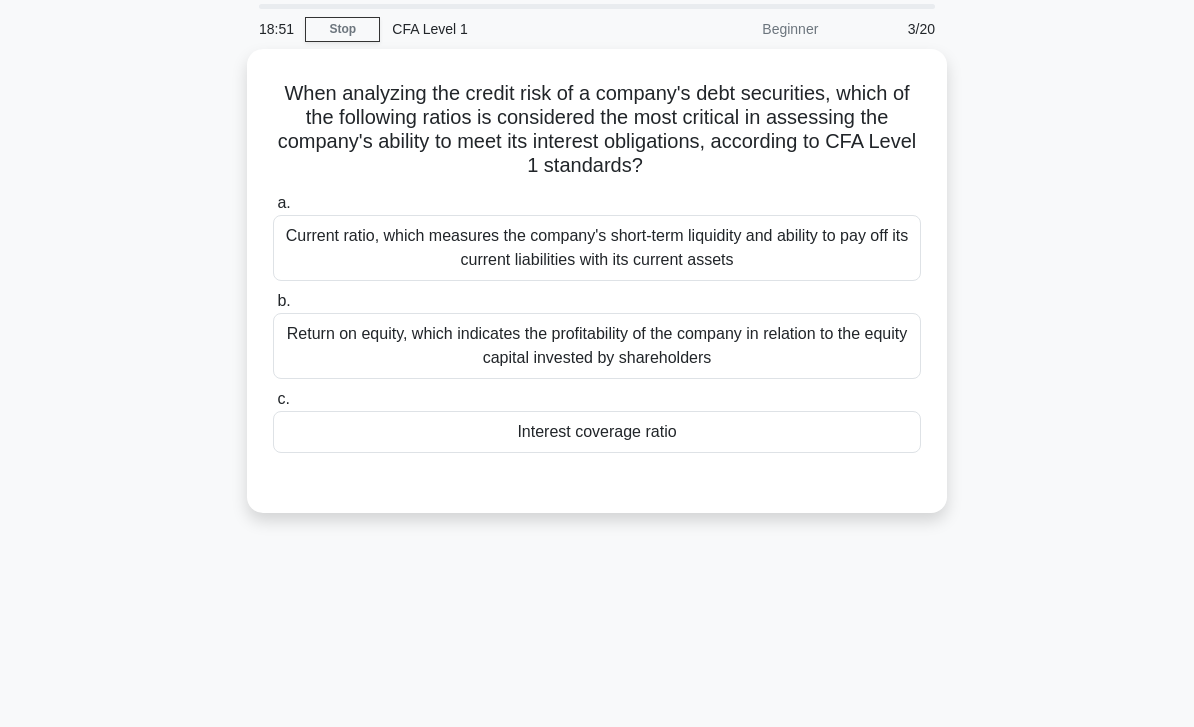scroll, scrollTop: 0, scrollLeft: 0, axis: both 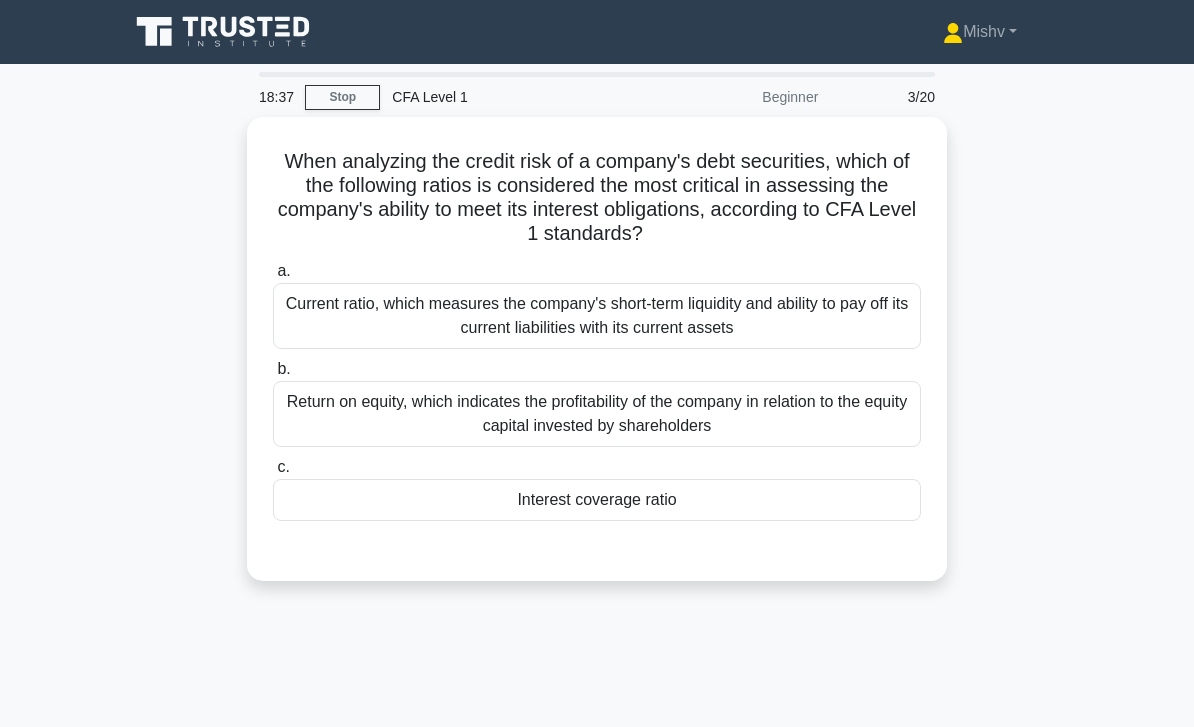 click on "Interest coverage ratio" at bounding box center [597, 500] 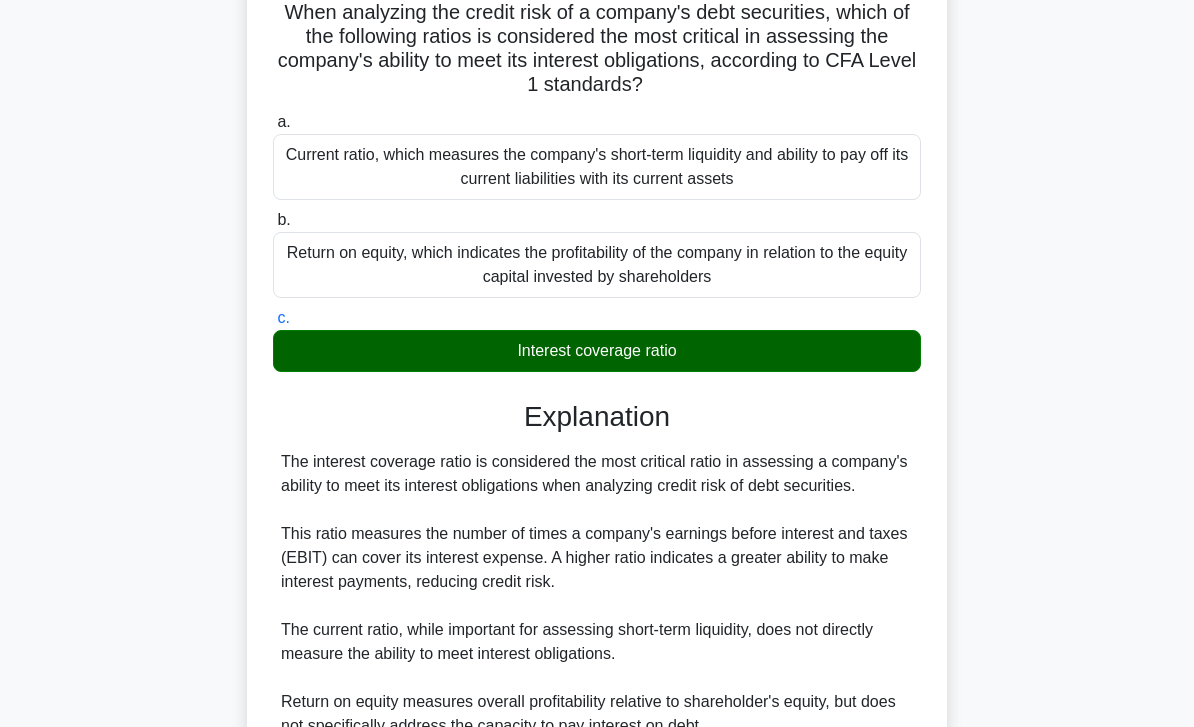 scroll, scrollTop: 296, scrollLeft: 0, axis: vertical 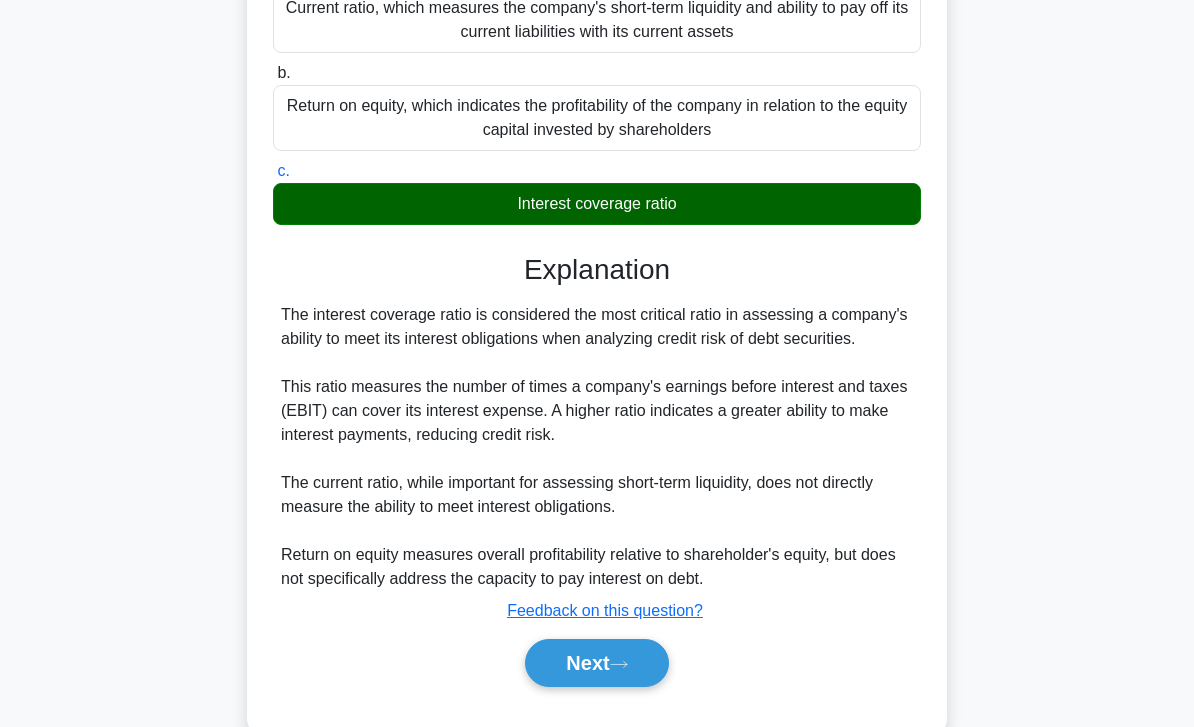click on "Next" at bounding box center [596, 663] 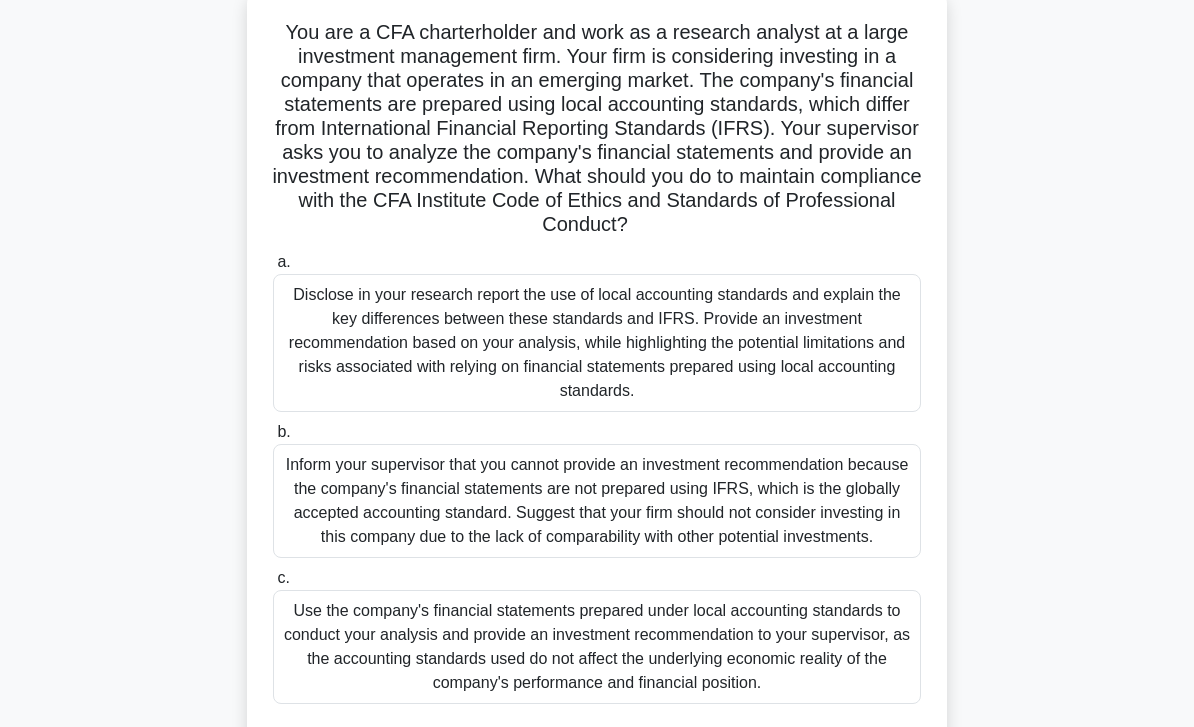 scroll, scrollTop: 131, scrollLeft: 0, axis: vertical 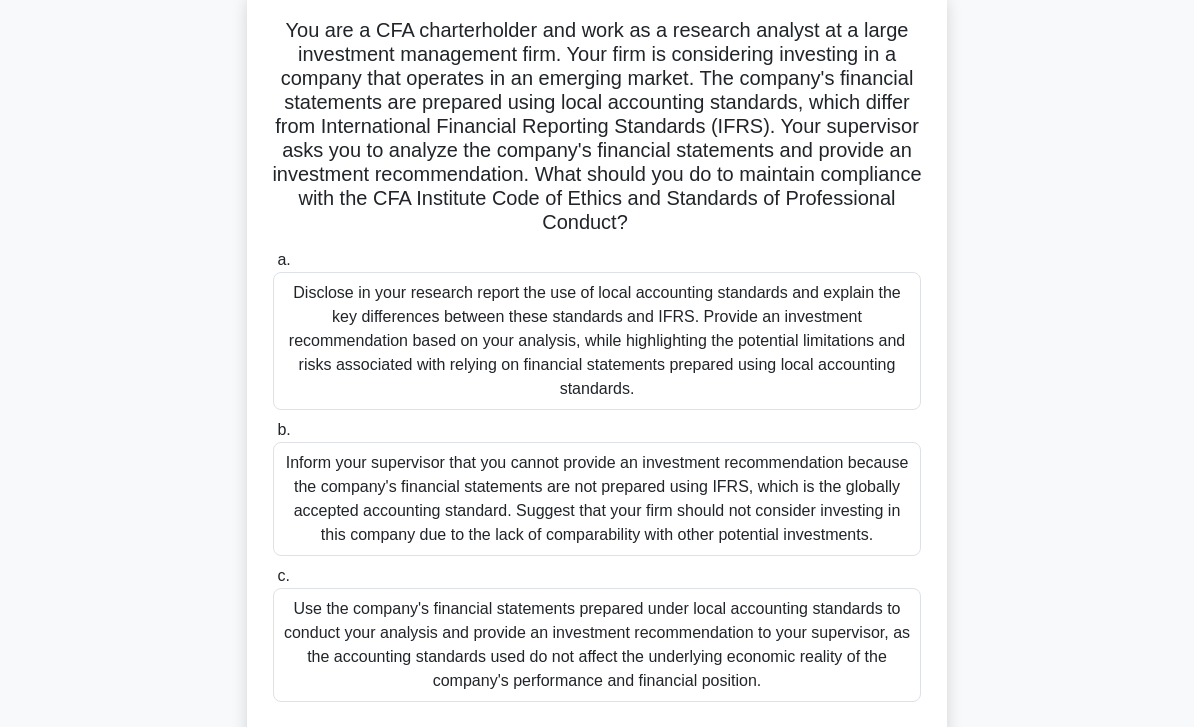 click on "Disclose in your research report the use of local accounting standards and explain the key differences between these standards and IFRS. Provide an investment recommendation based on your analysis, while highlighting the potential limitations and risks associated with relying on financial statements prepared using local accounting standards." at bounding box center (597, 341) 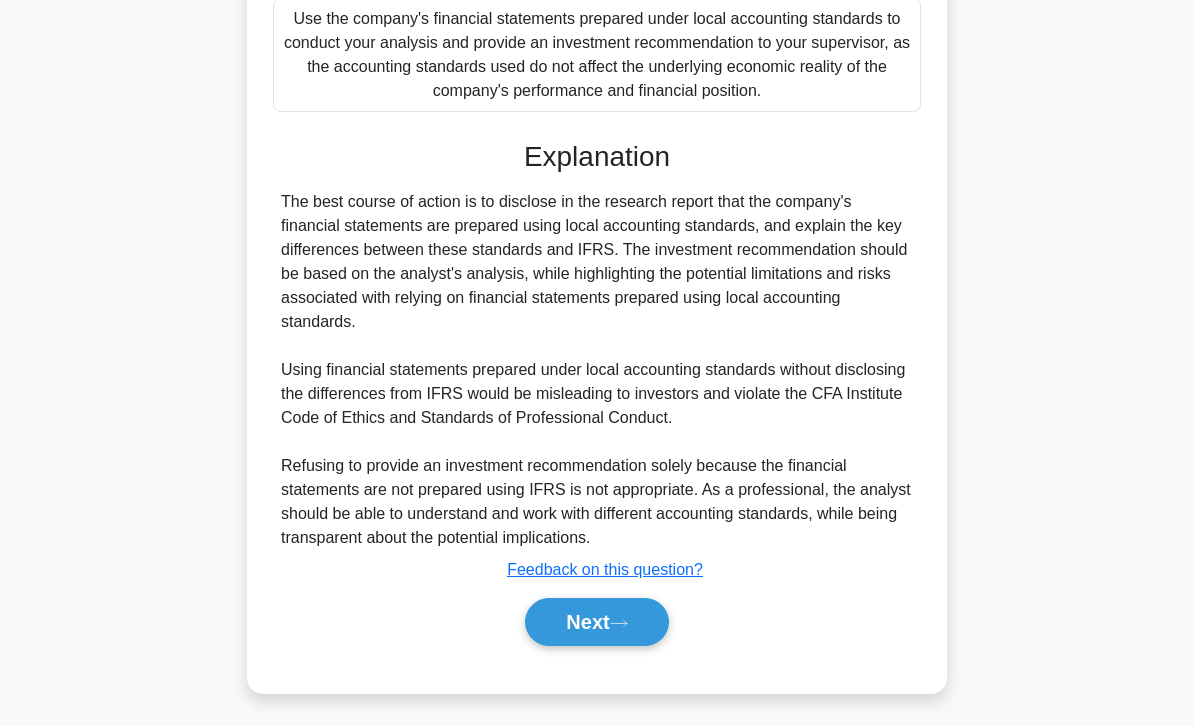 scroll, scrollTop: 776, scrollLeft: 0, axis: vertical 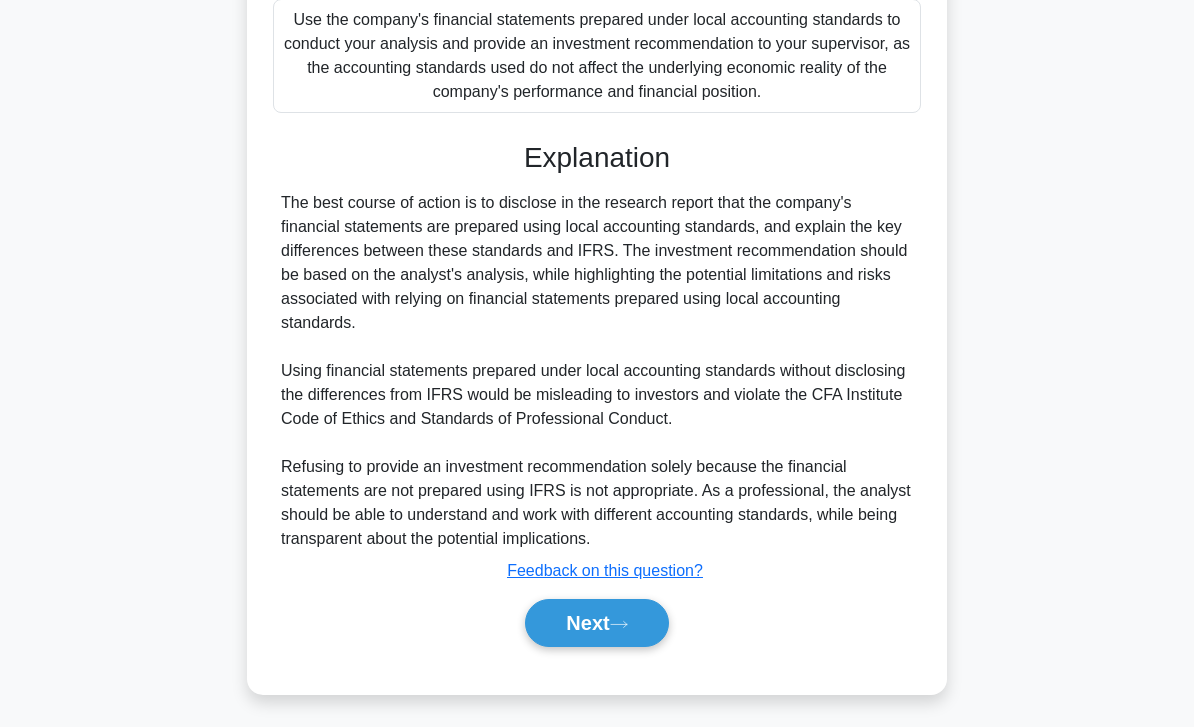 click on "Next" at bounding box center [596, 623] 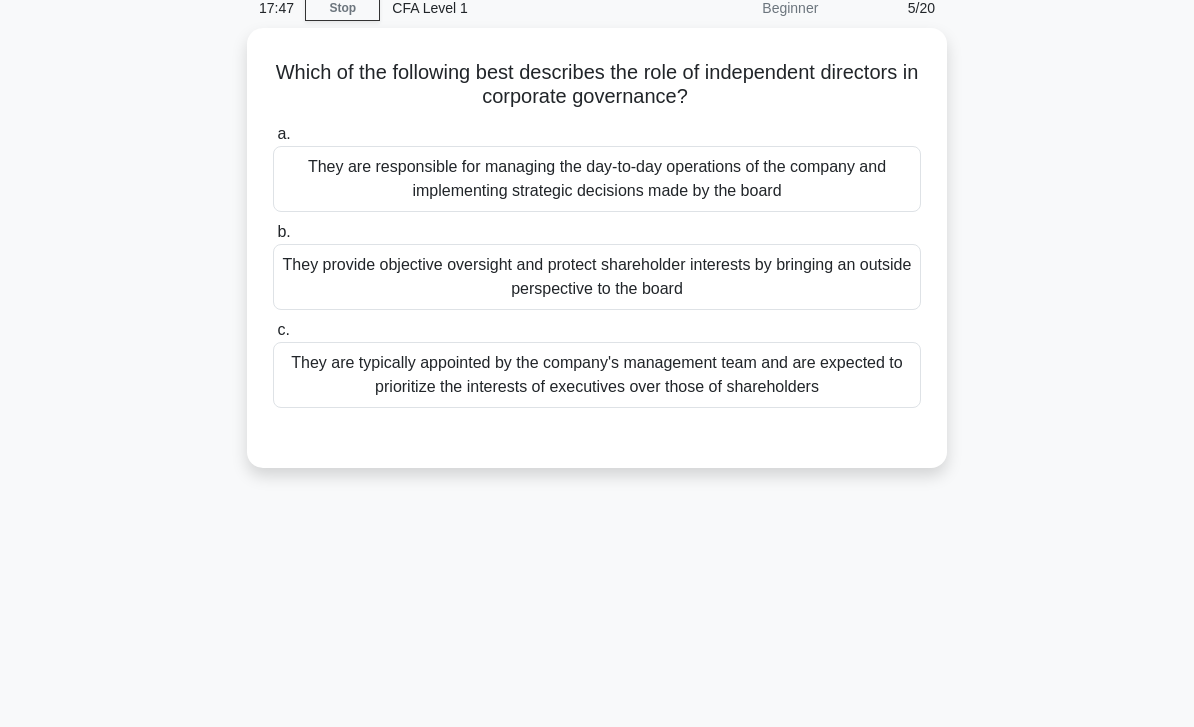 scroll, scrollTop: 0, scrollLeft: 0, axis: both 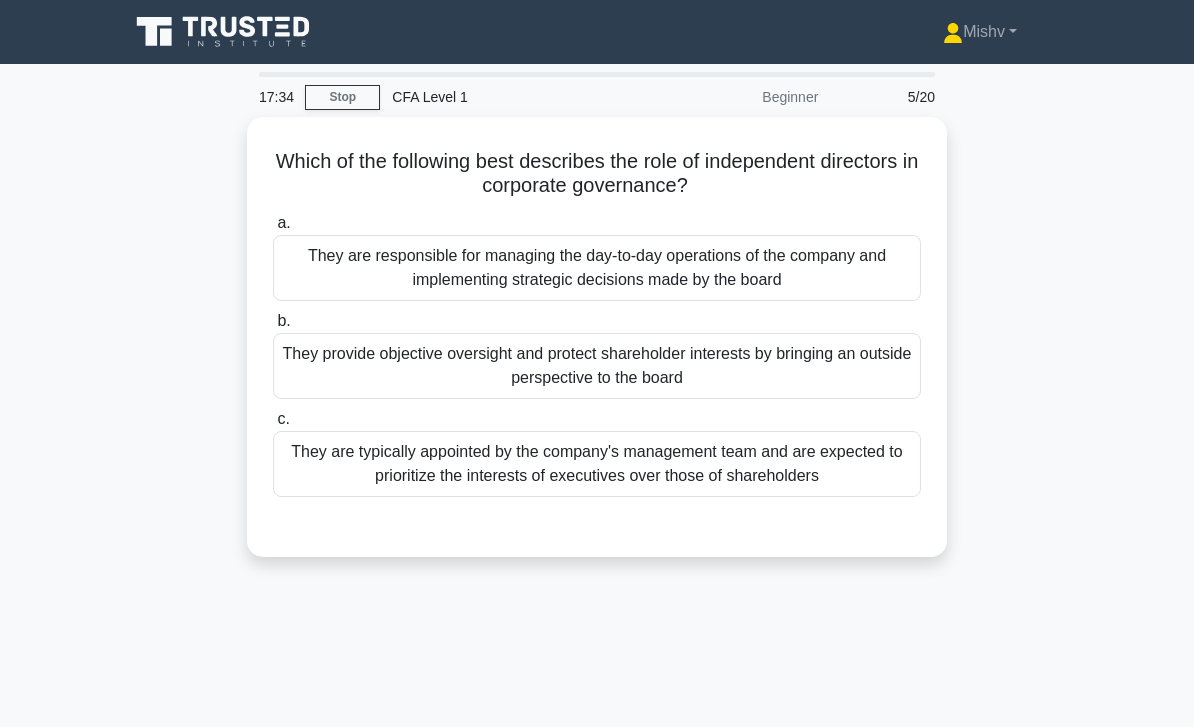 click on "They provide objective oversight and protect shareholder interests by bringing an outside perspective to the board" at bounding box center (597, 366) 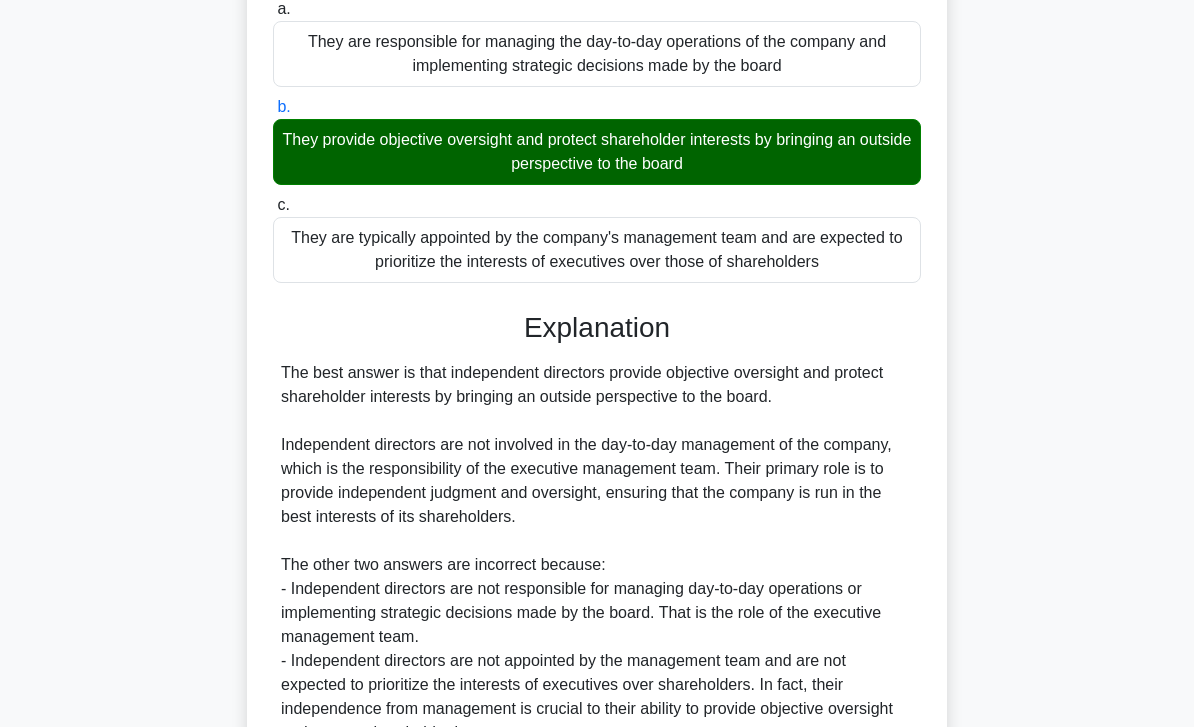 scroll, scrollTop: 344, scrollLeft: 0, axis: vertical 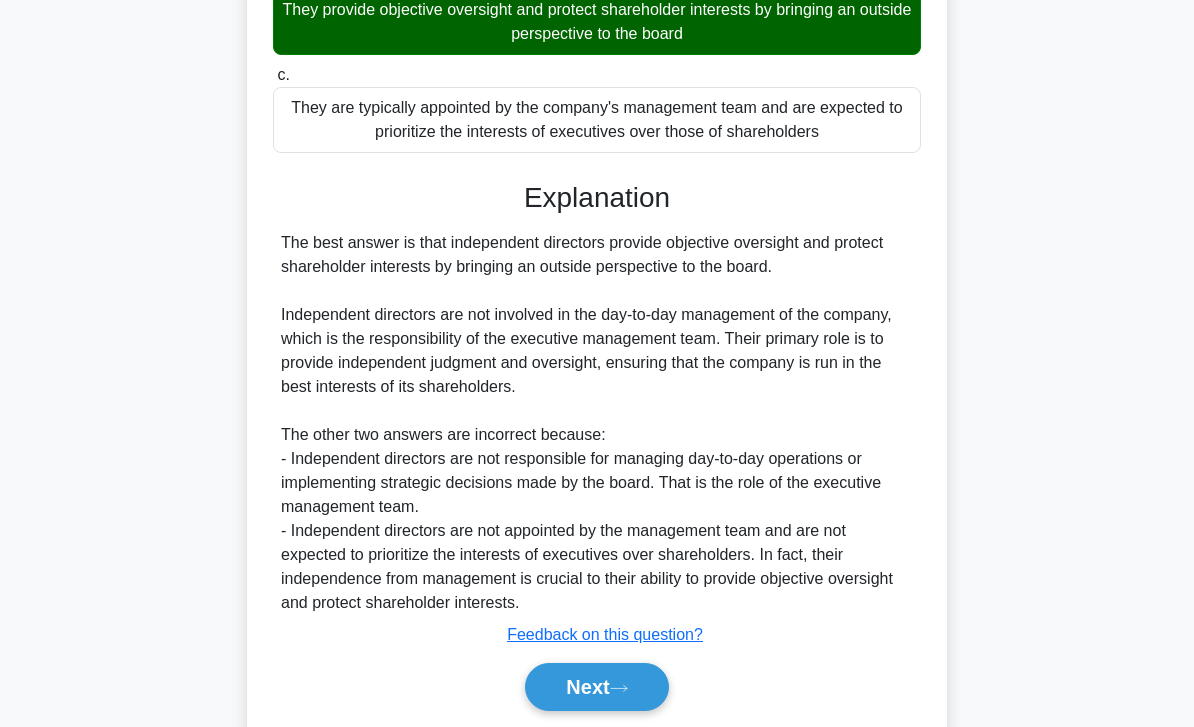 click 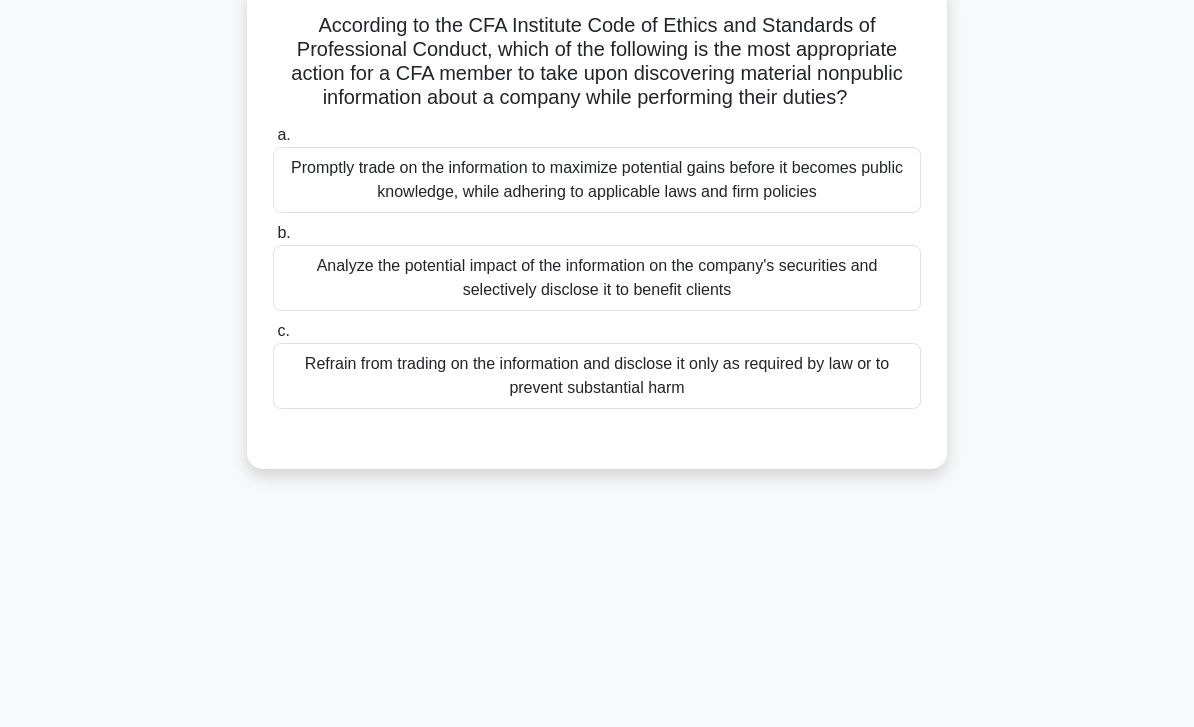 scroll, scrollTop: 0, scrollLeft: 0, axis: both 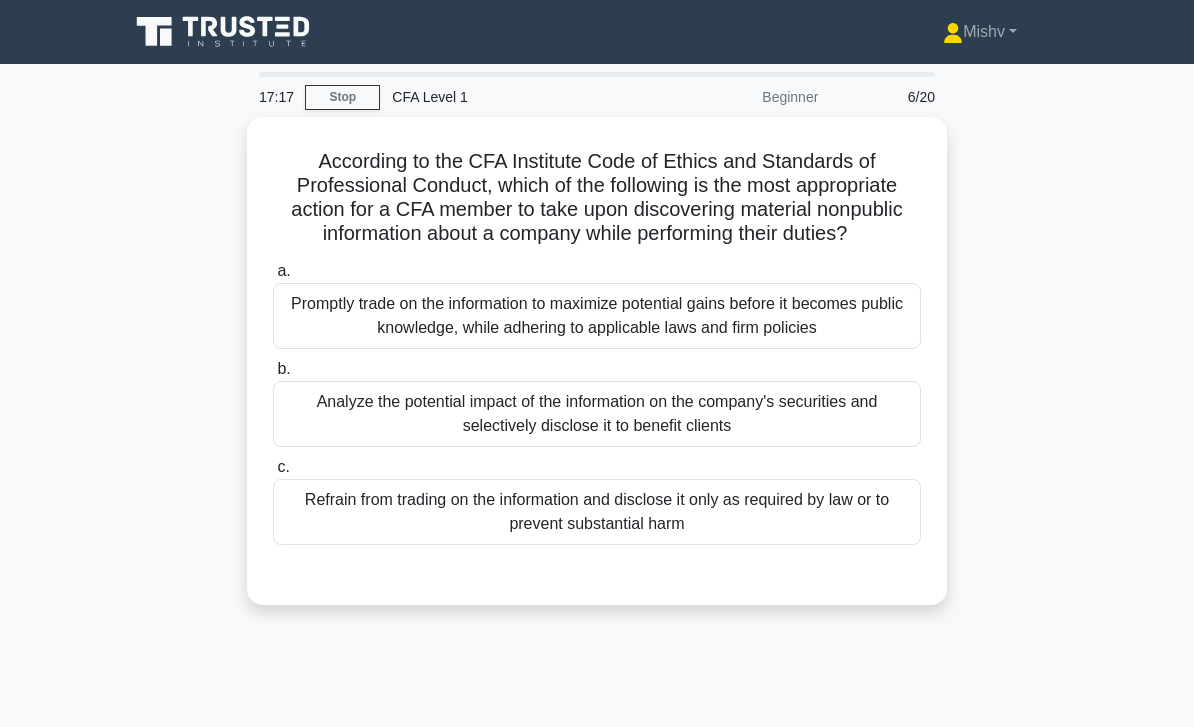 click on "Refrain from trading on the information and disclose it only as required by law or to prevent substantial harm" at bounding box center [597, 512] 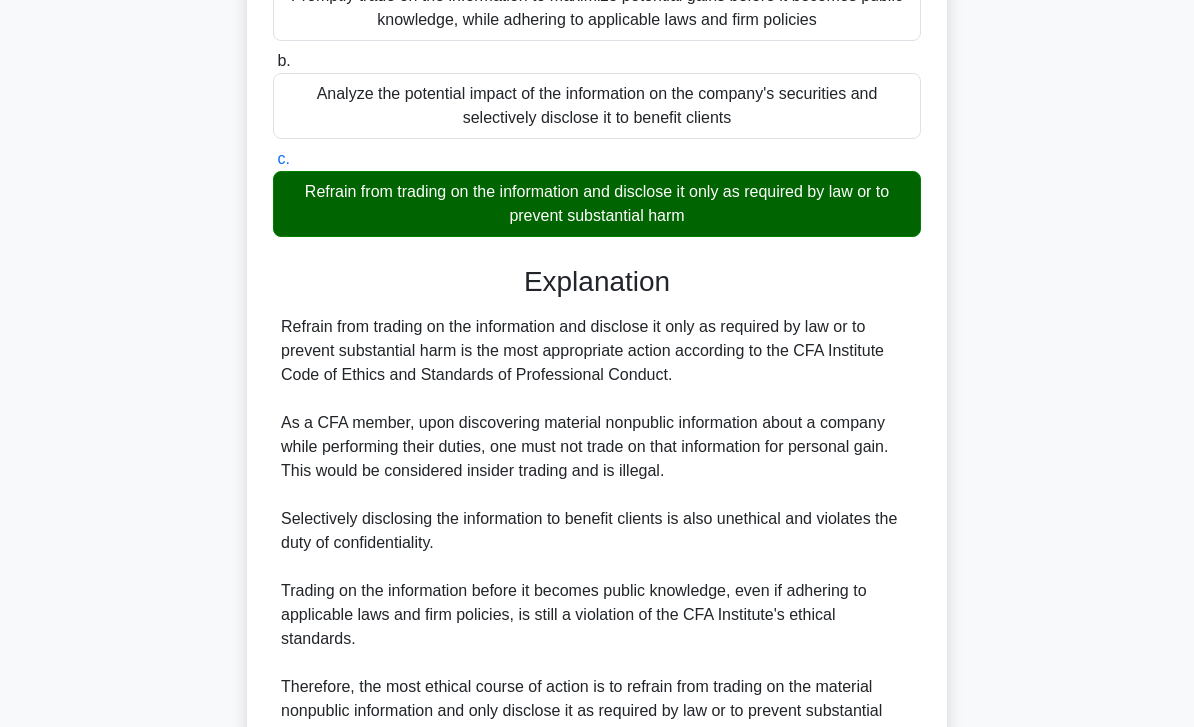 scroll, scrollTop: 512, scrollLeft: 0, axis: vertical 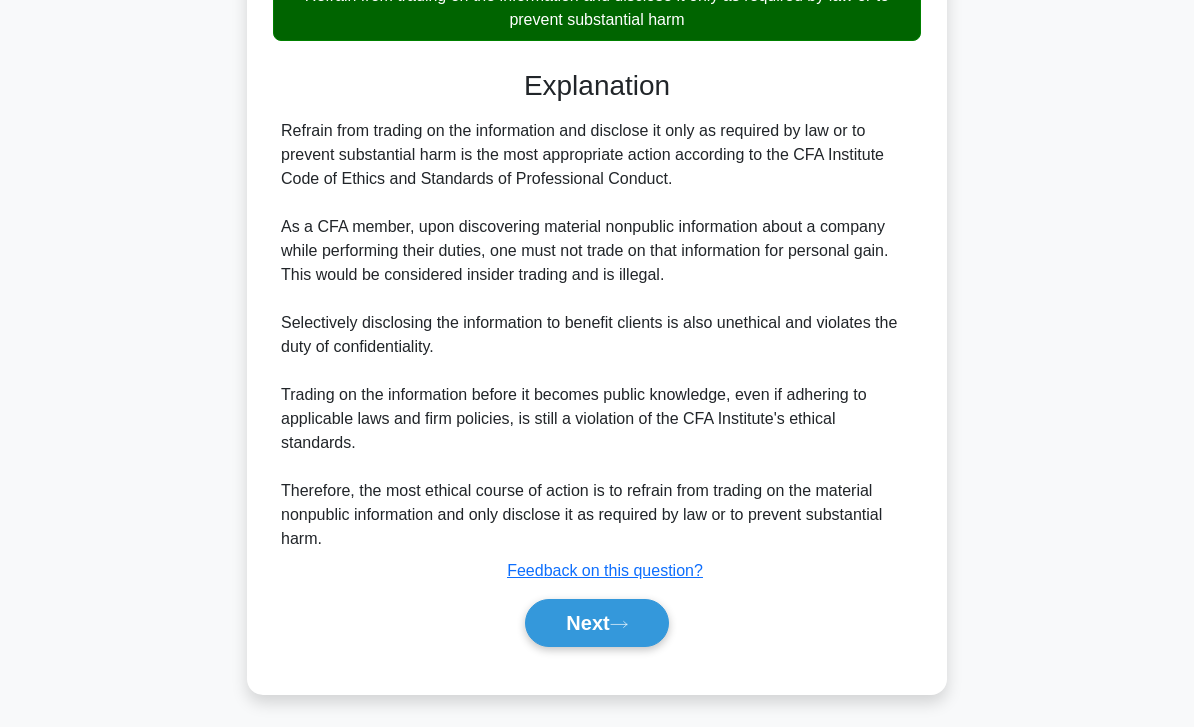 click on "Next" at bounding box center (596, 623) 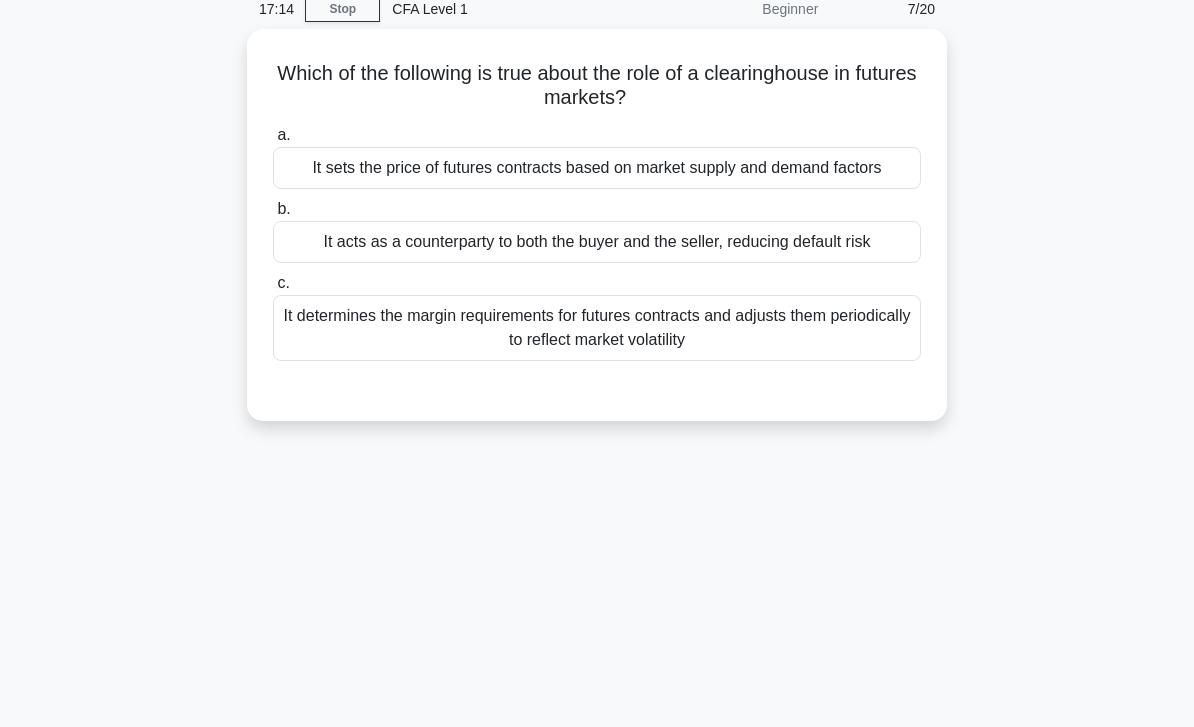 scroll, scrollTop: 0, scrollLeft: 0, axis: both 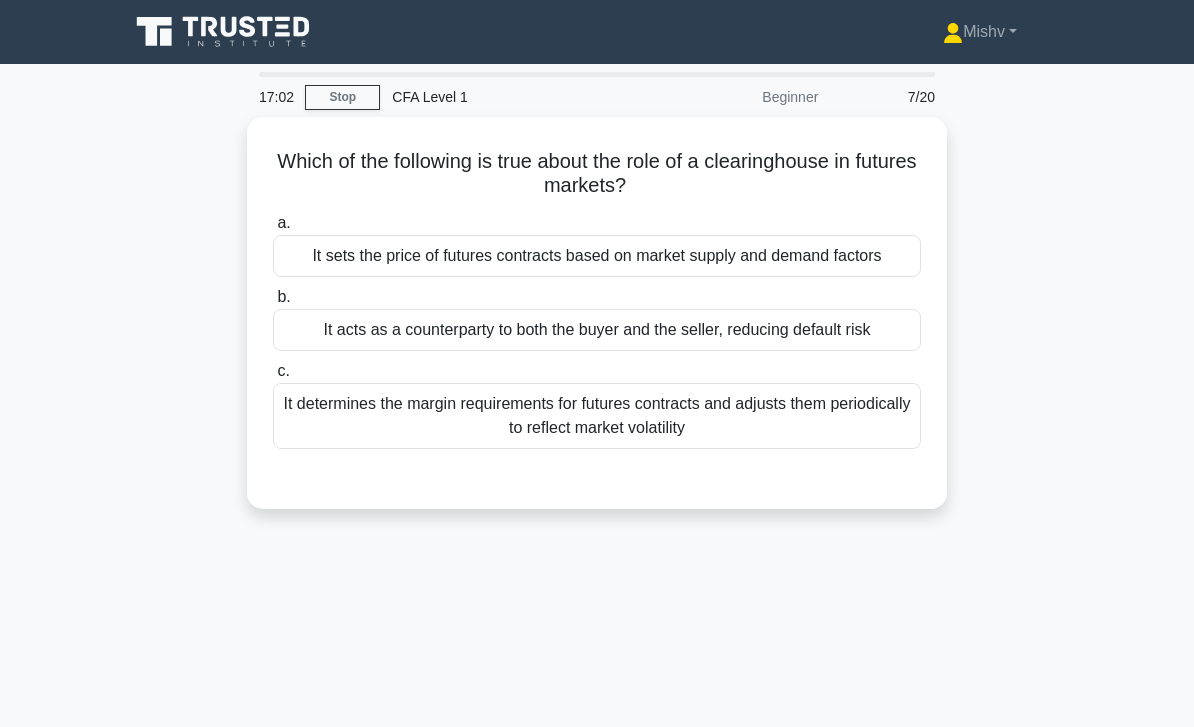 click on "It acts as a counterparty to both the buyer and the seller, reducing default risk" at bounding box center (597, 330) 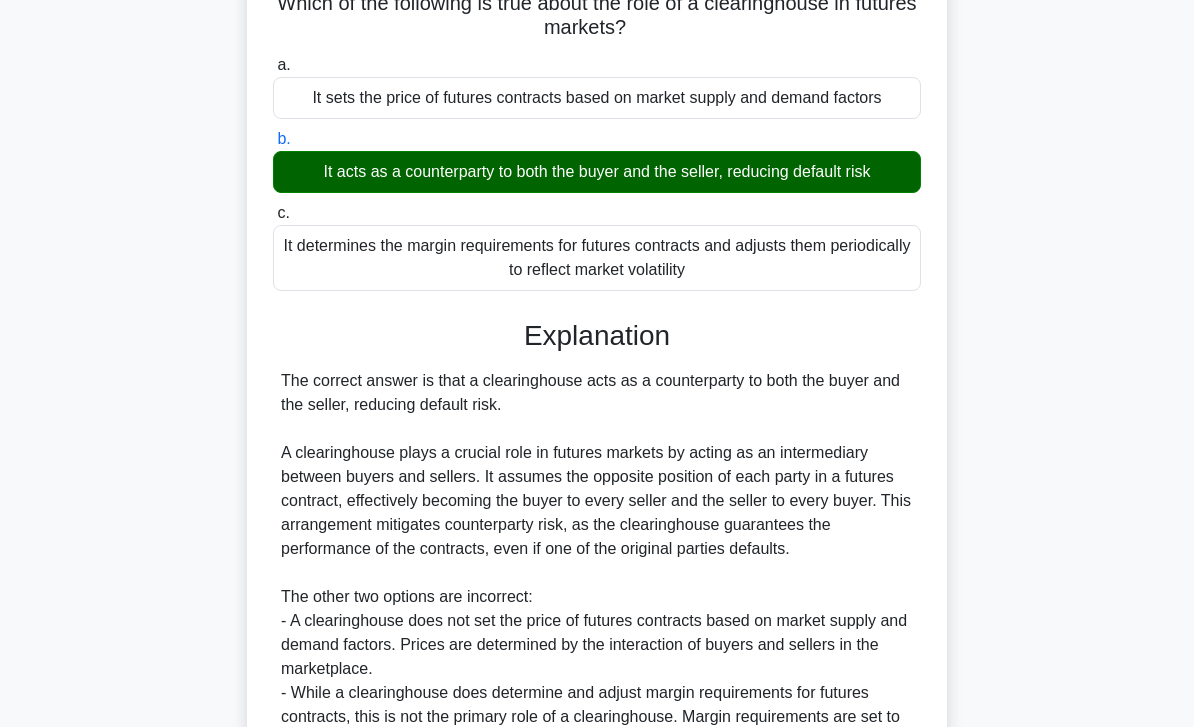 scroll, scrollTop: 416, scrollLeft: 0, axis: vertical 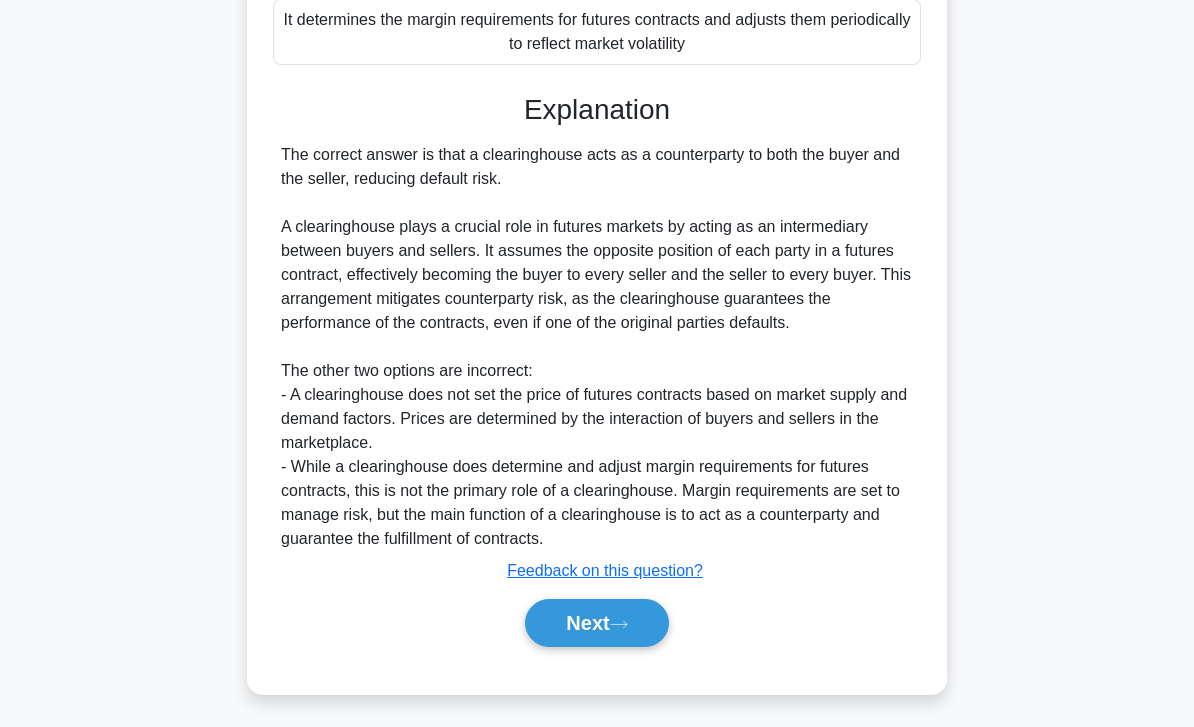 click 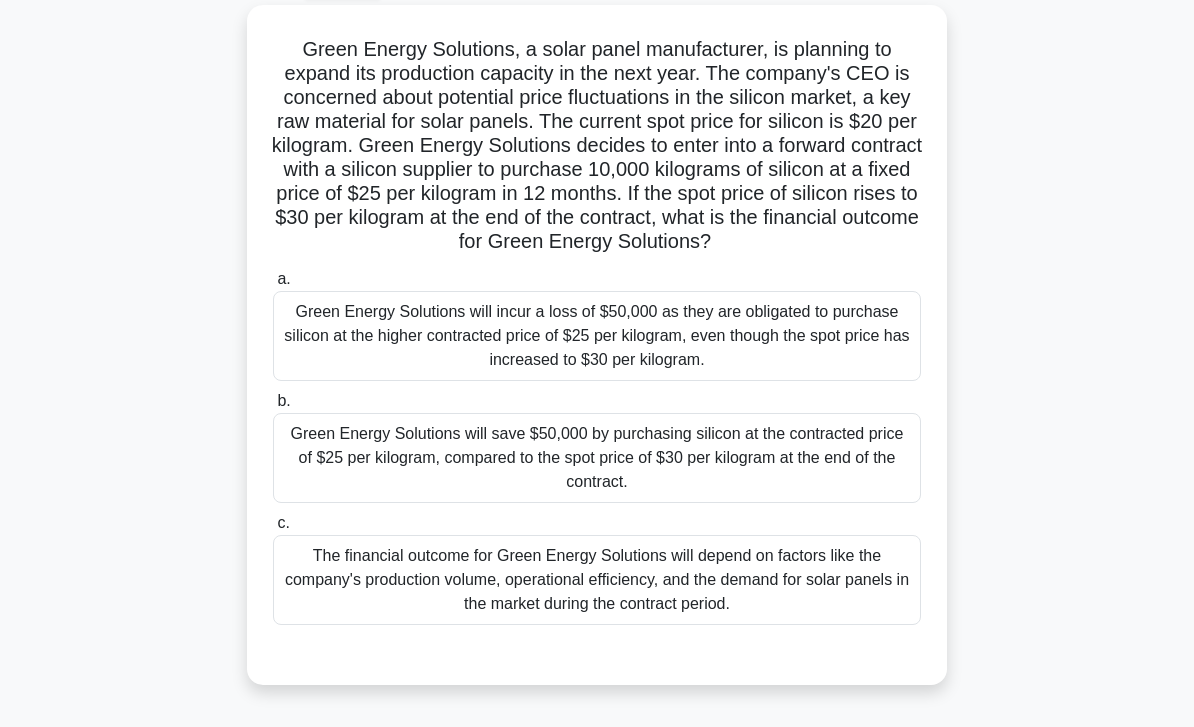 scroll, scrollTop: 110, scrollLeft: 0, axis: vertical 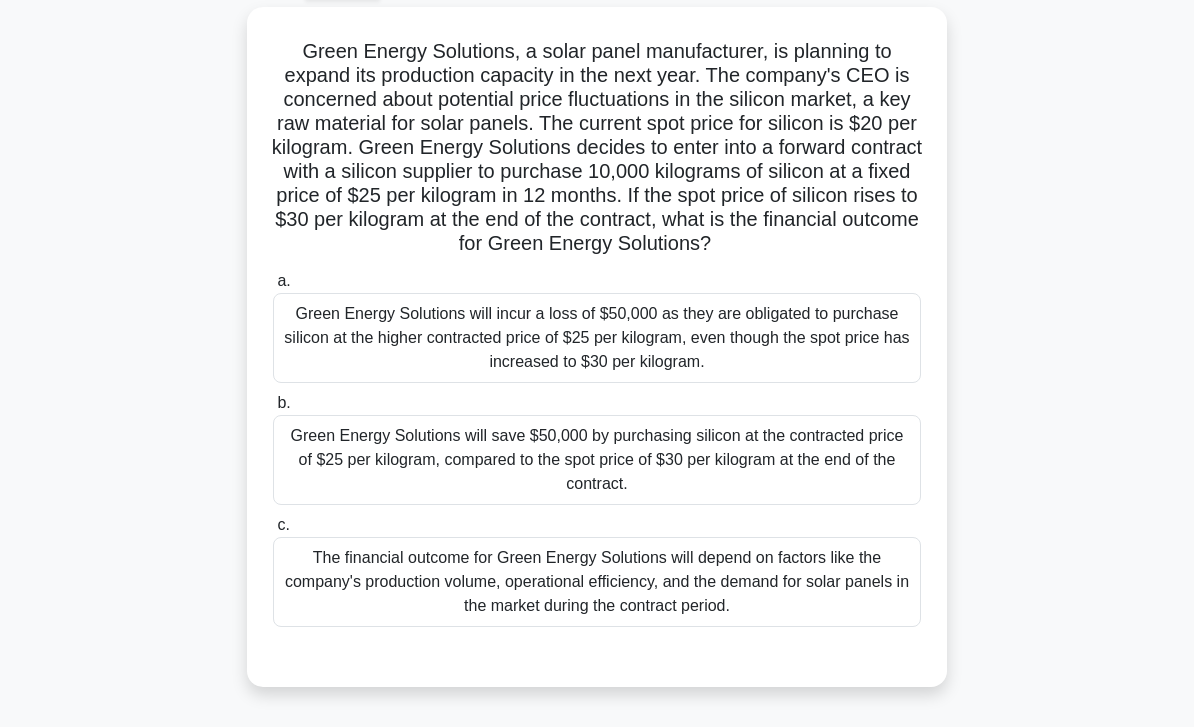 click on "Green Energy Solutions will save $50,000 by purchasing silicon at the contracted price of $25 per kilogram, compared to the spot price of $30 per kilogram at the end of the contract." at bounding box center [597, 460] 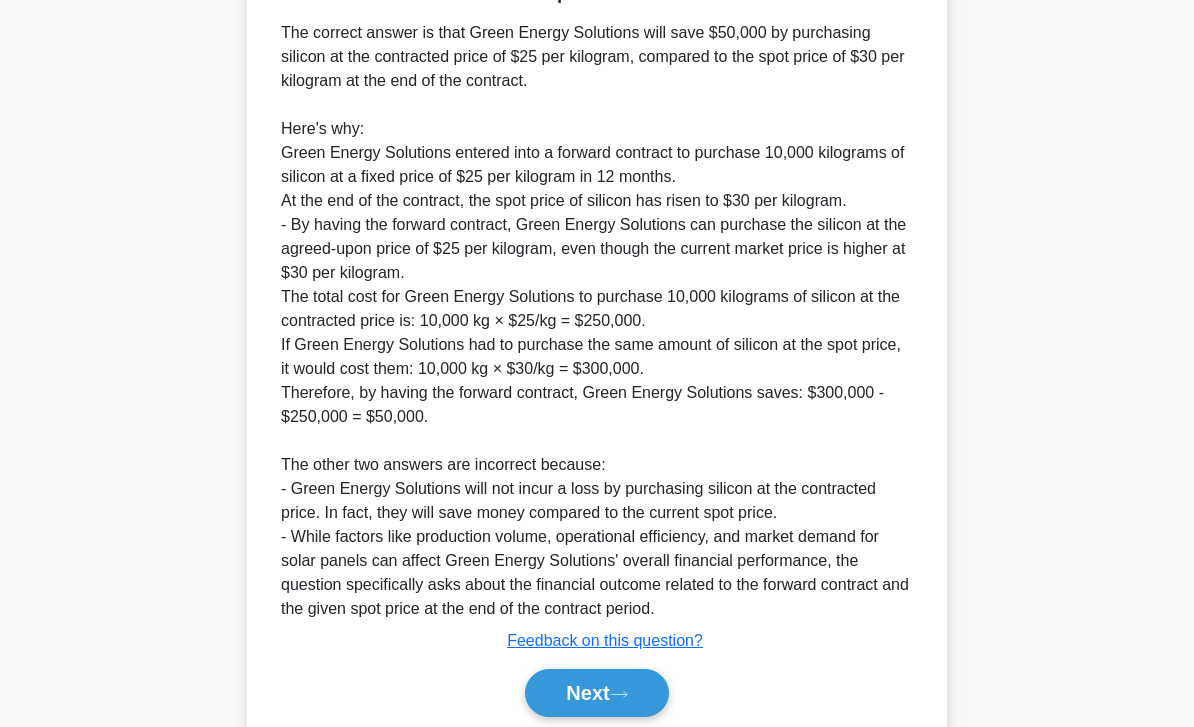 scroll, scrollTop: 896, scrollLeft: 0, axis: vertical 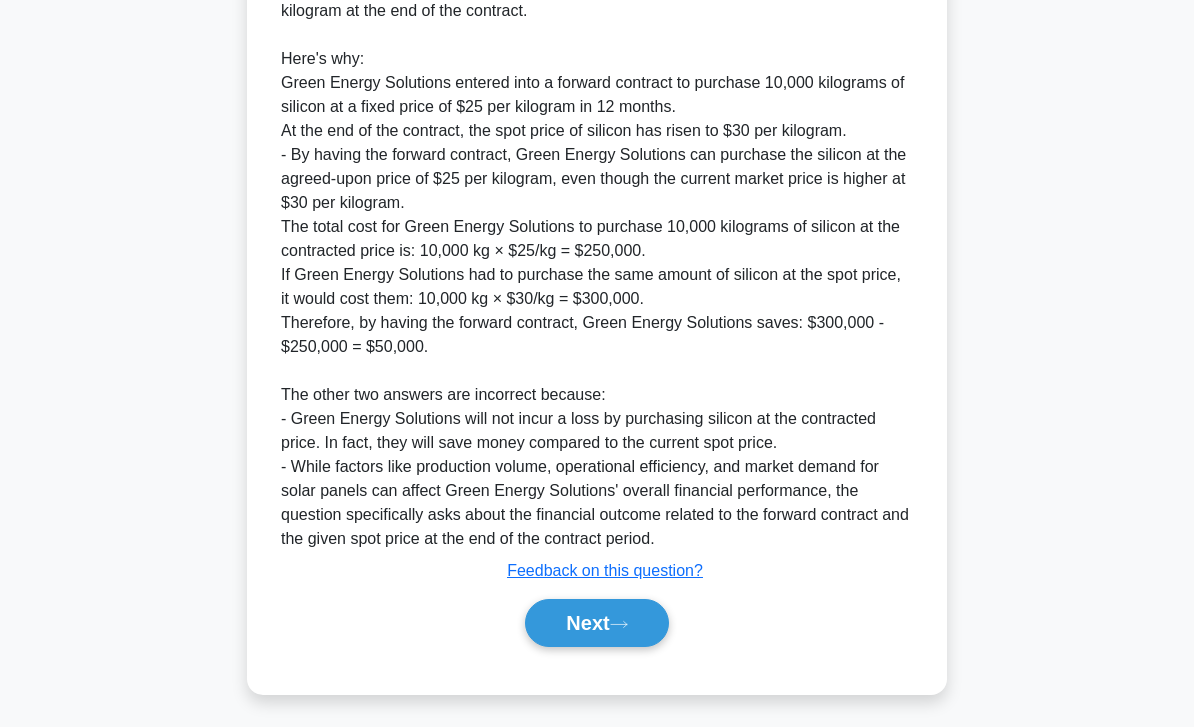 click 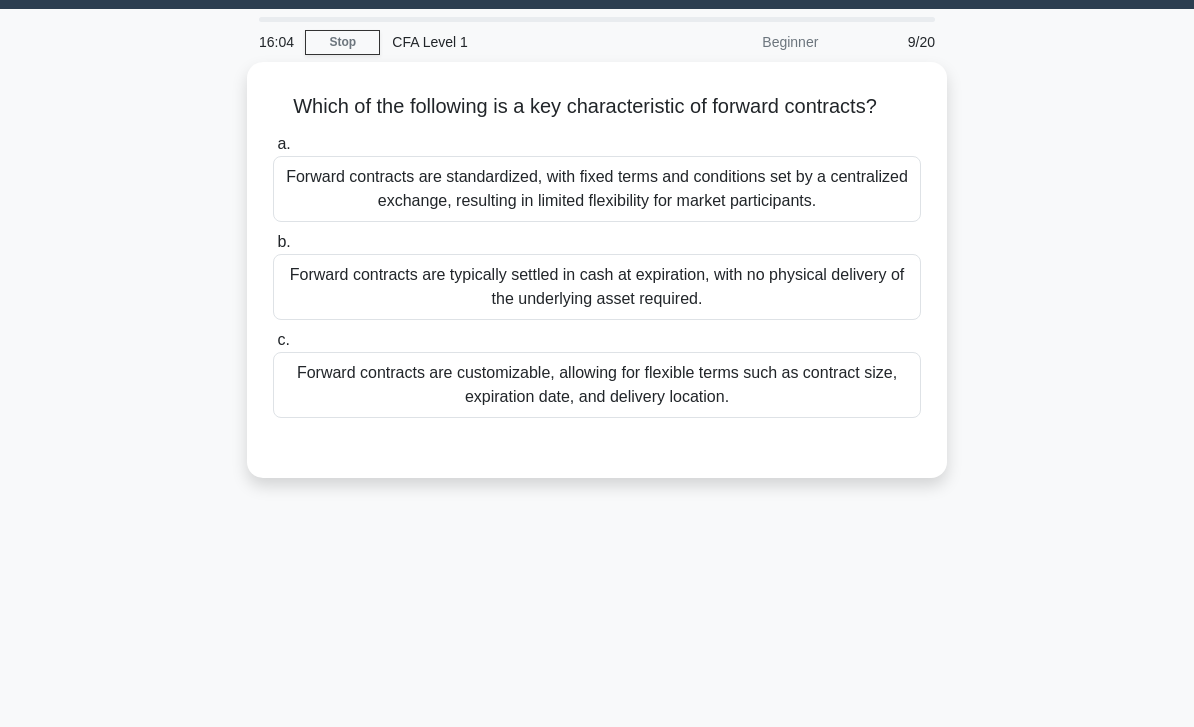 scroll, scrollTop: 0, scrollLeft: 0, axis: both 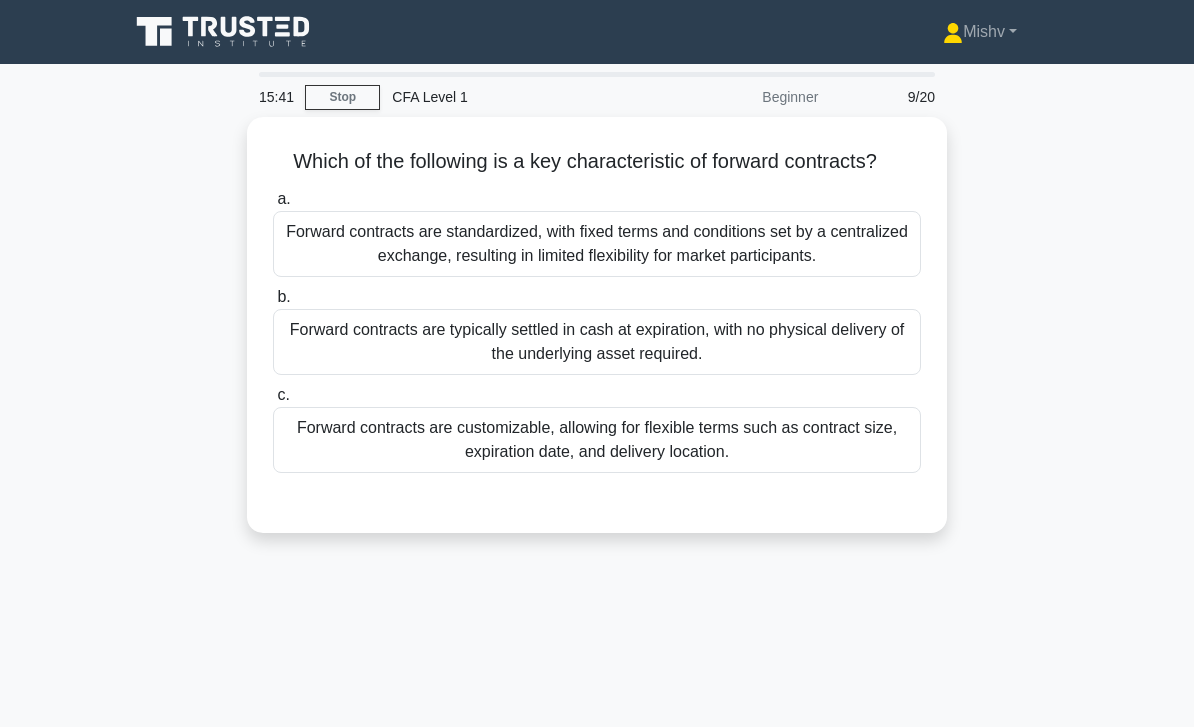 click on "Forward contracts are standardized, with fixed terms and conditions set by a centralized exchange, resulting in limited flexibility for market participants." at bounding box center (597, 244) 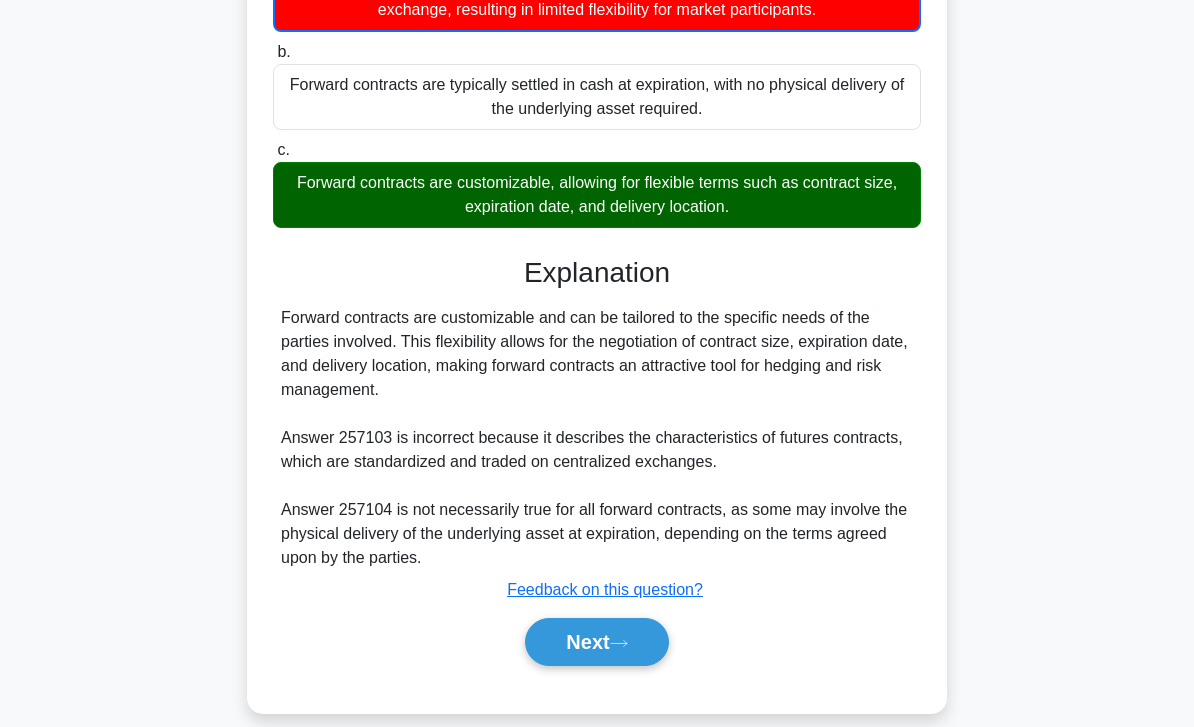 scroll, scrollTop: 289, scrollLeft: 0, axis: vertical 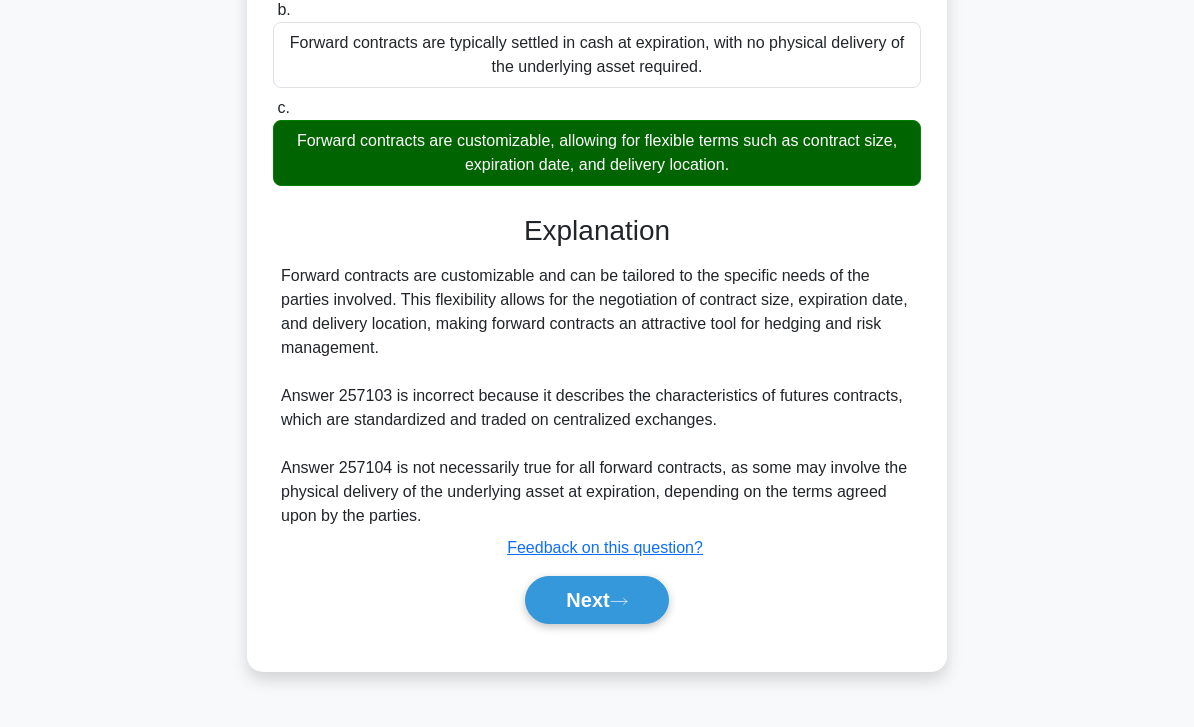 click on "Next" at bounding box center (596, 600) 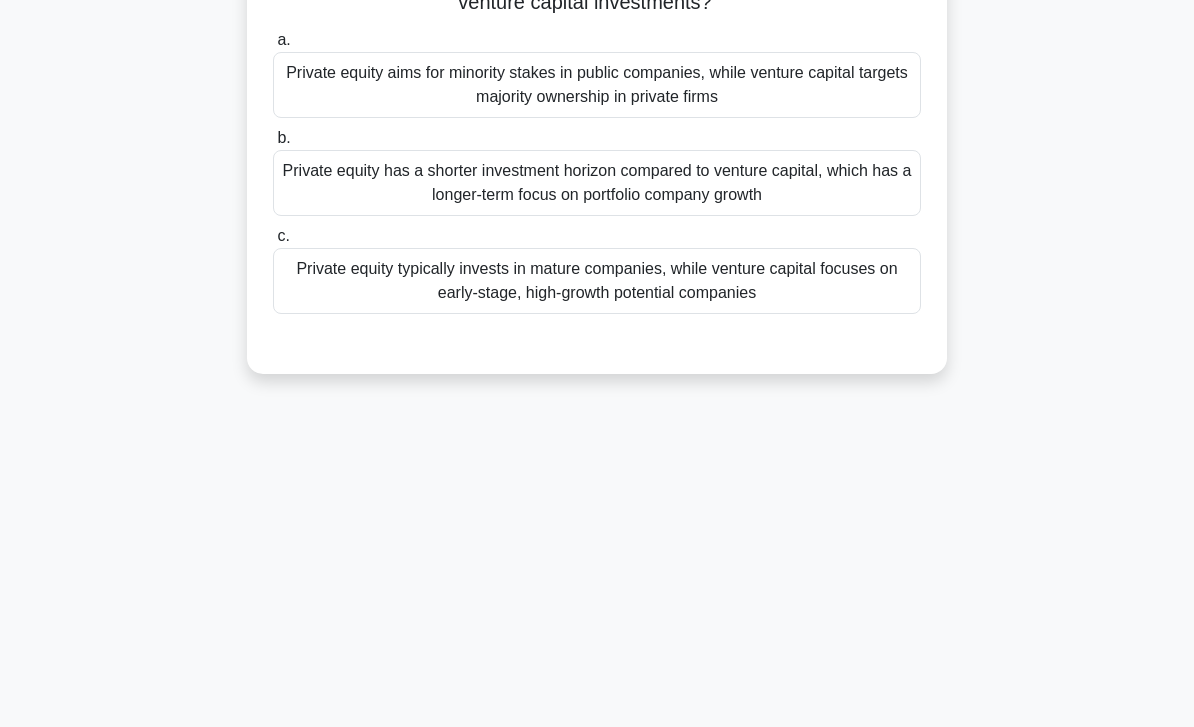 scroll, scrollTop: 0, scrollLeft: 0, axis: both 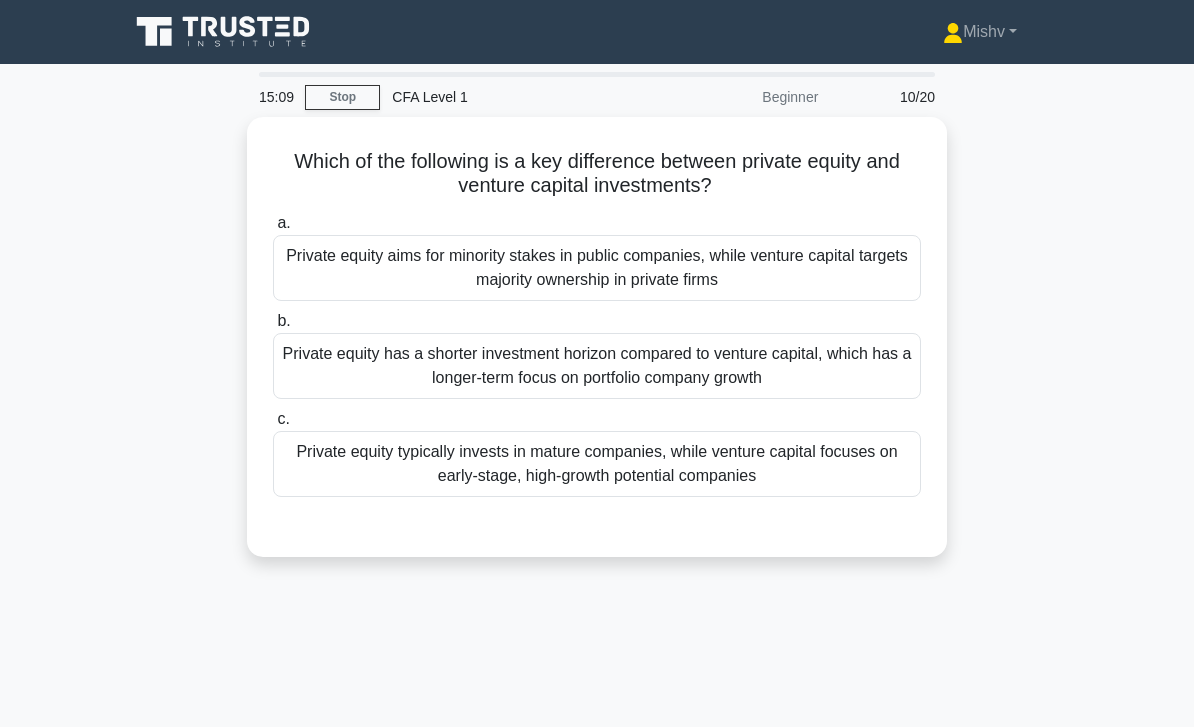 click on "Private equity typically invests in mature companies, while venture capital focuses on early-stage, high-growth potential companies" at bounding box center [597, 464] 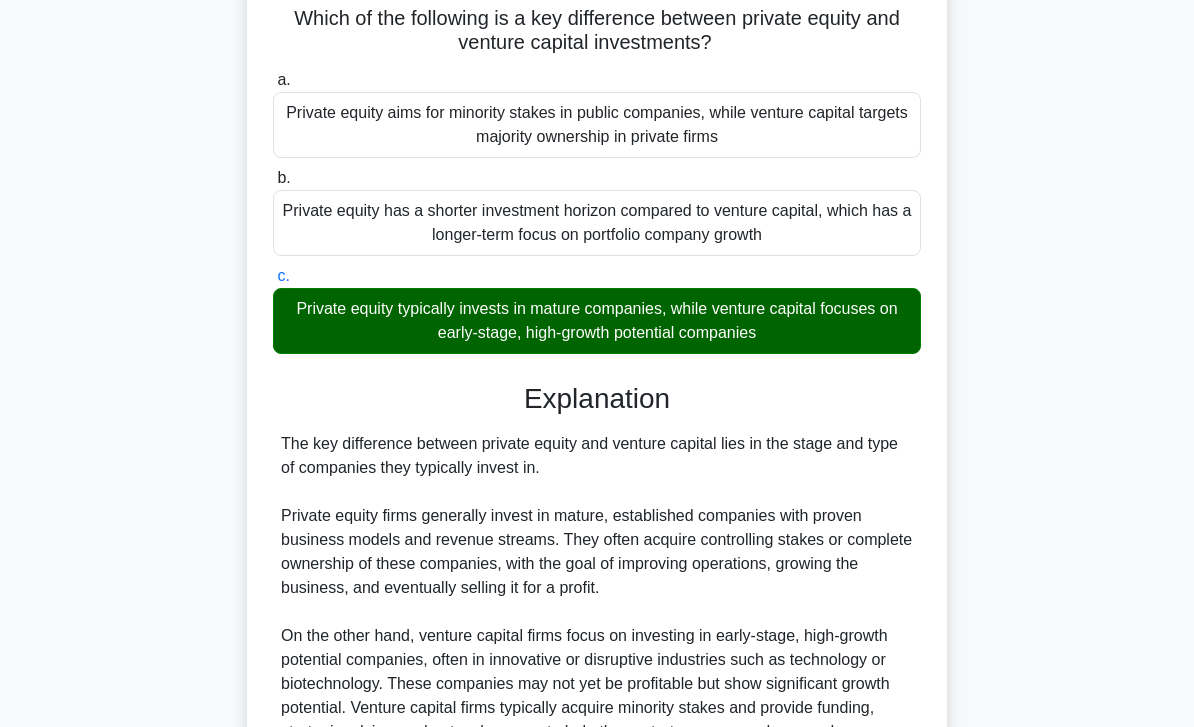 scroll, scrollTop: 488, scrollLeft: 0, axis: vertical 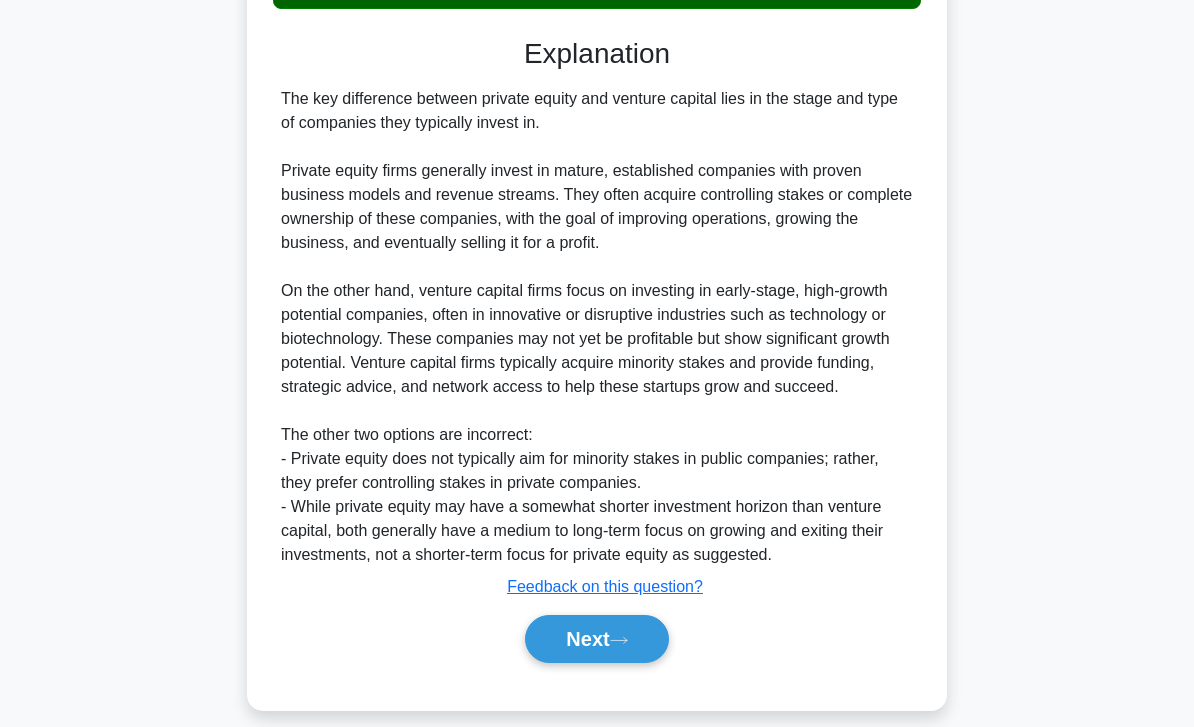 click on "Next" at bounding box center (596, 639) 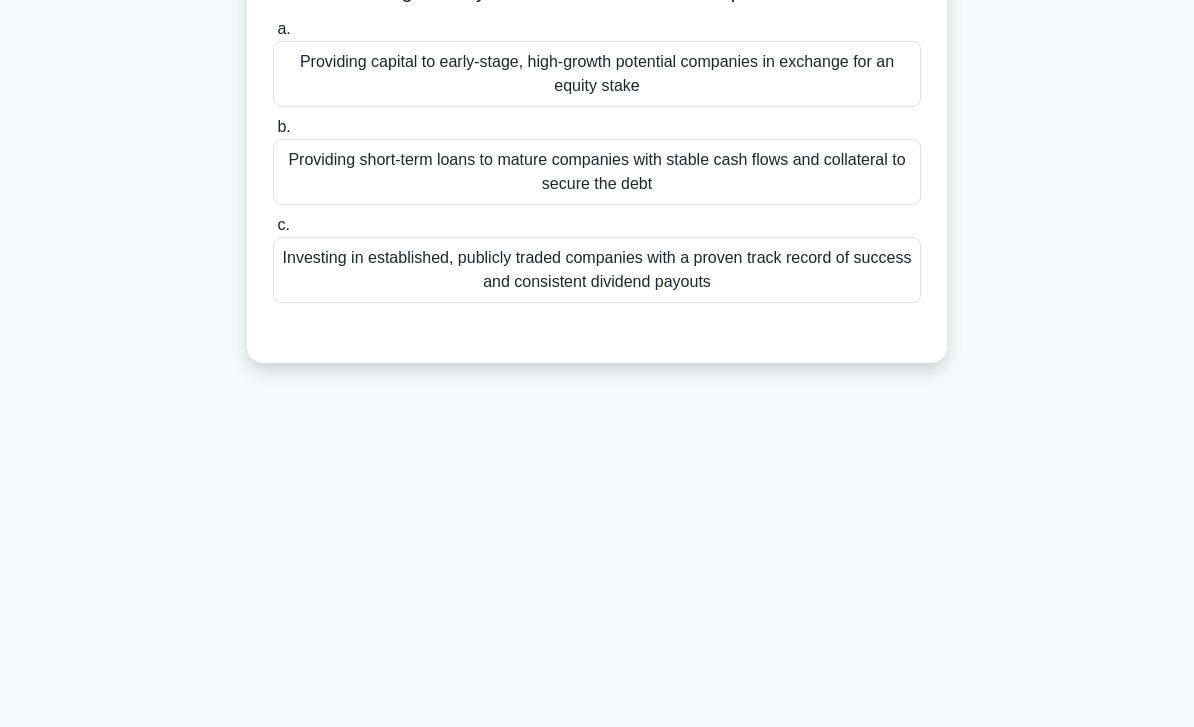 scroll, scrollTop: 0, scrollLeft: 0, axis: both 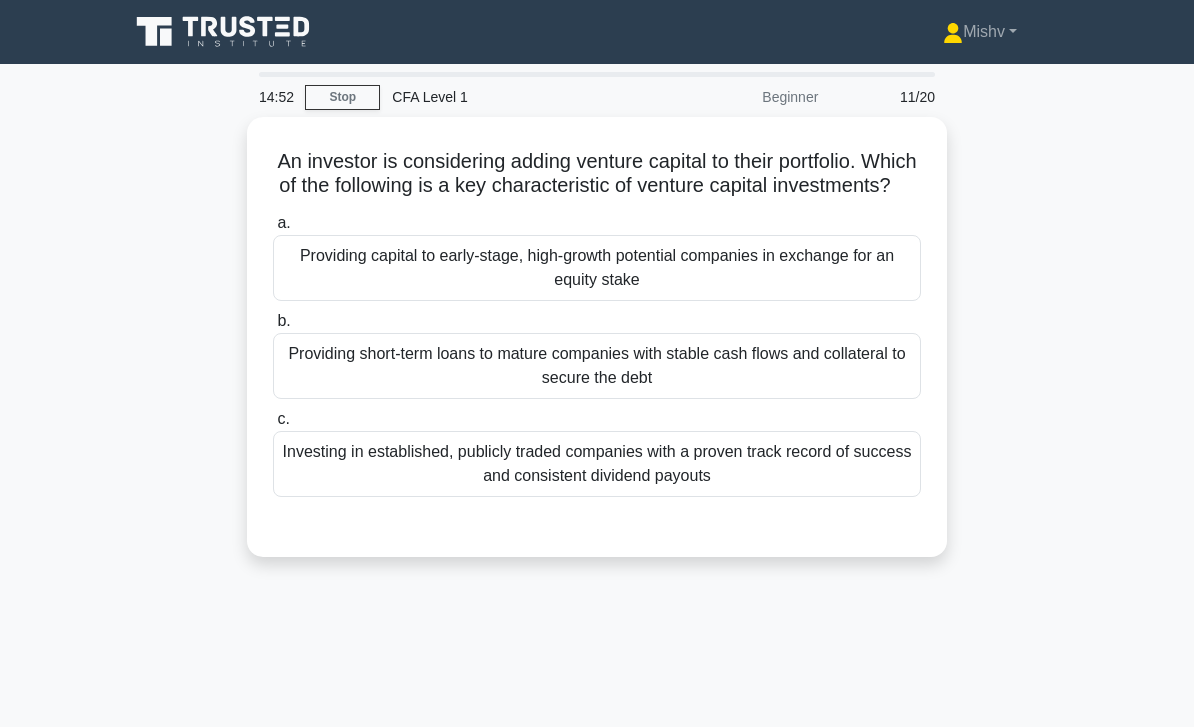 click on "Providing capital to early-stage, high-growth potential companies in exchange for an equity stake" at bounding box center [597, 268] 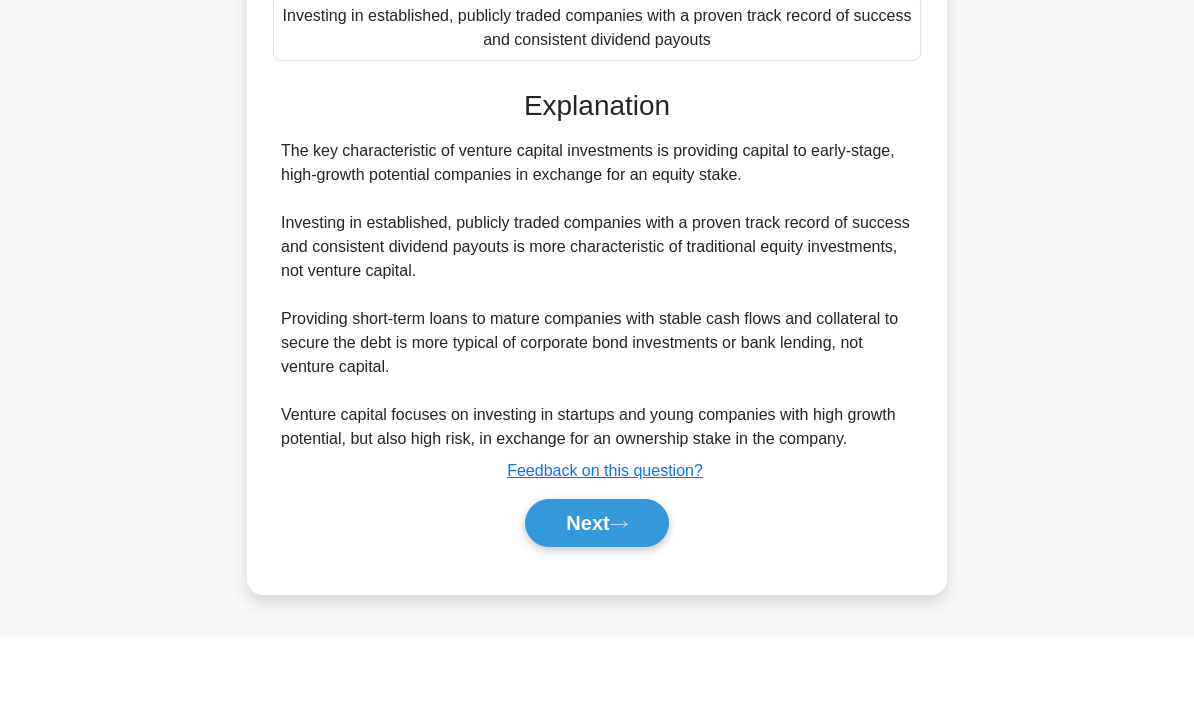 scroll, scrollTop: 344, scrollLeft: 0, axis: vertical 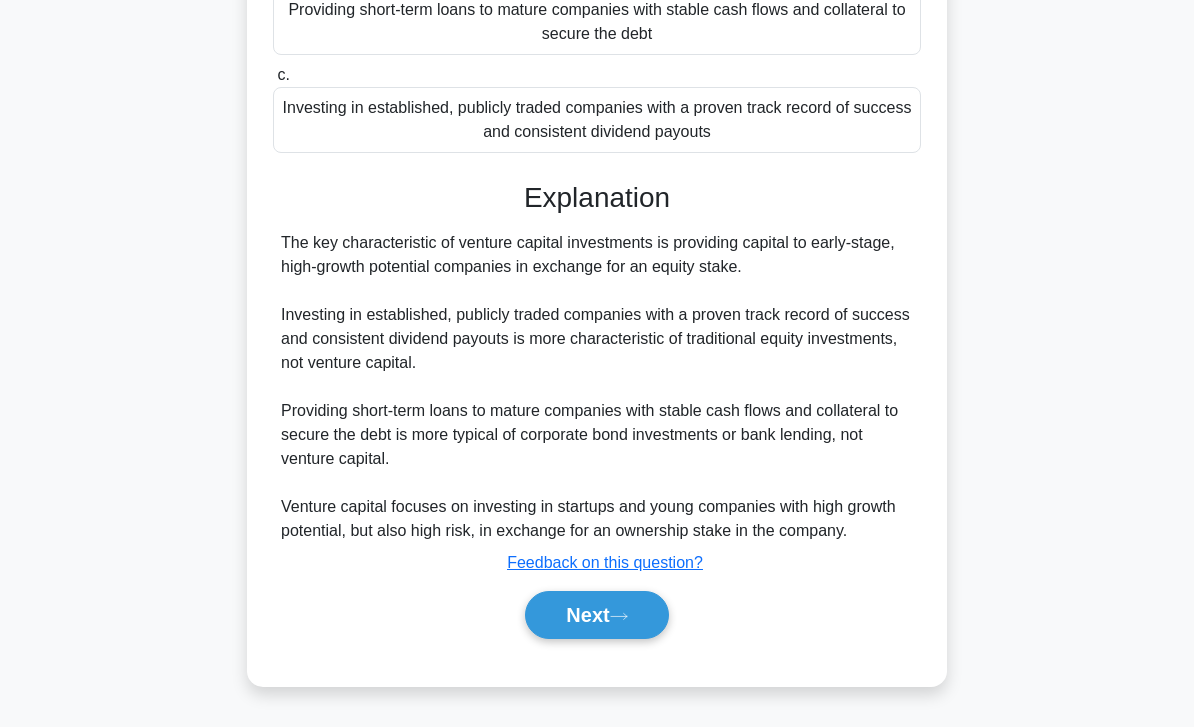 click on "Next" at bounding box center (596, 615) 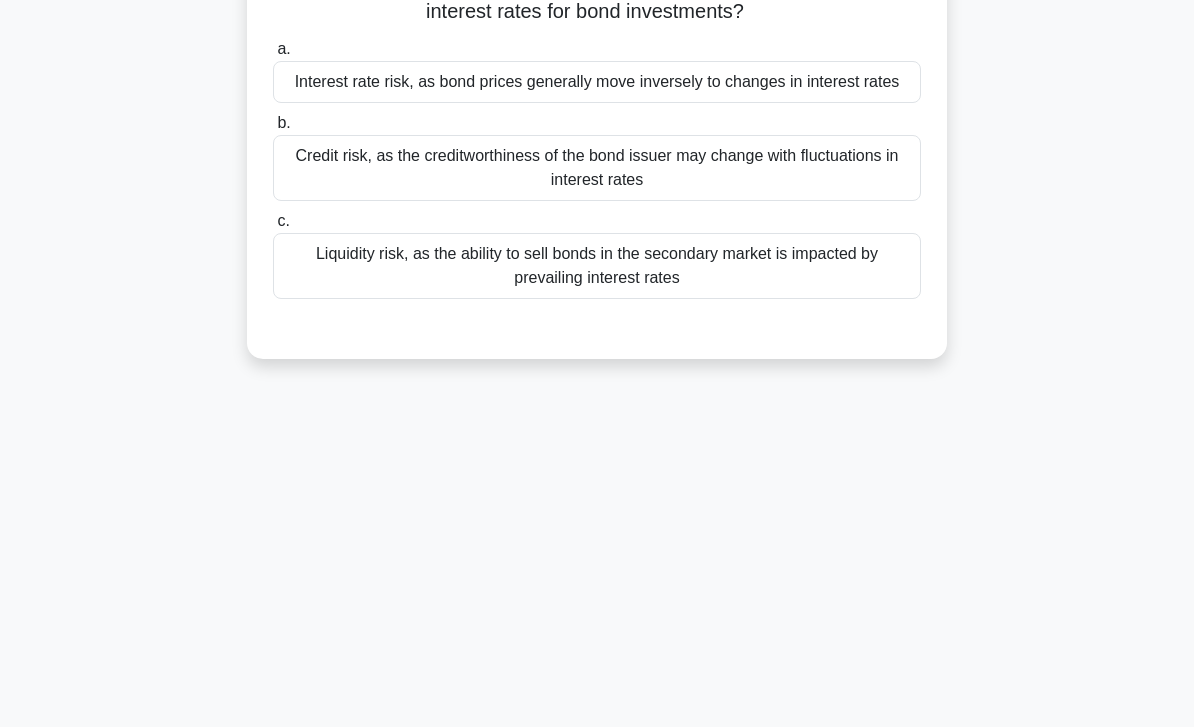 scroll, scrollTop: 0, scrollLeft: 0, axis: both 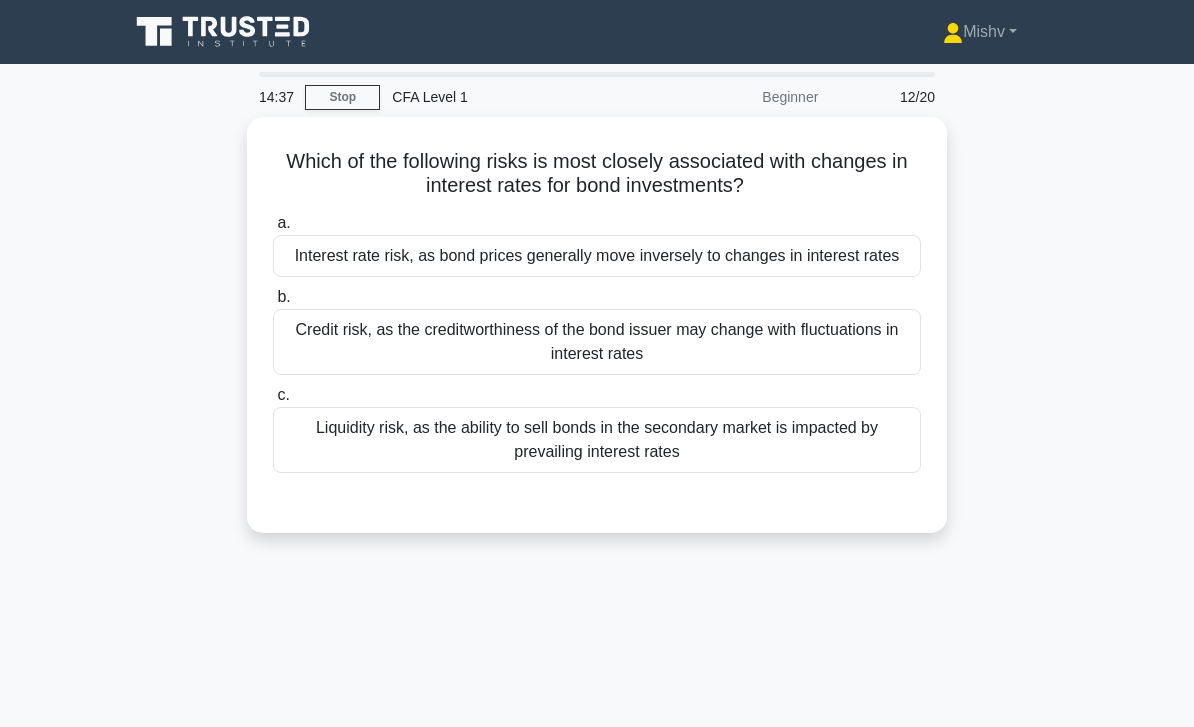 click on "Interest rate risk, as bond prices generally move inversely to changes in interest rates" at bounding box center [597, 256] 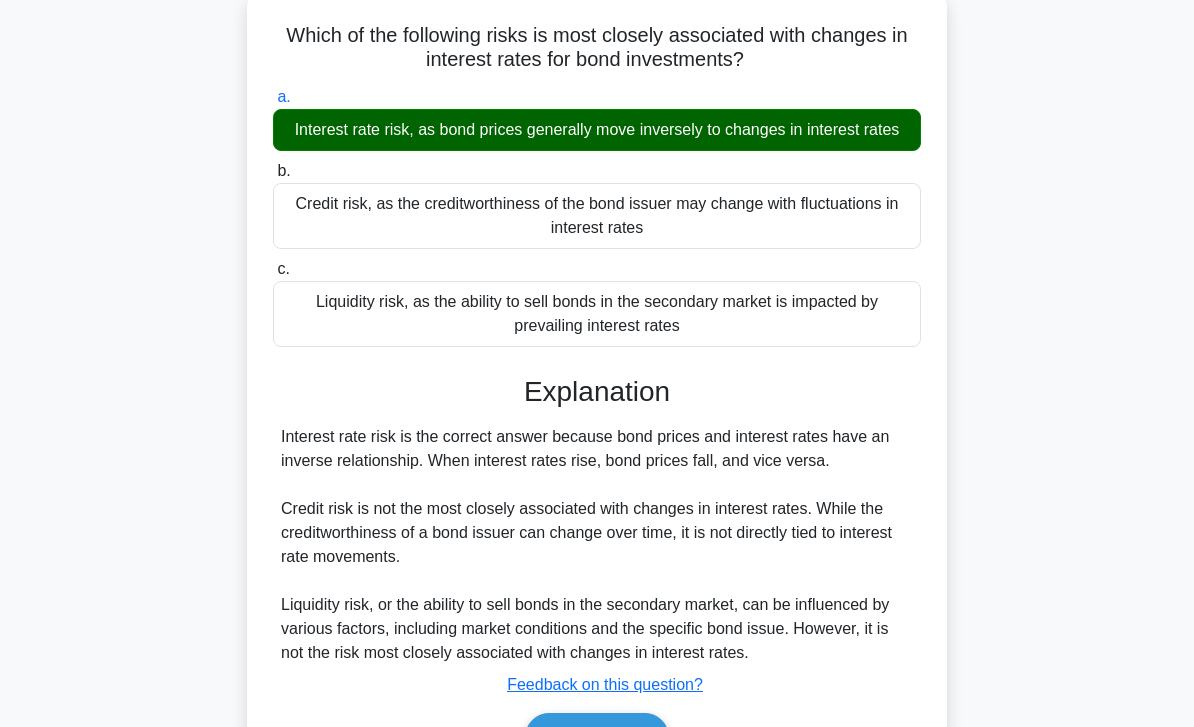 scroll, scrollTop: 289, scrollLeft: 0, axis: vertical 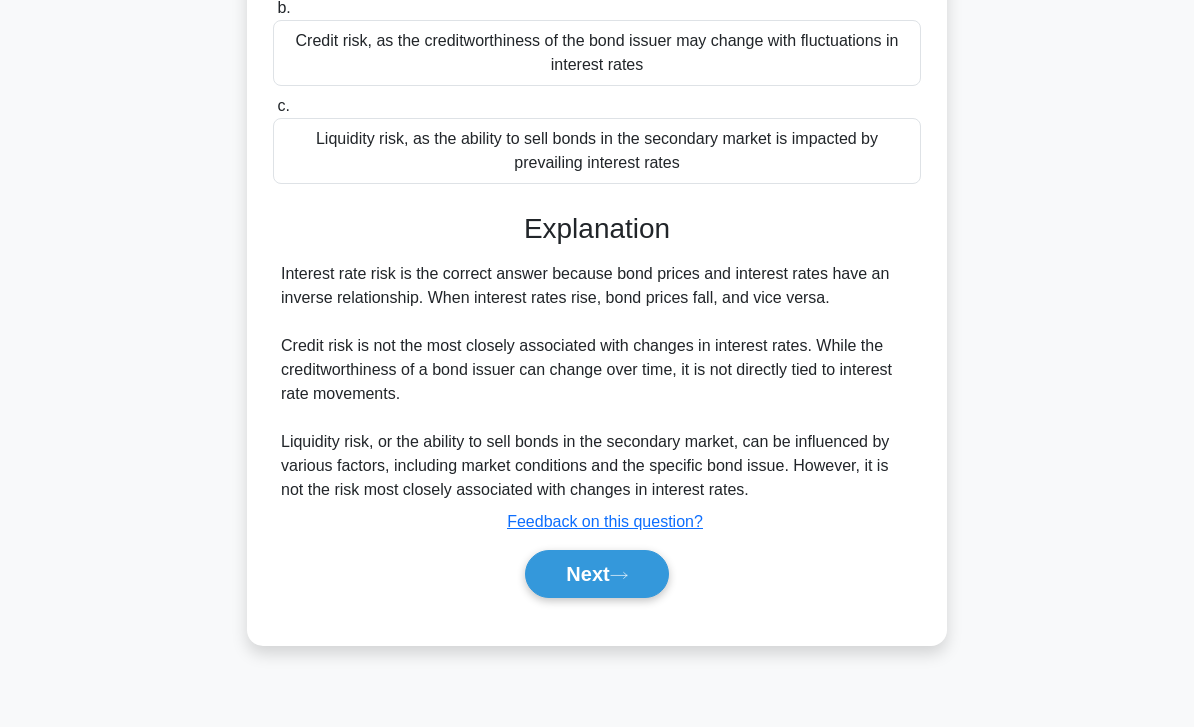 click on "Next" at bounding box center (596, 574) 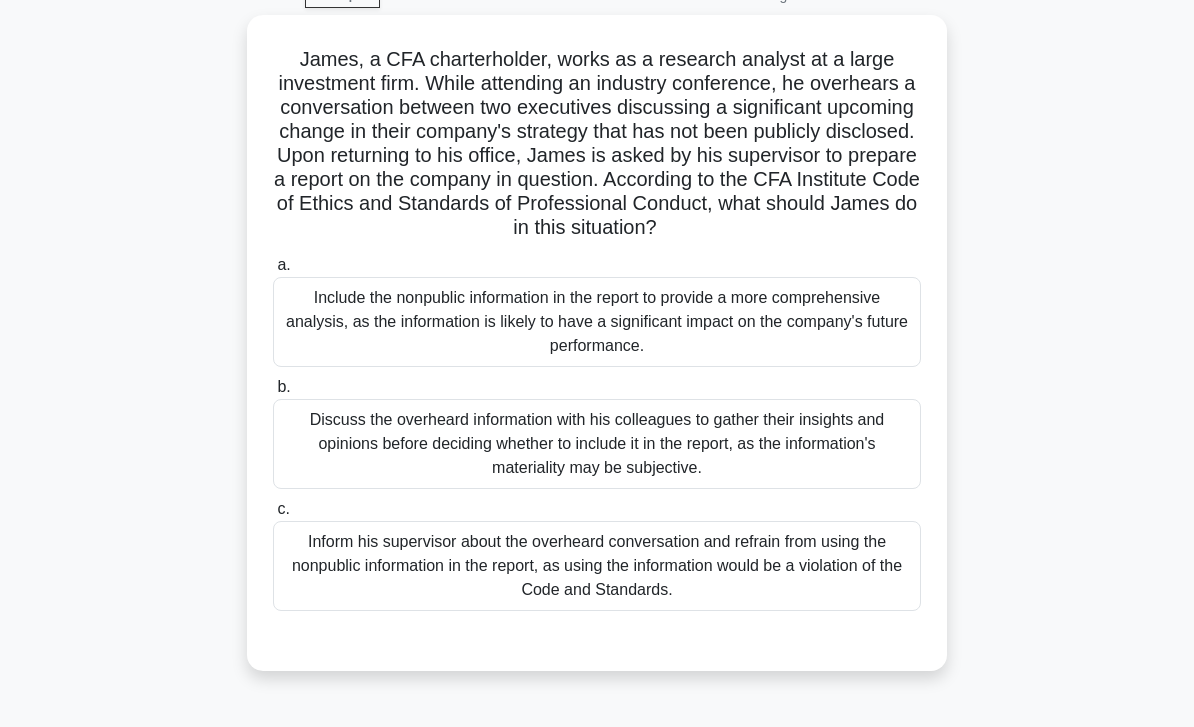 scroll, scrollTop: 103, scrollLeft: 0, axis: vertical 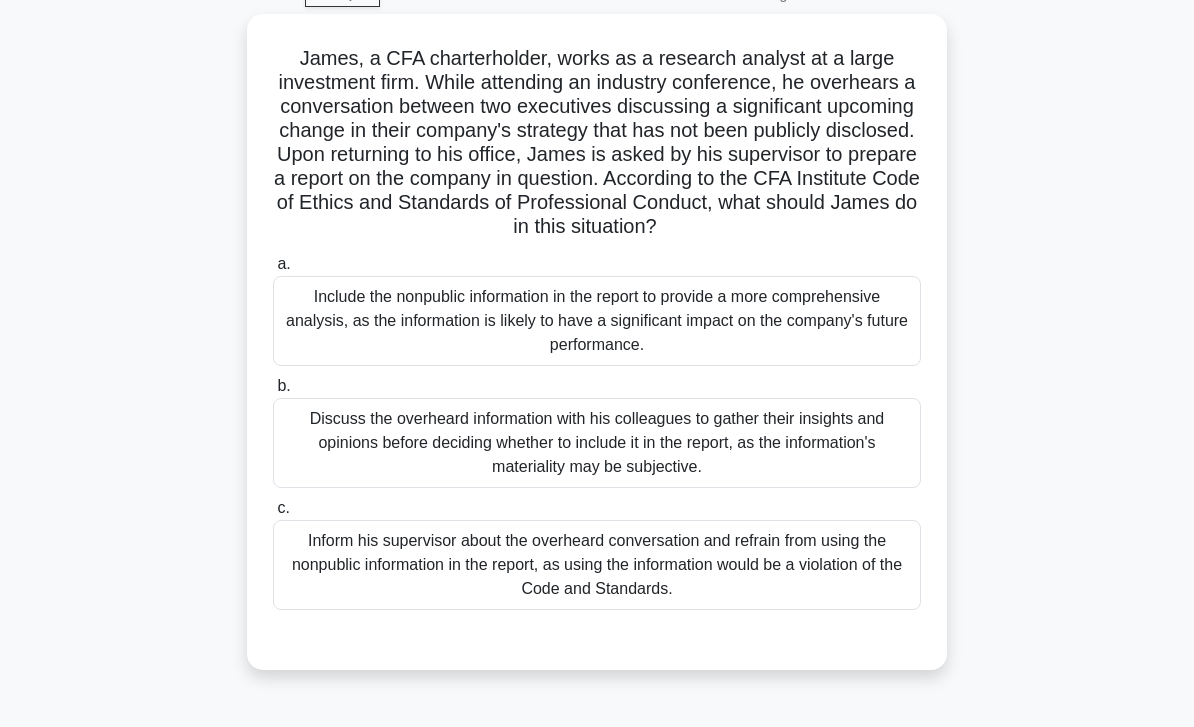 click on "Inform his supervisor about the overheard conversation and refrain from using the nonpublic information in the report, as using the information would be a violation of the Code and Standards." at bounding box center (597, 565) 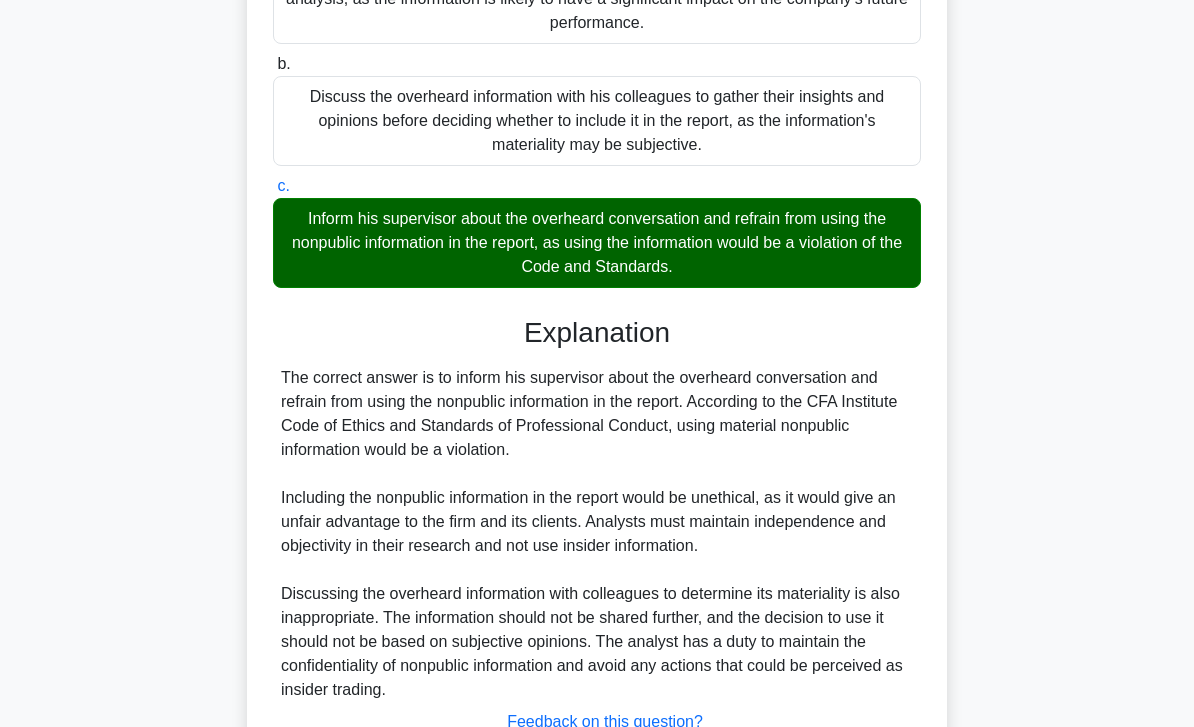 scroll, scrollTop: 560, scrollLeft: 0, axis: vertical 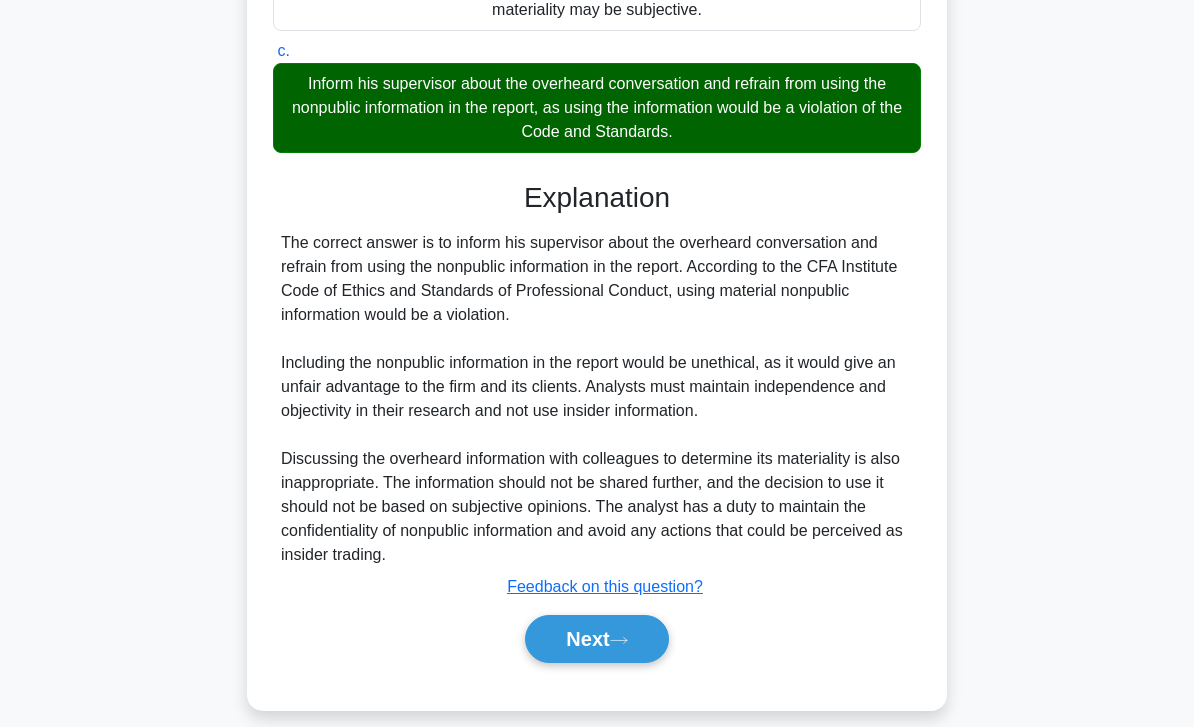 click on "Next" at bounding box center [596, 639] 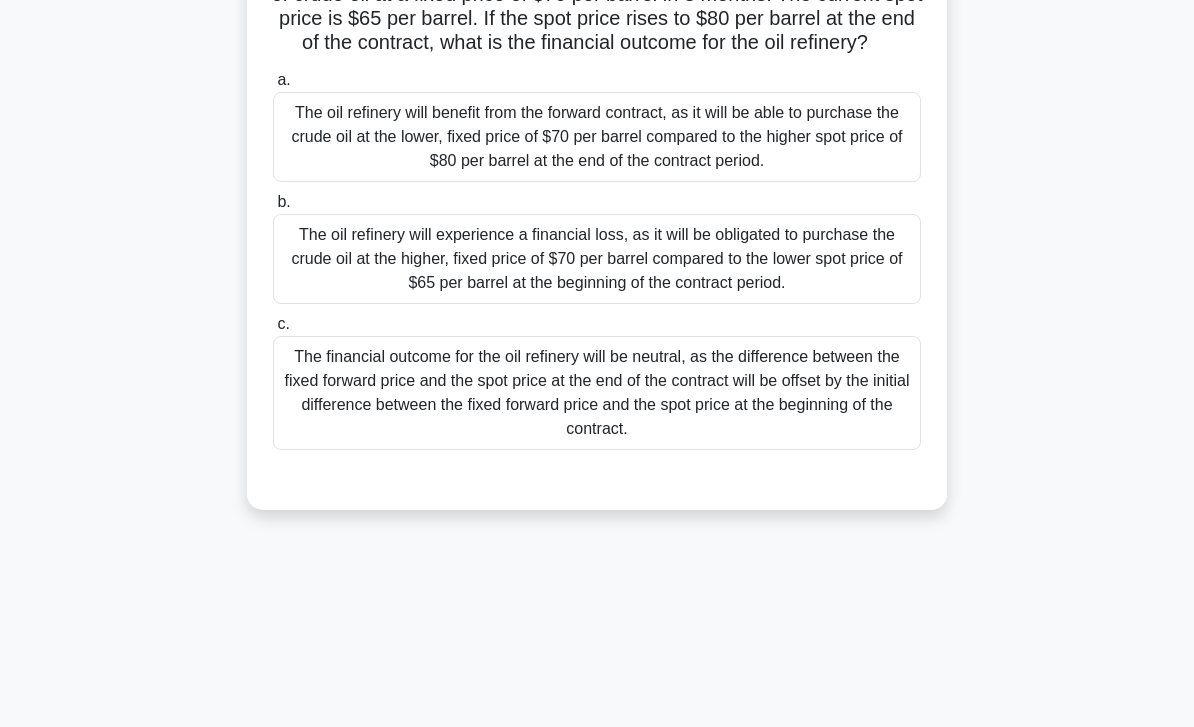 scroll, scrollTop: 0, scrollLeft: 0, axis: both 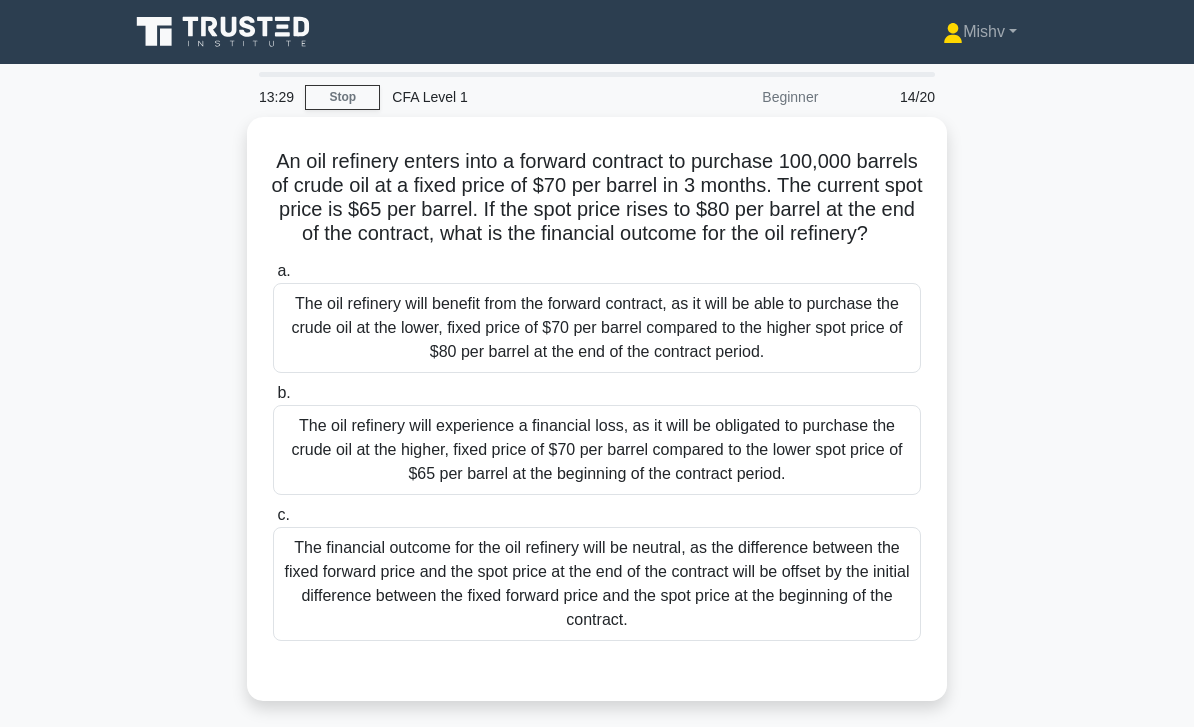 click on "The oil refinery will benefit from the forward contract, as it will be able to purchase the crude oil at the lower, fixed price of $70 per barrel compared to the higher spot price of $80 per barrel at the end of the contract period." at bounding box center (597, 328) 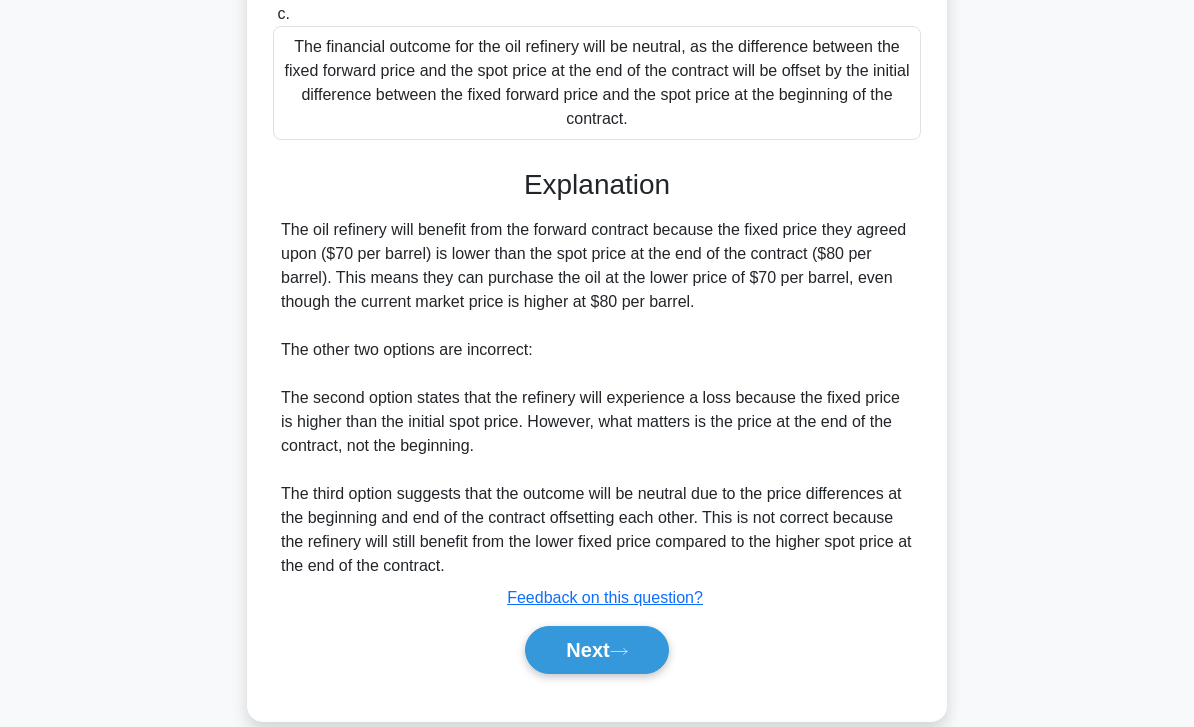 scroll, scrollTop: 512, scrollLeft: 0, axis: vertical 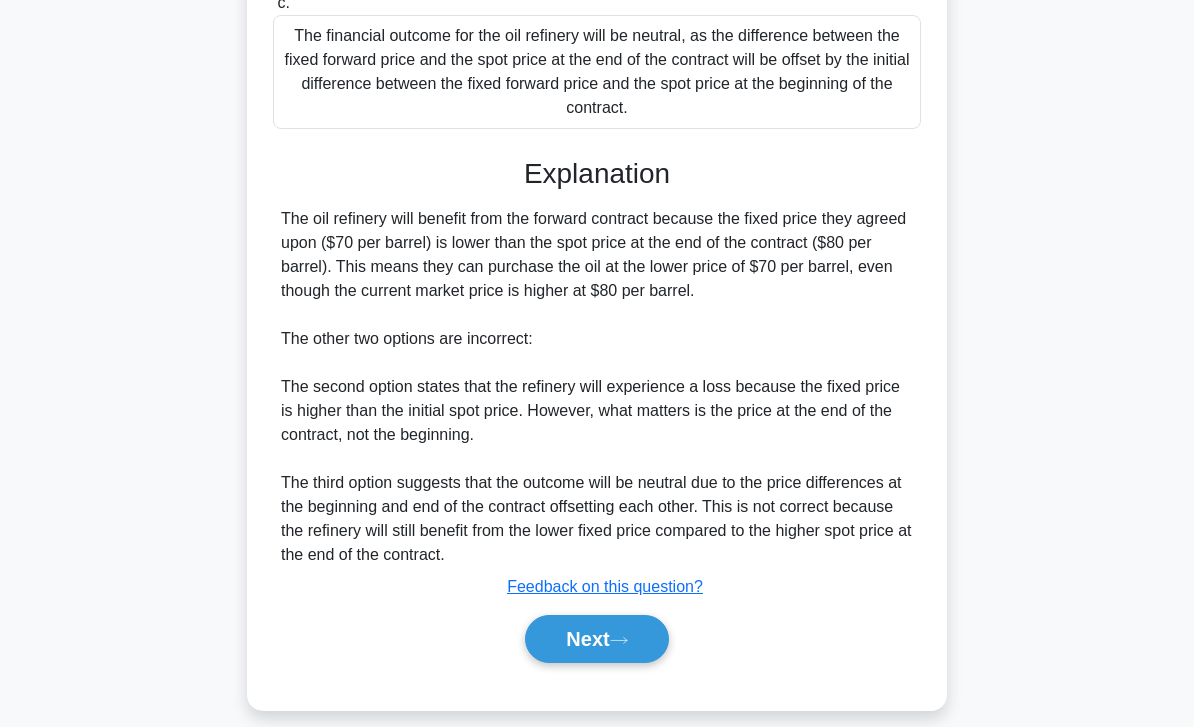 click on "Next" at bounding box center [596, 639] 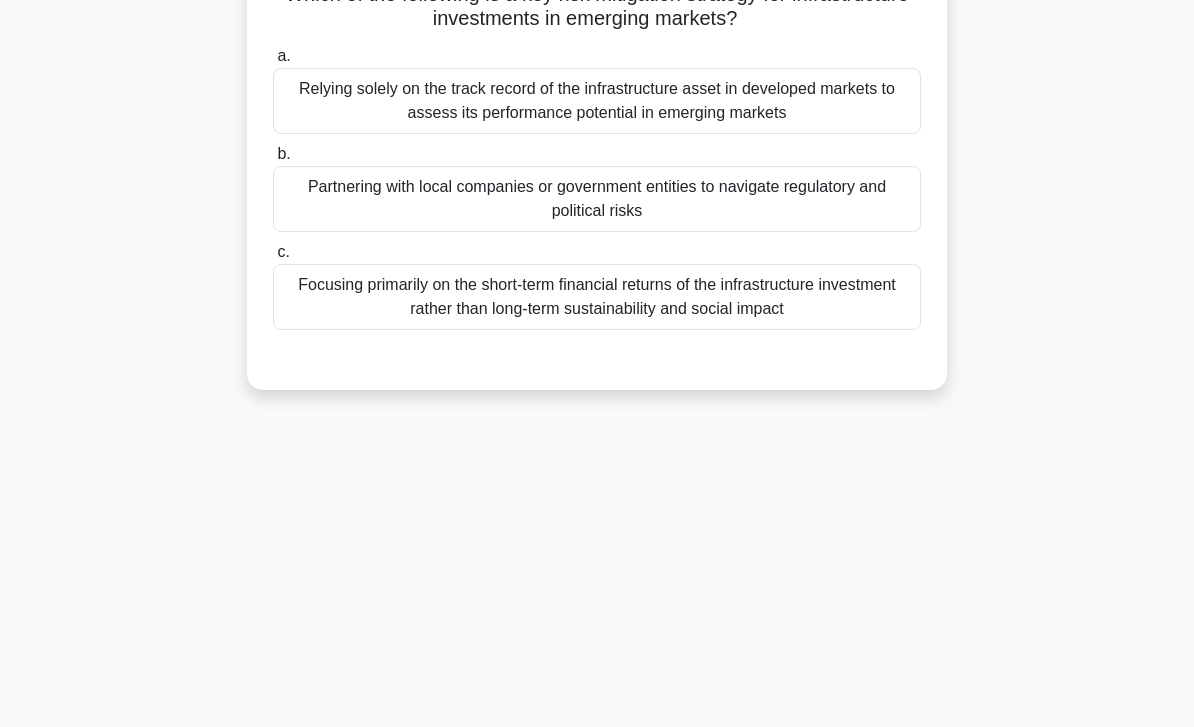 scroll, scrollTop: 0, scrollLeft: 0, axis: both 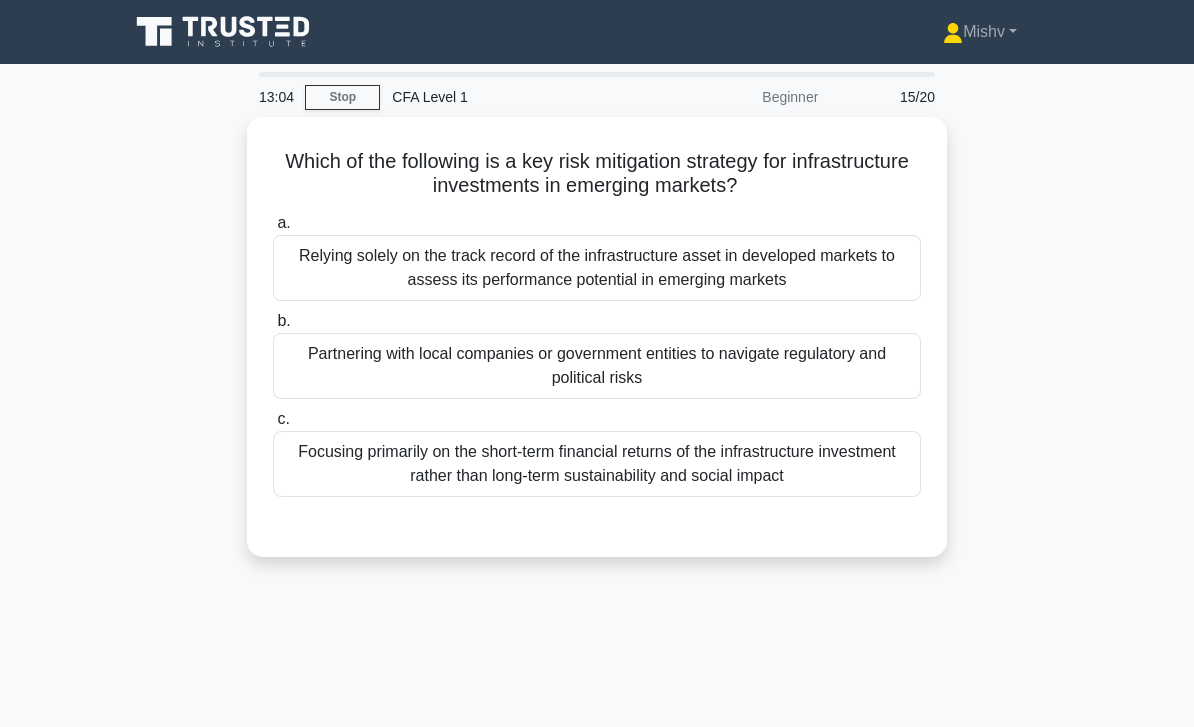 click on "Partnering with local companies or government entities to navigate regulatory and political risks" at bounding box center (597, 366) 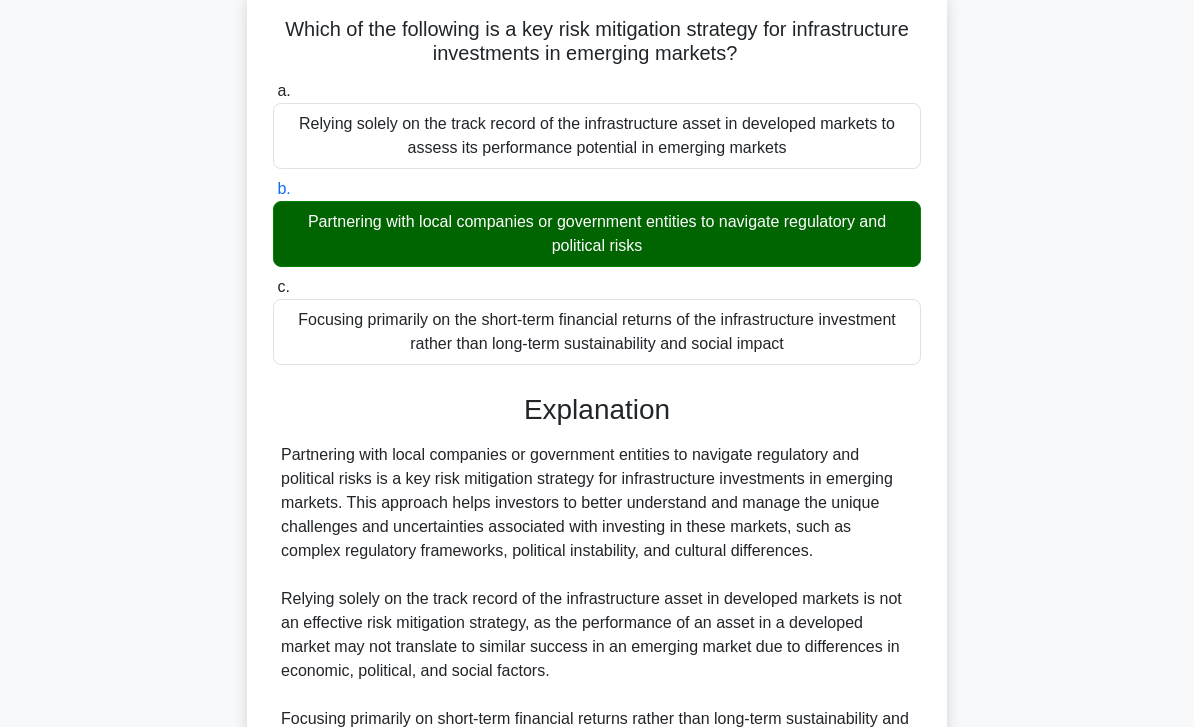 scroll, scrollTop: 392, scrollLeft: 0, axis: vertical 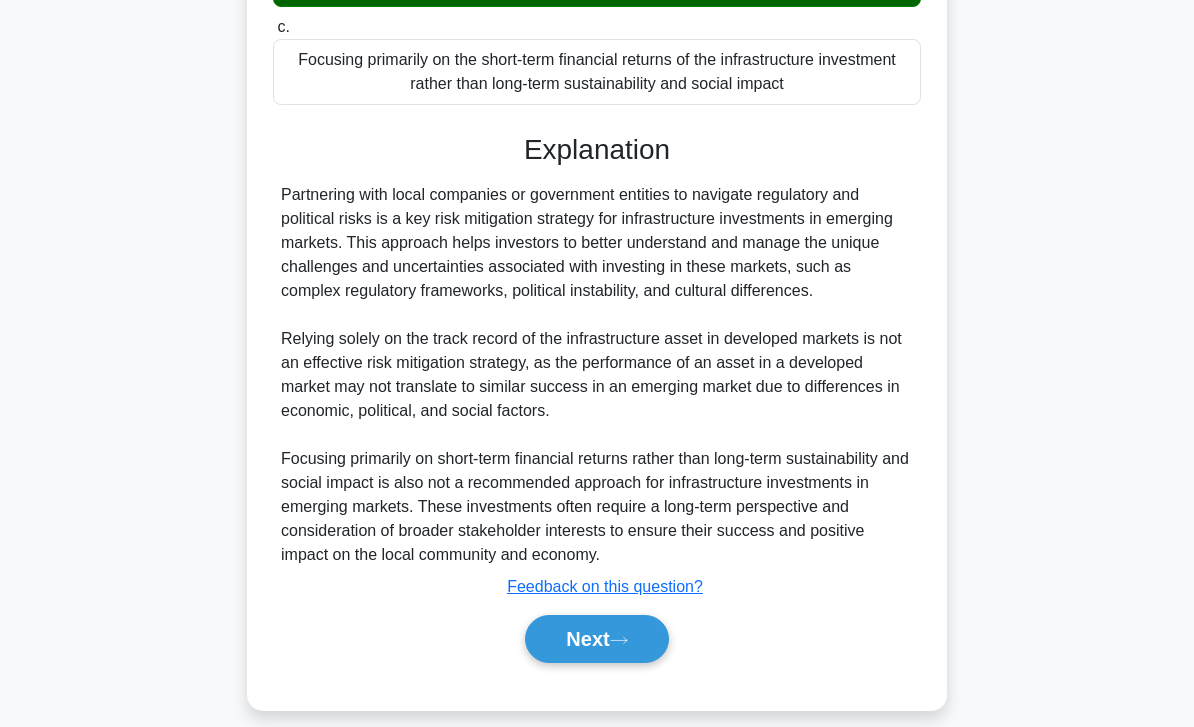 click on "Next" at bounding box center (596, 639) 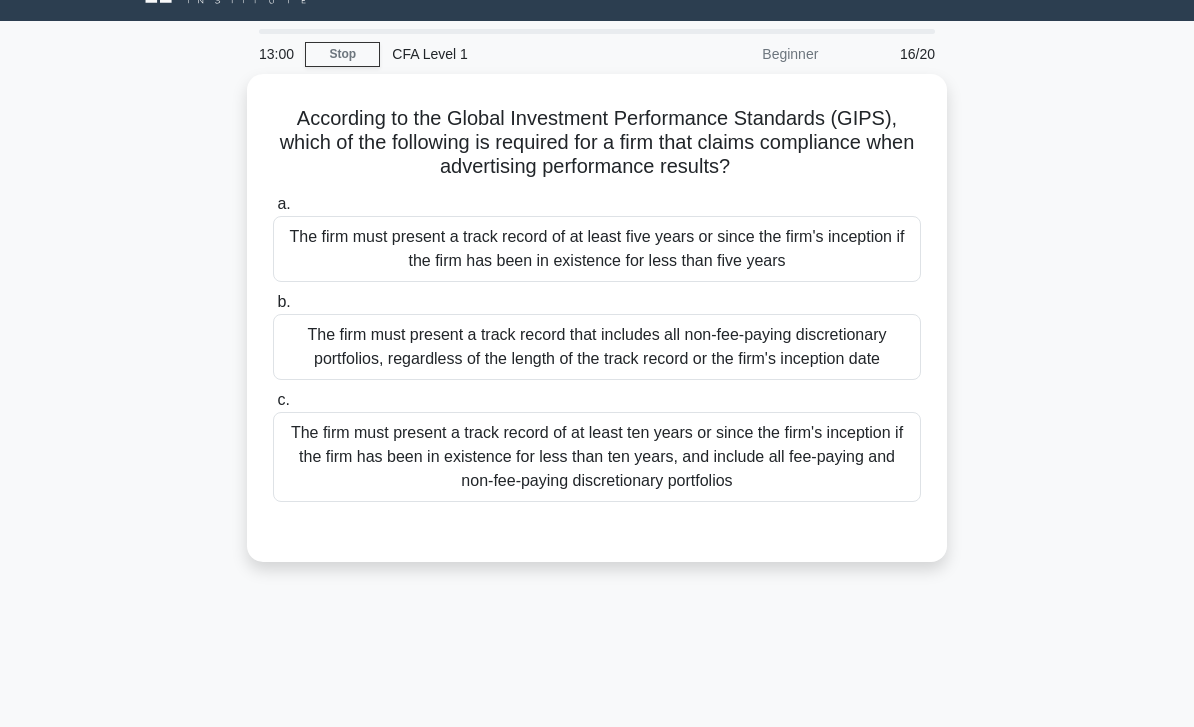 scroll, scrollTop: 0, scrollLeft: 0, axis: both 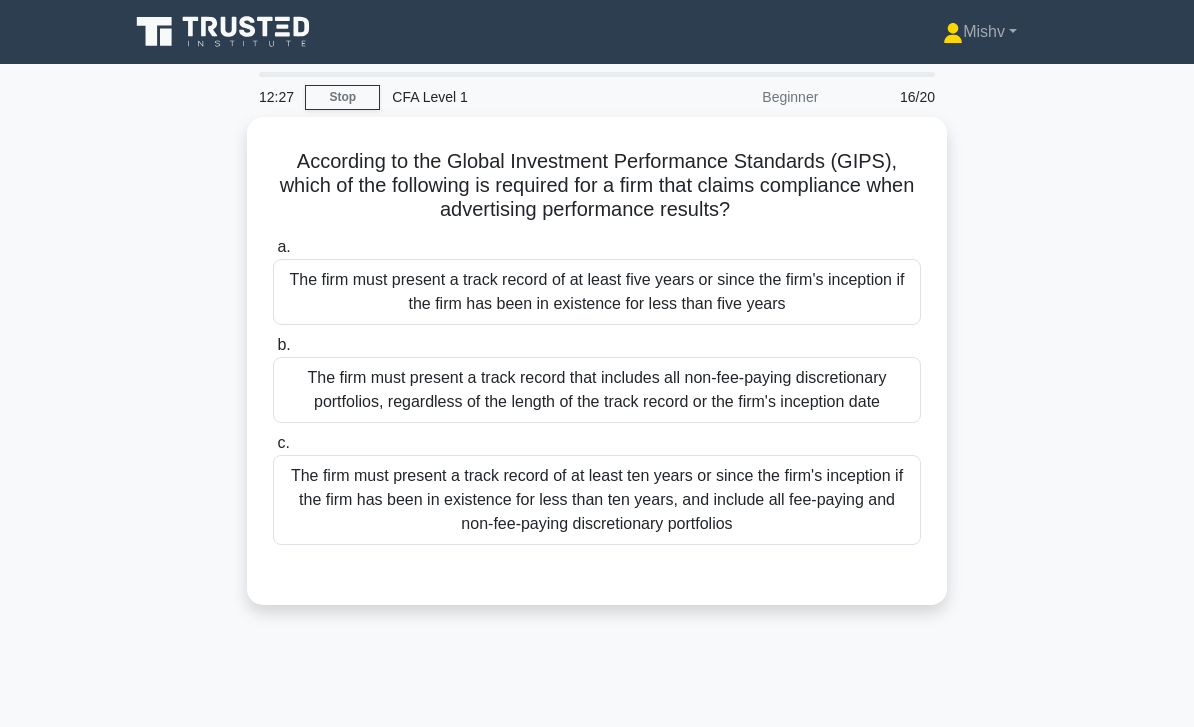 click on "The firm must present a track record of at least five years or since the firm's inception if the firm has been in existence for less than five years" at bounding box center [597, 292] 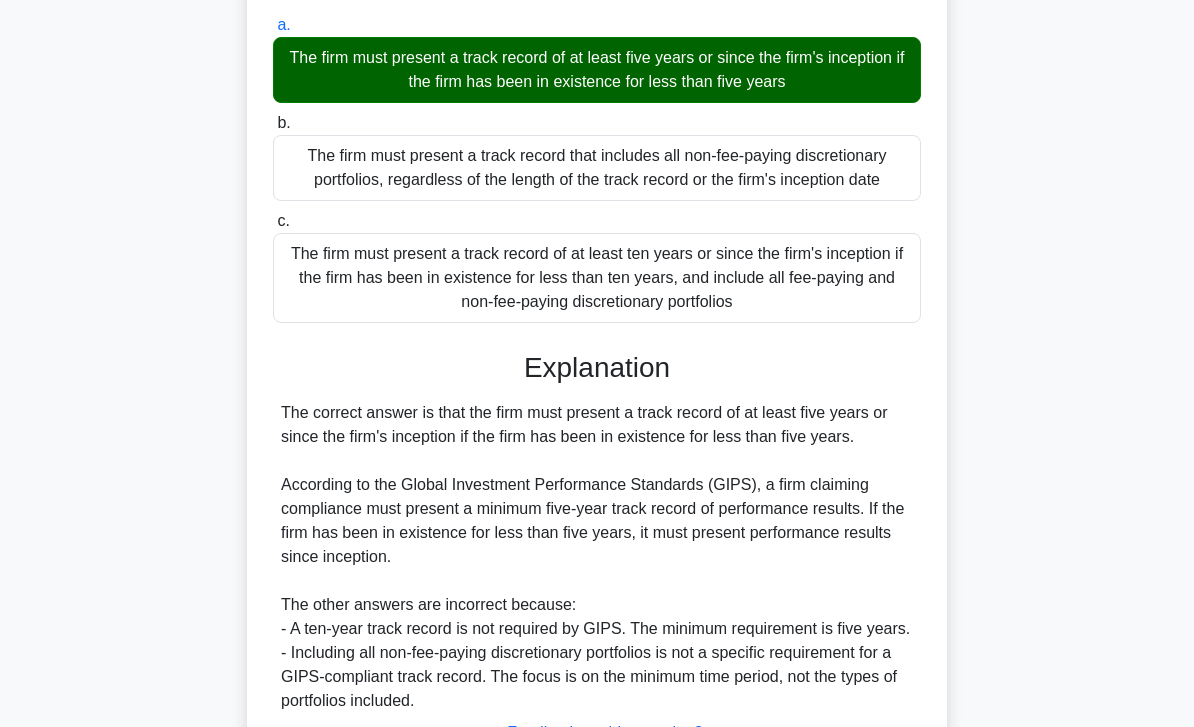 scroll, scrollTop: 392, scrollLeft: 0, axis: vertical 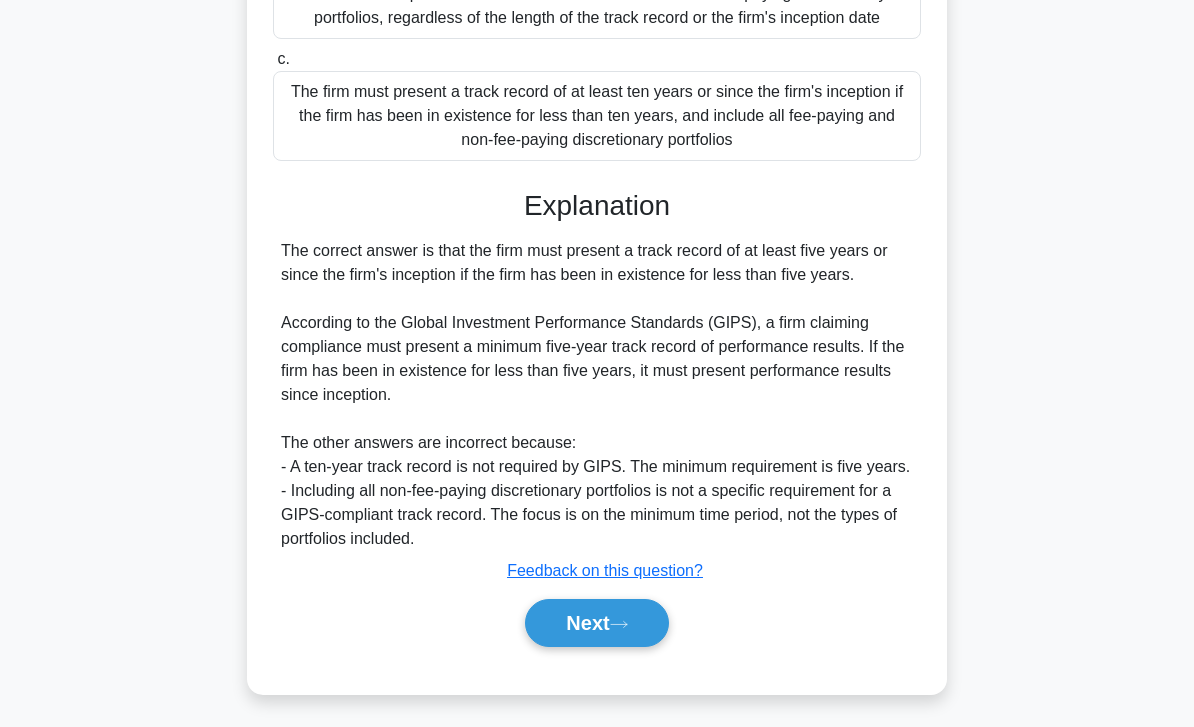 click on "Next" at bounding box center (596, 623) 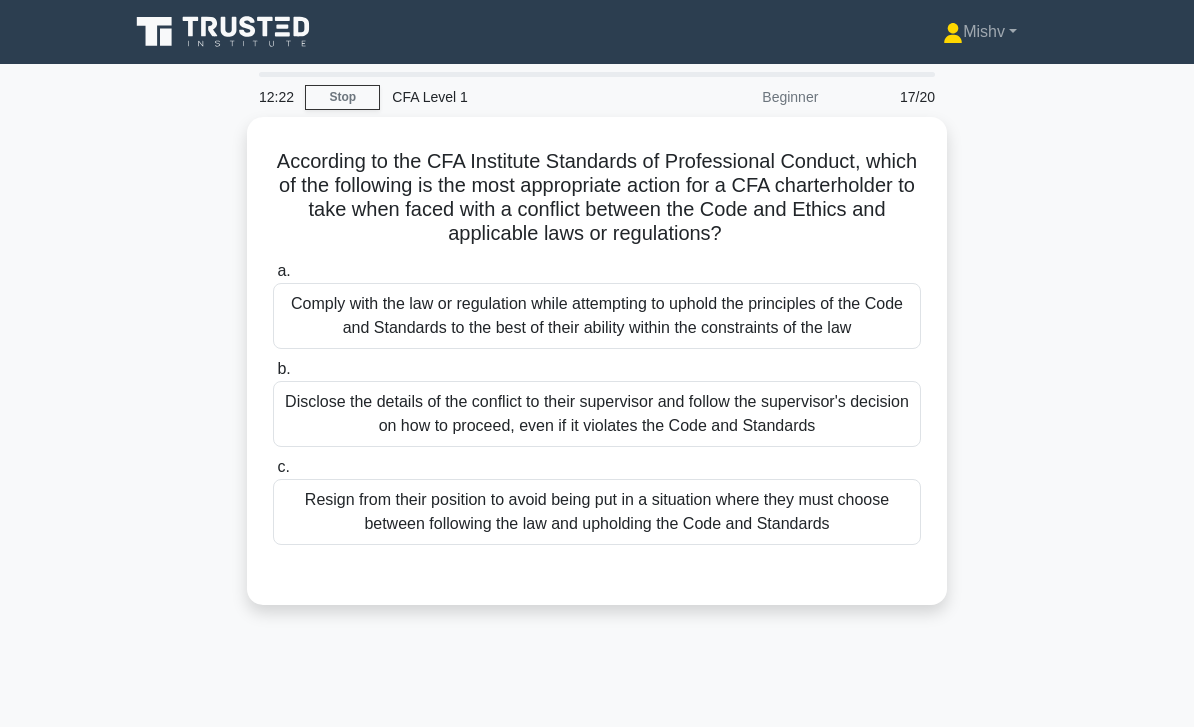 scroll, scrollTop: 30, scrollLeft: 0, axis: vertical 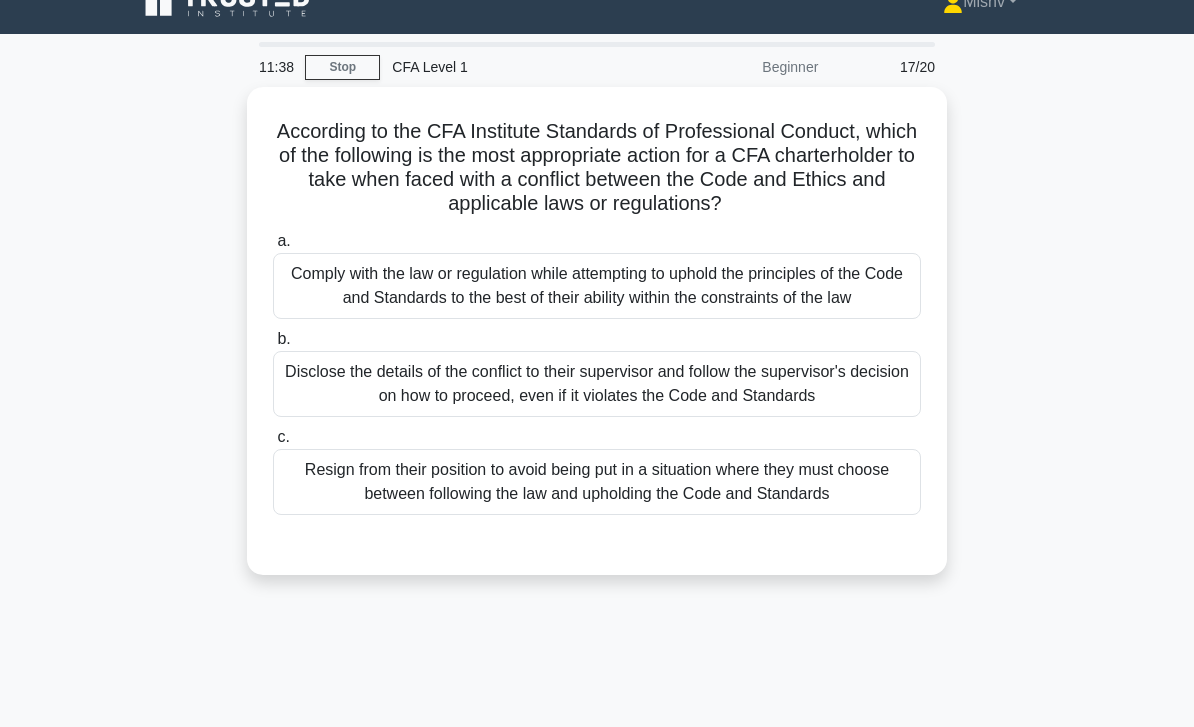click on "Comply with the law or regulation while attempting to uphold the principles of the Code and Standards to the best of their ability within the constraints of the law" at bounding box center (597, 286) 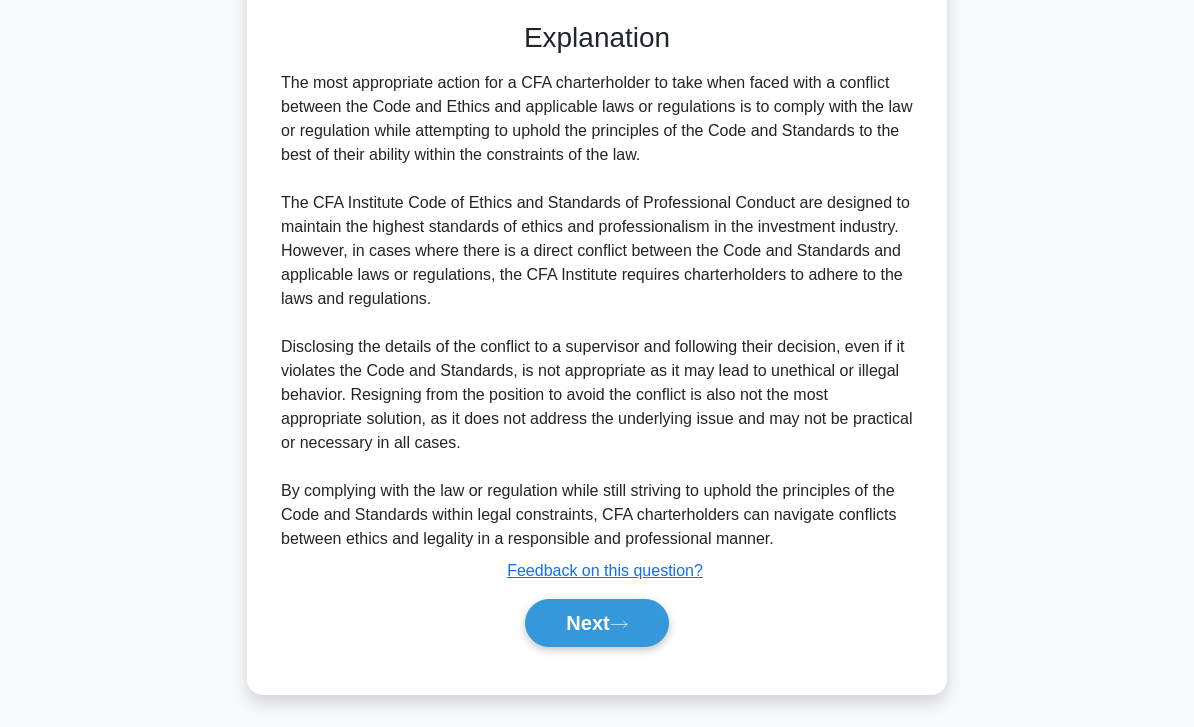 scroll, scrollTop: 608, scrollLeft: 0, axis: vertical 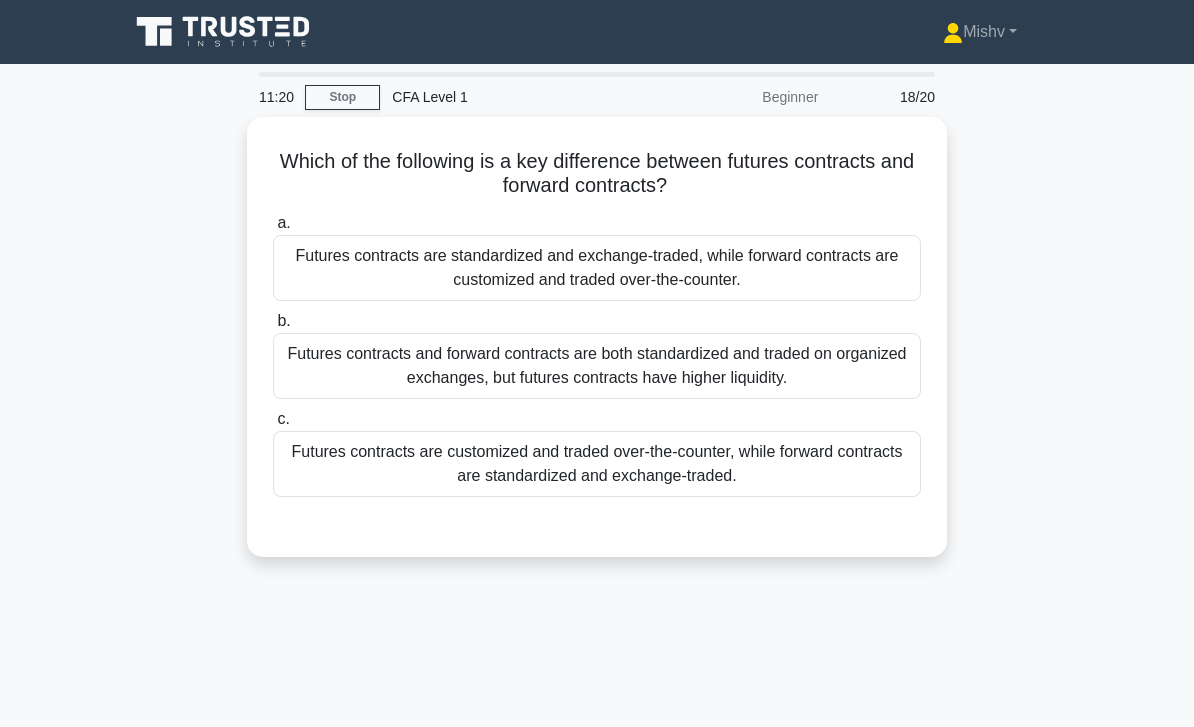 click on "Futures contracts are standardized and exchange-traded, while forward contracts are customized and traded over-the-counter." at bounding box center (597, 268) 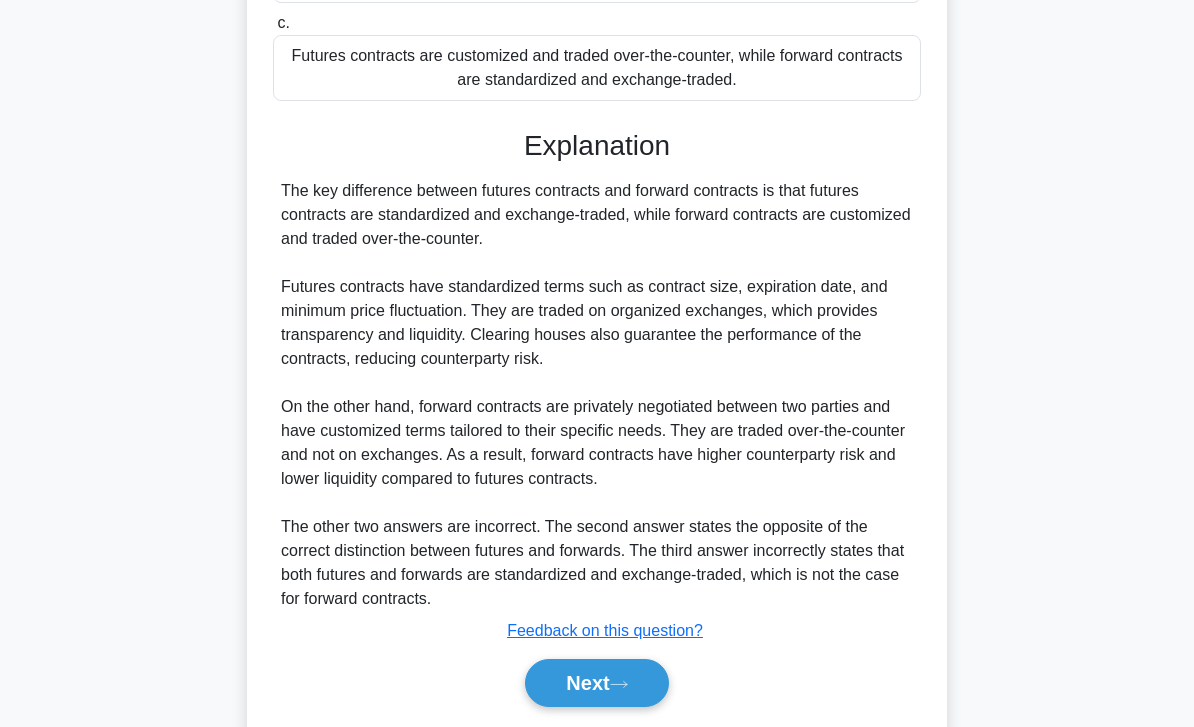 scroll, scrollTop: 416, scrollLeft: 0, axis: vertical 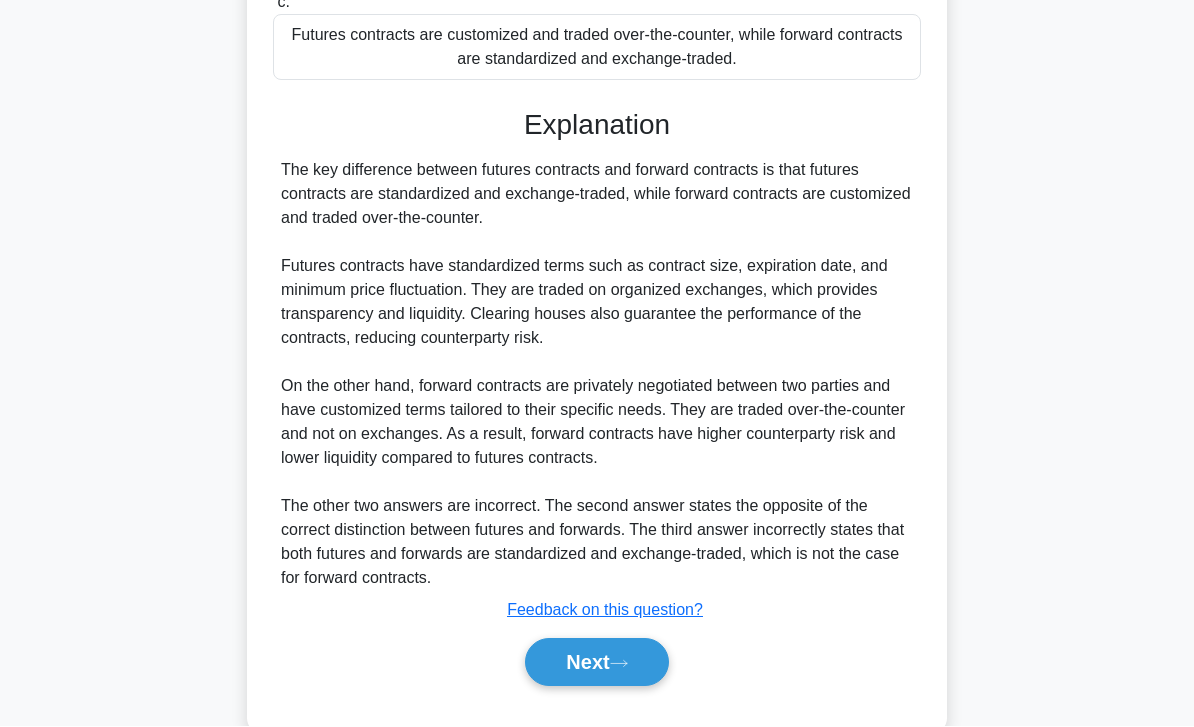 click on "Next" at bounding box center (596, 663) 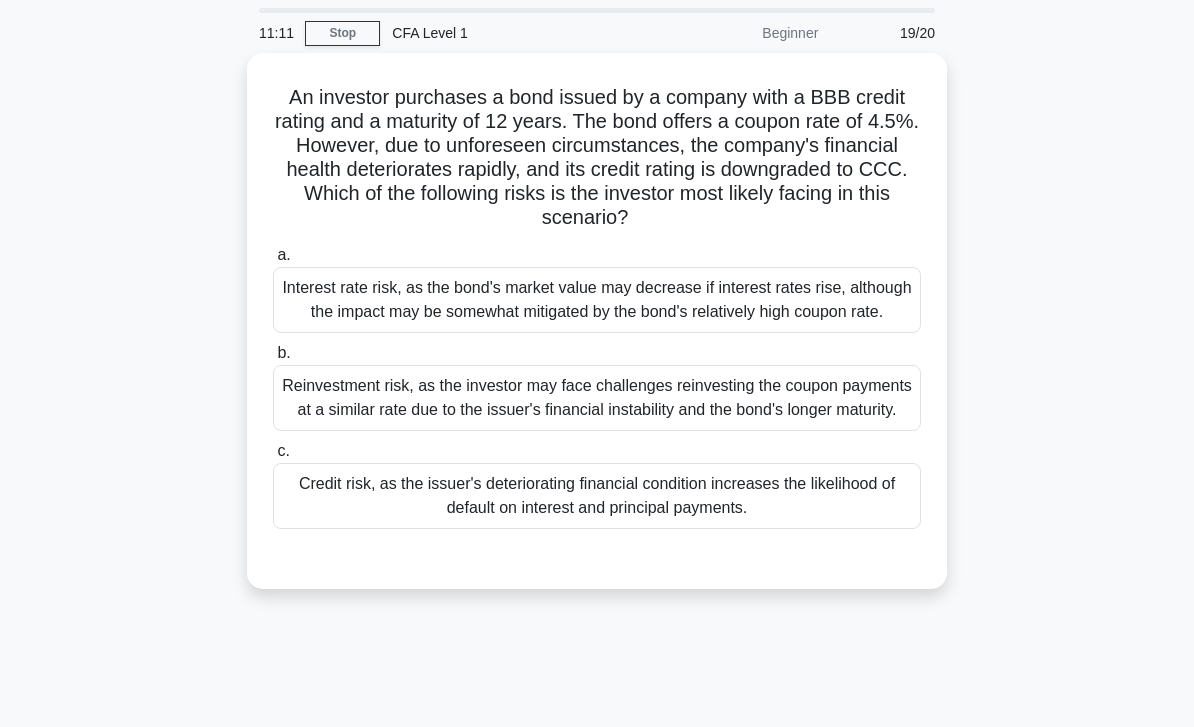 scroll, scrollTop: 66, scrollLeft: 0, axis: vertical 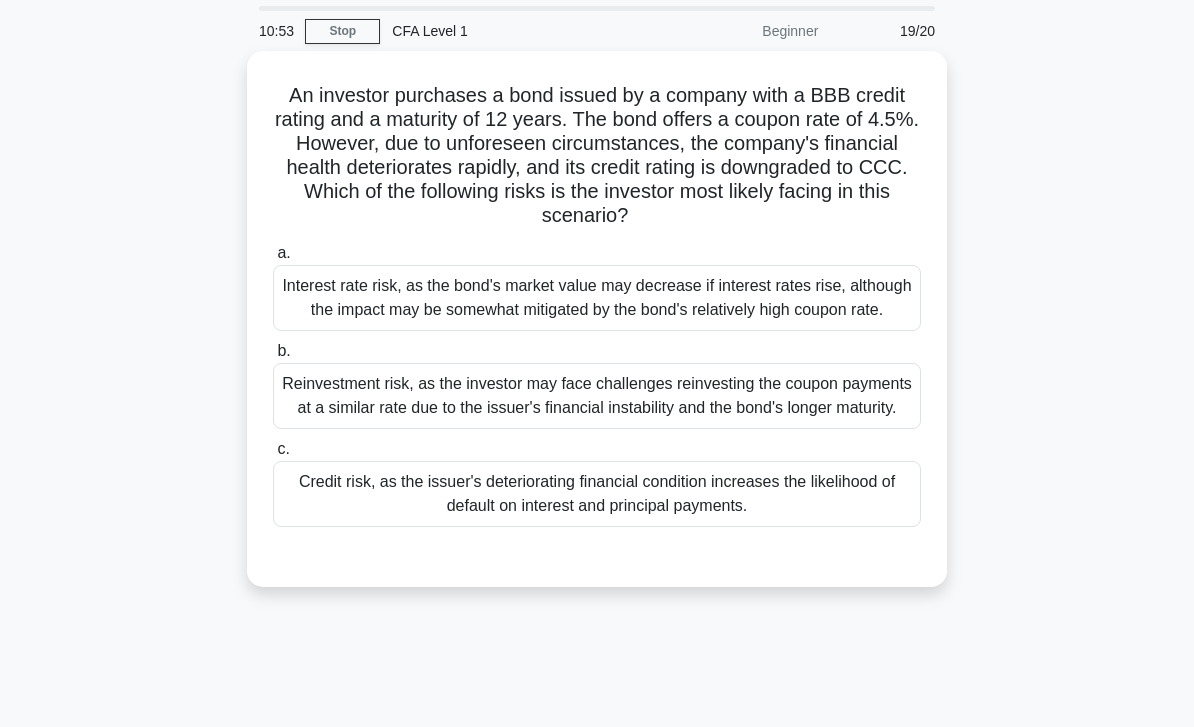 click on "Credit risk, as the issuer's deteriorating financial condition increases the likelihood of default on interest and principal payments." at bounding box center (597, 494) 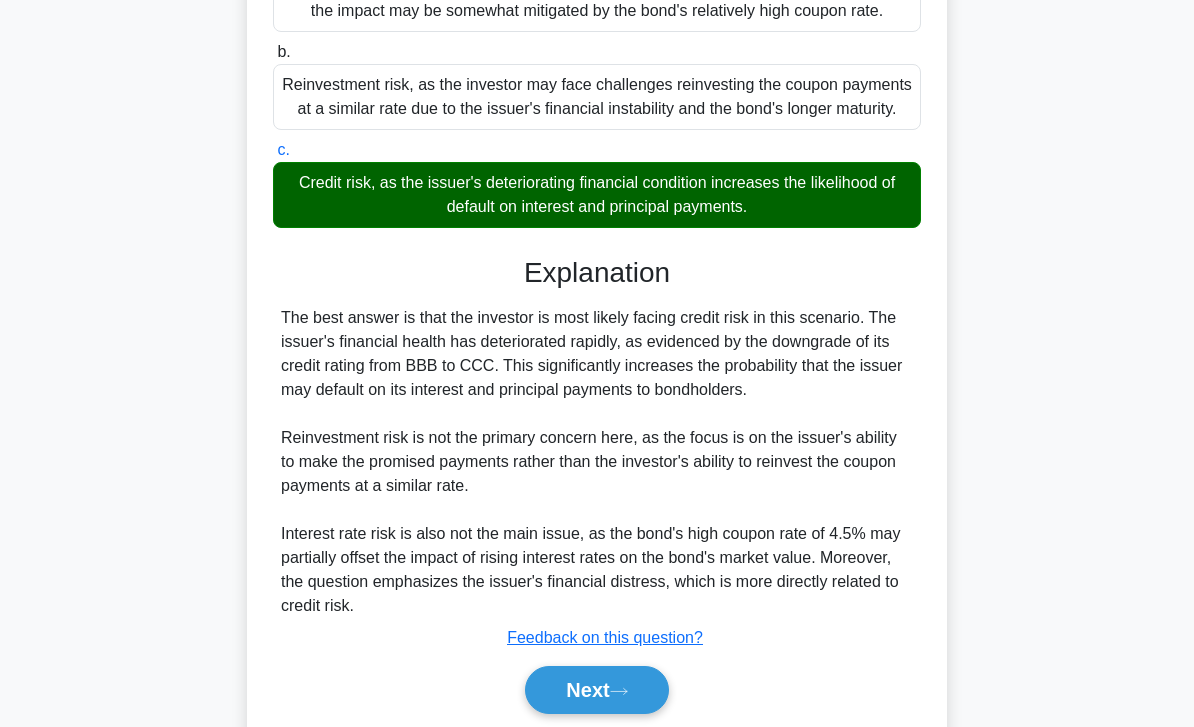 scroll, scrollTop: 464, scrollLeft: 0, axis: vertical 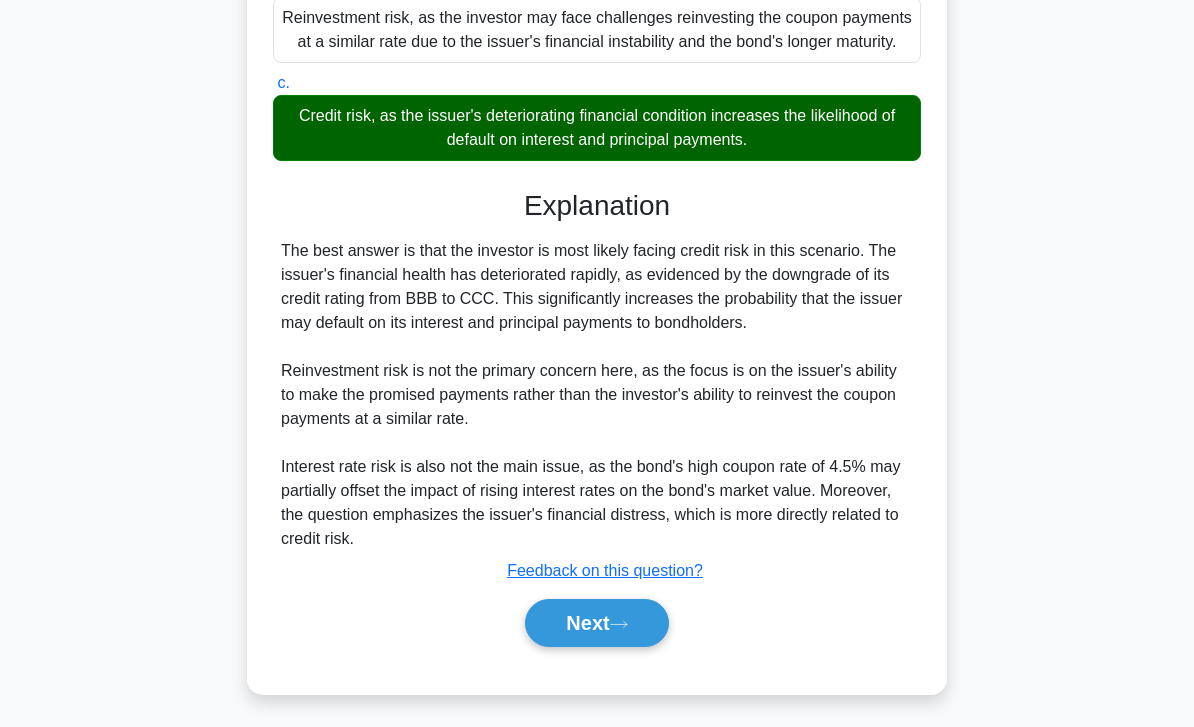 click 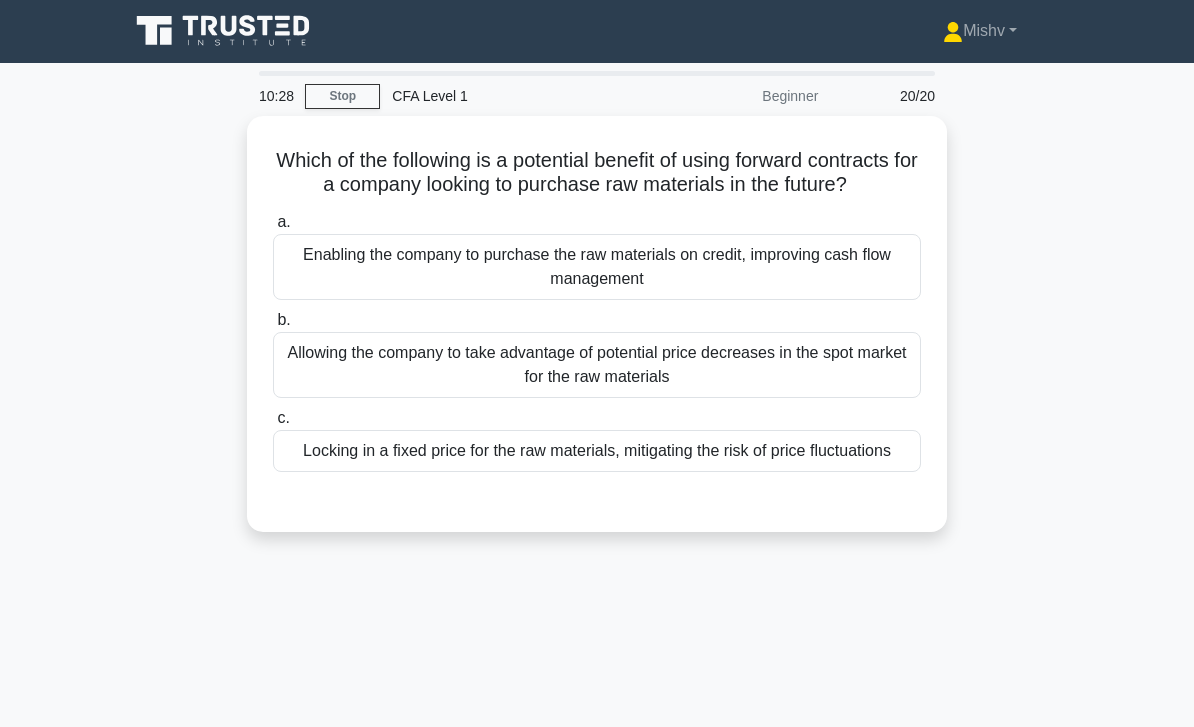scroll, scrollTop: 0, scrollLeft: 0, axis: both 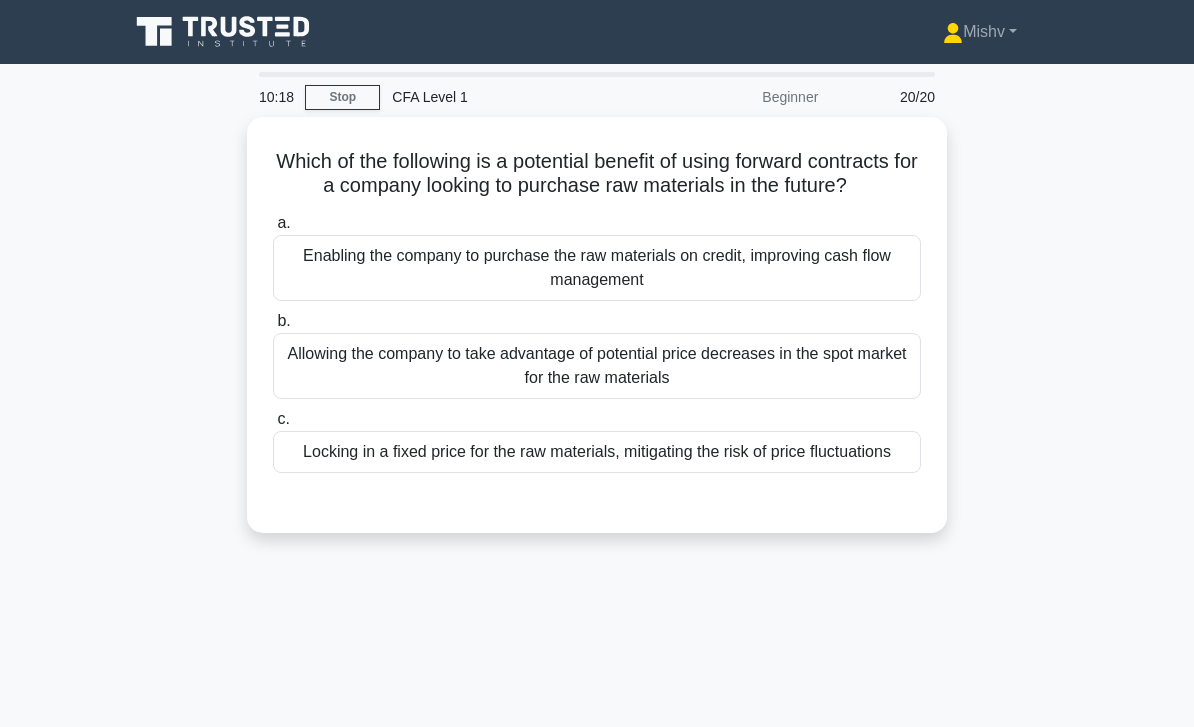 click on "Locking in a fixed price for the raw materials, mitigating the risk of price fluctuations" at bounding box center (597, 452) 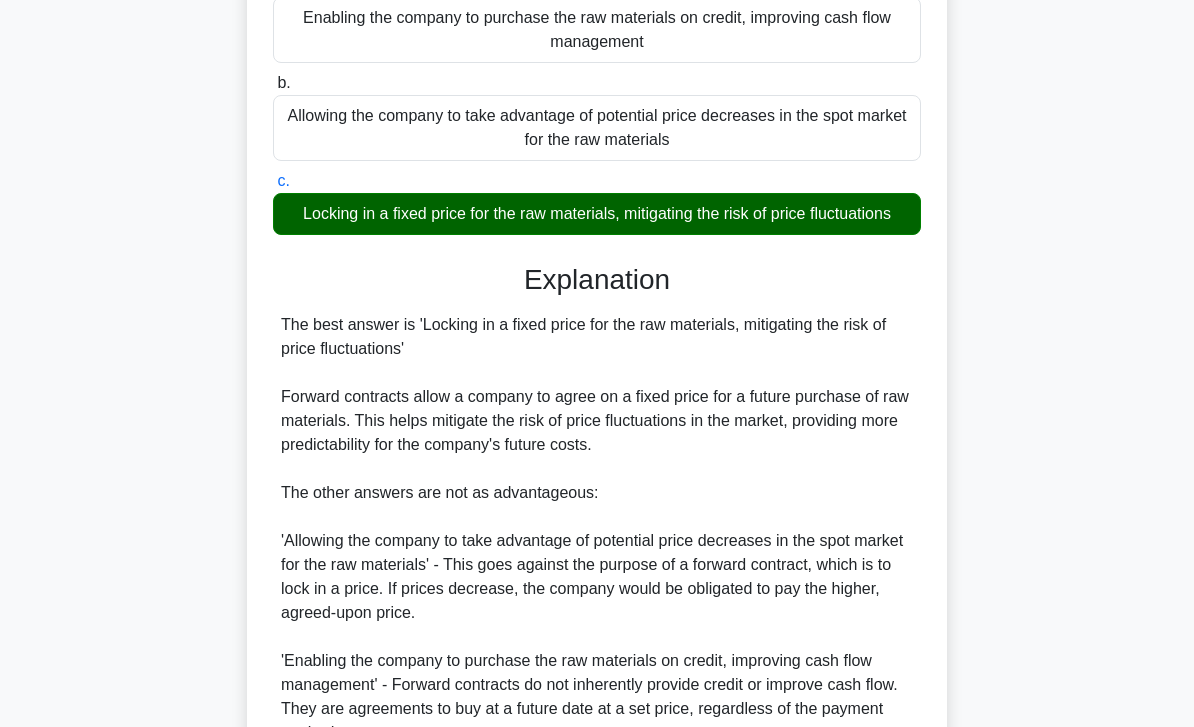 scroll, scrollTop: 416, scrollLeft: 0, axis: vertical 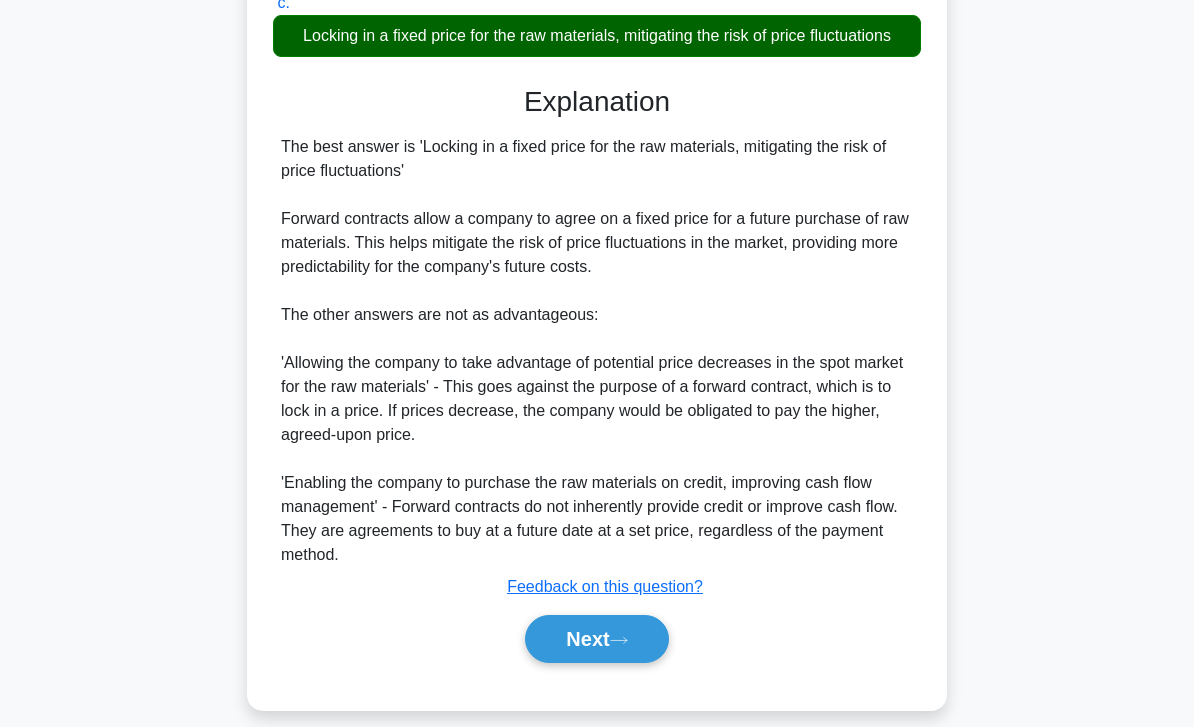 click on "Next" at bounding box center (596, 639) 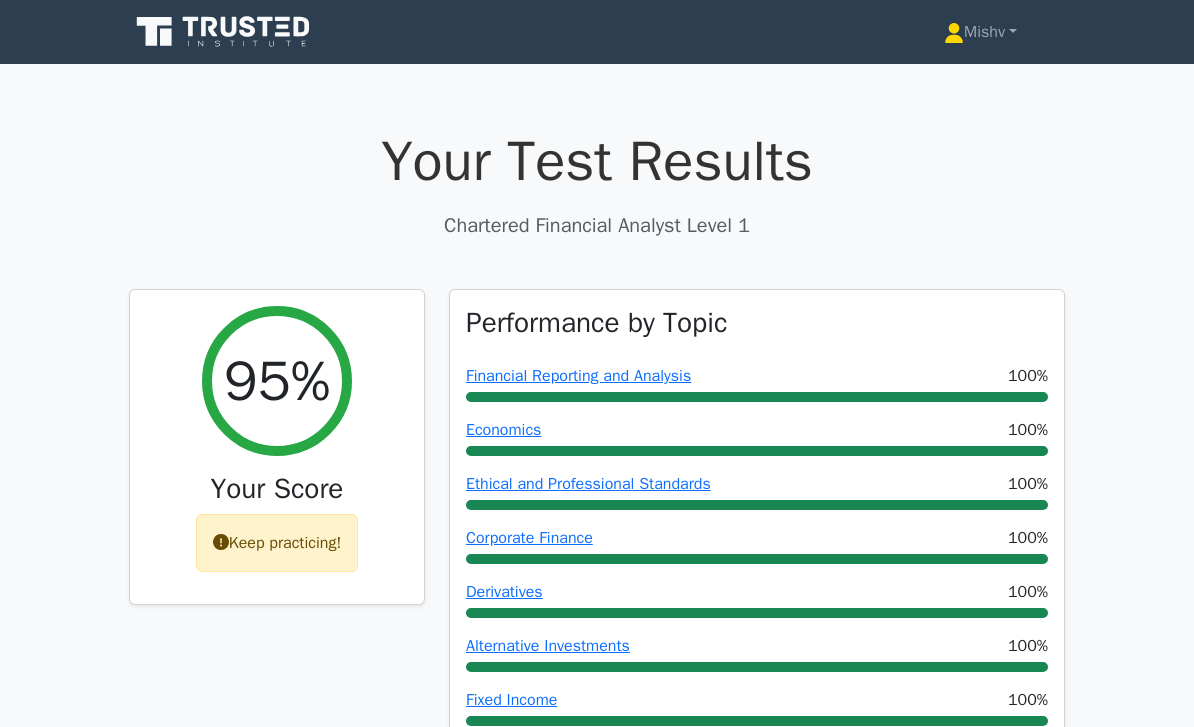 scroll, scrollTop: 0, scrollLeft: 0, axis: both 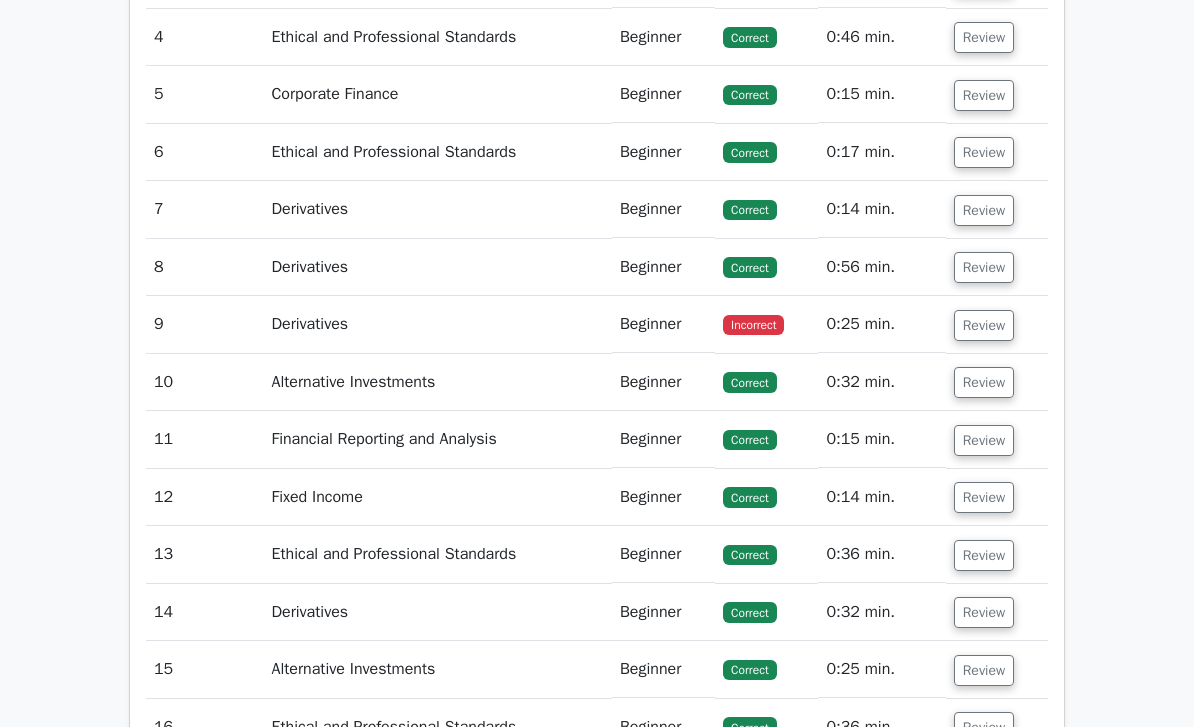 click on "Review" at bounding box center [984, 326] 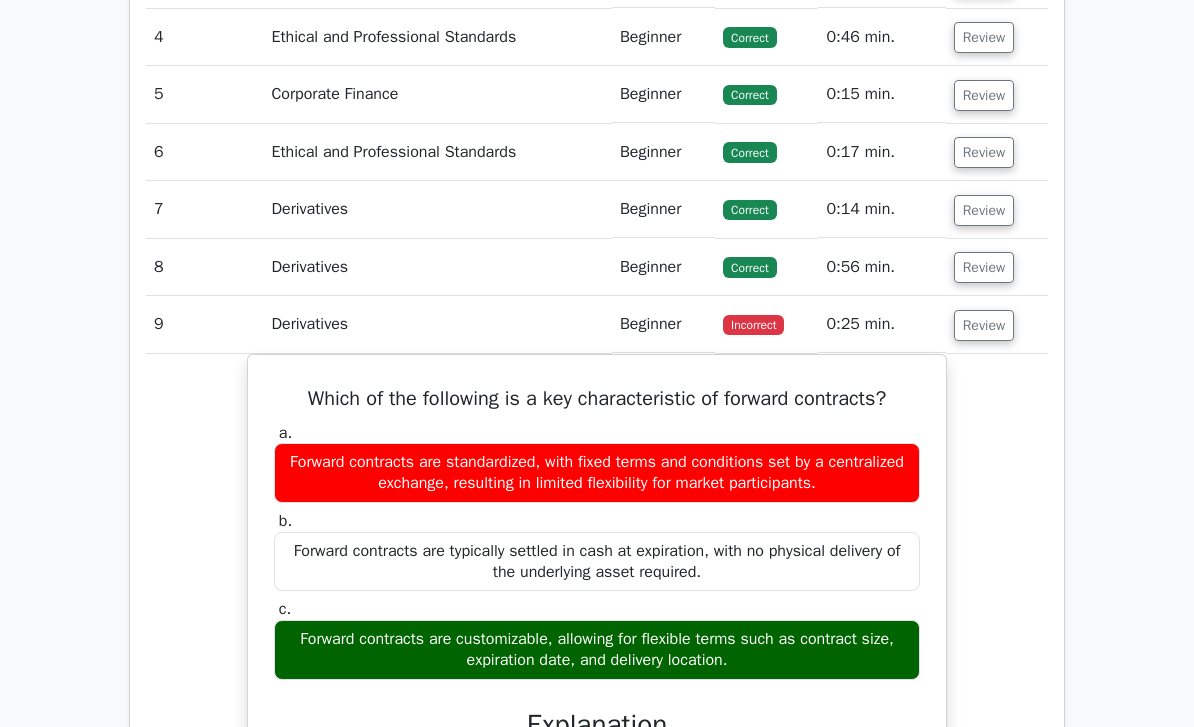 click on "Review" at bounding box center [984, 325] 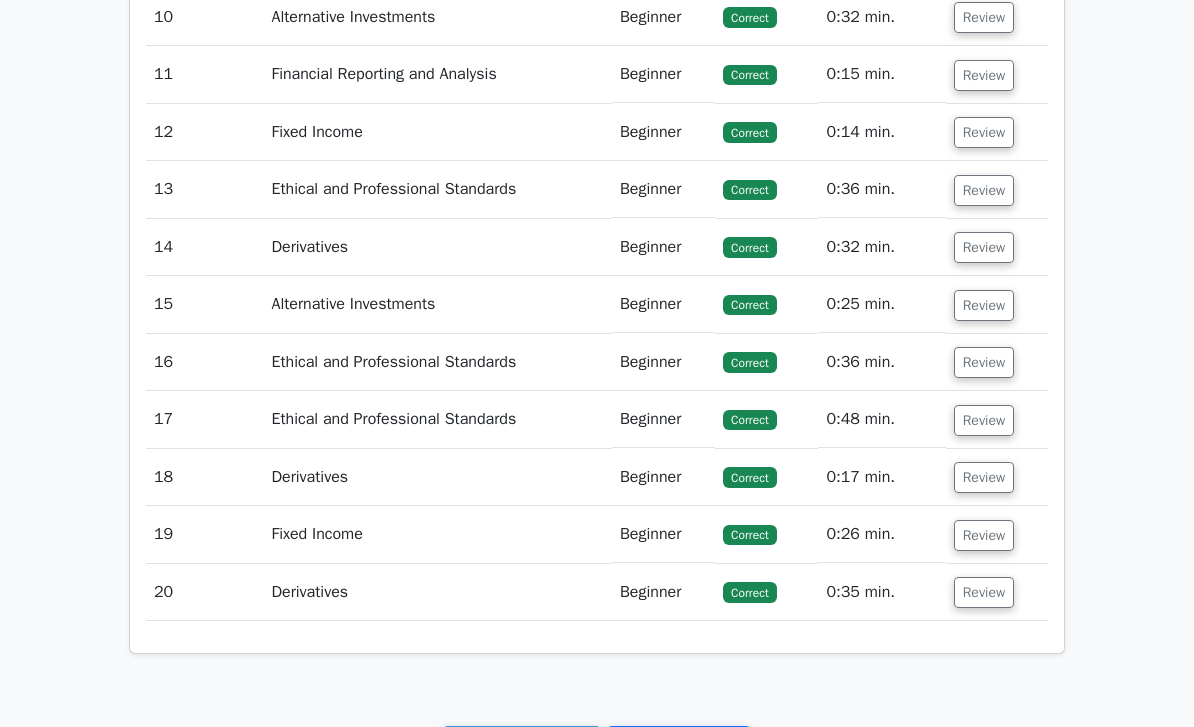 scroll, scrollTop: 3094, scrollLeft: 0, axis: vertical 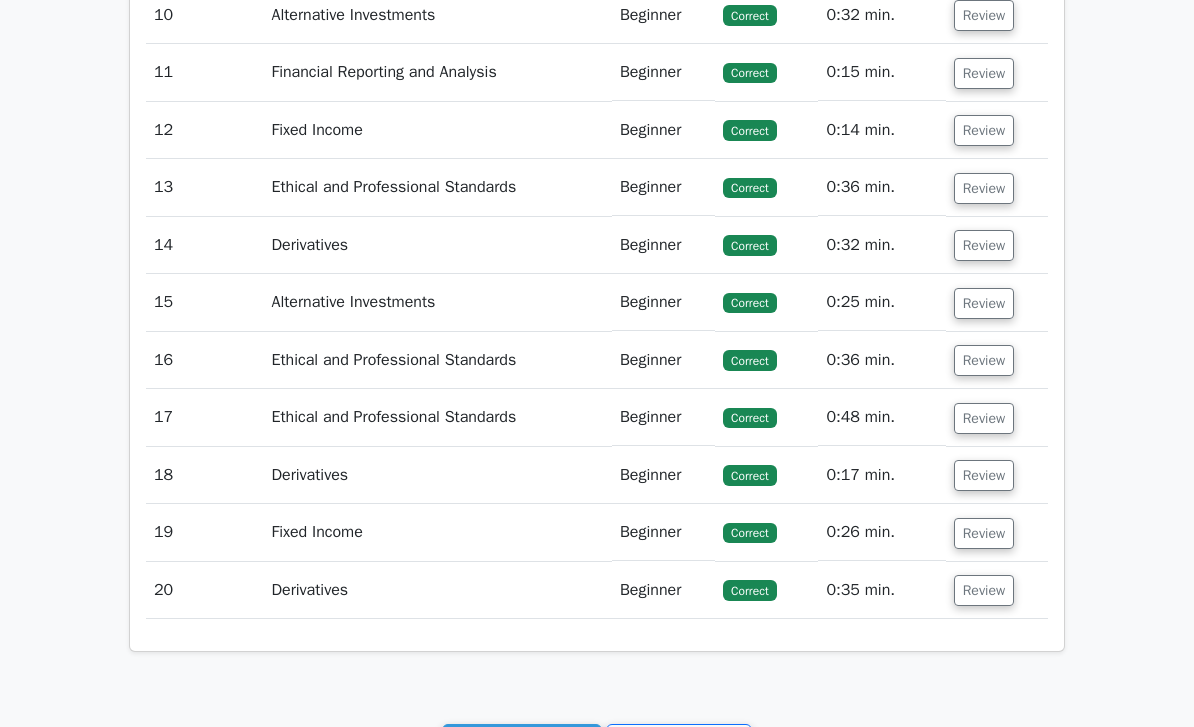 click on "Go to your profile" at bounding box center (679, 743) 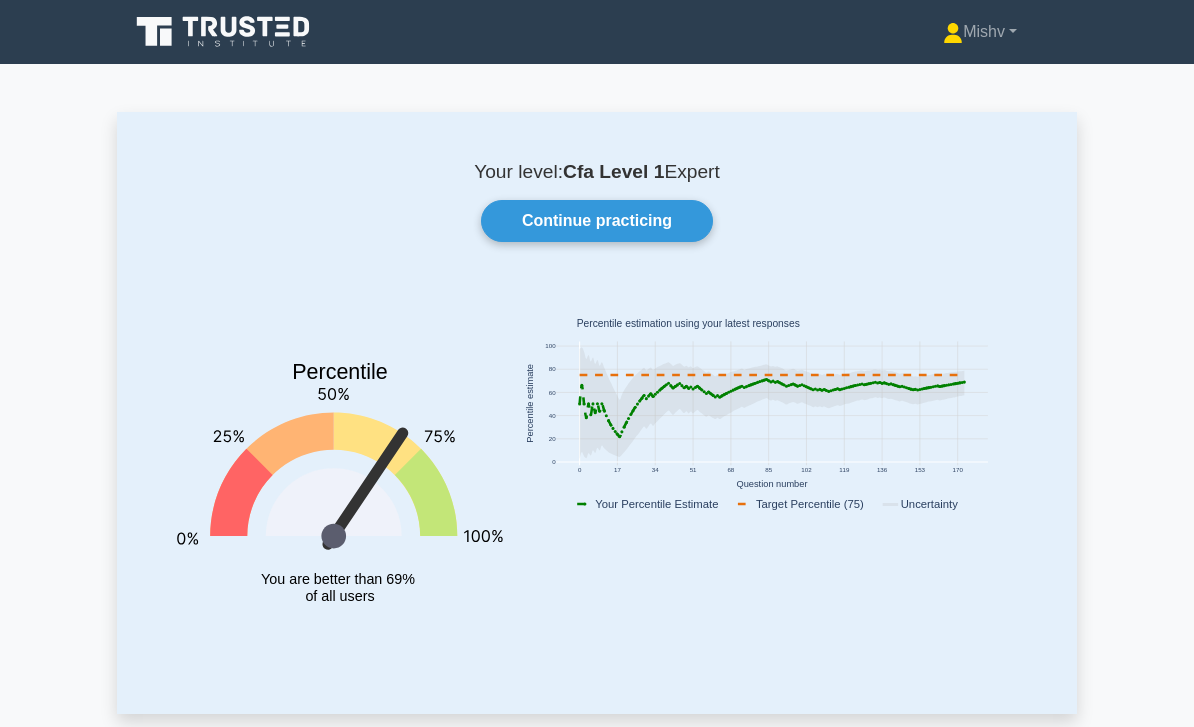 scroll, scrollTop: 0, scrollLeft: 0, axis: both 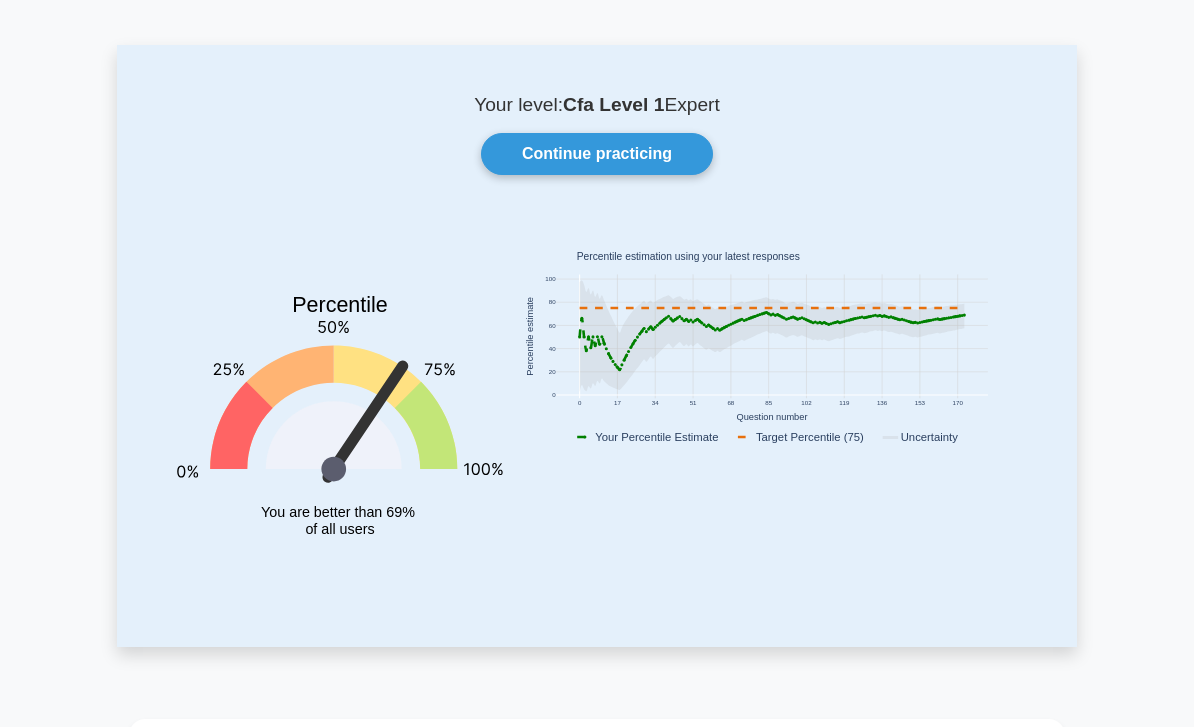 click on "Continue practicing" at bounding box center (597, 155) 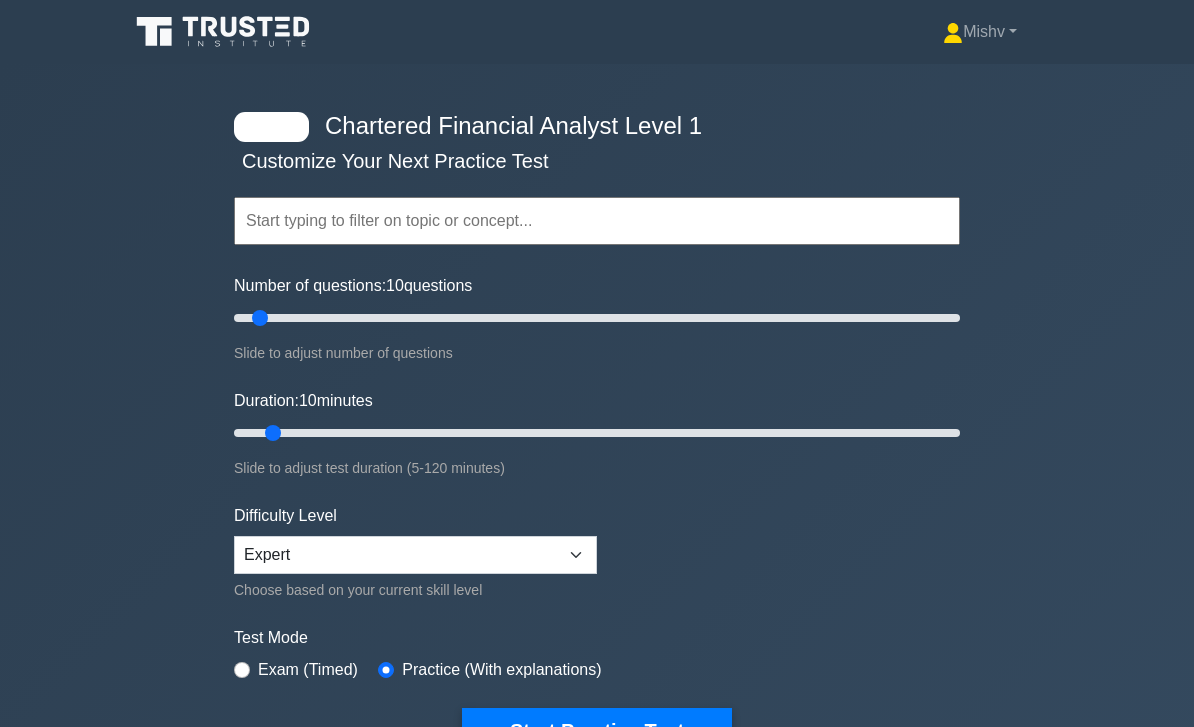 scroll, scrollTop: 0, scrollLeft: 0, axis: both 